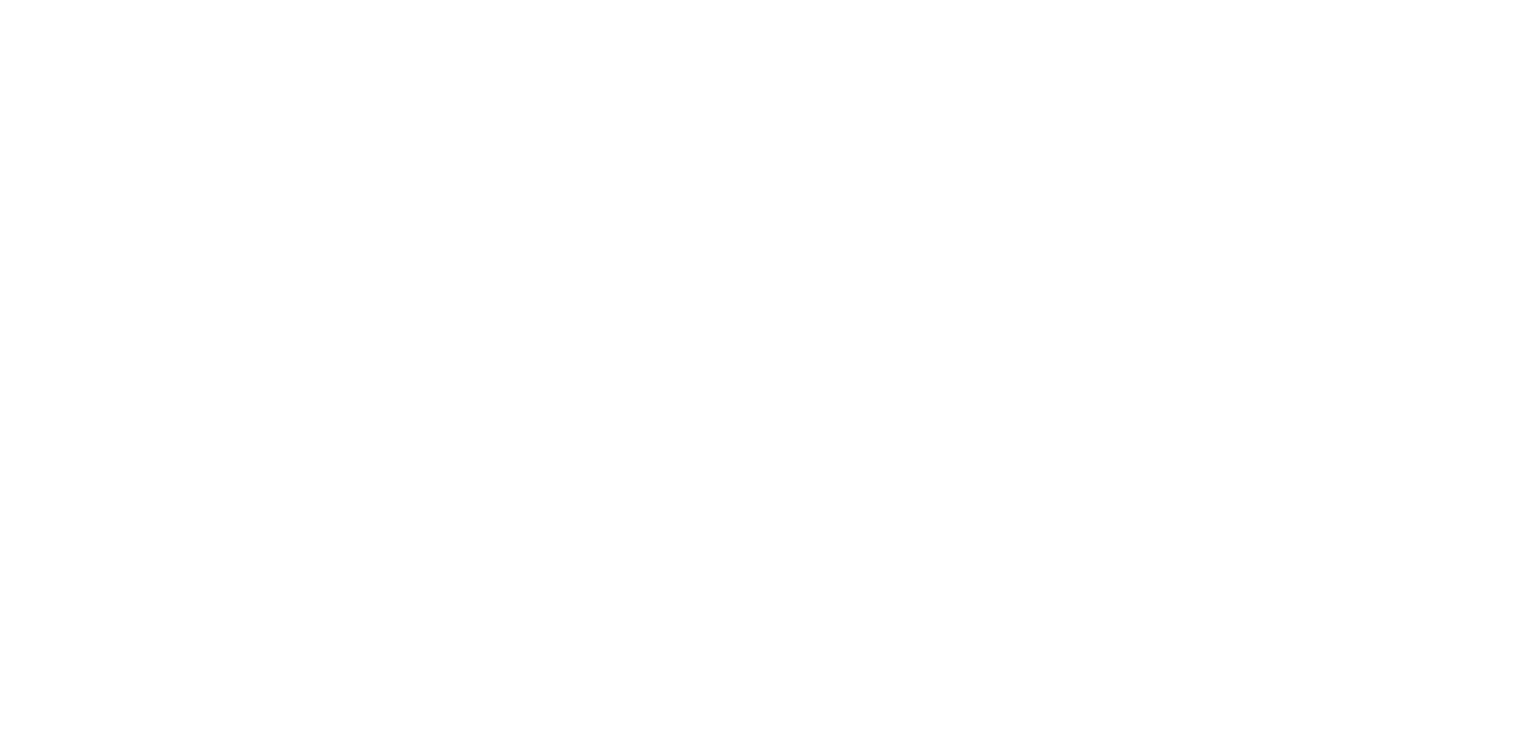 scroll, scrollTop: 0, scrollLeft: 0, axis: both 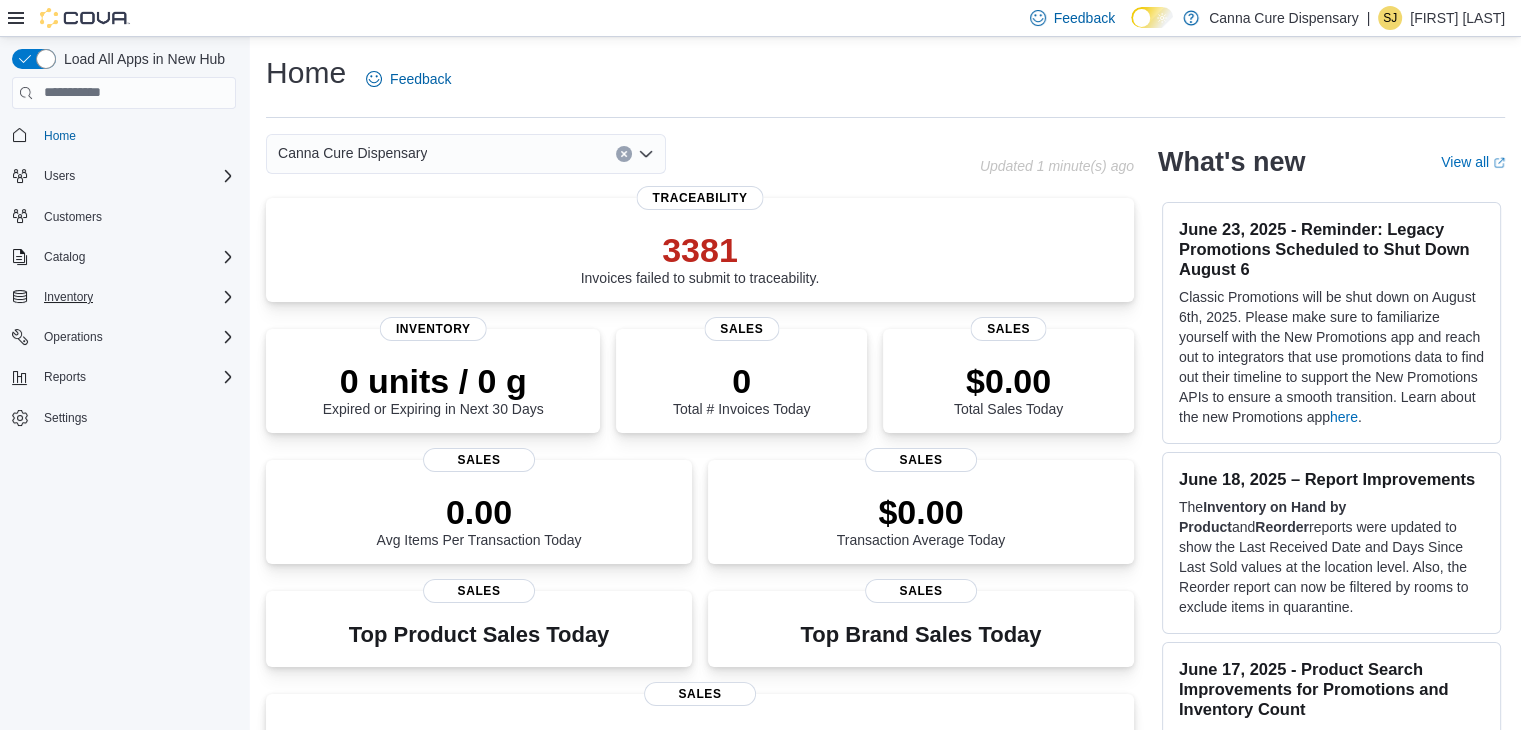 click on "Inventory" at bounding box center [136, 297] 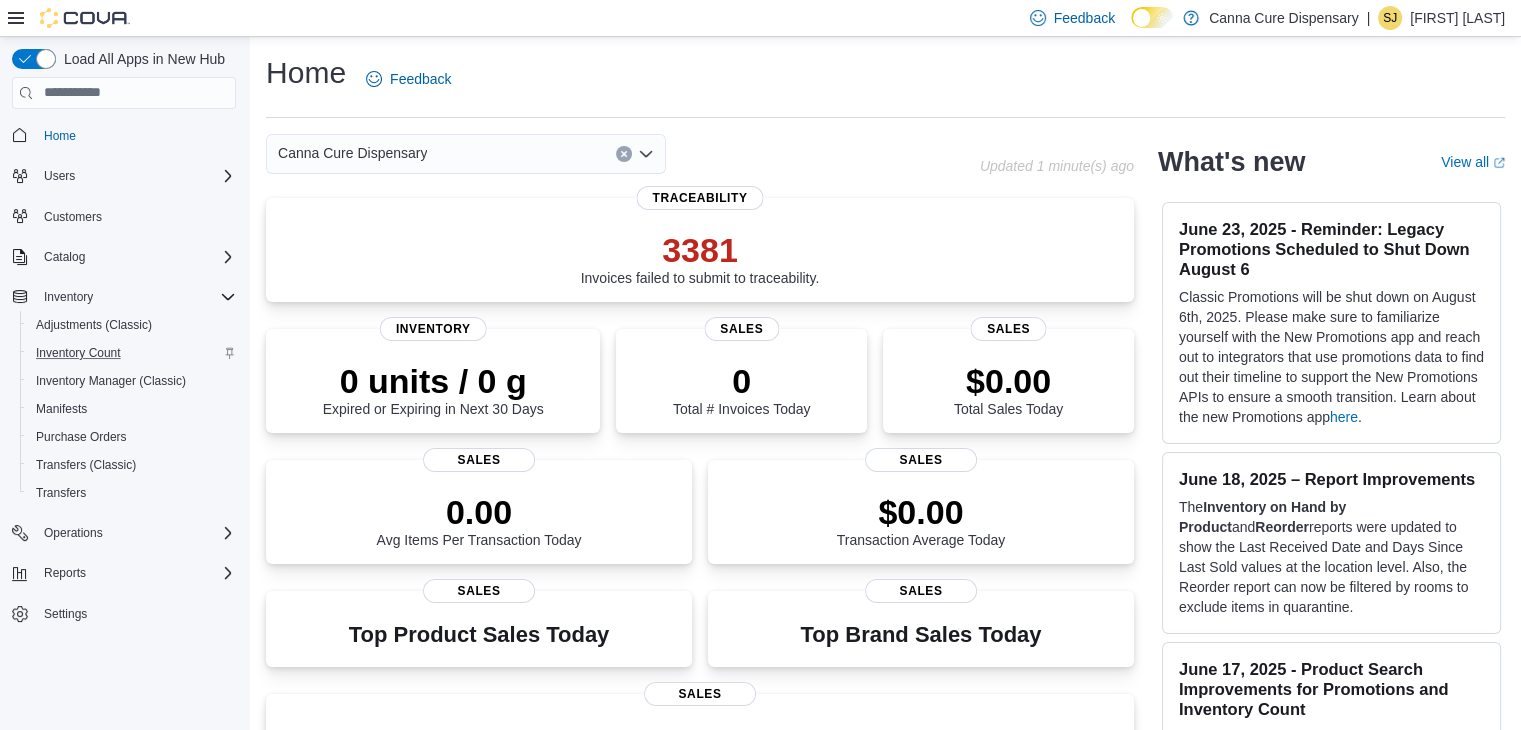 click on "Inventory Count" at bounding box center (132, 353) 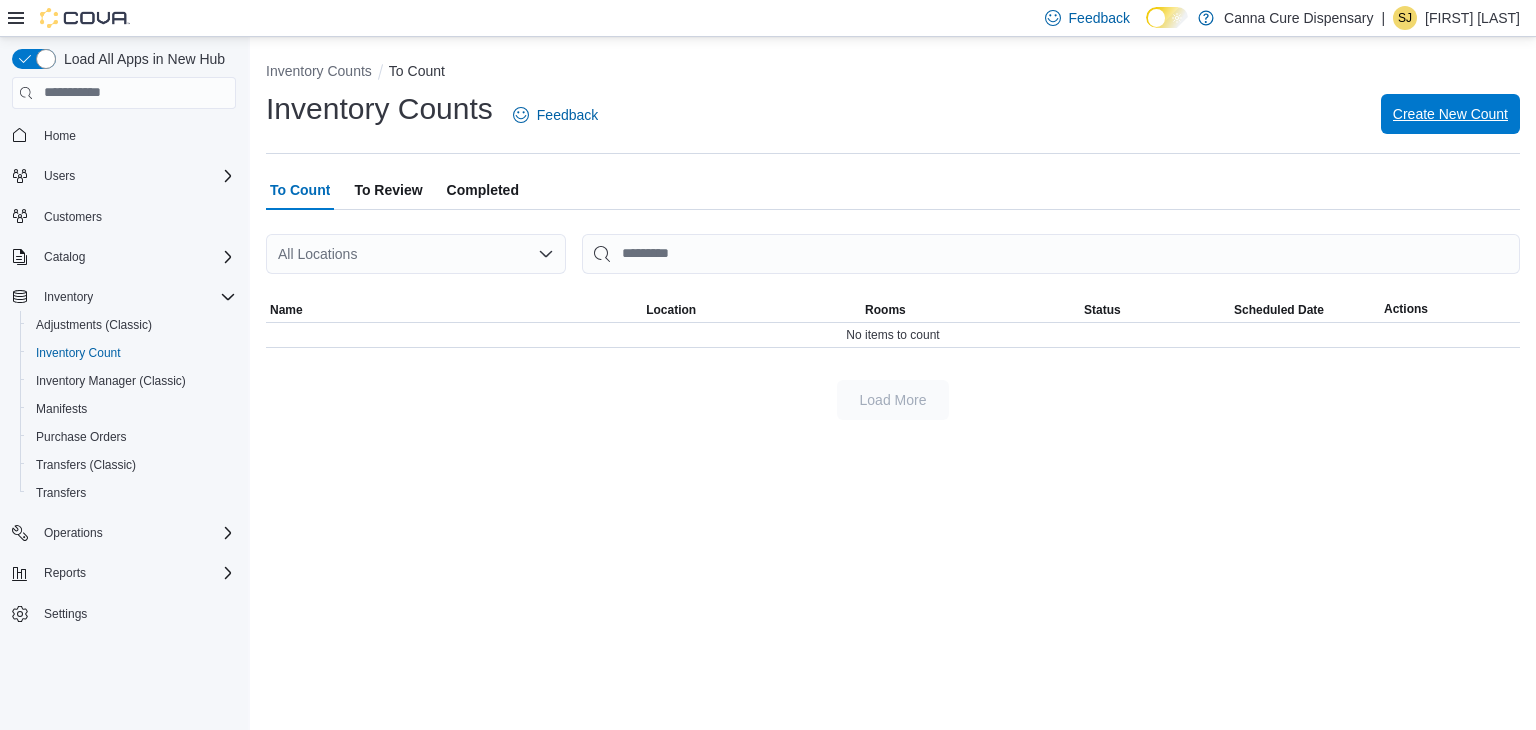 click on "Create New Count" at bounding box center [1450, 114] 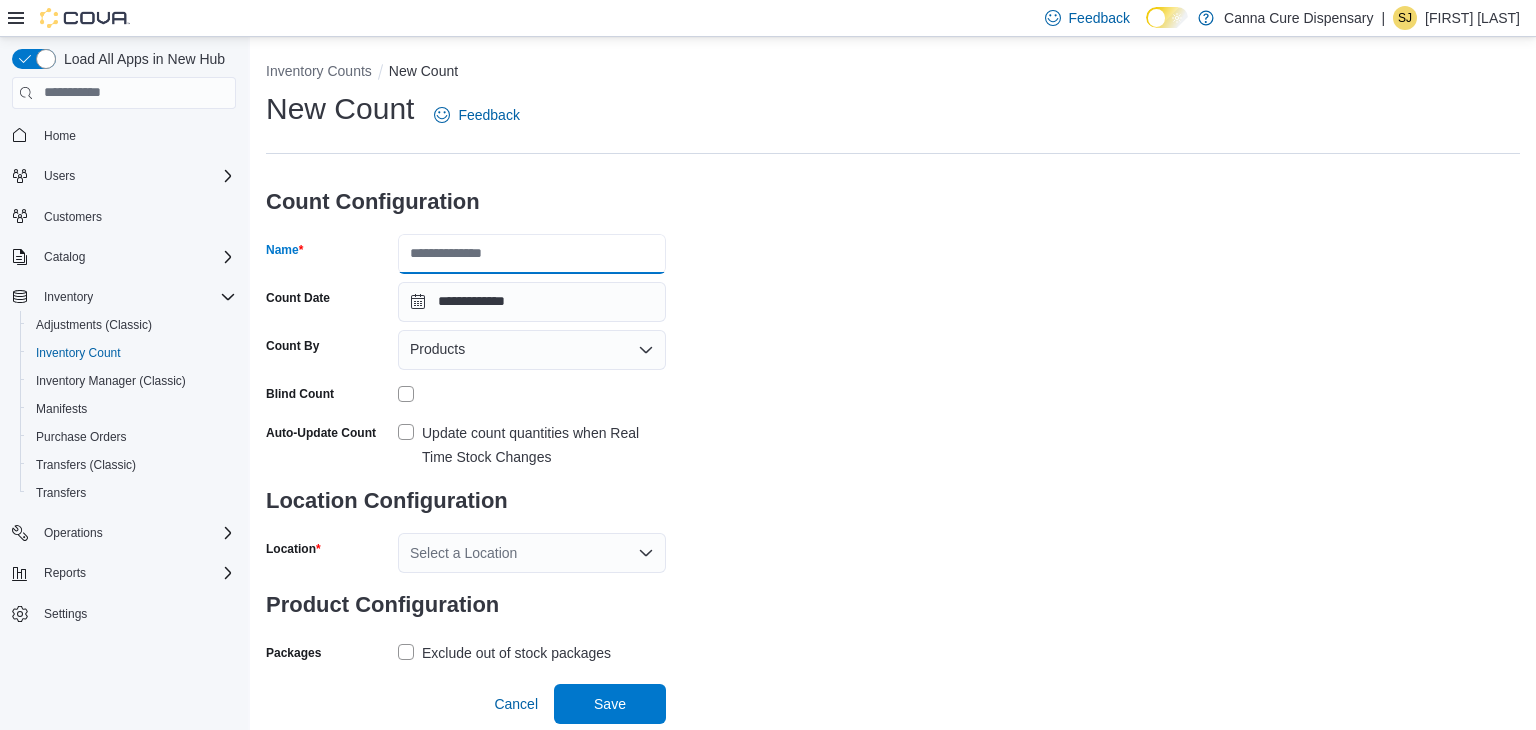 click on "Name" at bounding box center (532, 254) 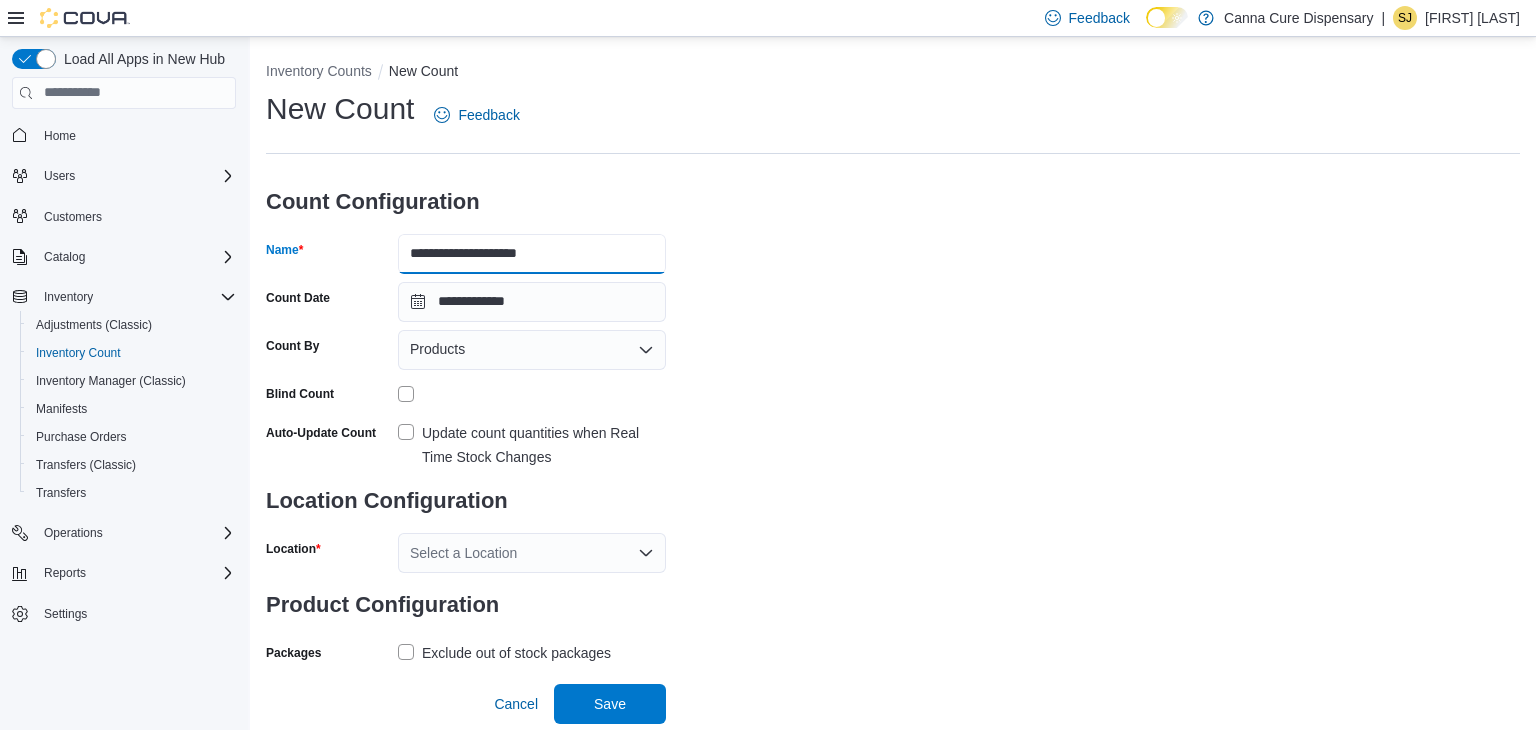 drag, startPoint x: 496, startPoint y: 265, endPoint x: 516, endPoint y: 269, distance: 20.396078 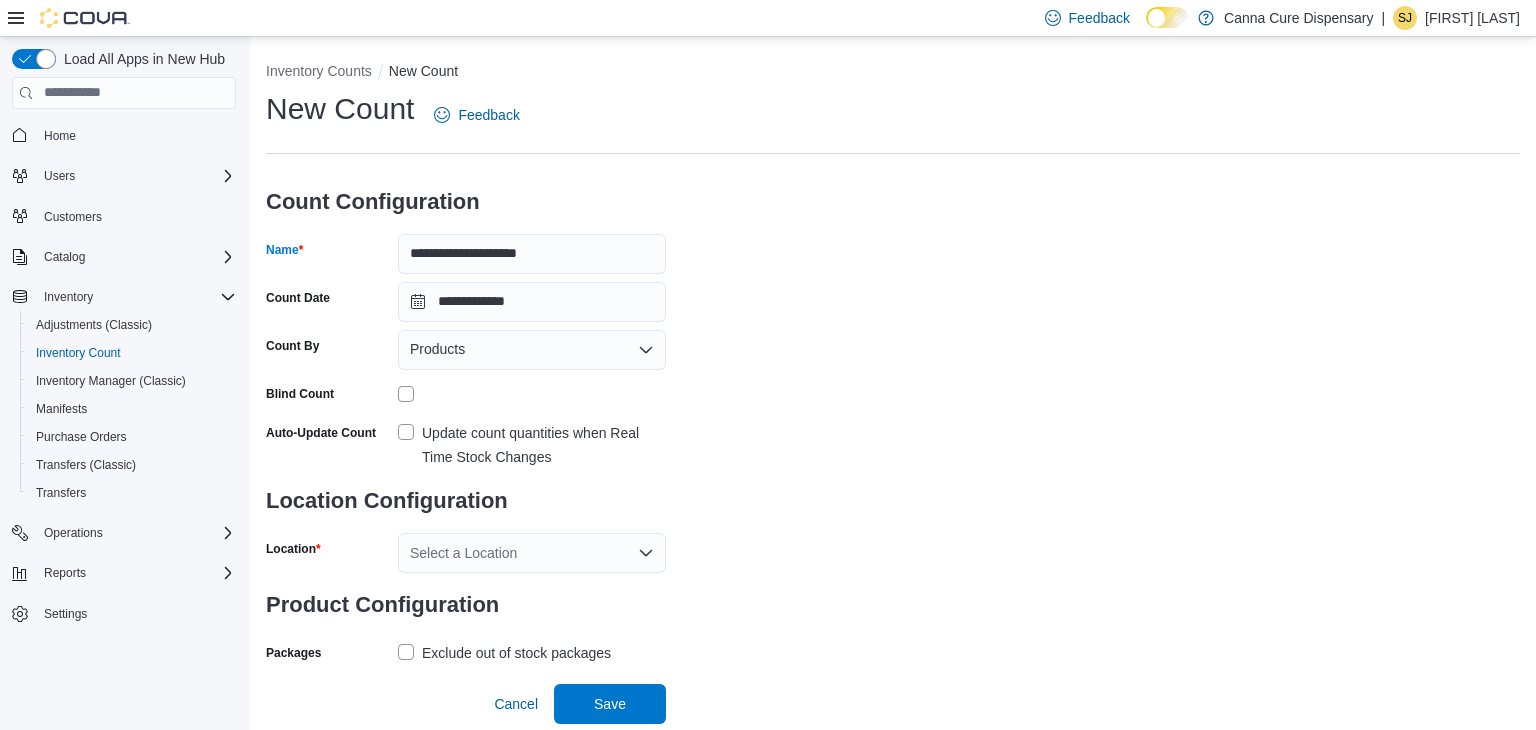 click on "Update count quantities when Real Time Stock Changes" at bounding box center (544, 445) 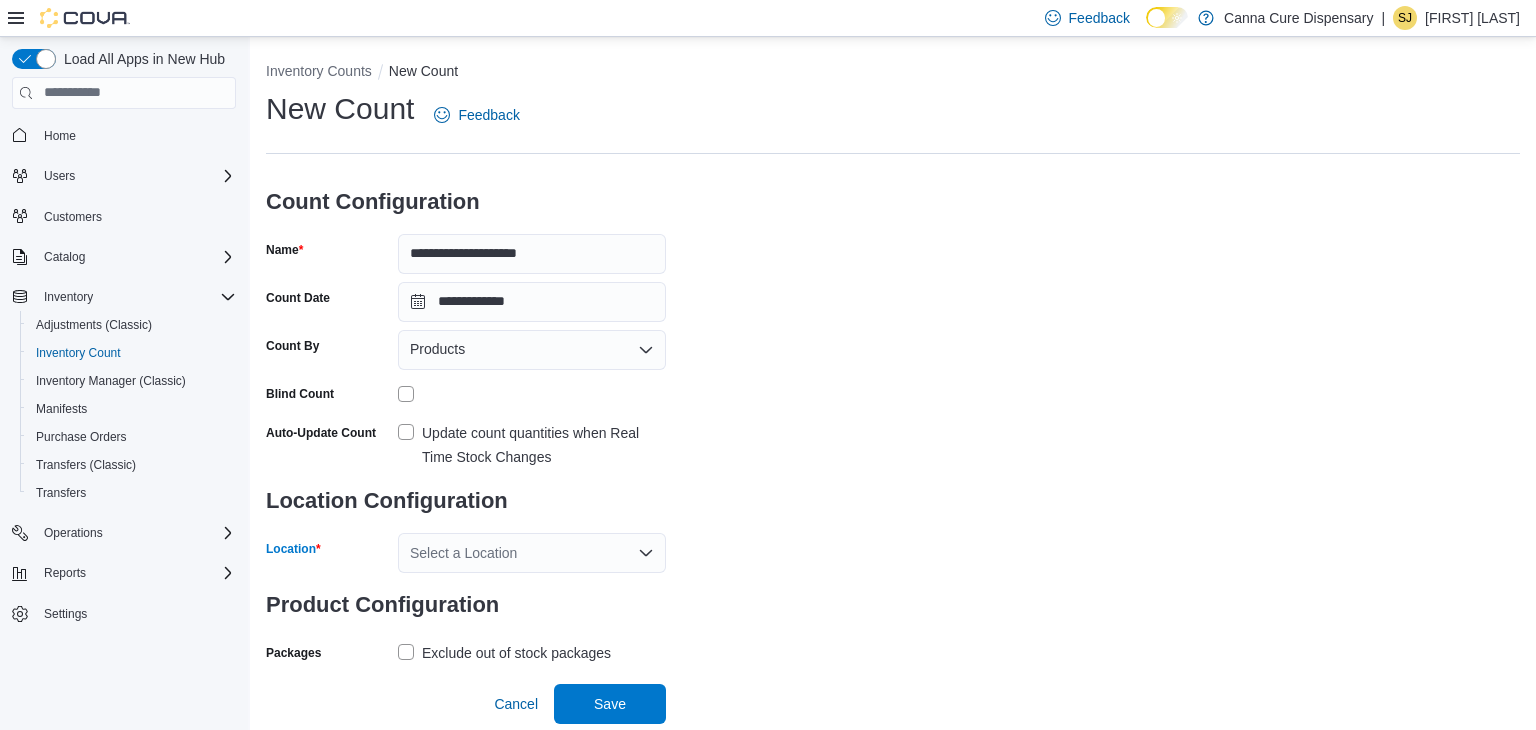 click on "Select a Location" at bounding box center (532, 553) 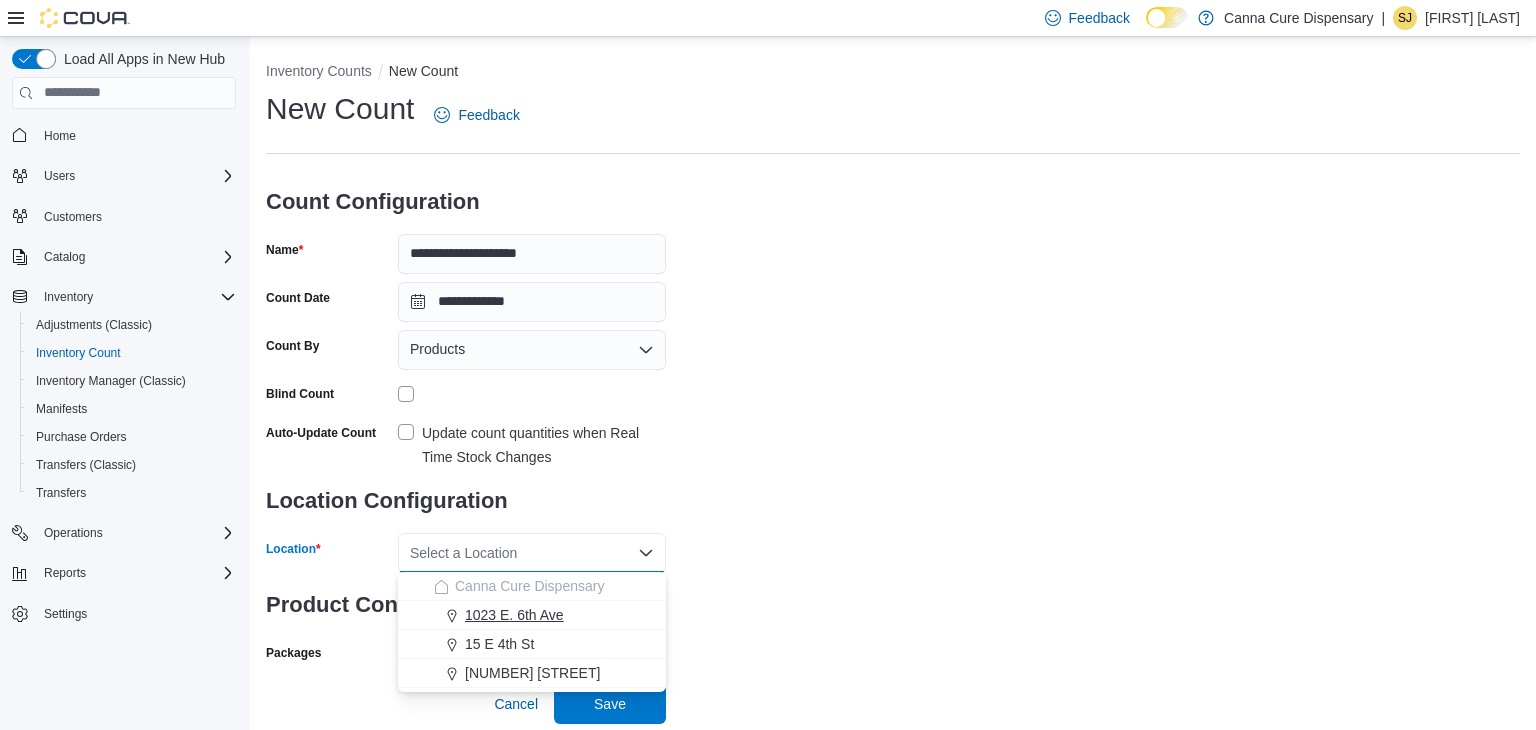 click on "1023 E. 6th Ave" at bounding box center [514, 615] 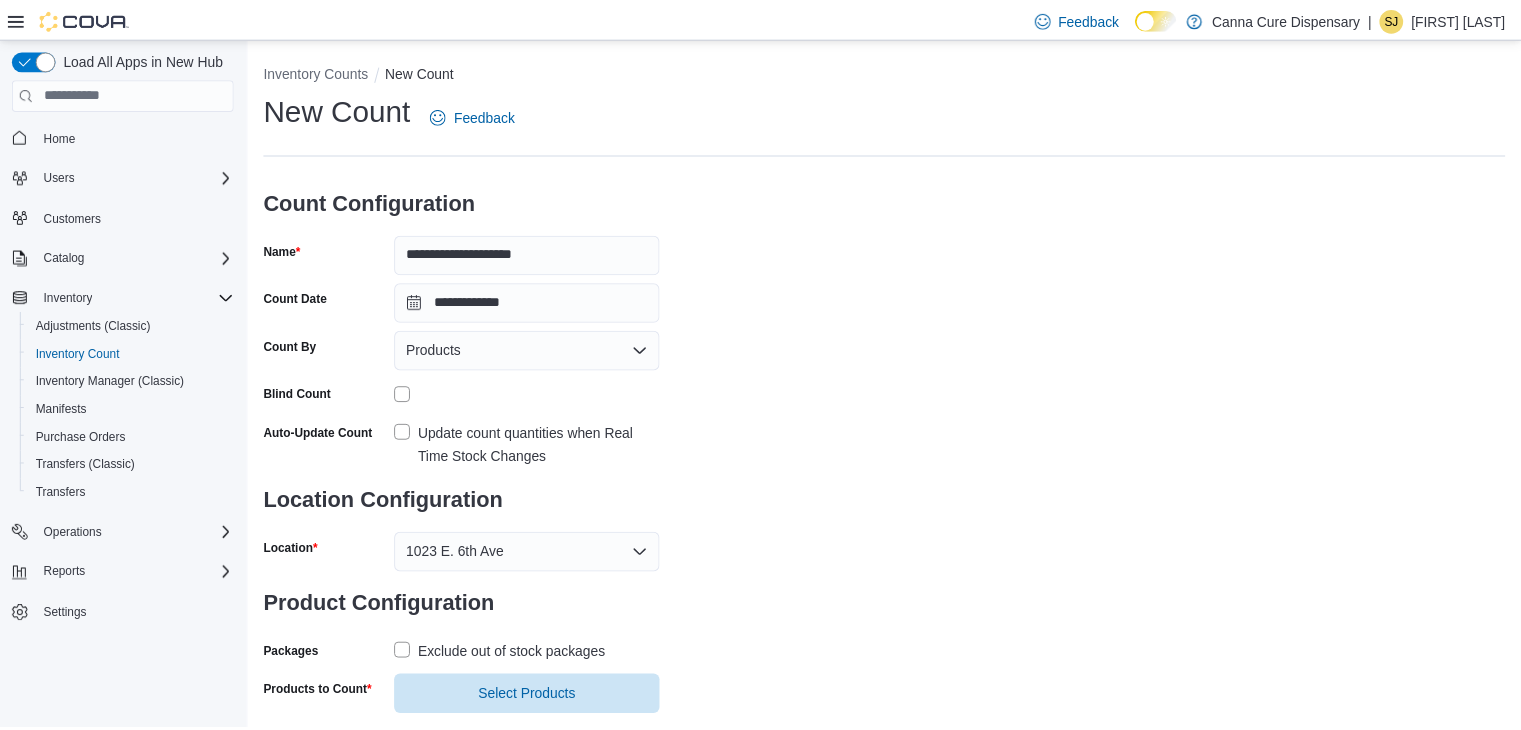 click on "Exclude out of stock packages" at bounding box center [516, 653] 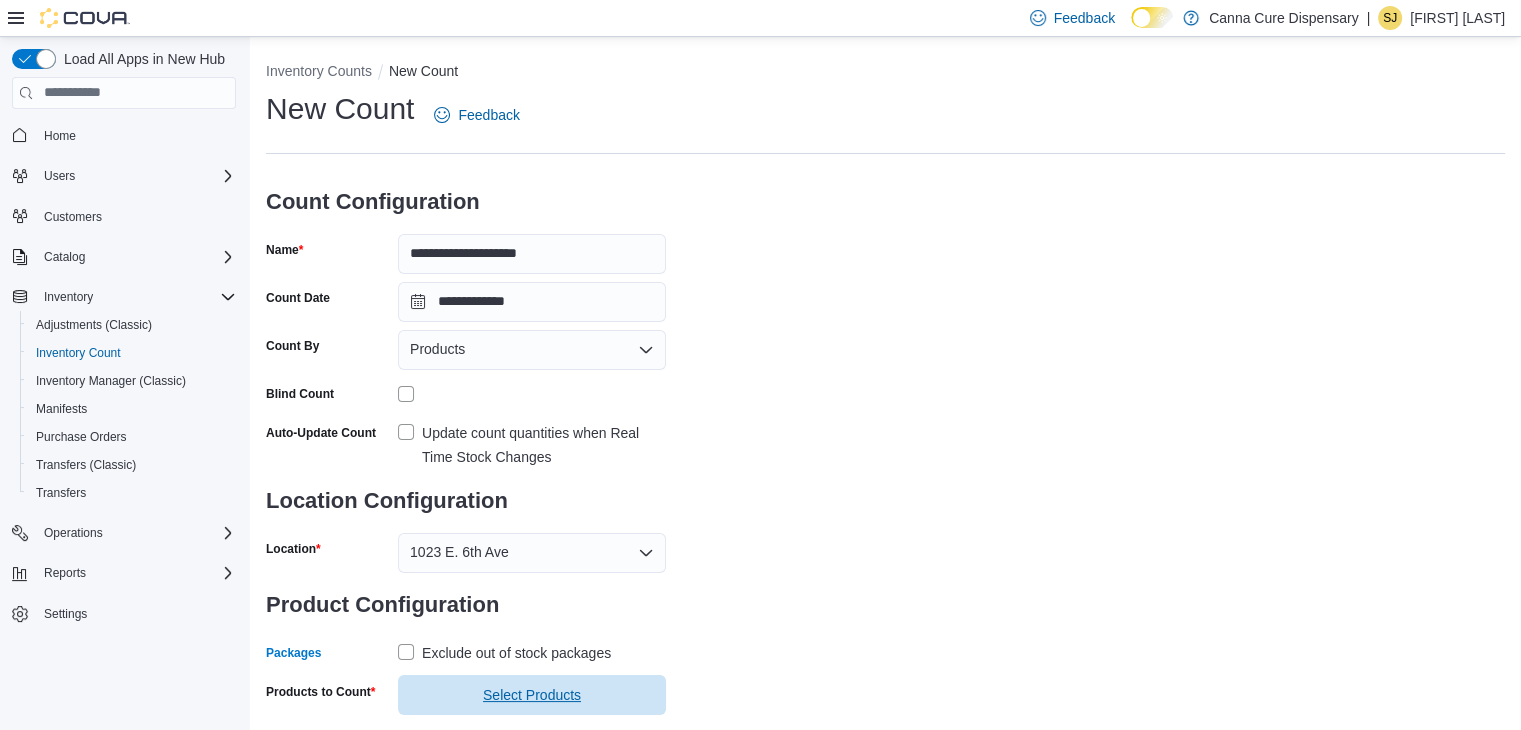 click on "Select Products" at bounding box center (532, 695) 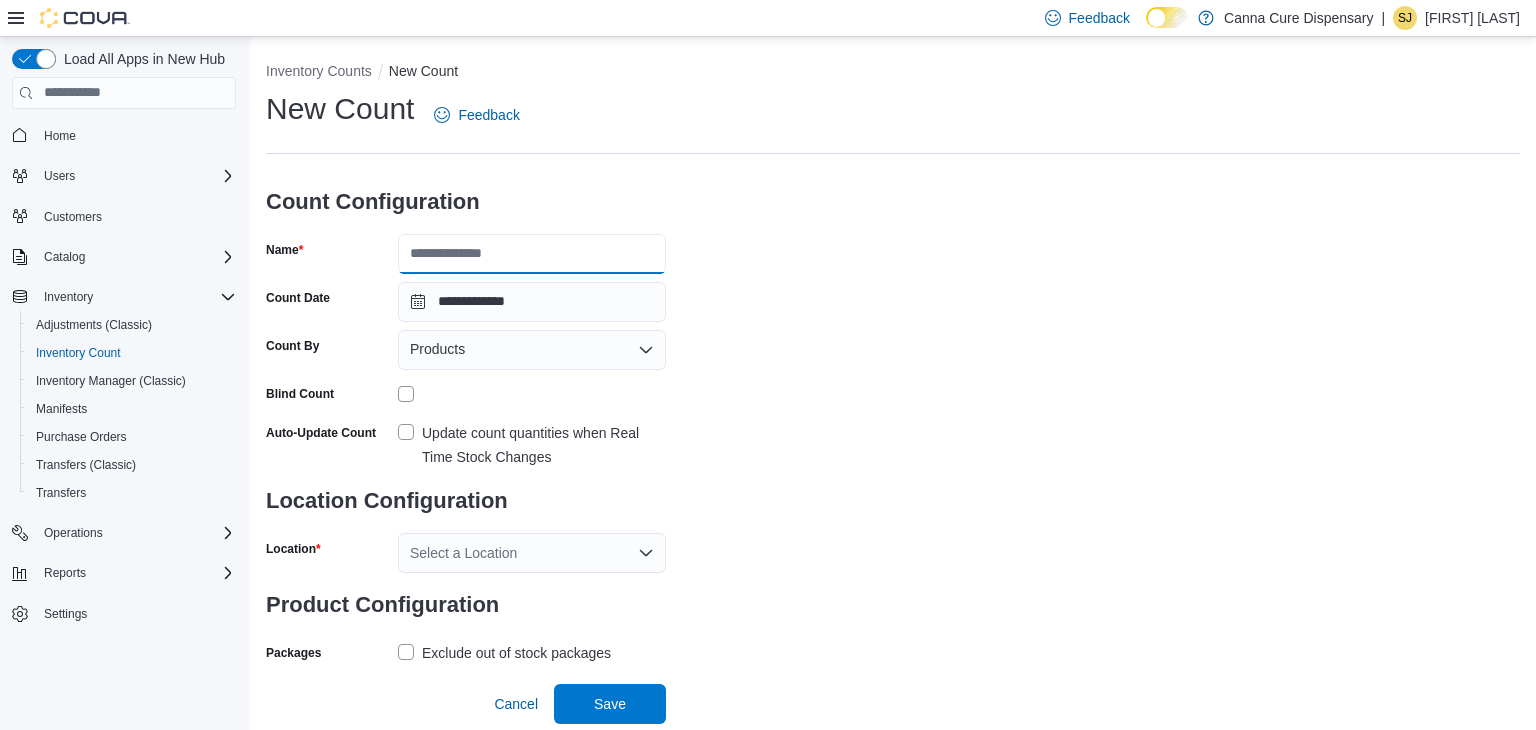 click on "Name" at bounding box center (532, 254) 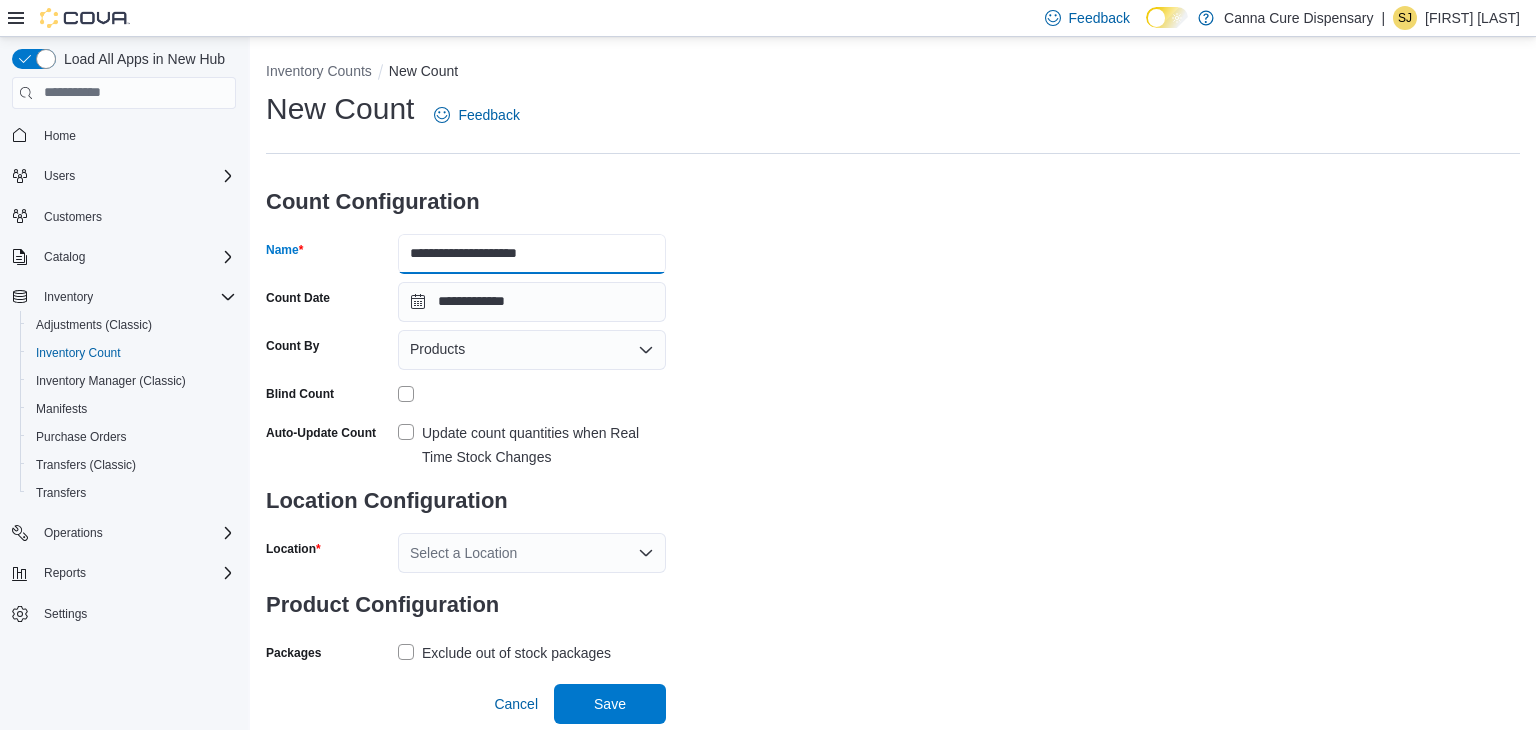 drag, startPoint x: 489, startPoint y: 254, endPoint x: 514, endPoint y: 269, distance: 29.15476 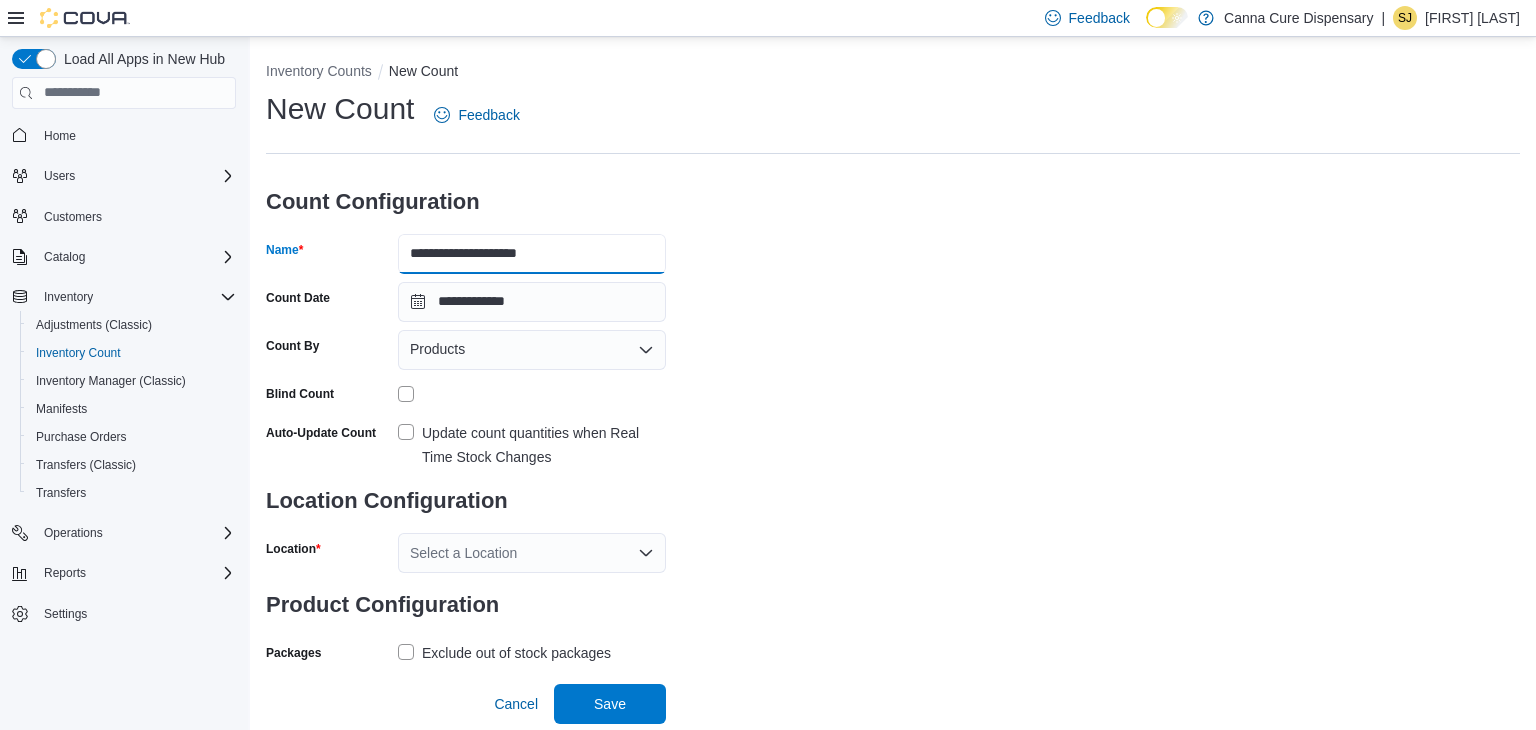 type on "**********" 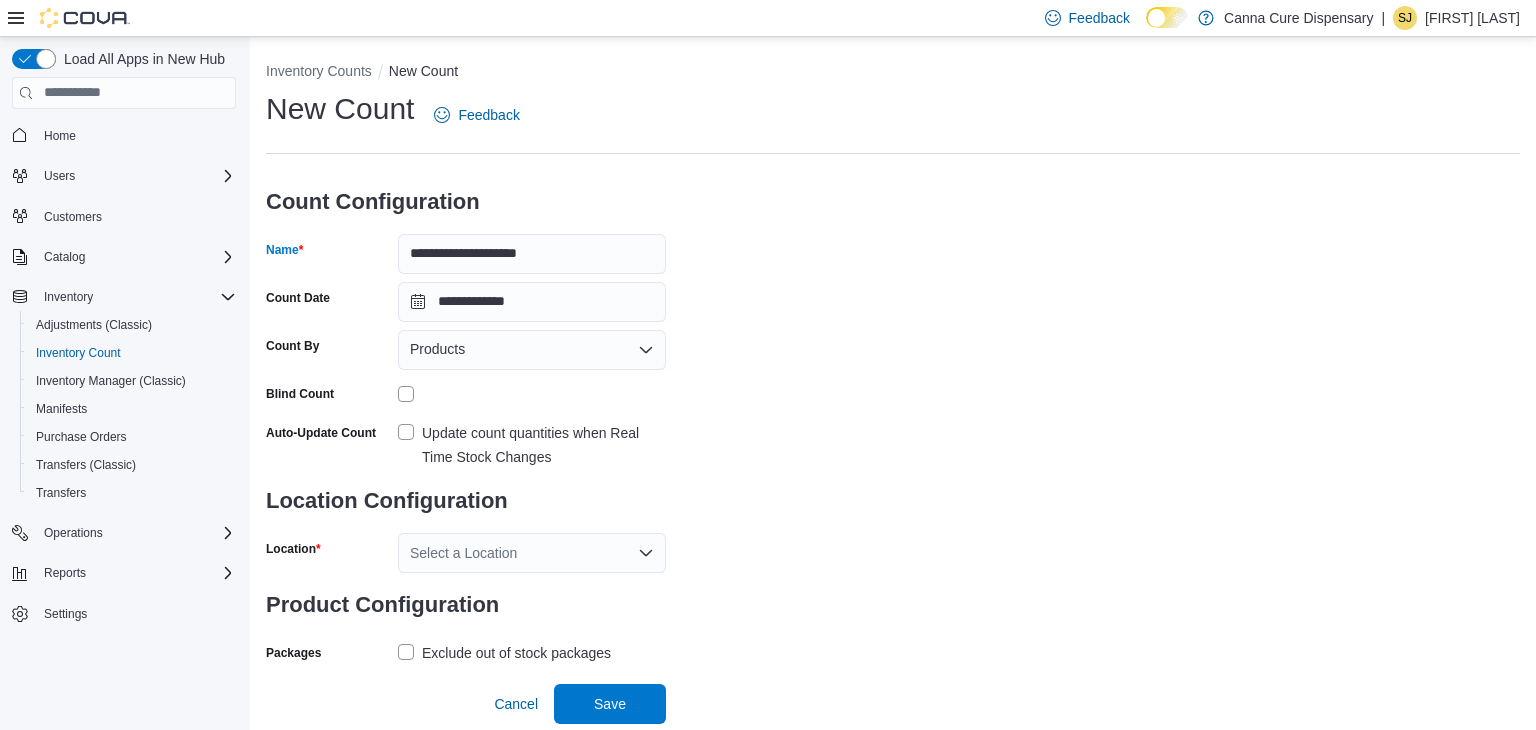 click on "Update count quantities when Real Time Stock Changes" at bounding box center (544, 445) 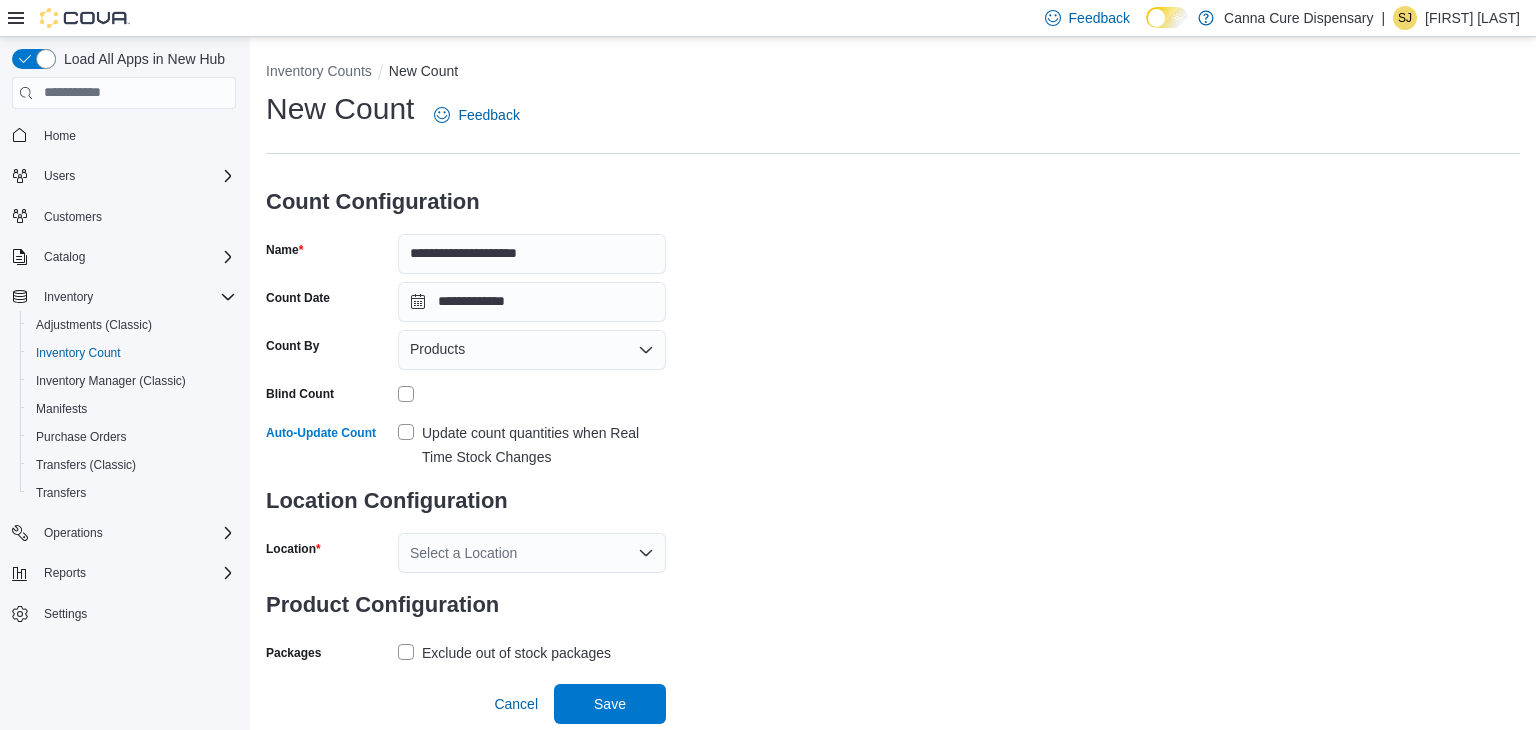 click on "Select a Location" at bounding box center [532, 553] 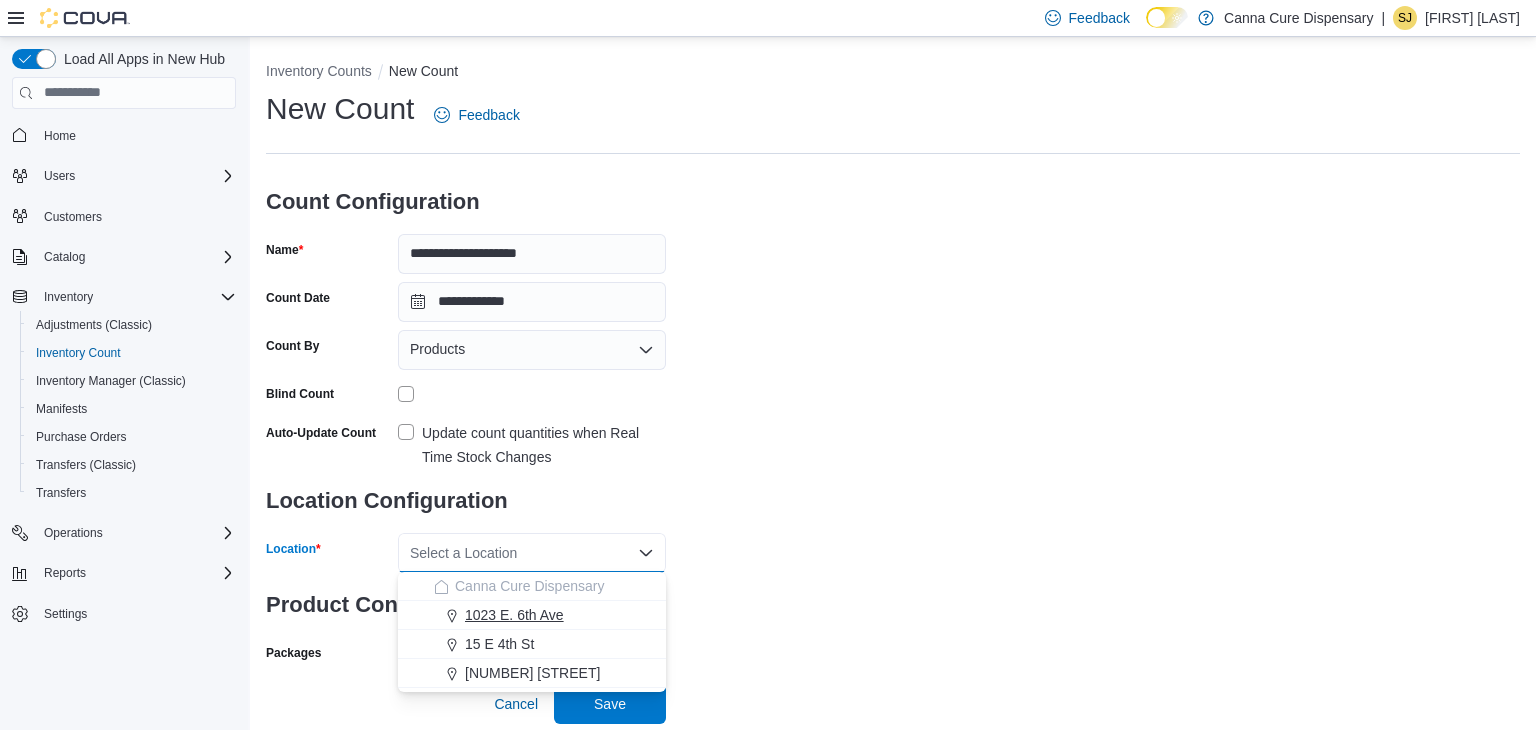 click on "1023 E. 6th Ave" at bounding box center (514, 615) 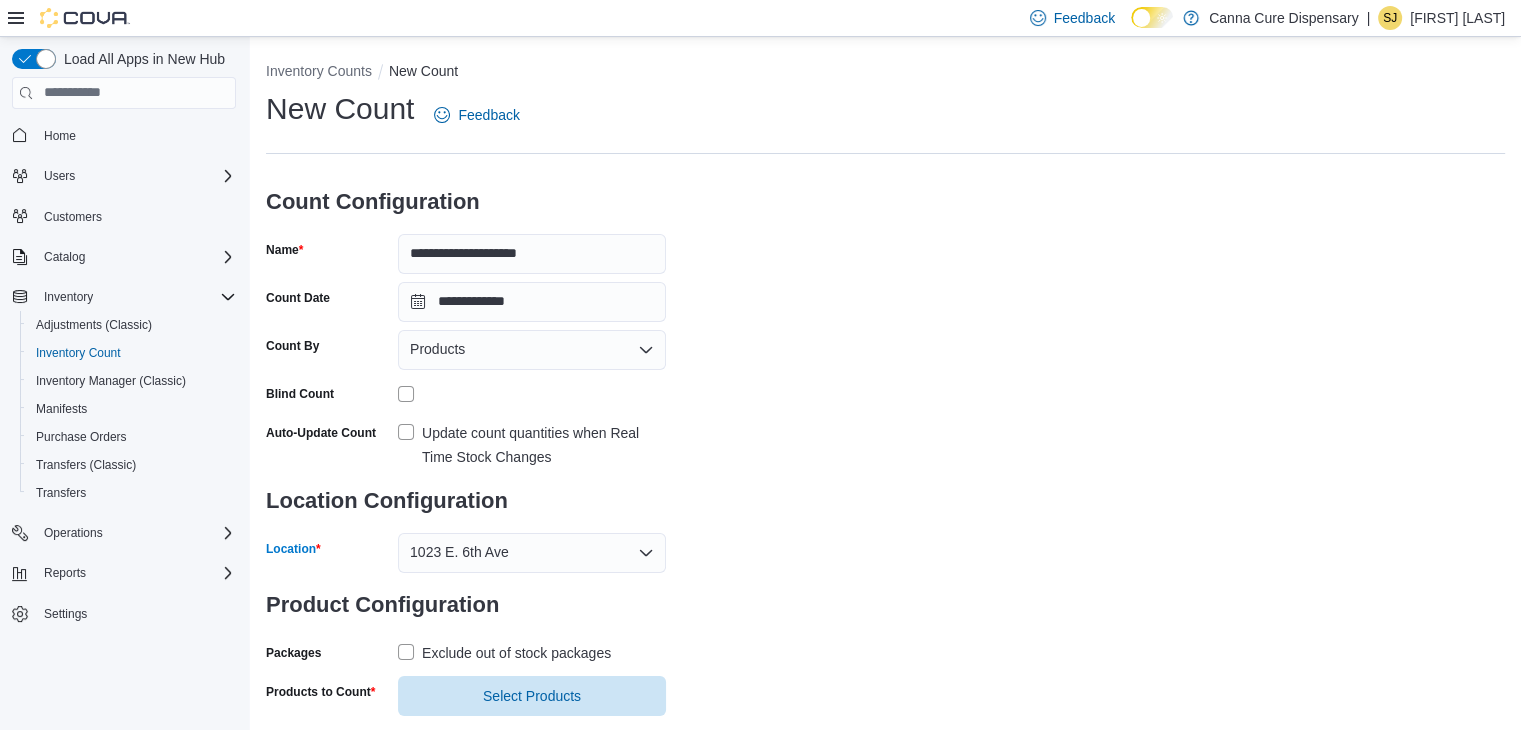 click on "Exclude out of stock packages" at bounding box center [516, 653] 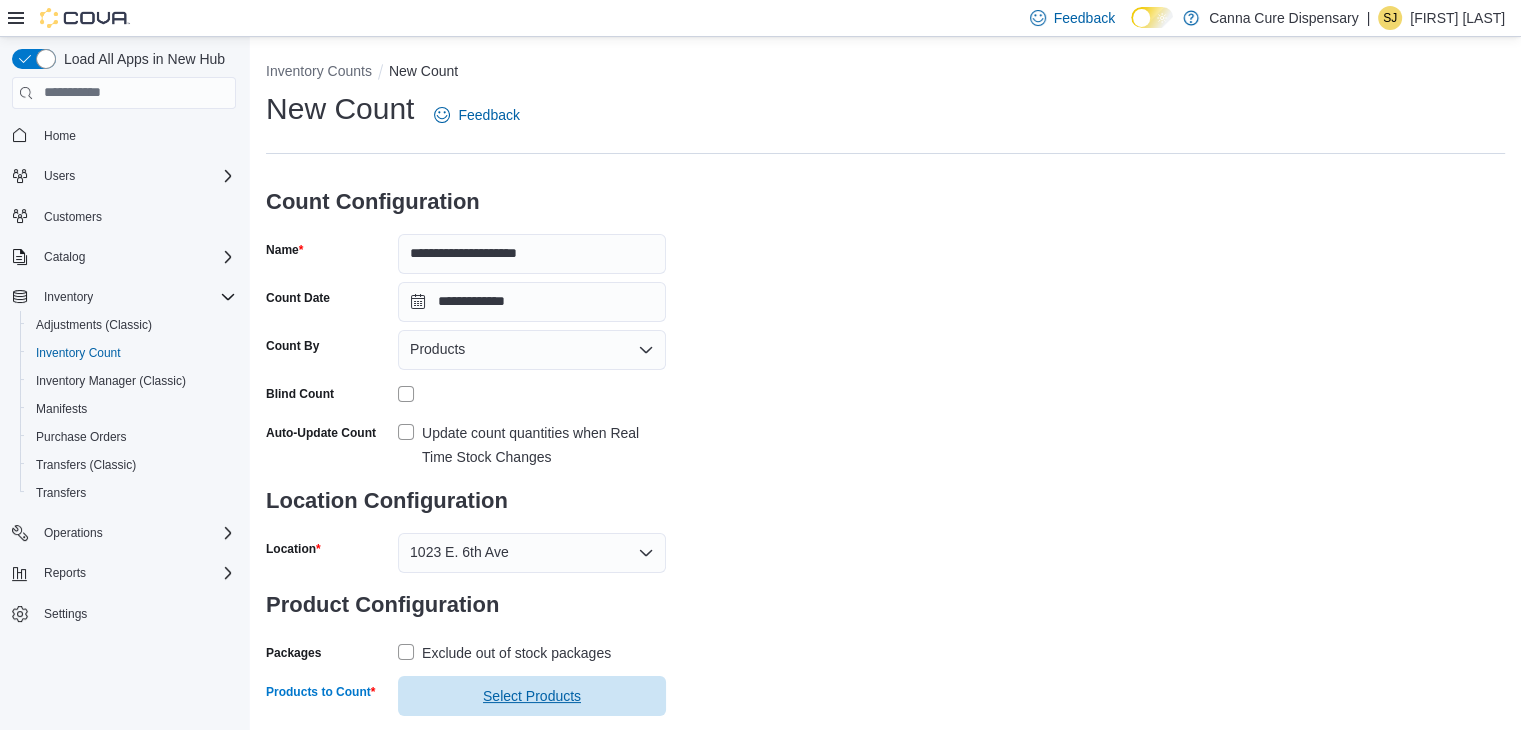 click on "Select Products" at bounding box center (532, 696) 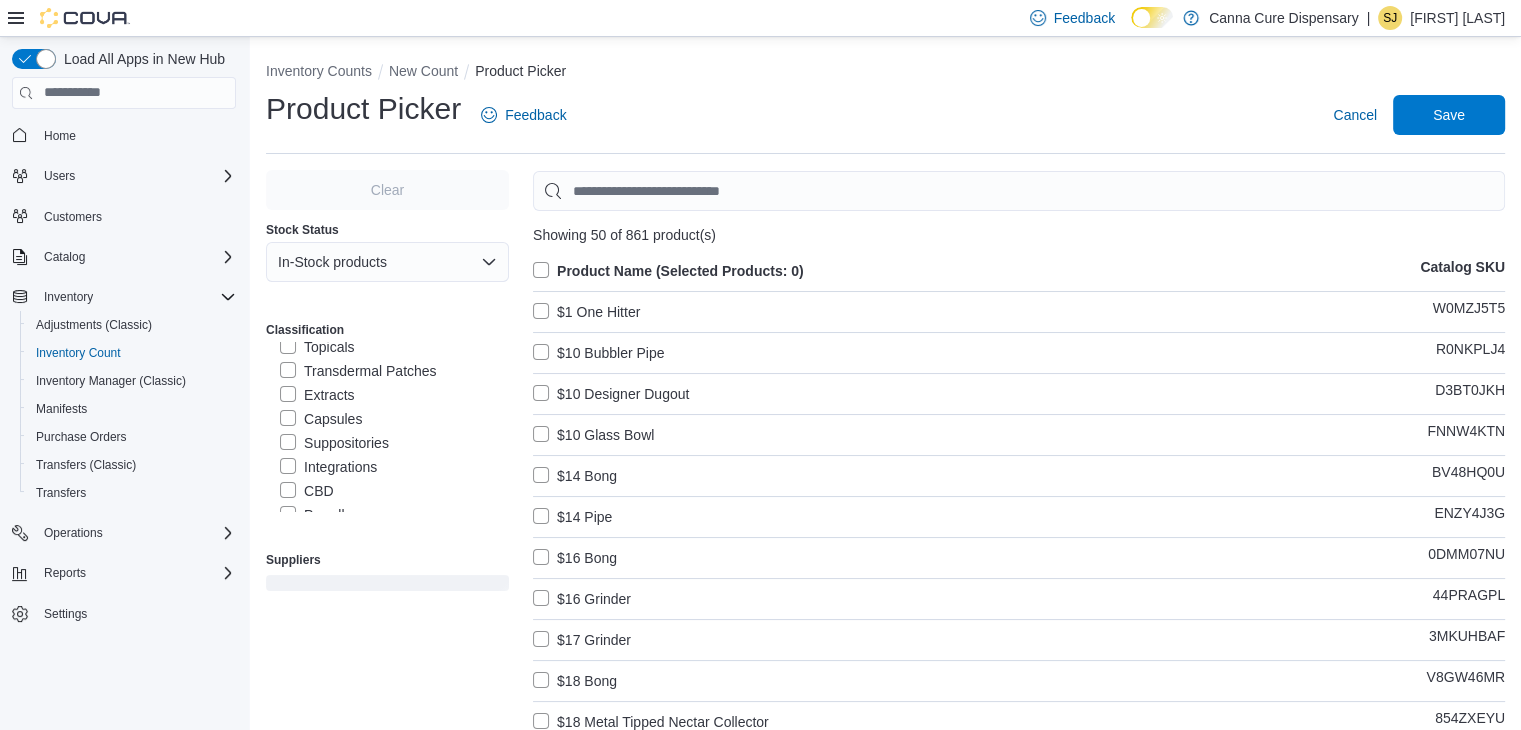scroll, scrollTop: 285, scrollLeft: 0, axis: vertical 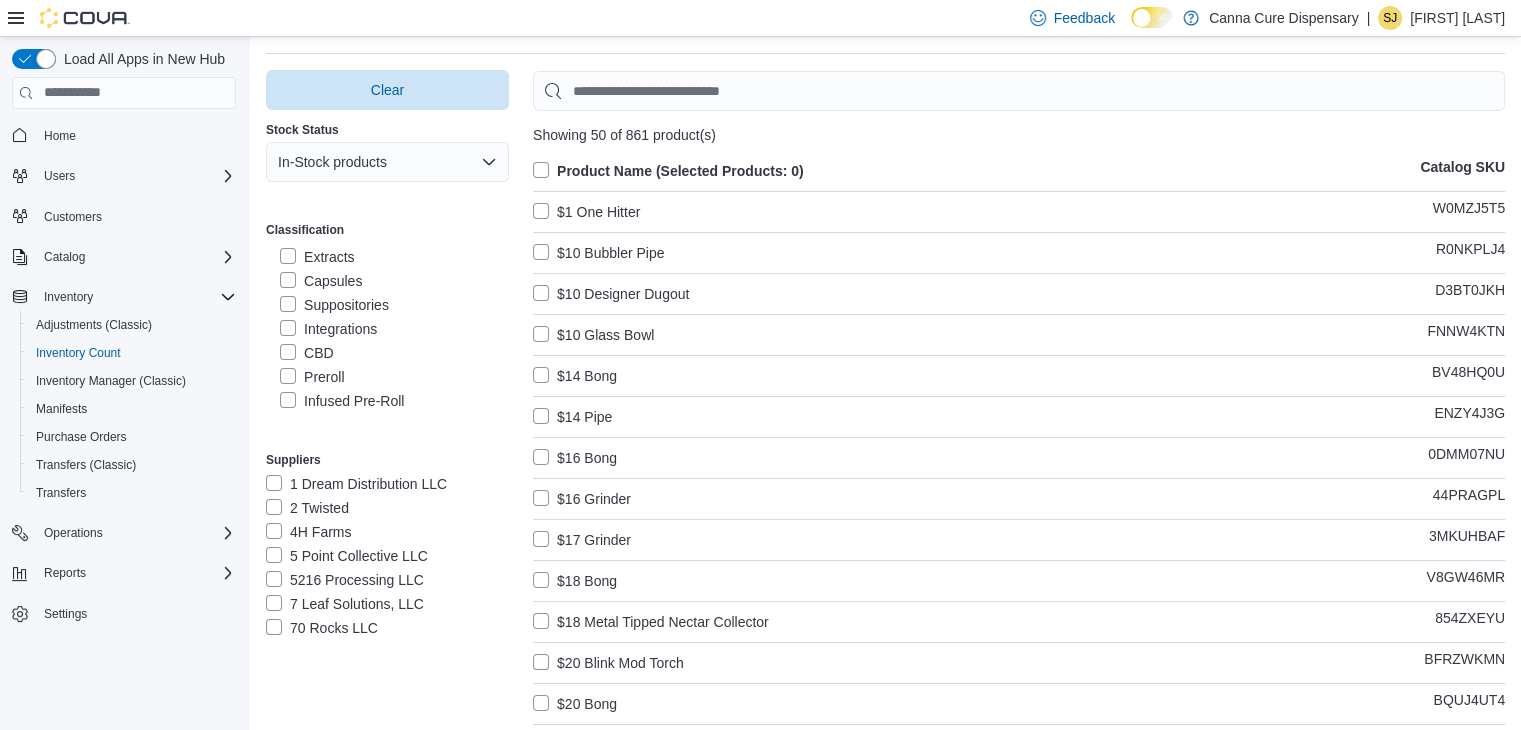 click on "Preroll" at bounding box center (312, 377) 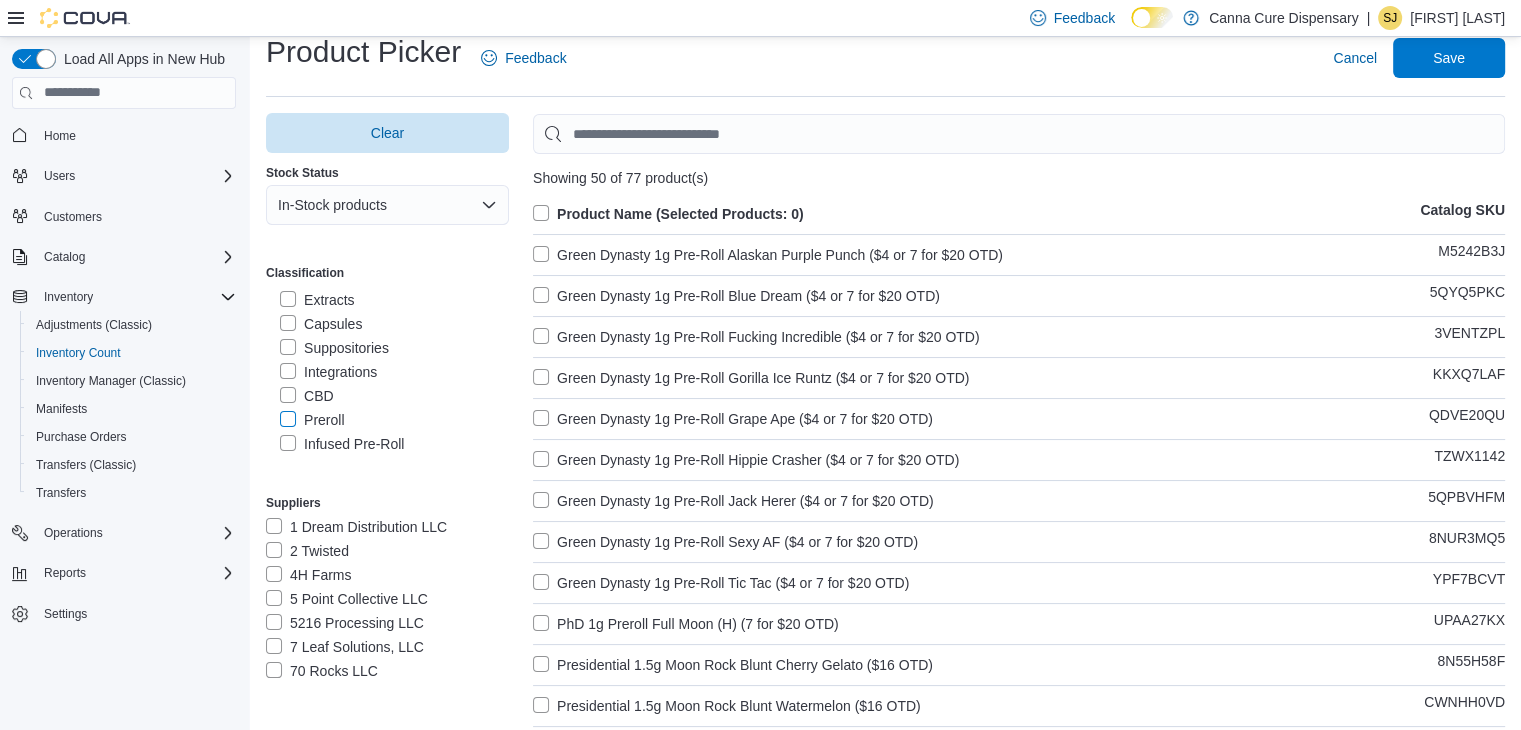 scroll, scrollTop: 100, scrollLeft: 0, axis: vertical 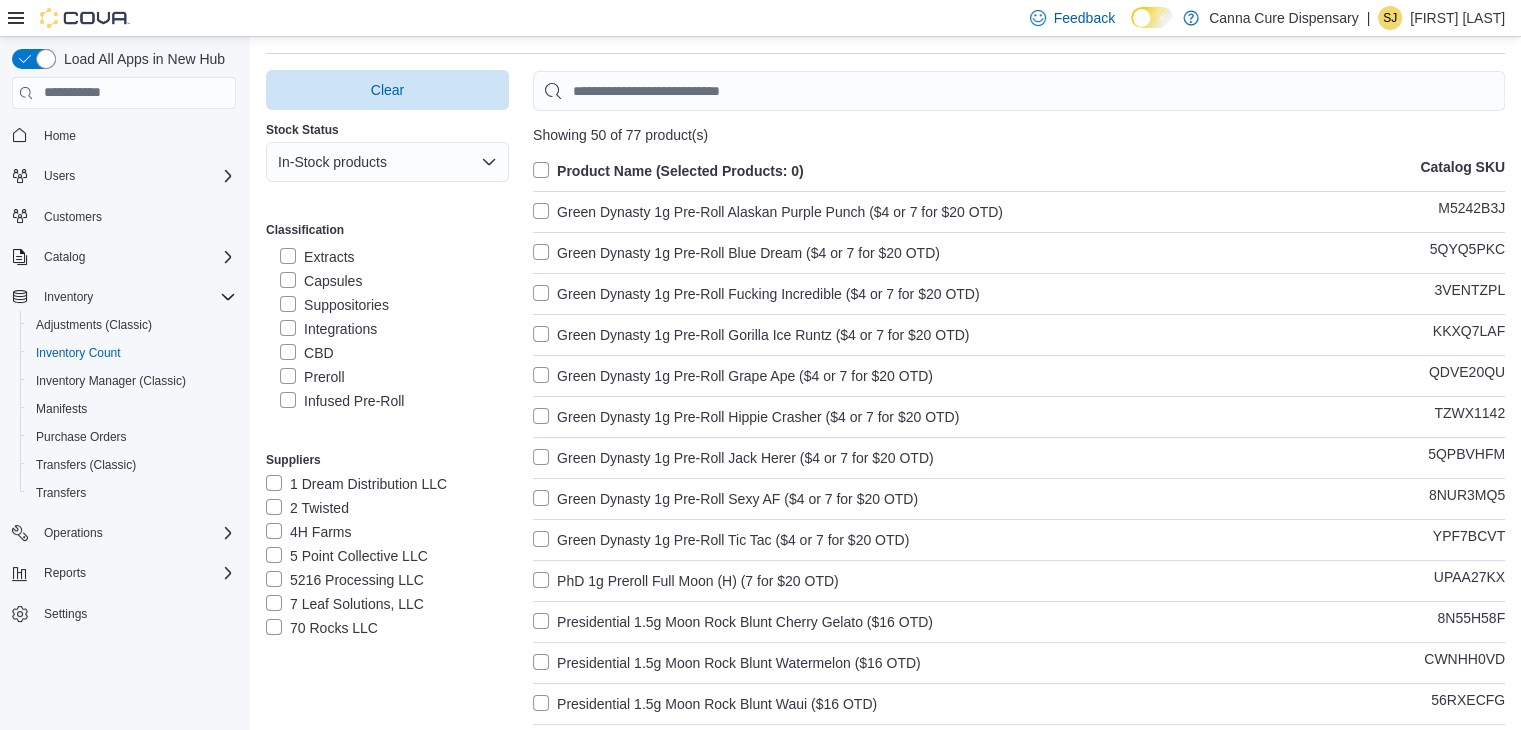 click on "Infused Pre-Roll" at bounding box center (342, 401) 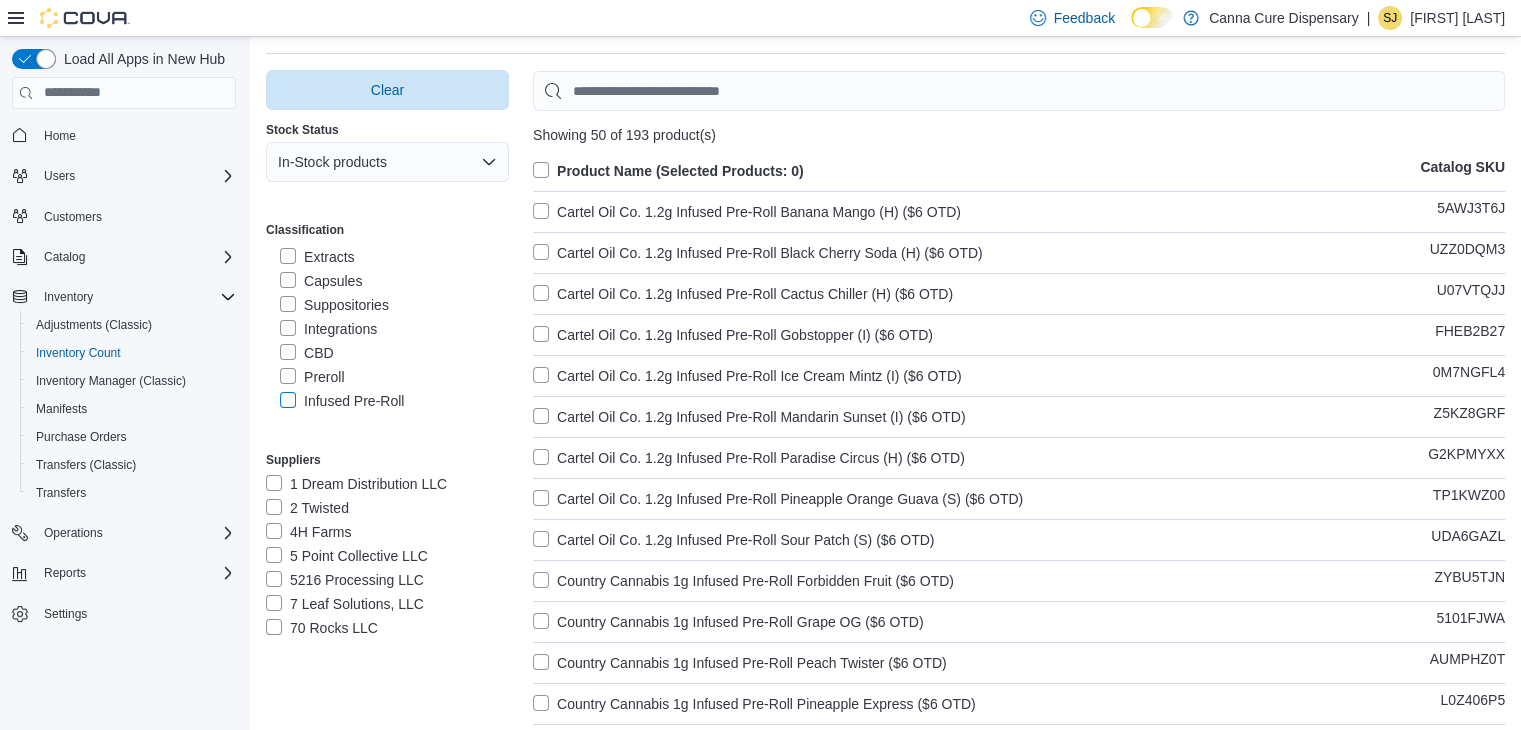 scroll, scrollTop: 0, scrollLeft: 0, axis: both 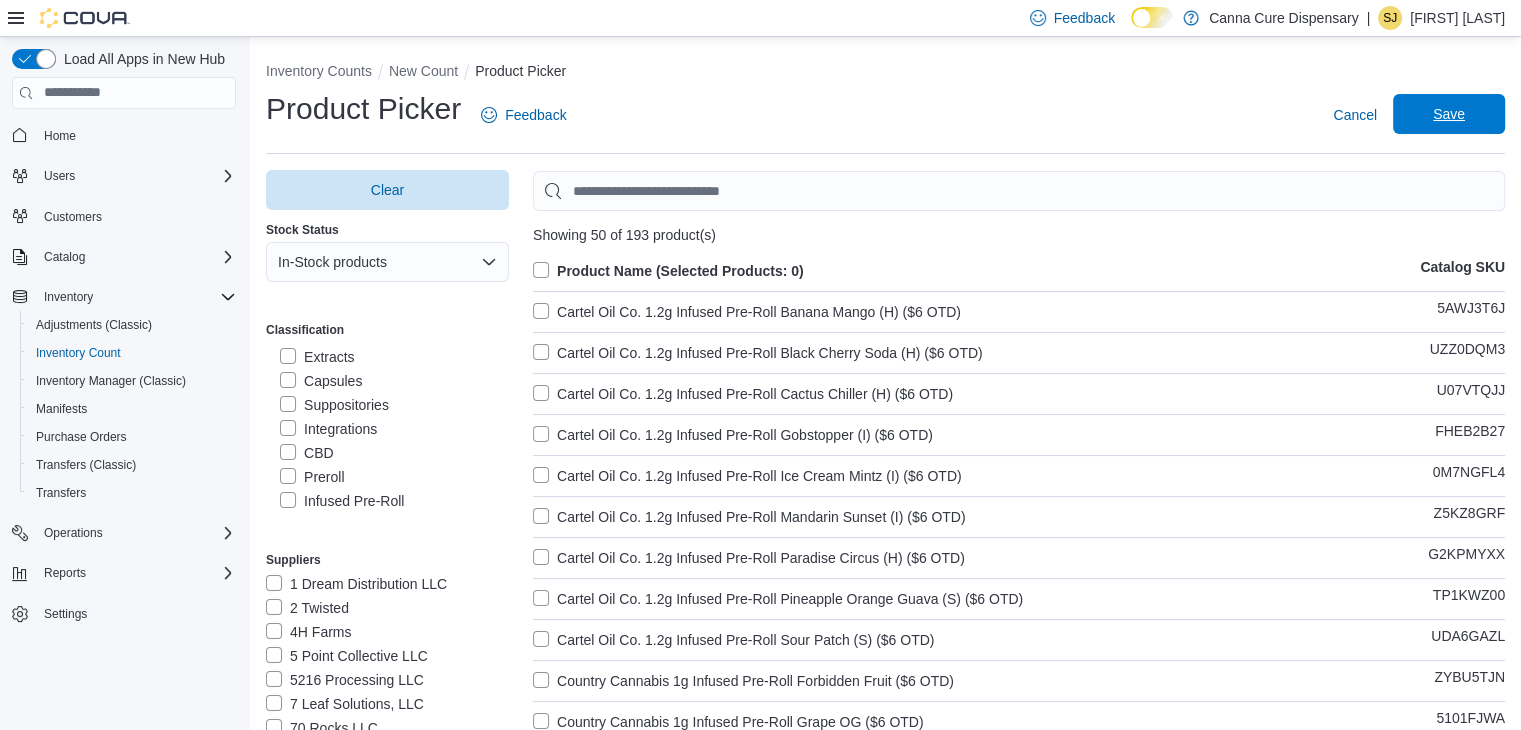 click on "Save" at bounding box center (1449, 114) 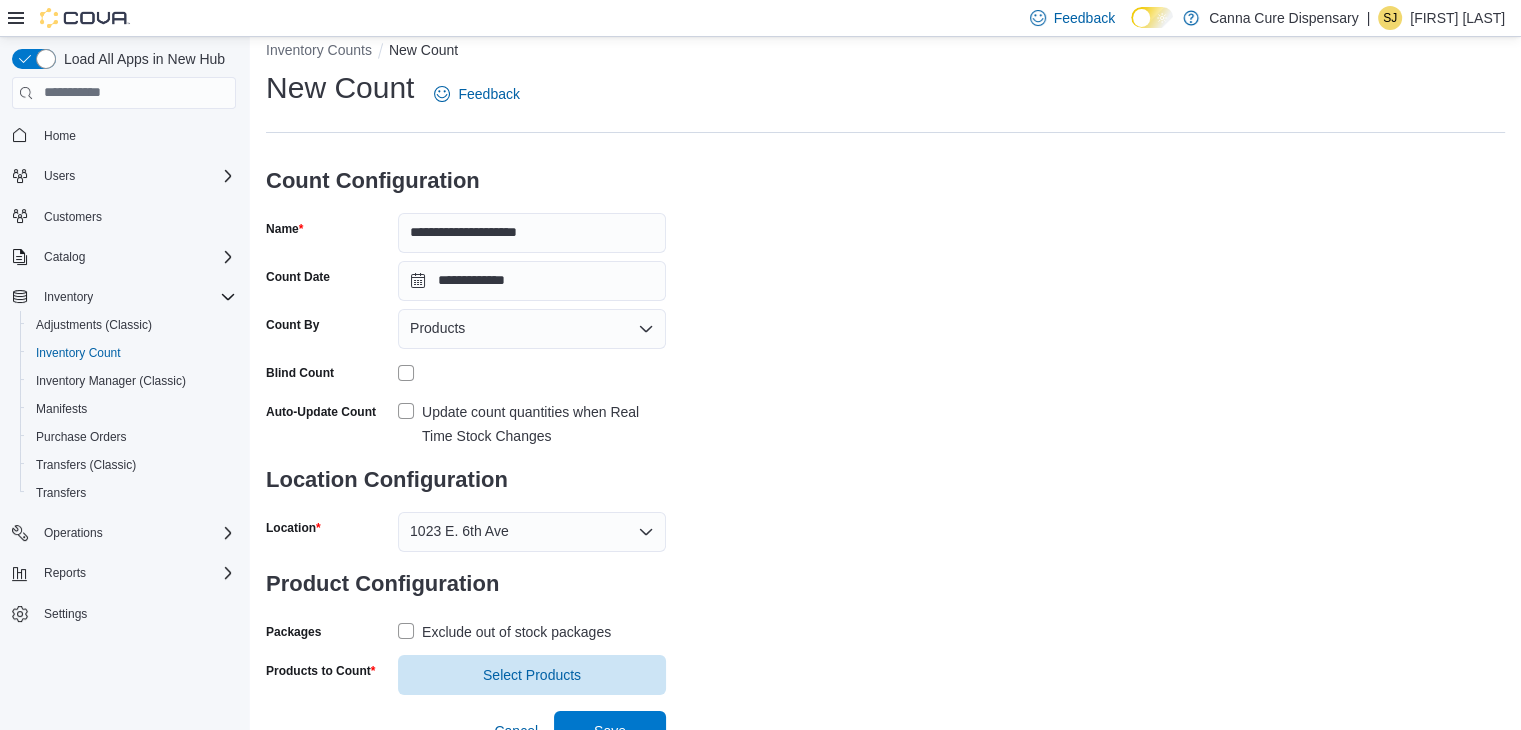 scroll, scrollTop: 41, scrollLeft: 0, axis: vertical 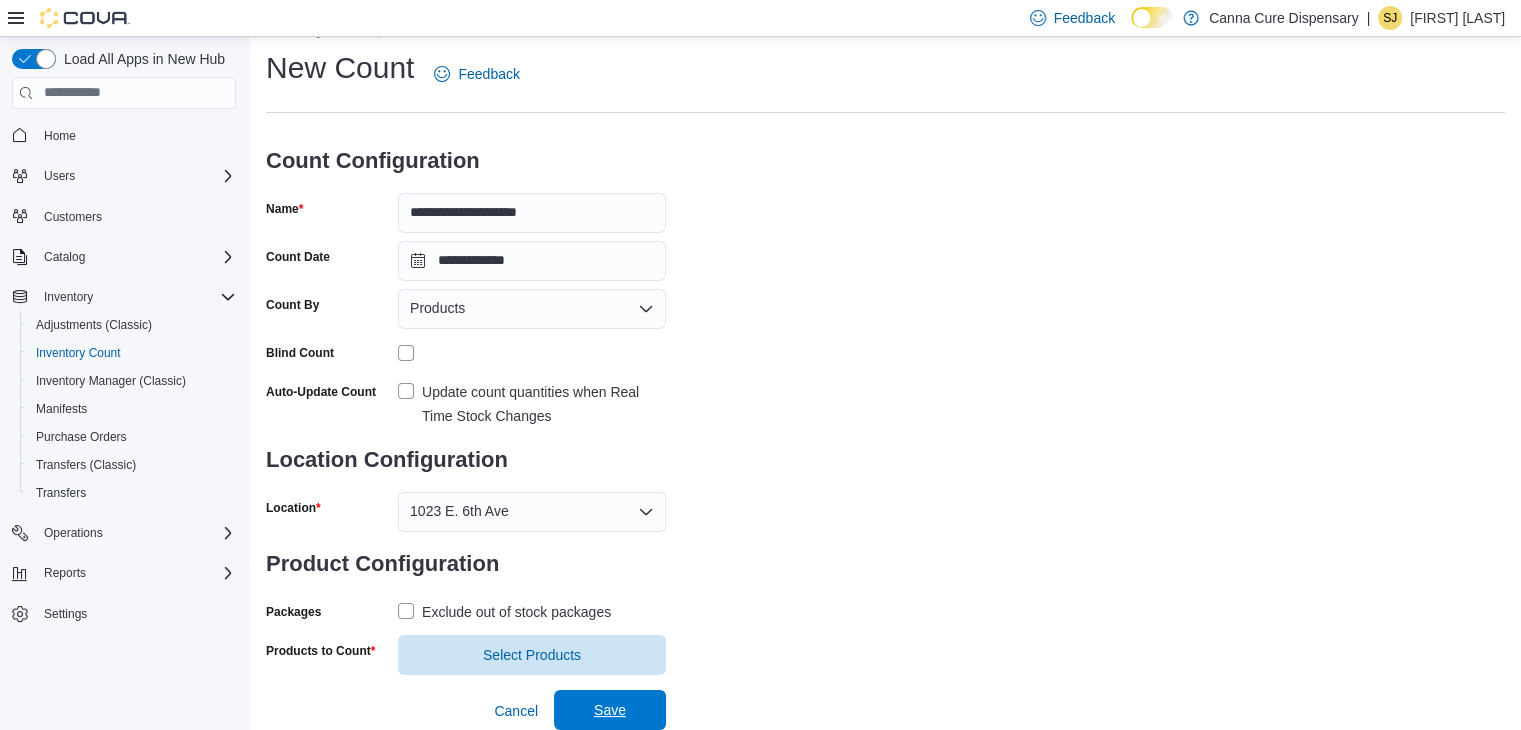 click on "Save" at bounding box center [610, 710] 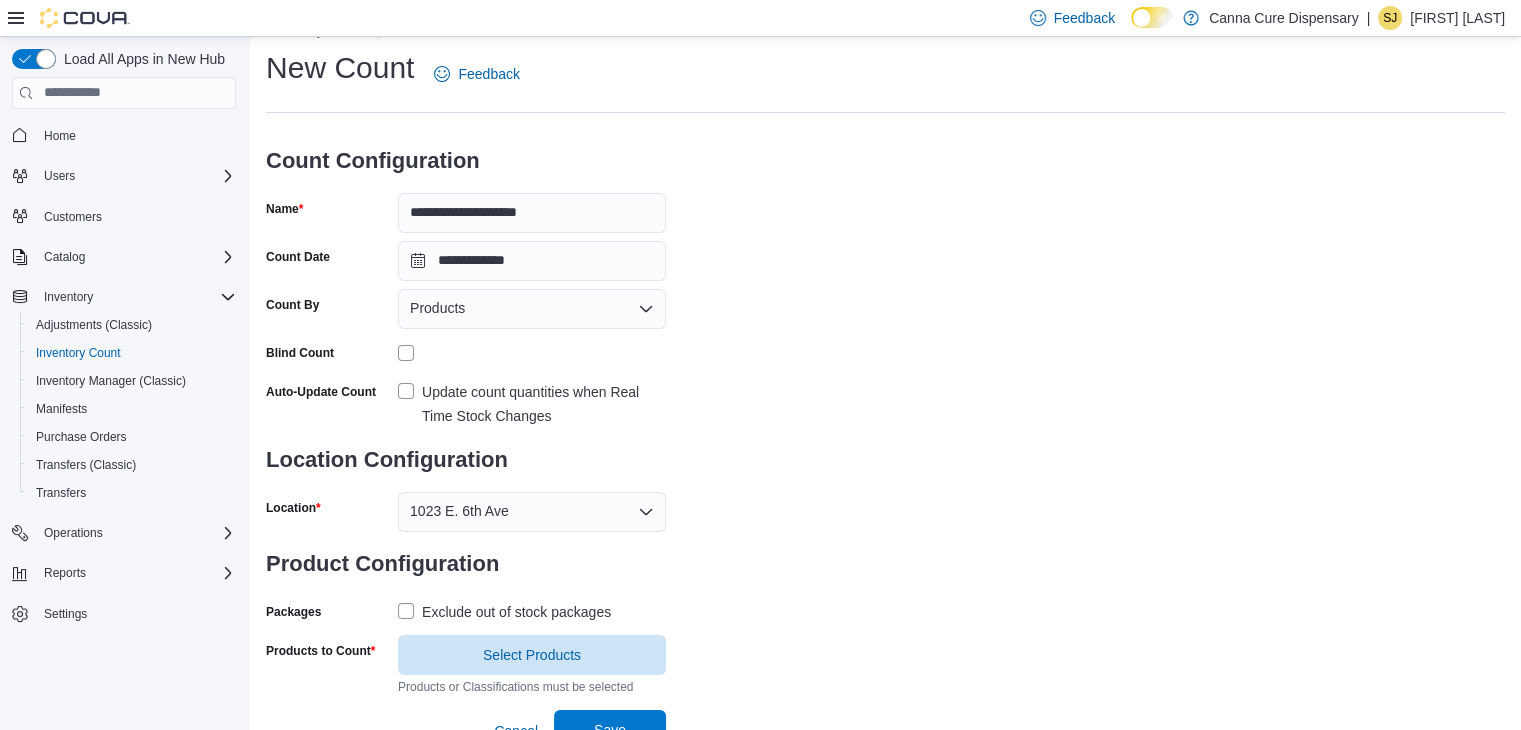 click on "Save" at bounding box center [610, 730] 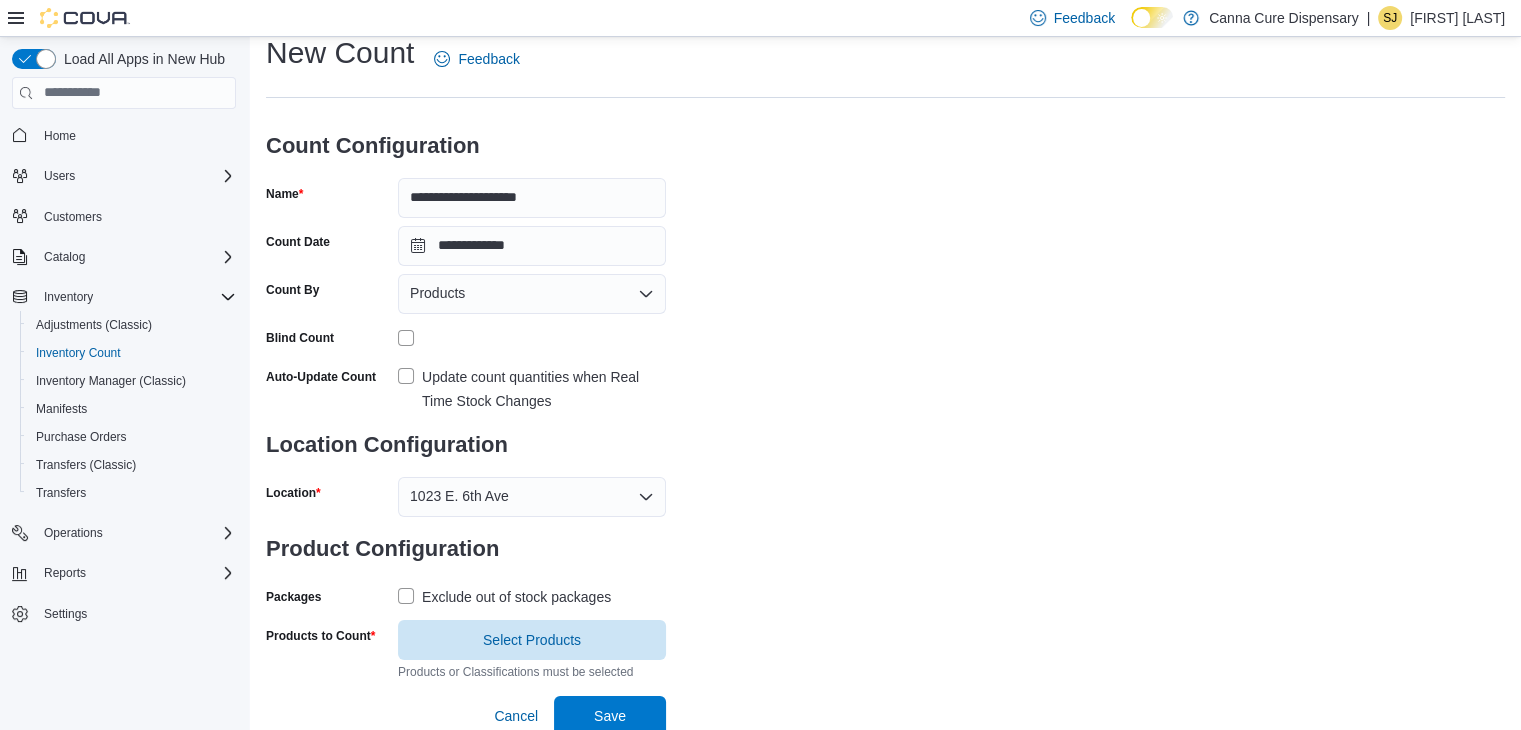 scroll, scrollTop: 61, scrollLeft: 0, axis: vertical 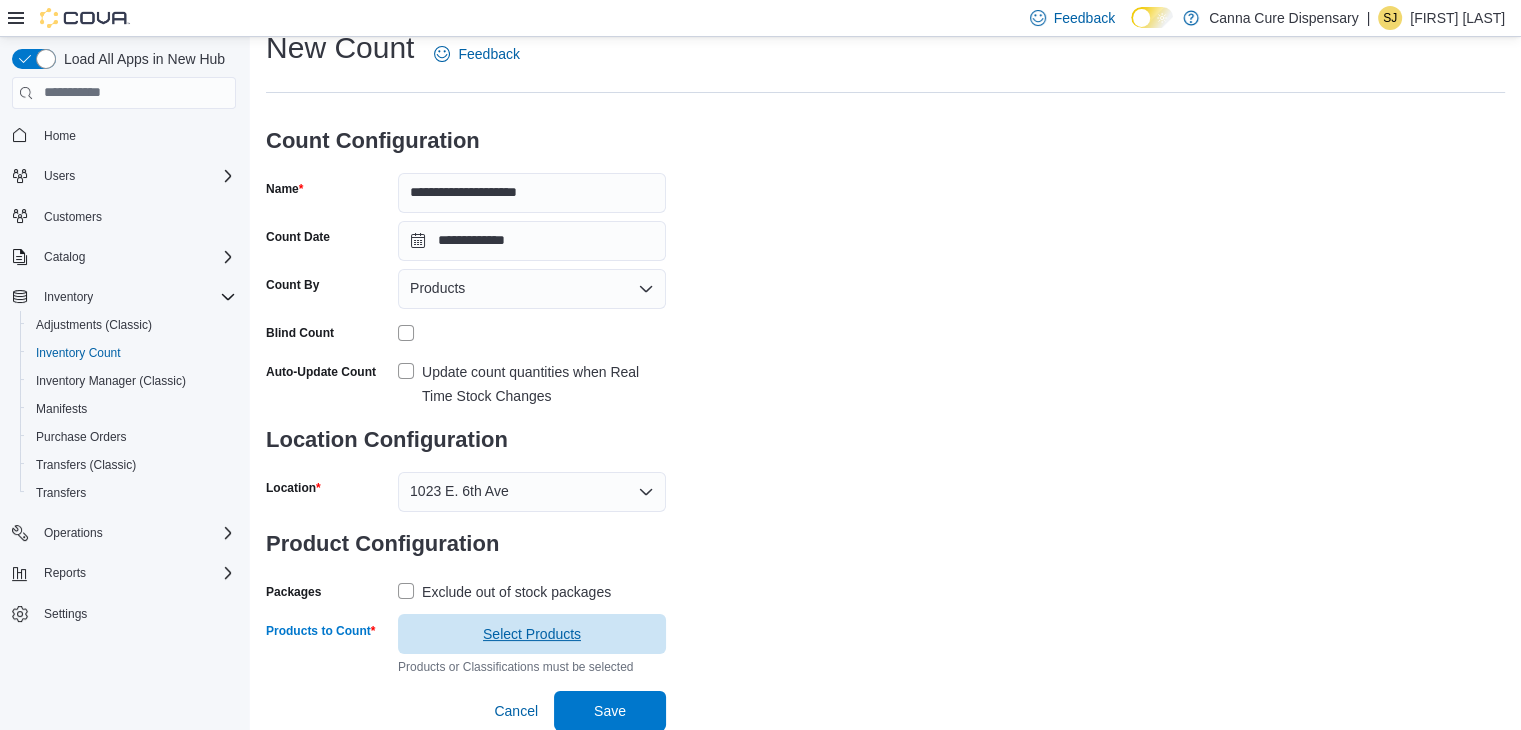 click on "Select Products" at bounding box center (532, 634) 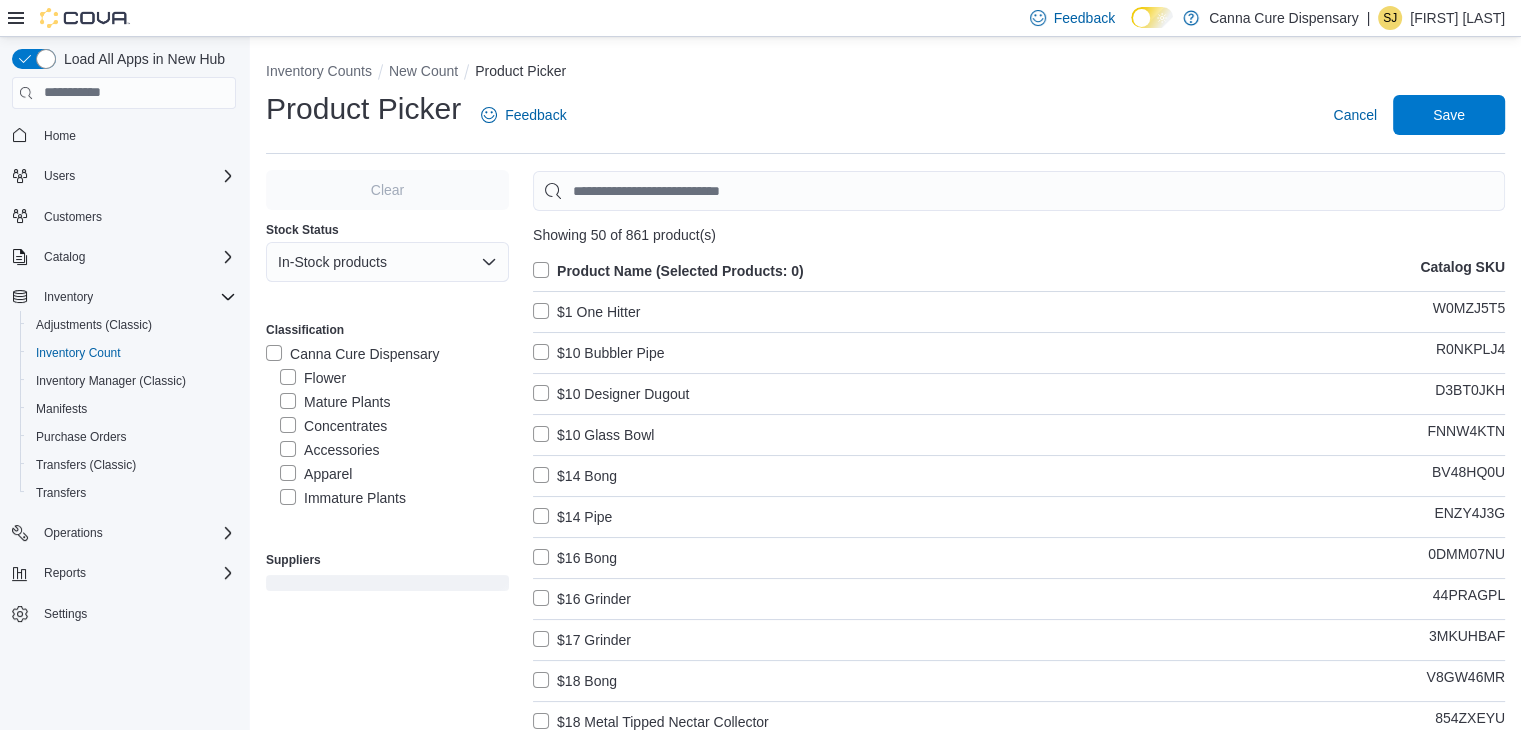 scroll, scrollTop: 285, scrollLeft: 0, axis: vertical 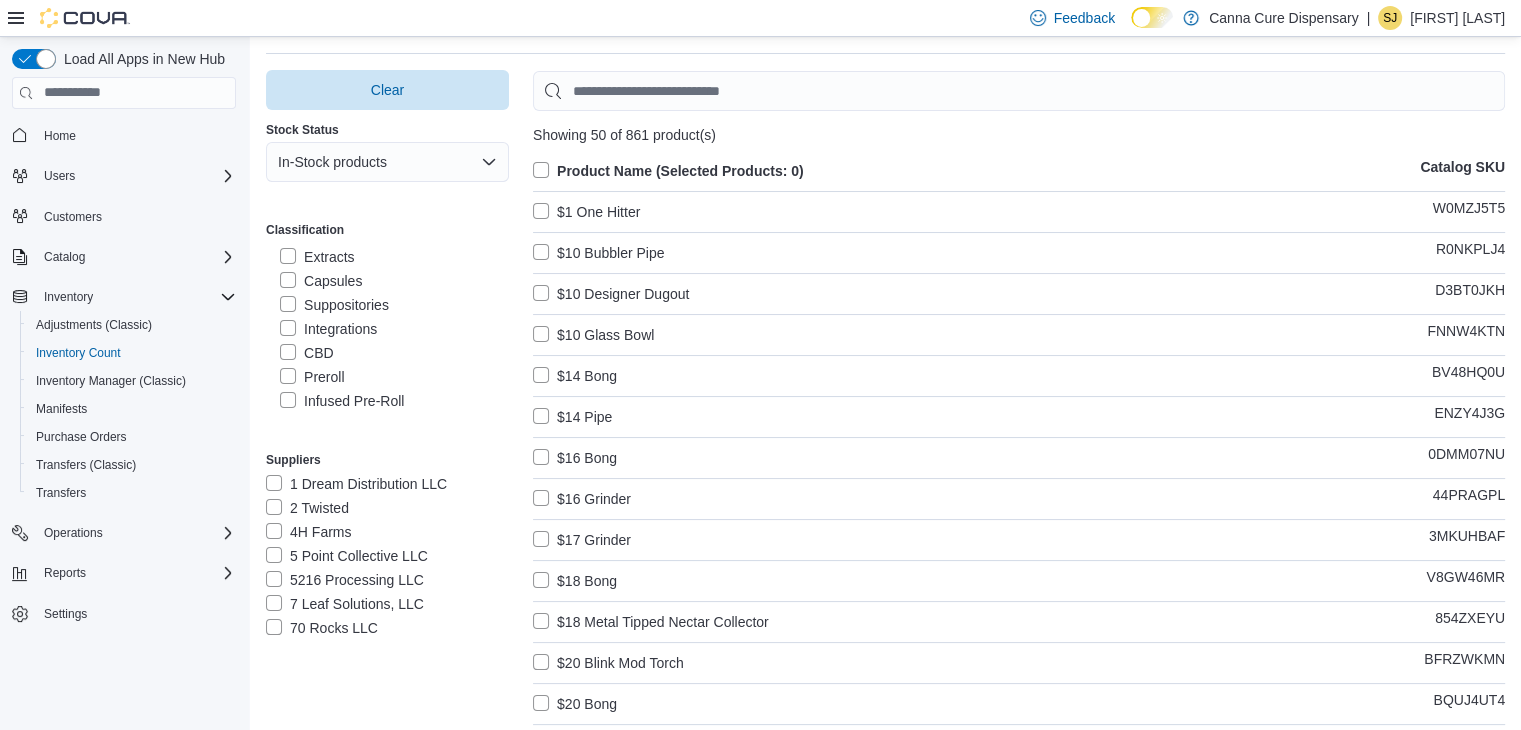 click on "Preroll" at bounding box center [394, 377] 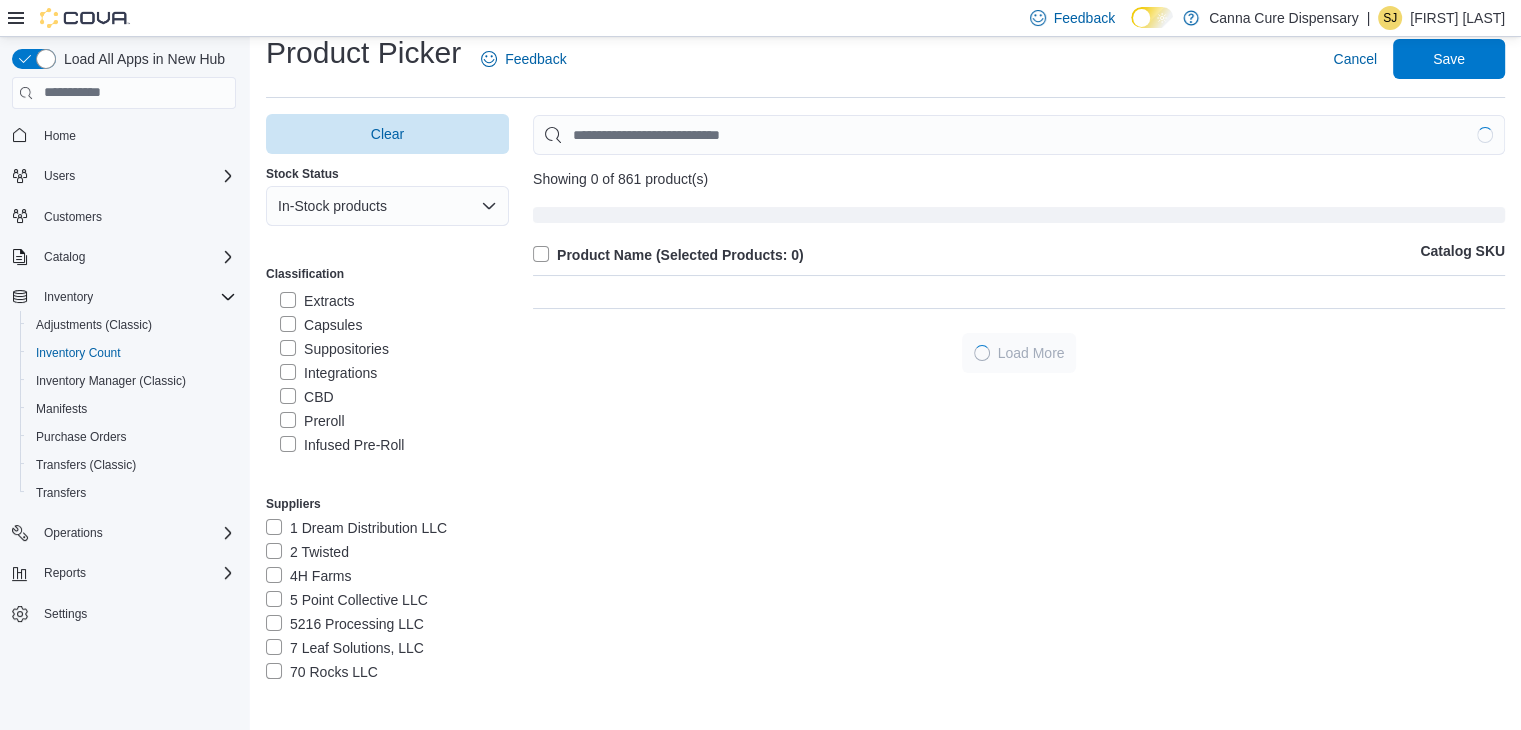 click on "Clear Stock Status  In-Stock products Classification  Canna Cure Dispensary Flower Mature Plants Concentrates Accessories Apparel Immature Plants Shake/Trim Edibles Tinctures Topicals Transdermal Patches Extracts Capsules Suppositories Integrations CBD Preroll Infused Pre-Roll Suppliers  1 Dream Distribution LLC 2 Twisted 4H Farms 5 Point Collective LLC 5216 Processing LLC 7 Leaf Solutions, LLC 70 Rocks LLC 710 Diamond Co Acannacook ACDS Processing ACDS PROCESSING, LLC Aero Labs Extraction and Testing, LLC All Gas No Brakes Industries LLC Aloha Farms Alpha Grown Extracts LP AM Global Distribution Amazon.com Argent Argent Ventures Inc. Ashlock's Farm Bakery Supply Center, LLC BCN Company BCN Ind Becky Sage Bedrock Acres LLC Bee Elevated LLC Bella Vista Collective Big Country Investment Group Corp. Bills Niece Black Dog Provisions, LLC Blazin Okie Farms Bloomington Group Blue Light LLC Blue River Organics Boro Family Farms Botanical Apotheca Bryan Kugel Farms LLC Bud Maxx LLC Buy The Pound LLC C Store Imports" at bounding box center (387, 414) 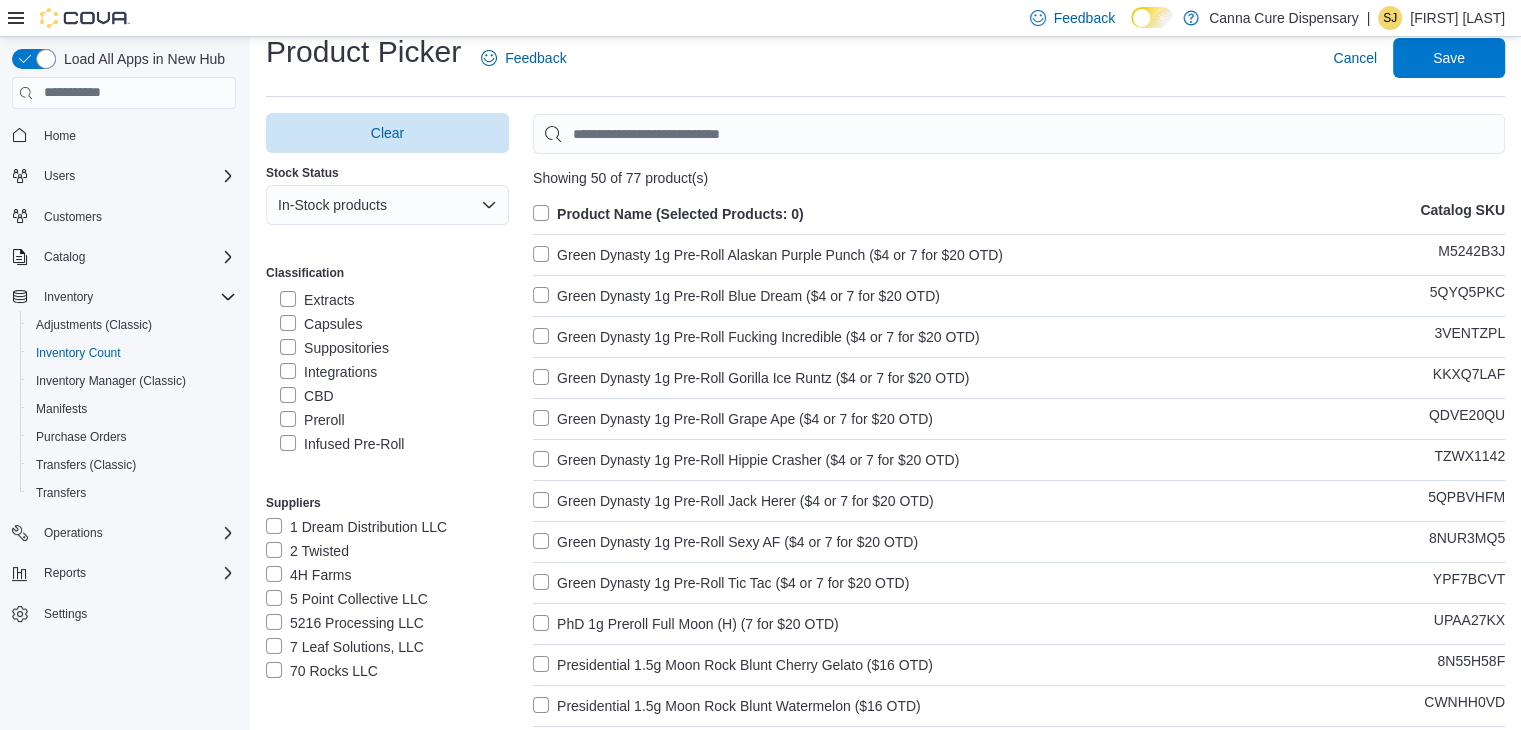 scroll, scrollTop: 100, scrollLeft: 0, axis: vertical 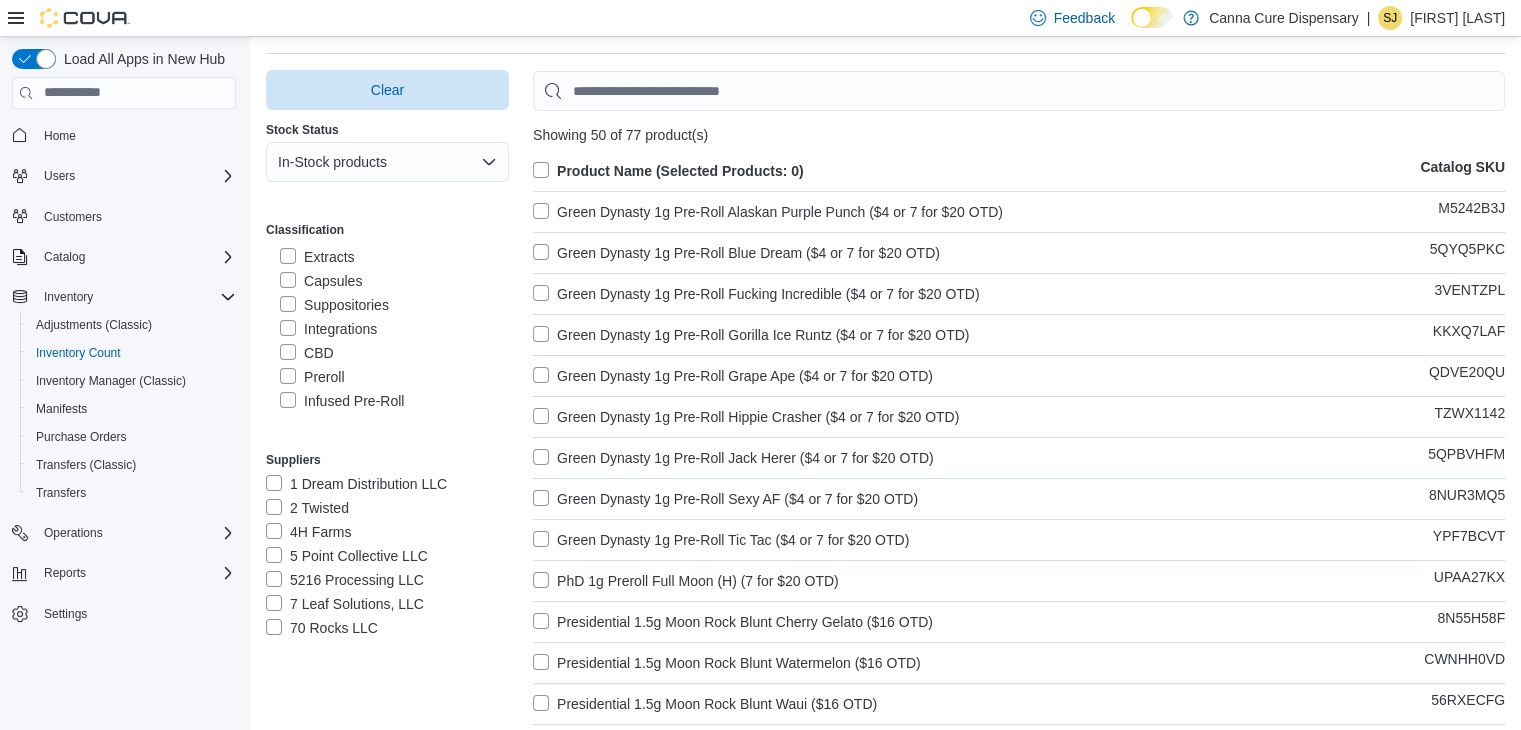 click on "Infused Pre-Roll" at bounding box center (342, 401) 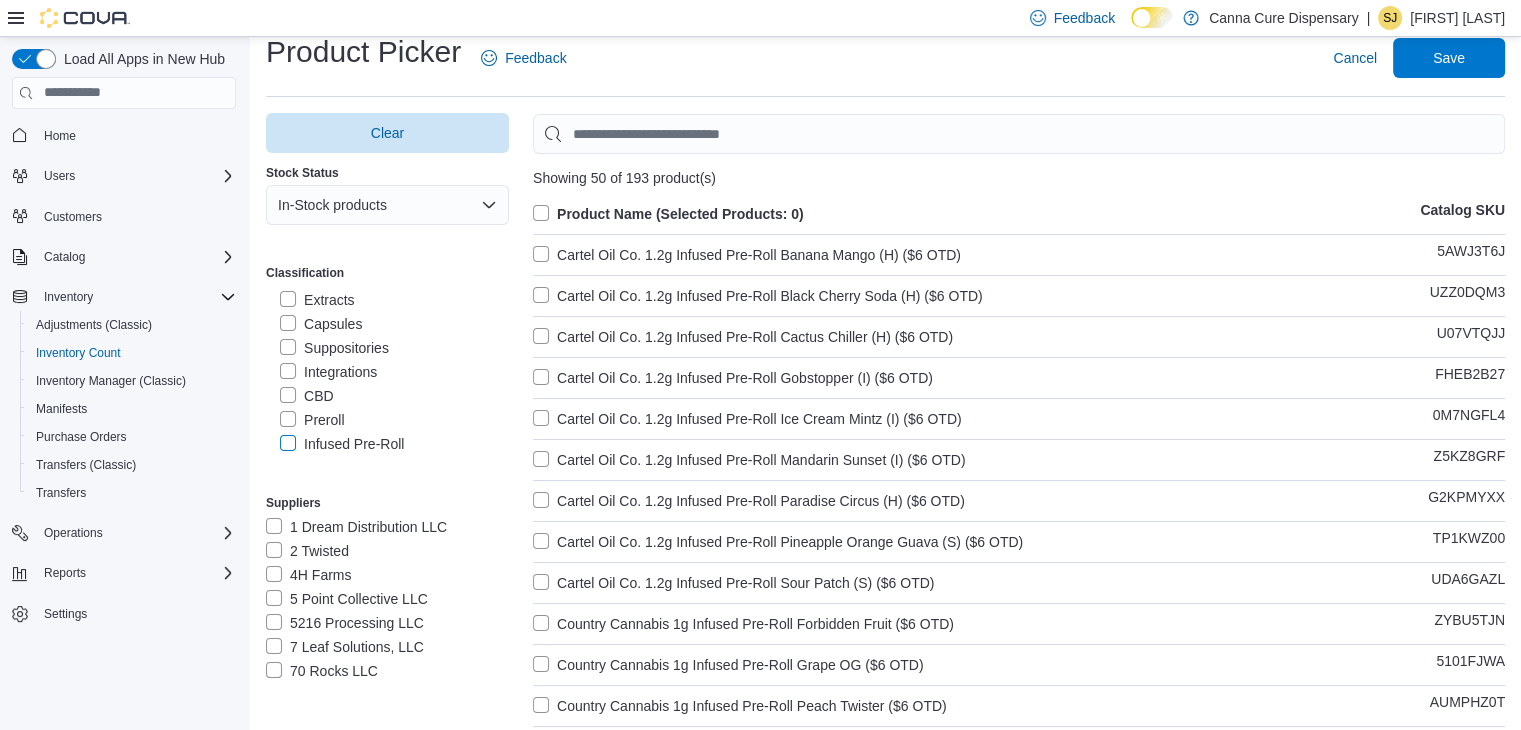 scroll, scrollTop: 100, scrollLeft: 0, axis: vertical 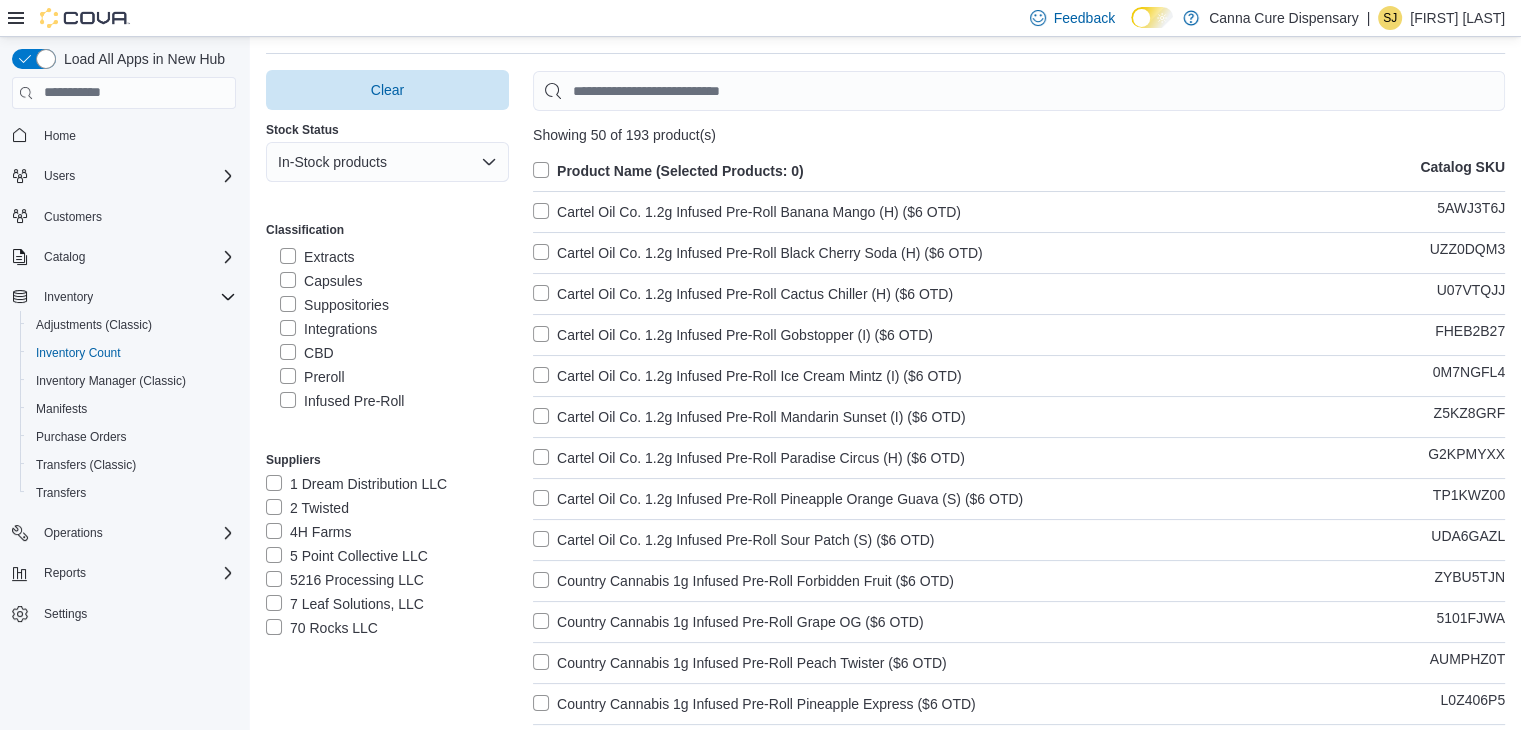 click on "Product Name (Selected Products: 0)" at bounding box center [668, 171] 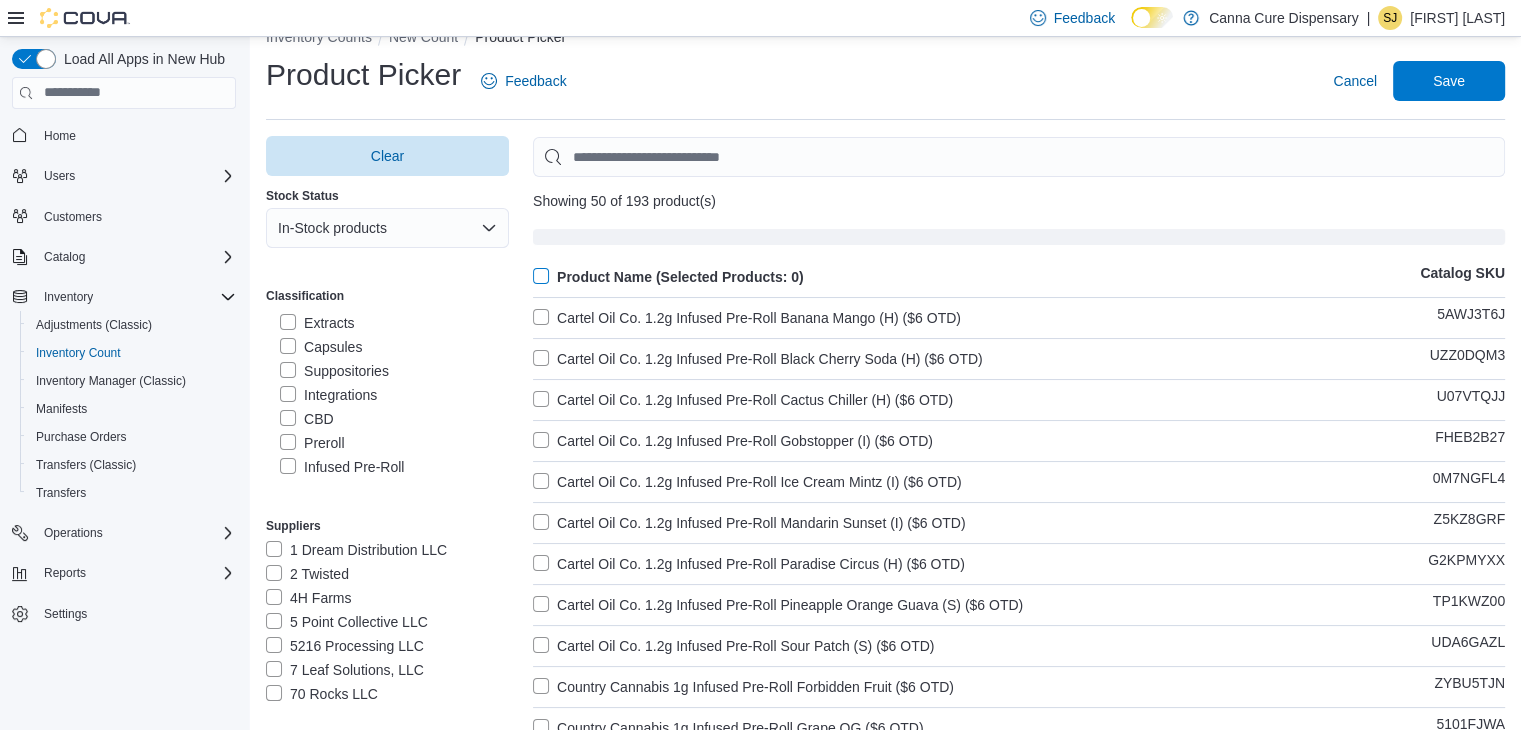 scroll, scrollTop: 0, scrollLeft: 0, axis: both 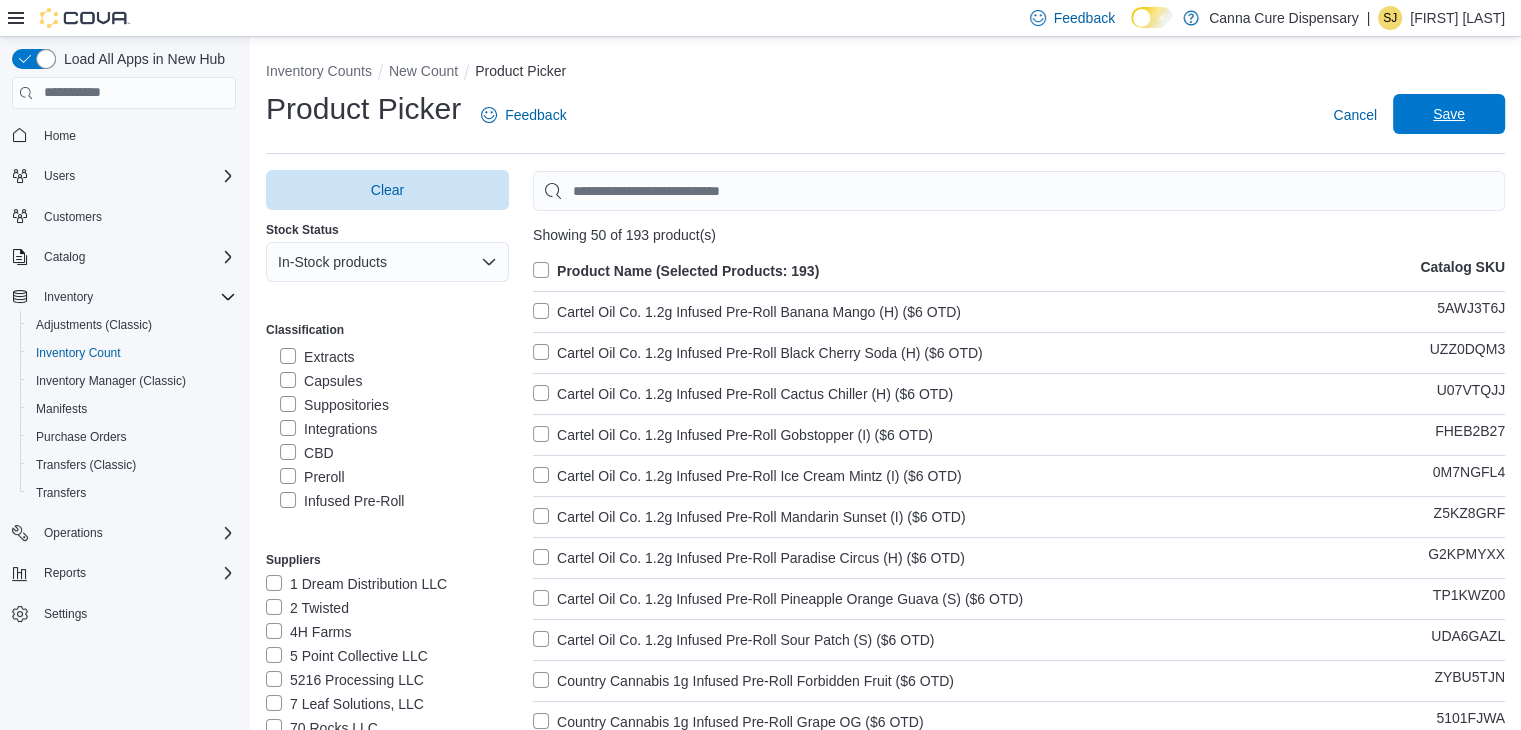 click on "Save" at bounding box center (1449, 114) 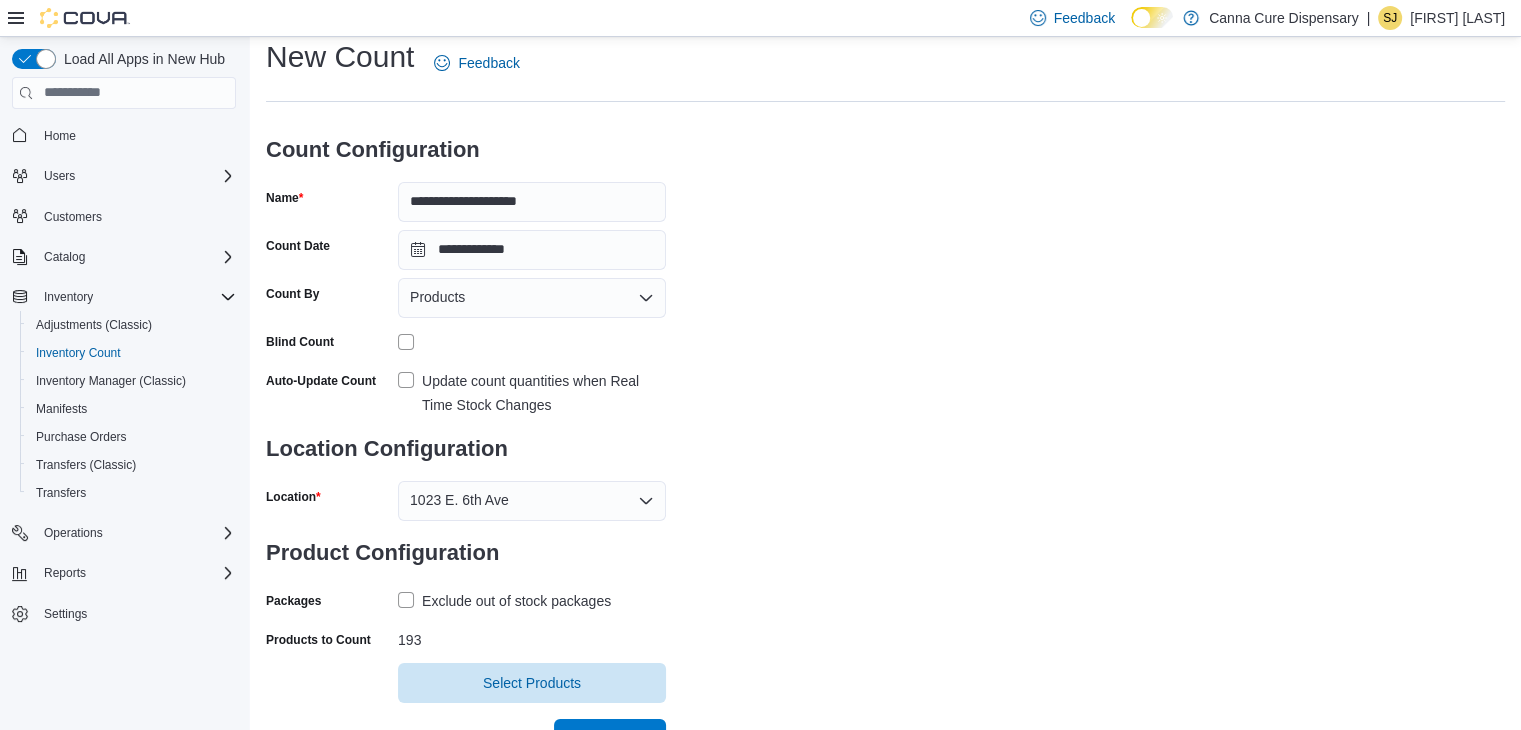 scroll, scrollTop: 80, scrollLeft: 0, axis: vertical 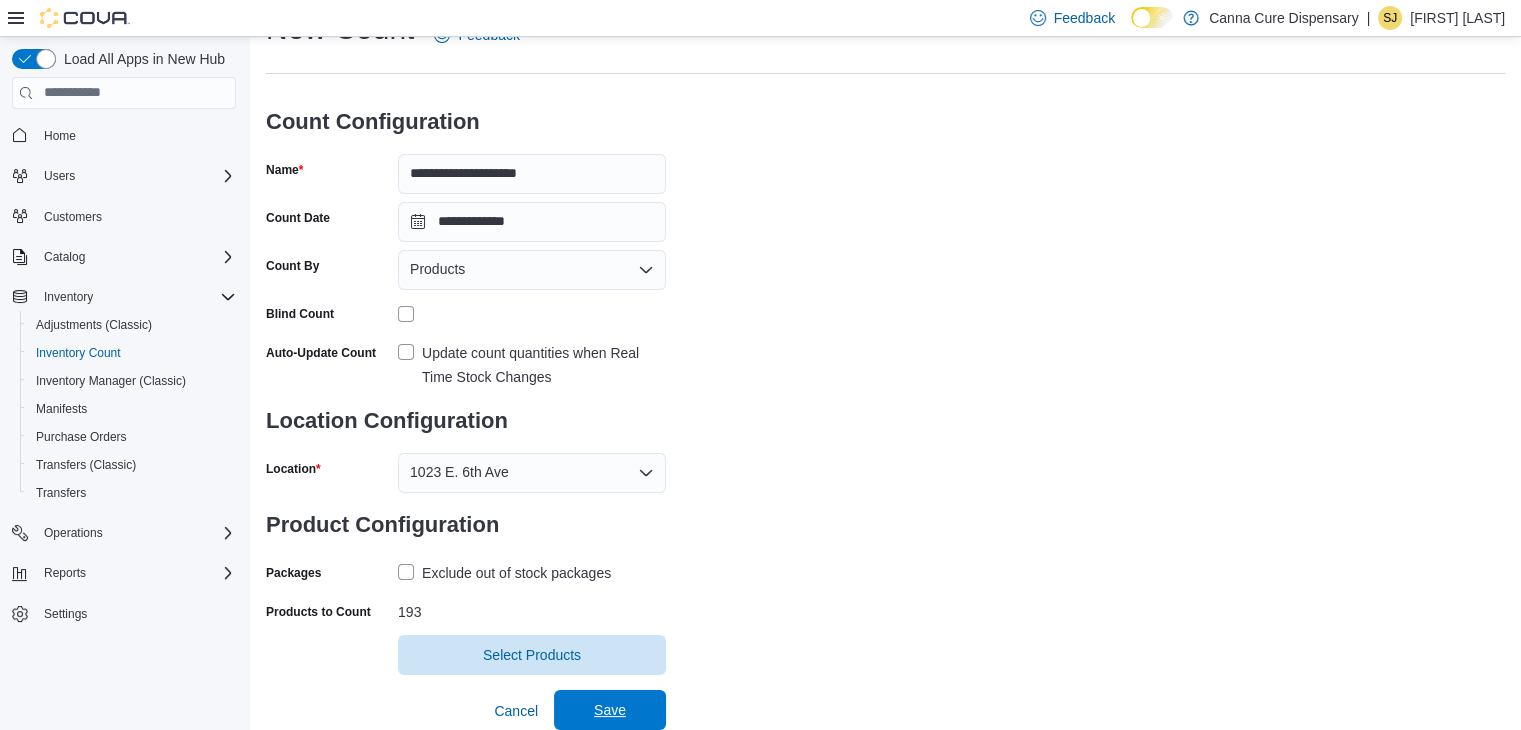 click on "Save" at bounding box center (610, 710) 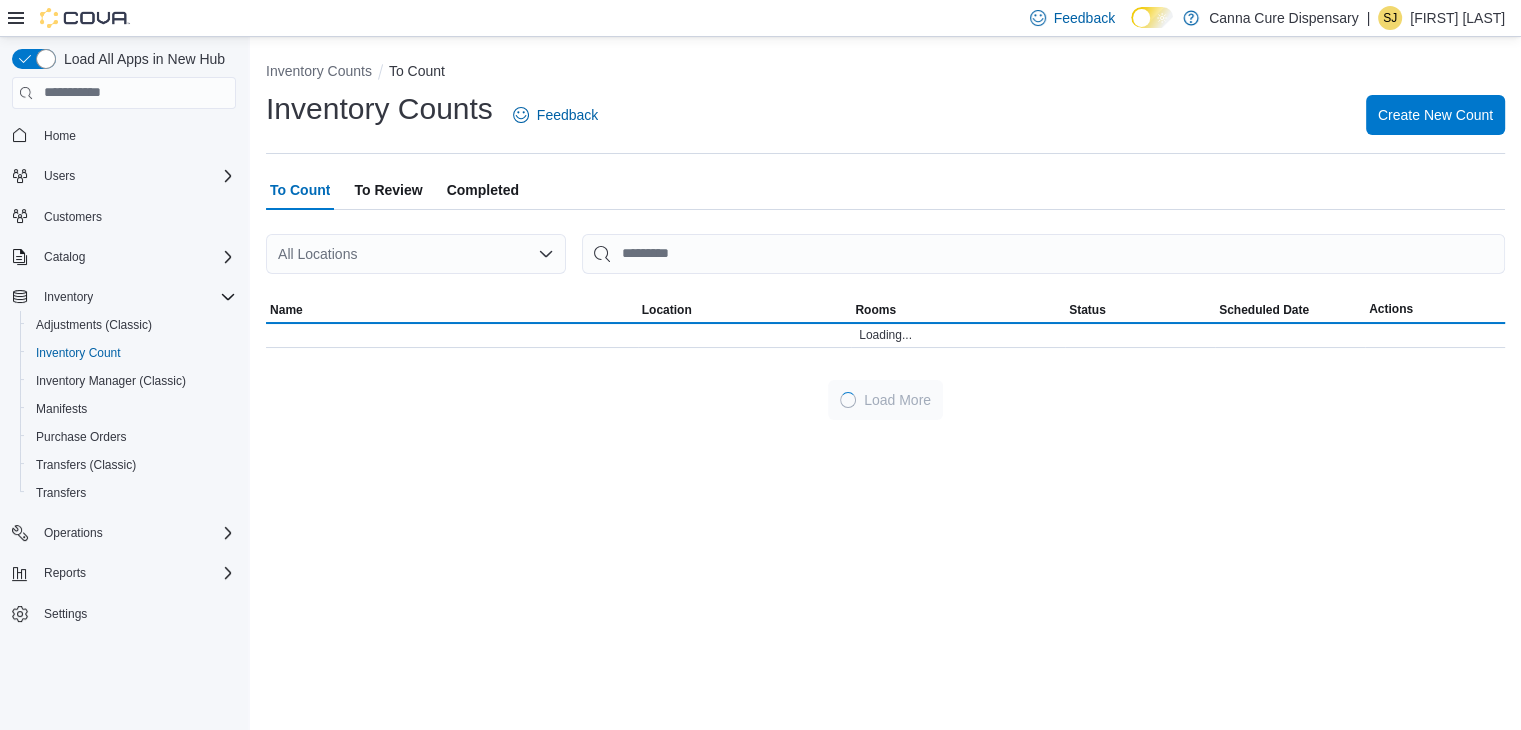 scroll, scrollTop: 0, scrollLeft: 0, axis: both 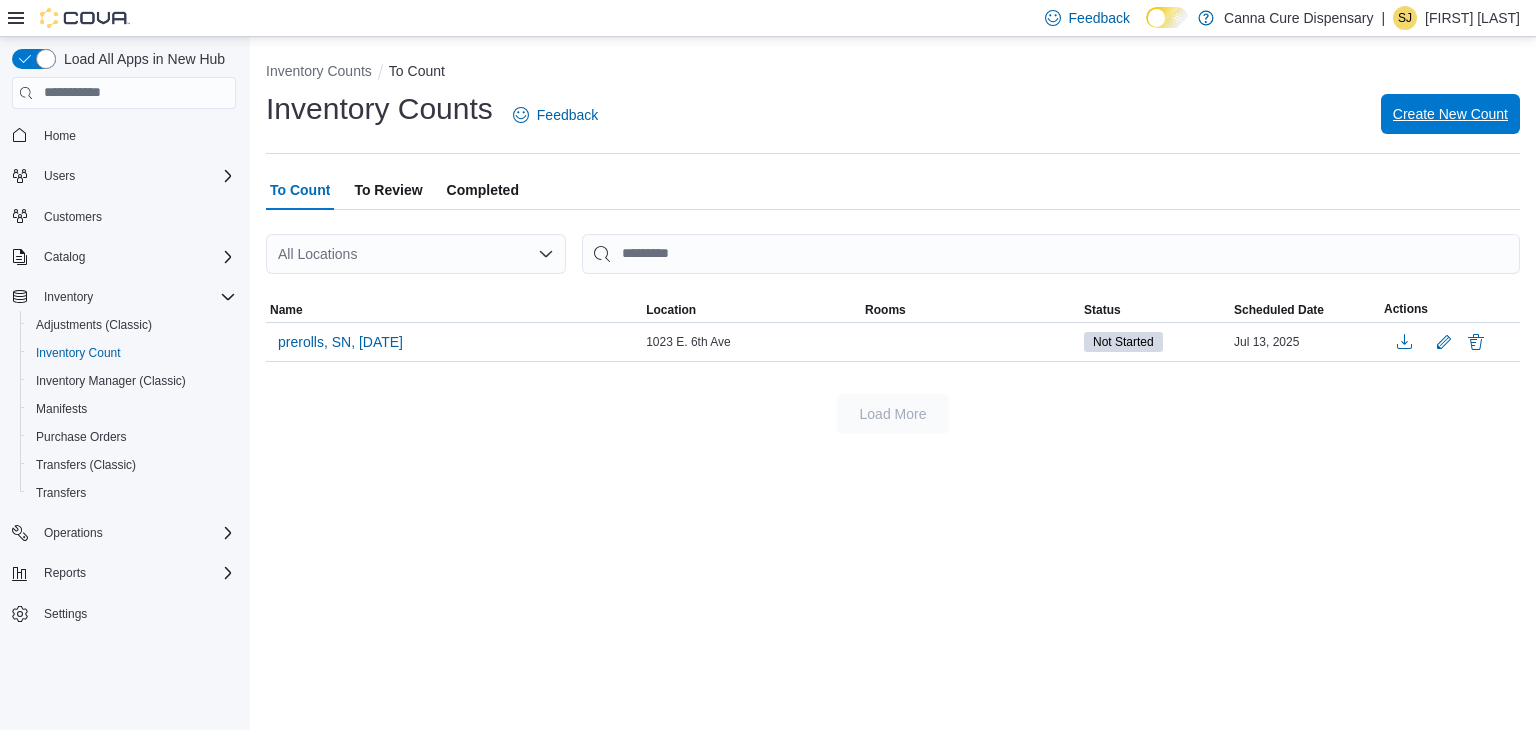 click on "Create New Count" at bounding box center (1450, 114) 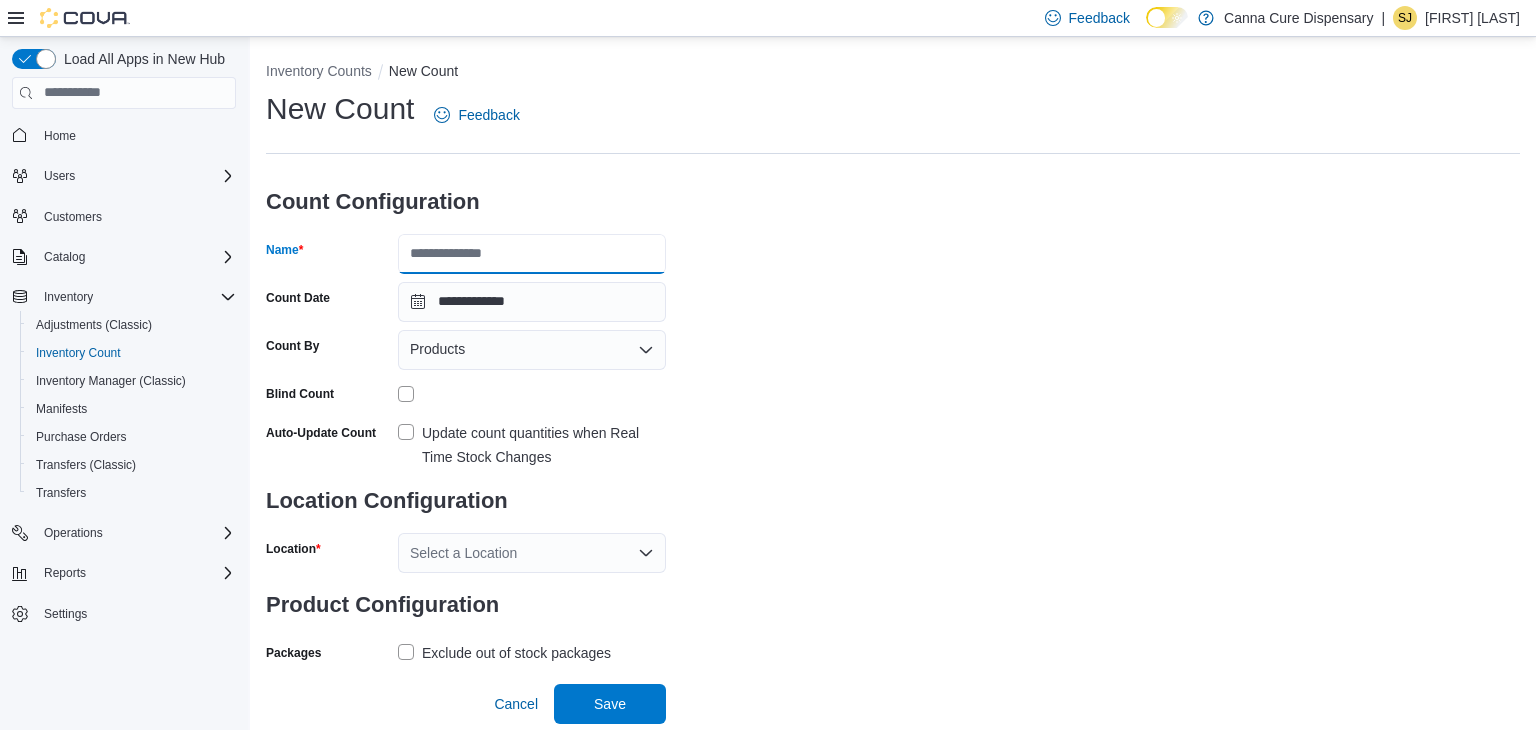 click on "Name" at bounding box center (532, 254) 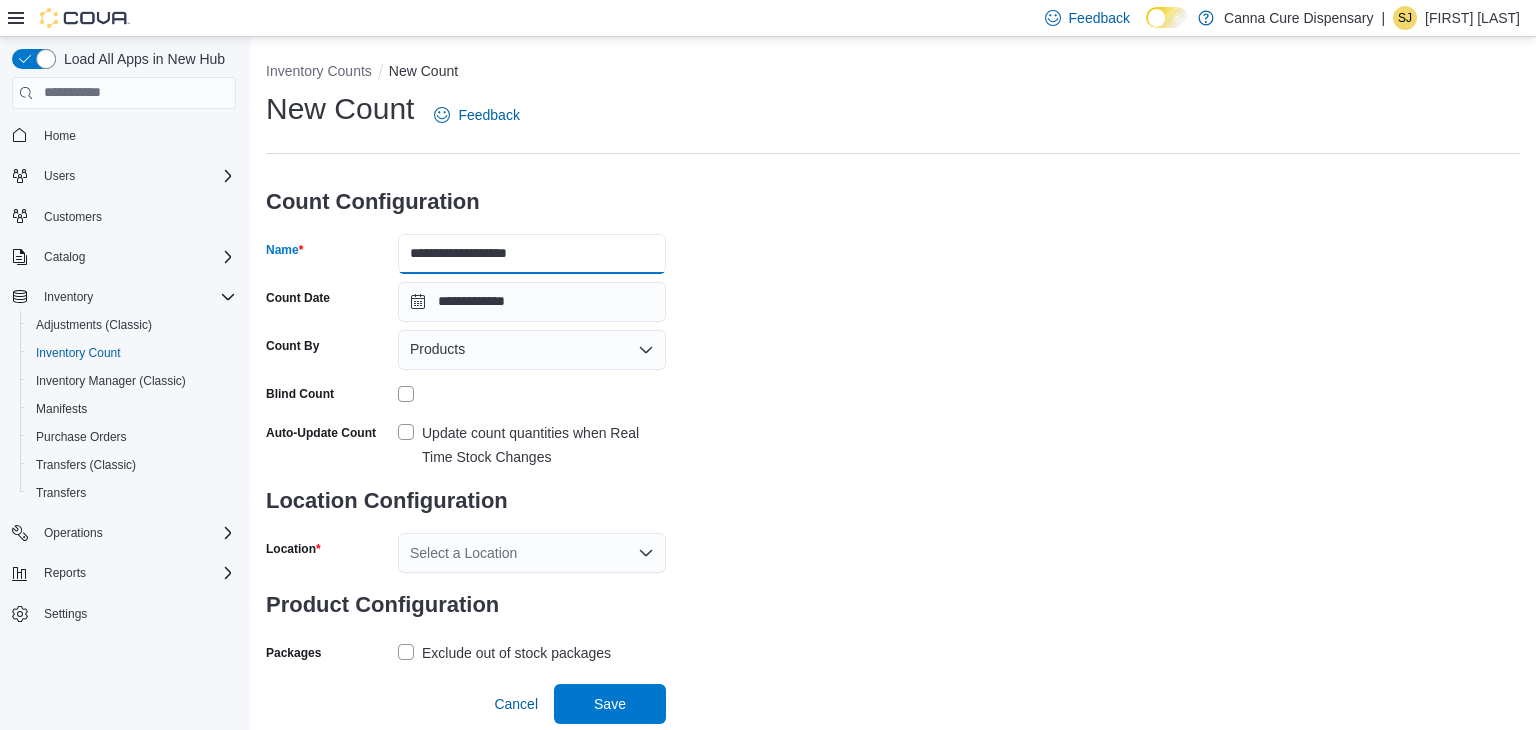 drag, startPoint x: 480, startPoint y: 258, endPoint x: 509, endPoint y: 260, distance: 29.068884 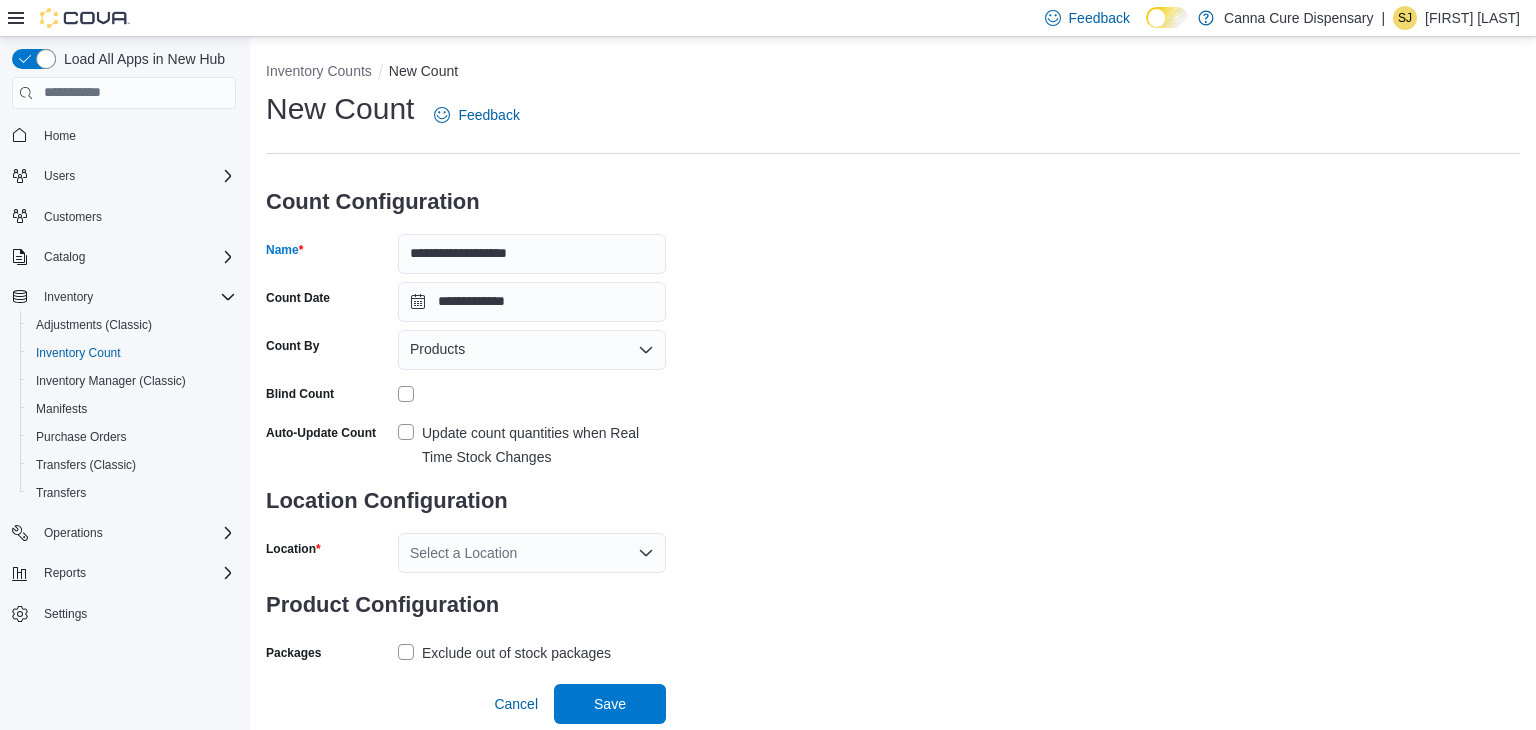 click on "Update count quantities when Real Time Stock Changes" at bounding box center (544, 445) 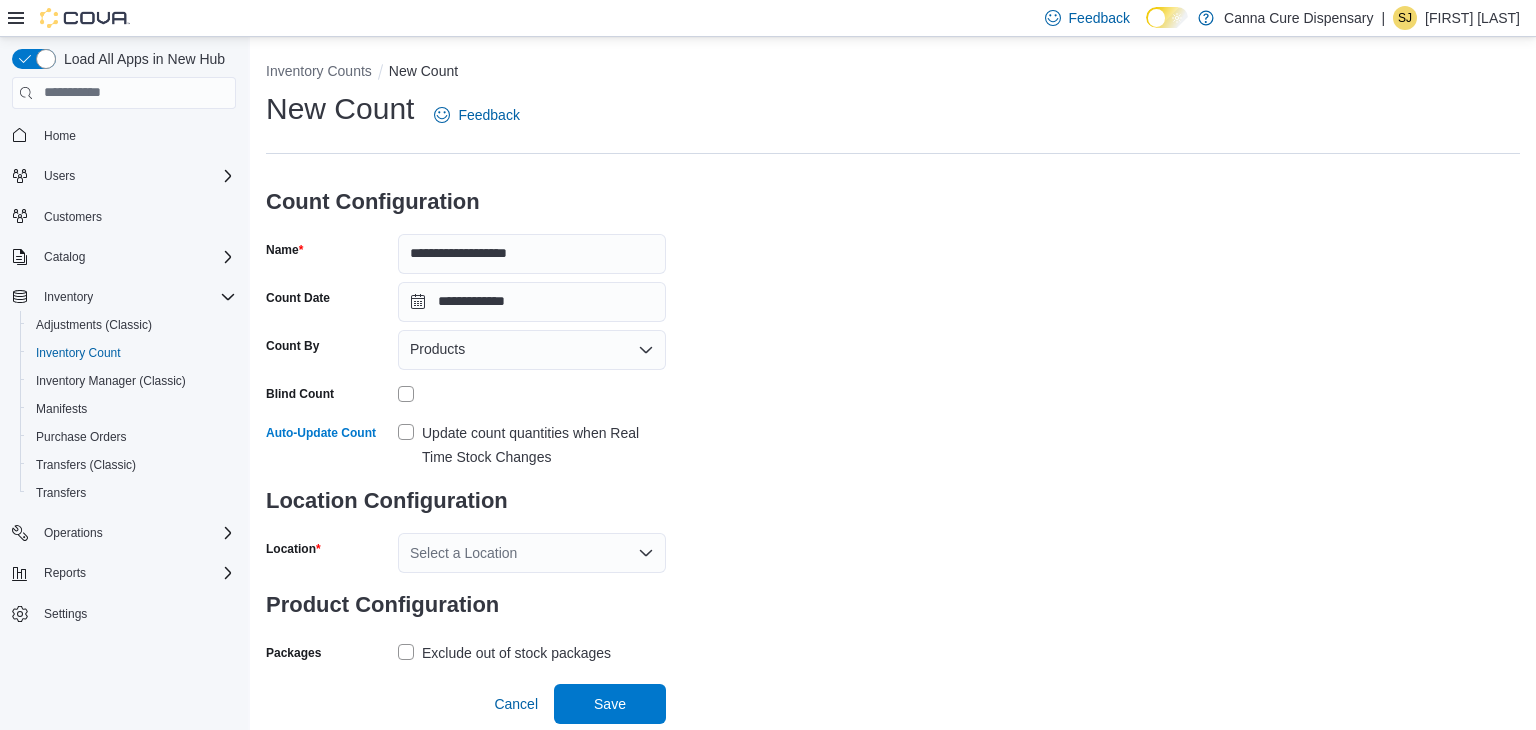 click on "Select a Location" at bounding box center (532, 553) 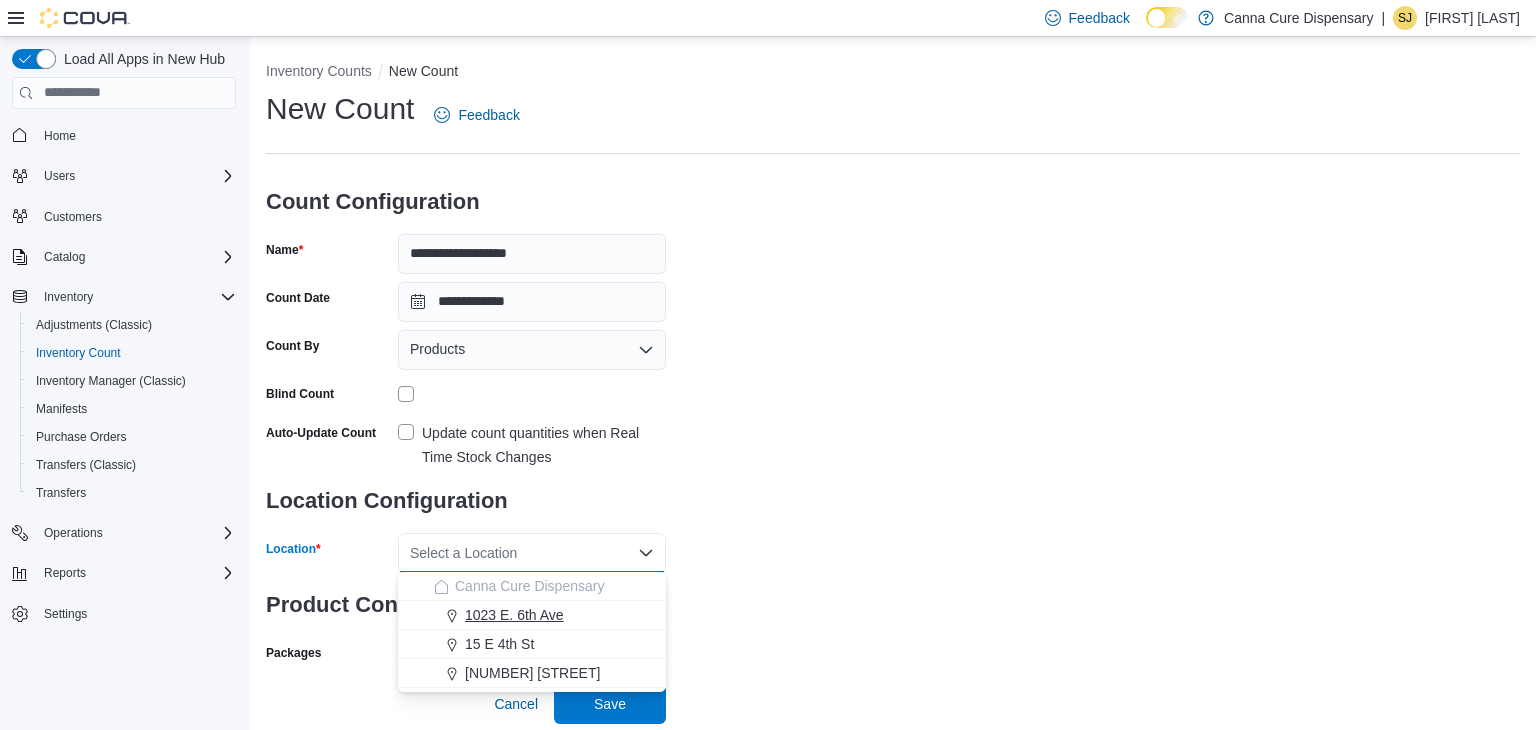 click on "1023 E. 6th Ave" at bounding box center (544, 615) 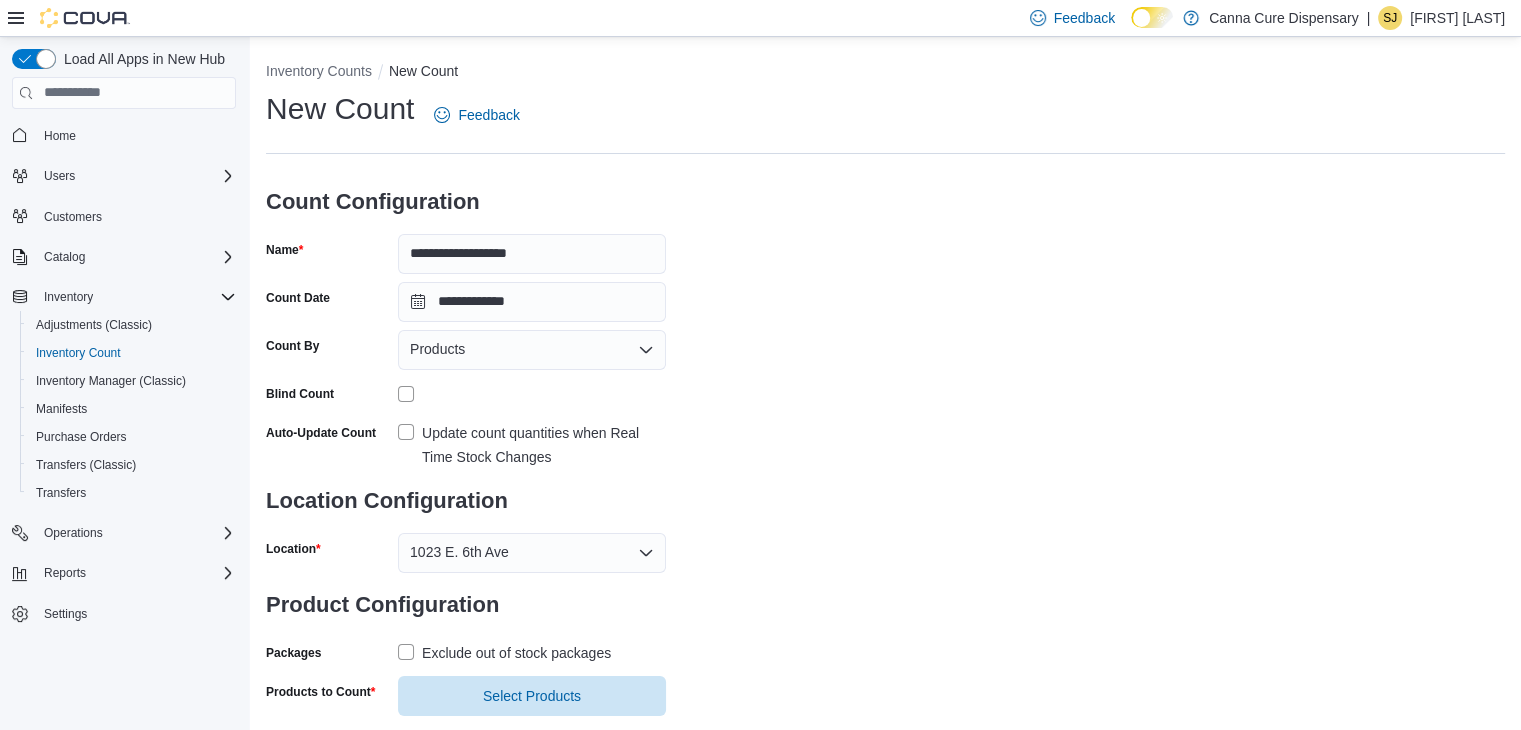 click on "Exclude out of stock packages" at bounding box center [516, 653] 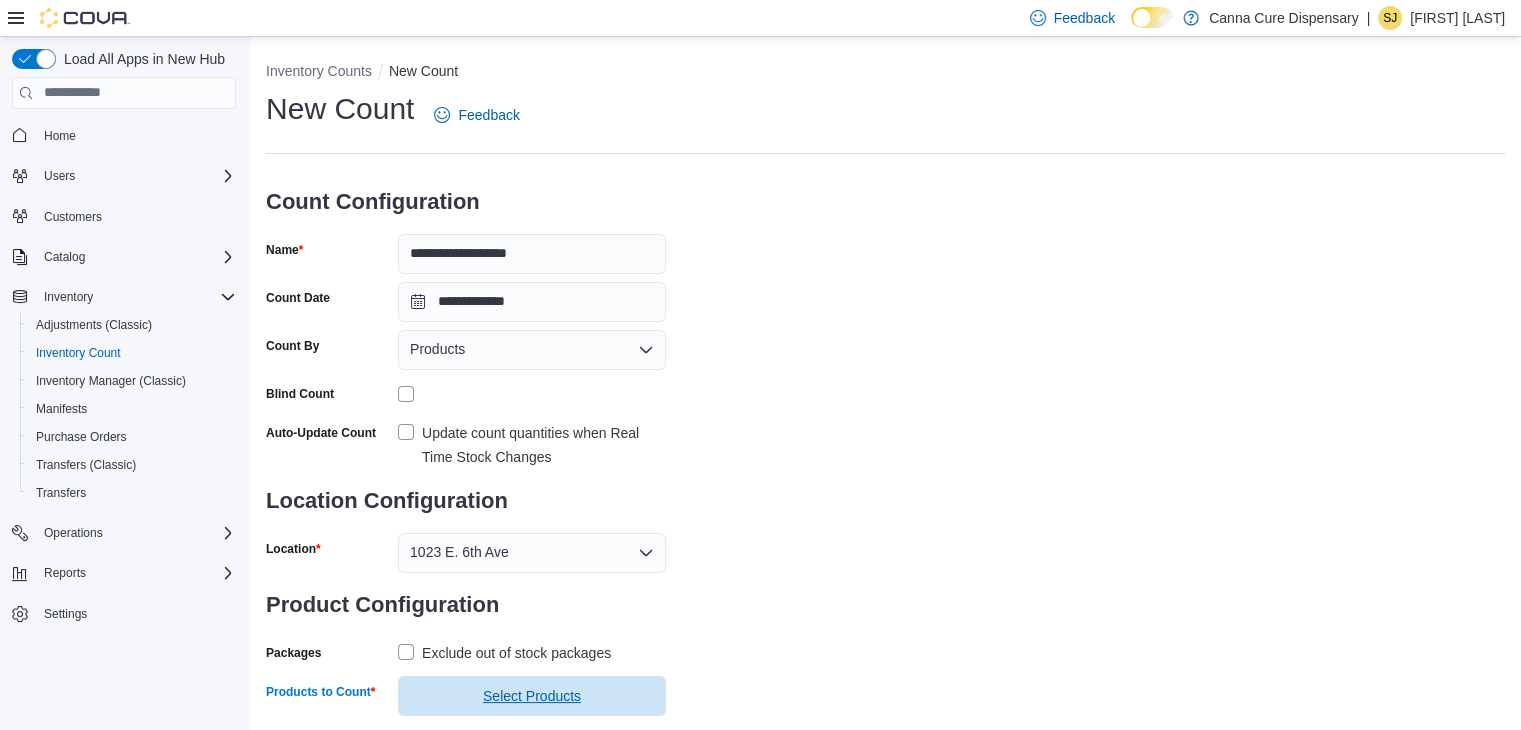 click on "Select Products" at bounding box center (532, 696) 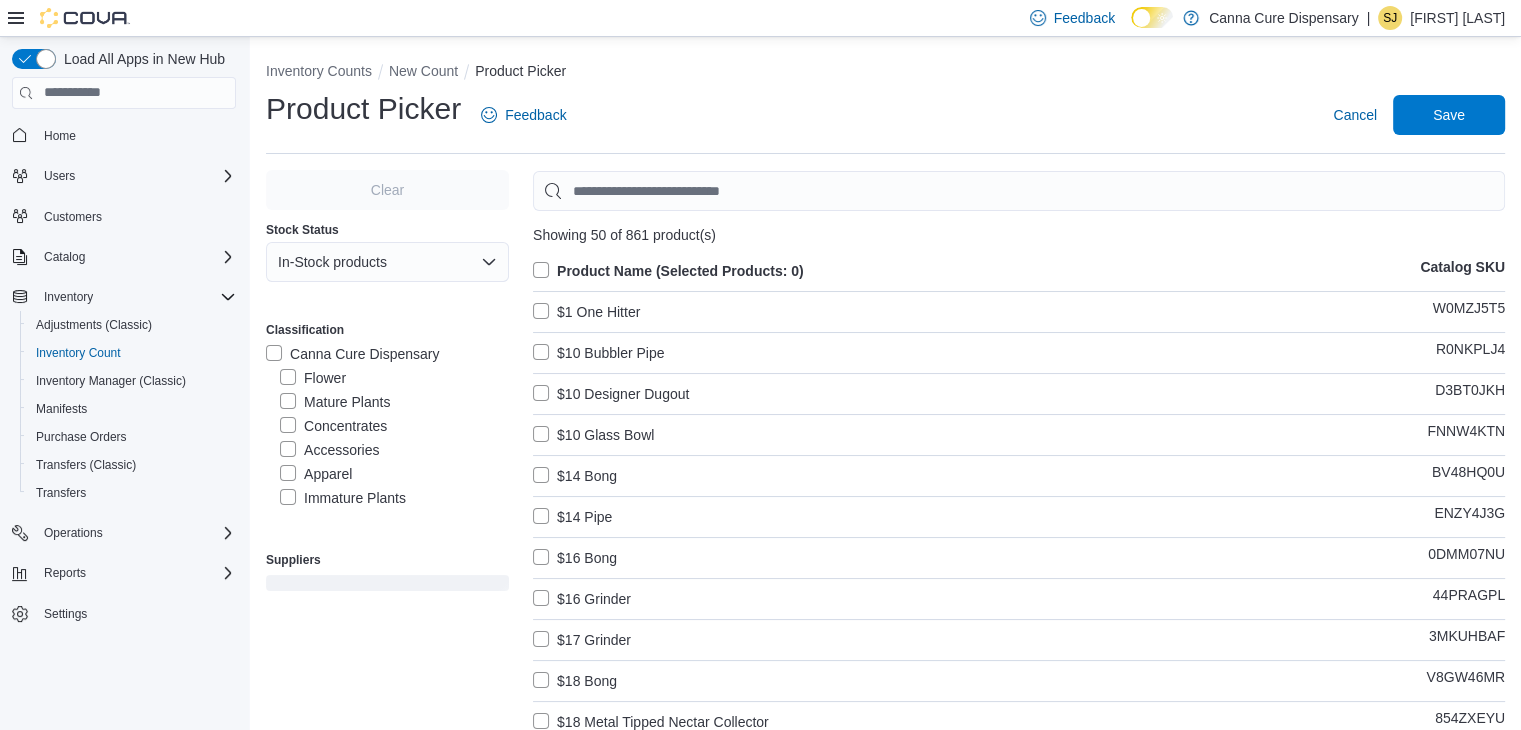 click on "Flower" at bounding box center [313, 378] 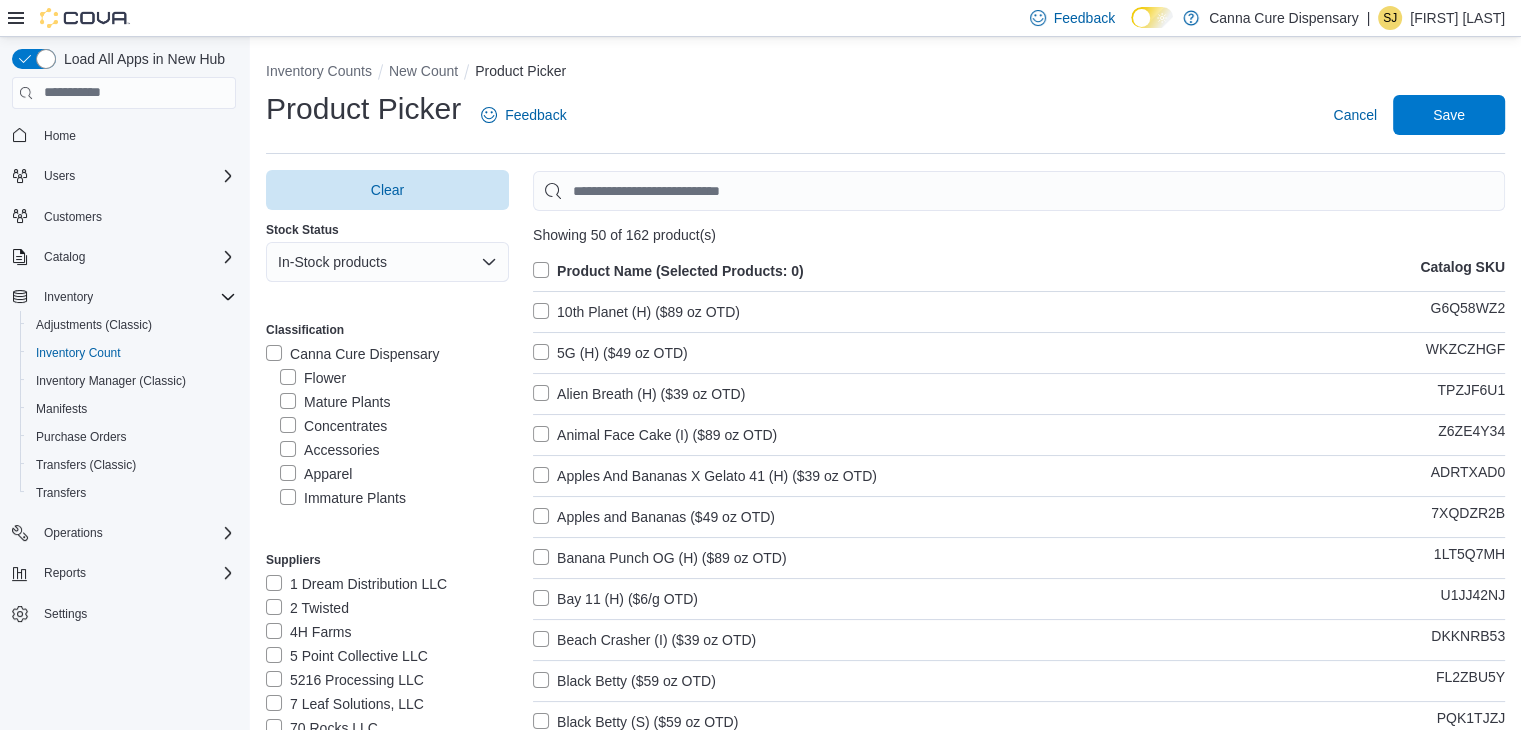 click on "Product Name (Selected Products: 0)" at bounding box center [668, 271] 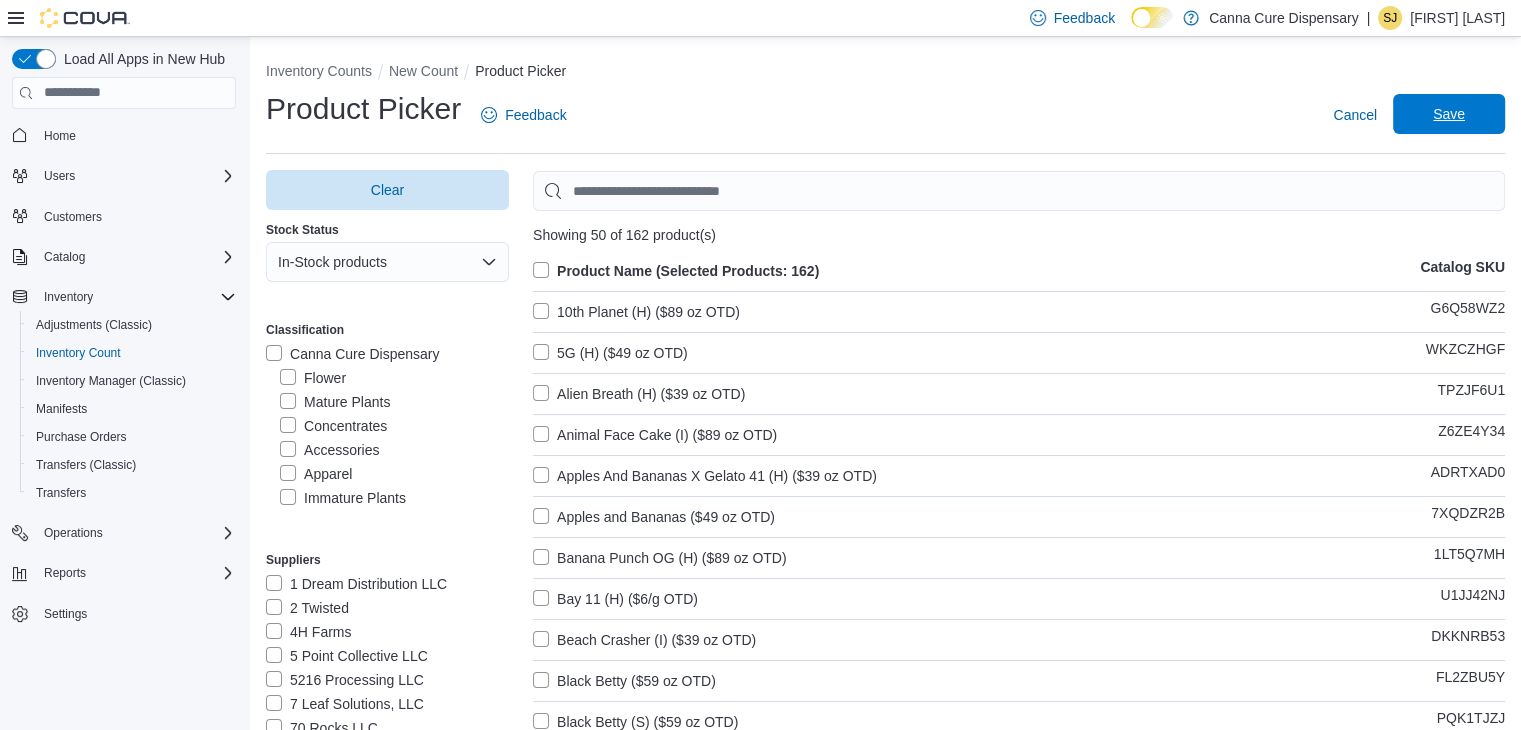 click on "Save" at bounding box center (1449, 114) 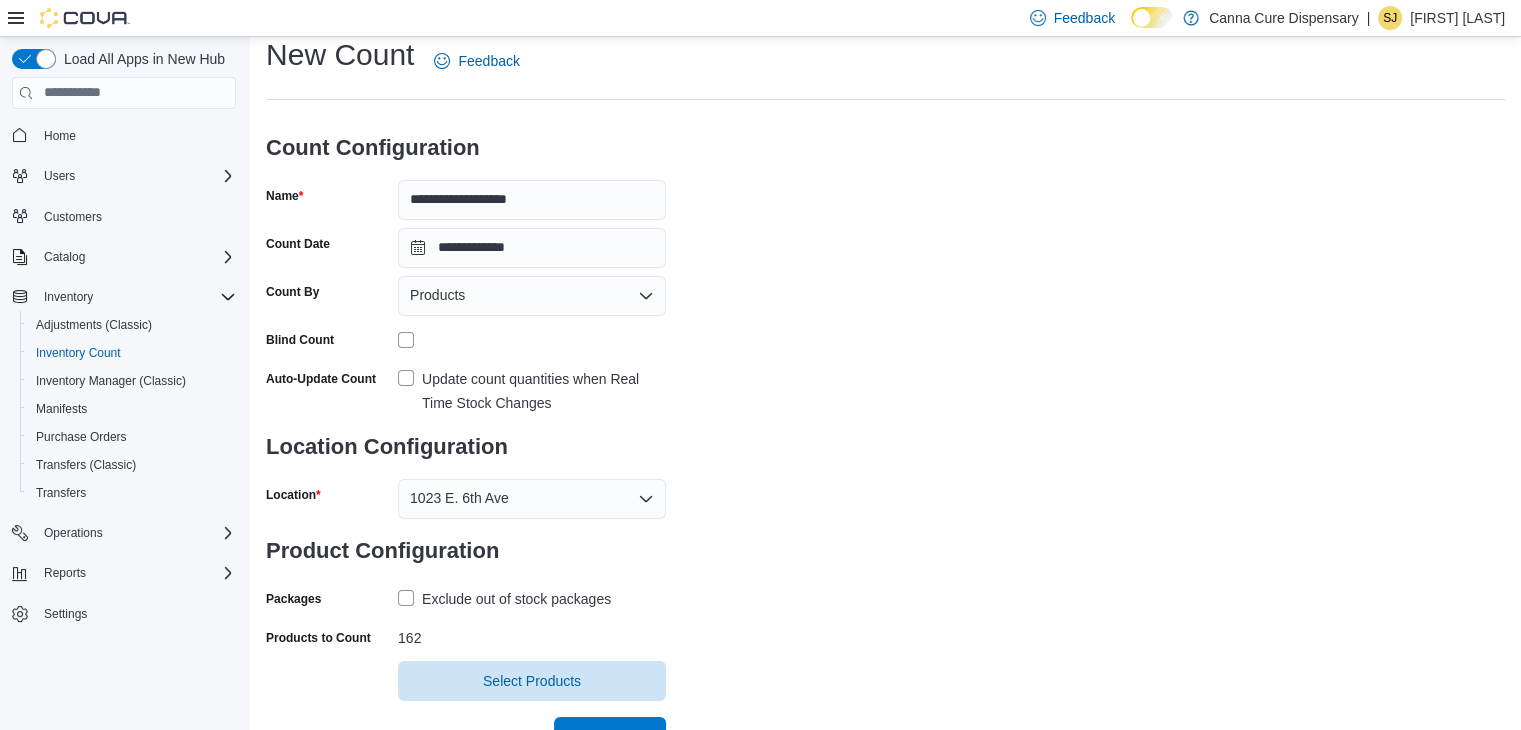 scroll, scrollTop: 80, scrollLeft: 0, axis: vertical 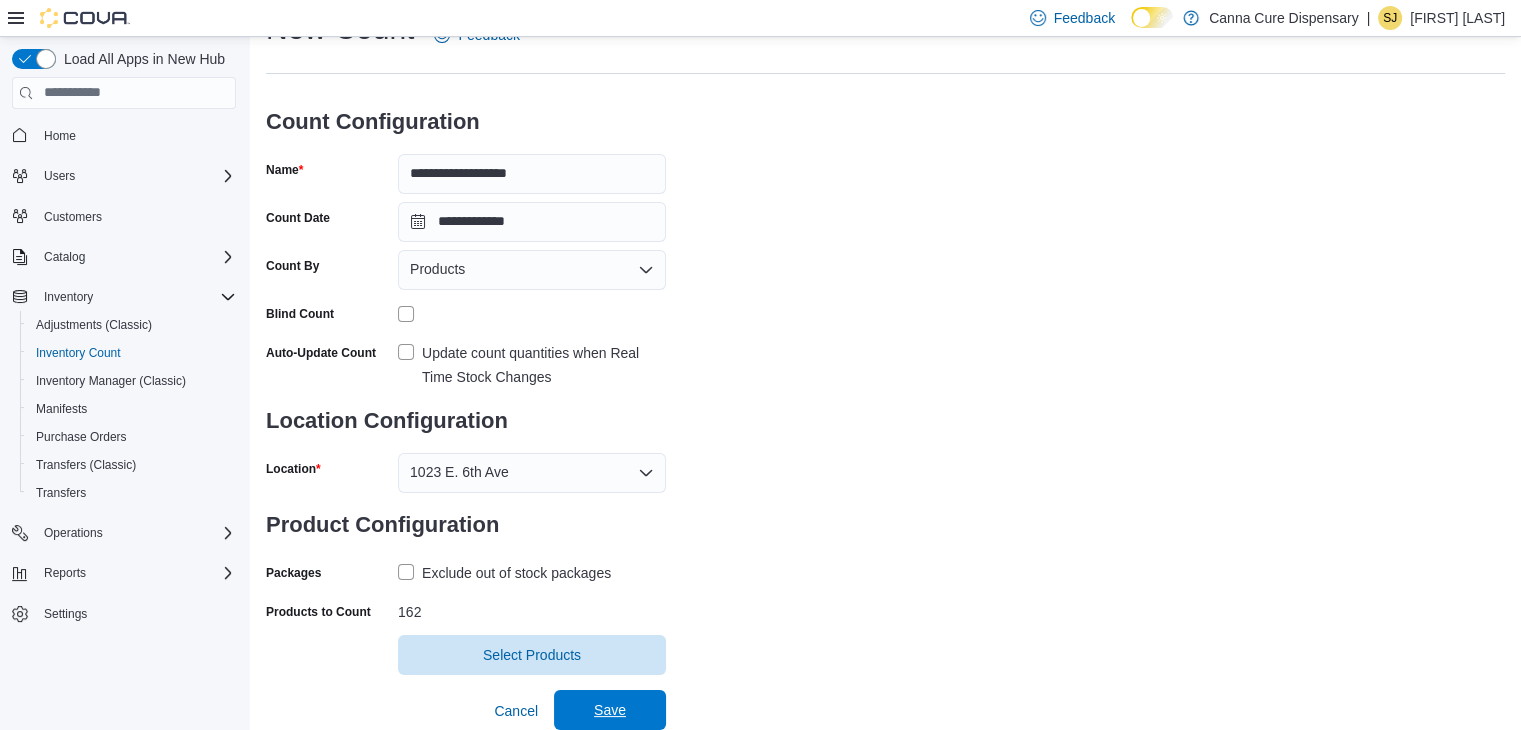 click on "Save" at bounding box center (610, 710) 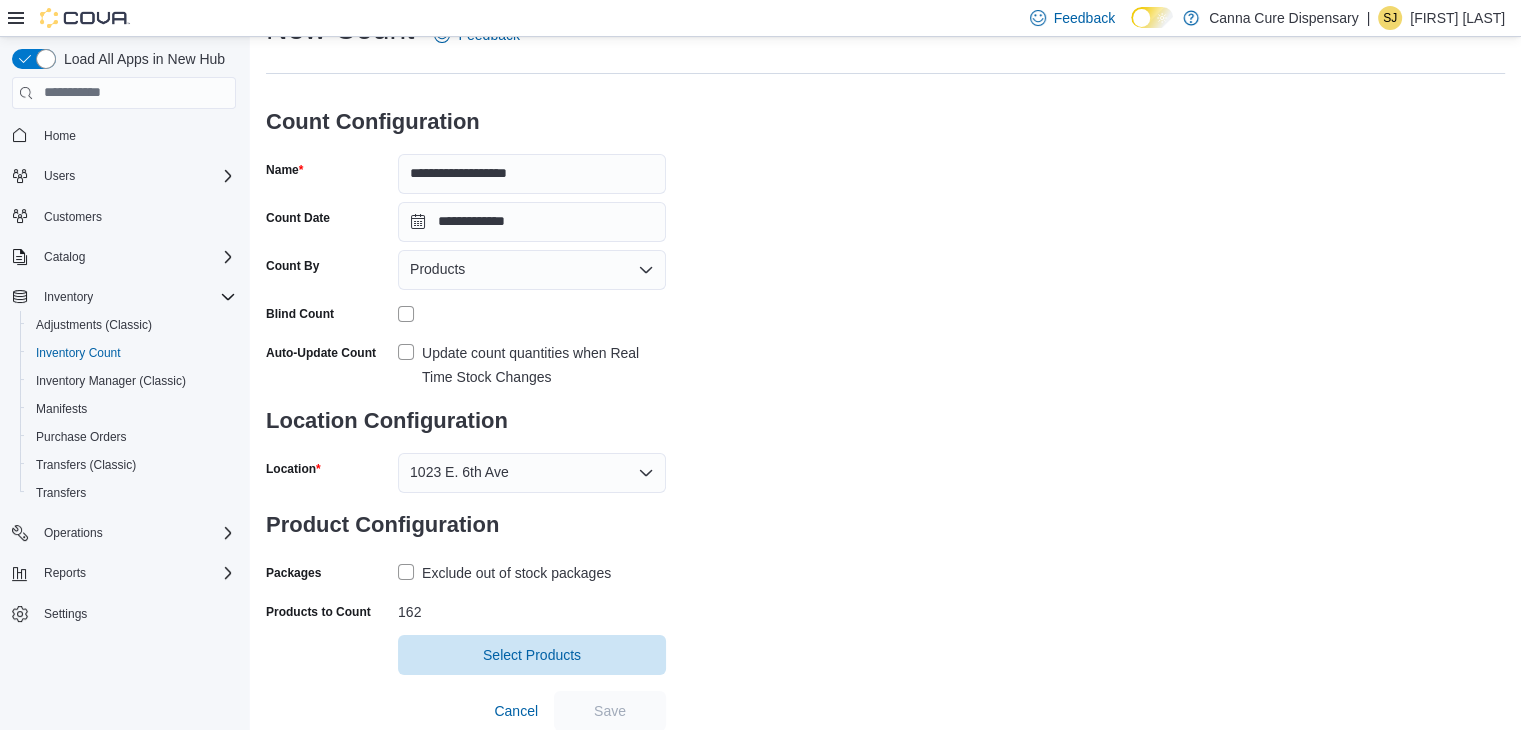 scroll, scrollTop: 0, scrollLeft: 0, axis: both 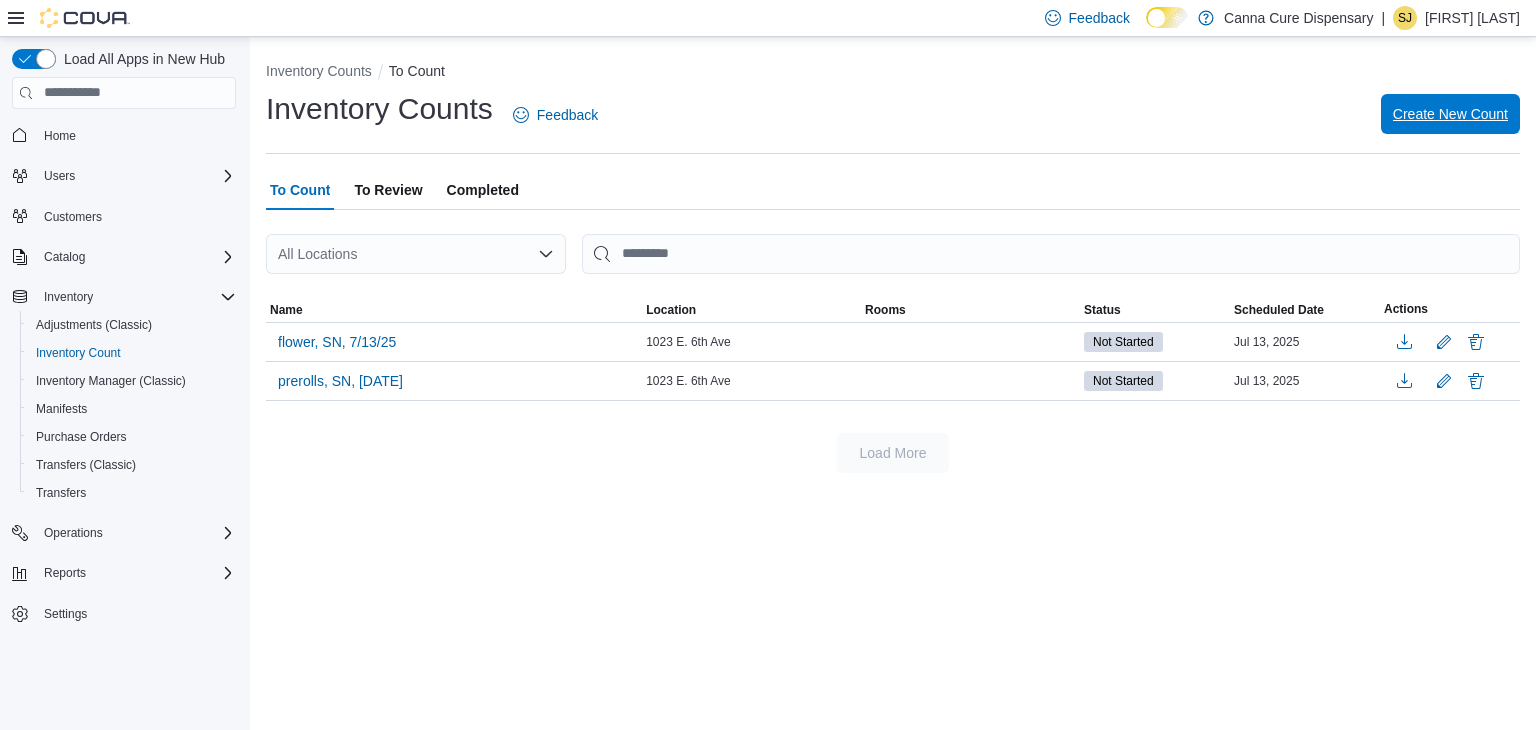 click on "Create New Count" at bounding box center [1450, 114] 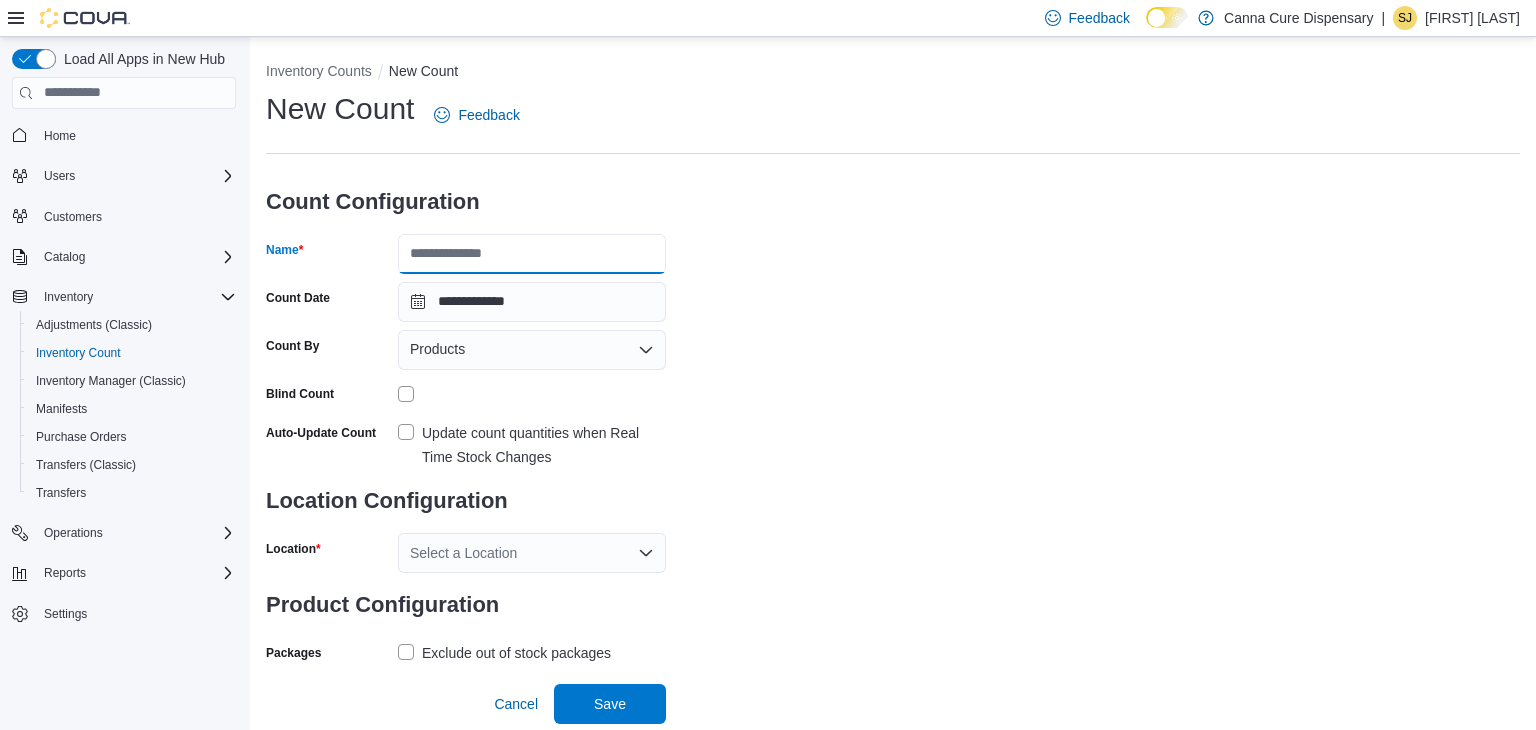 click on "Name" at bounding box center (532, 254) 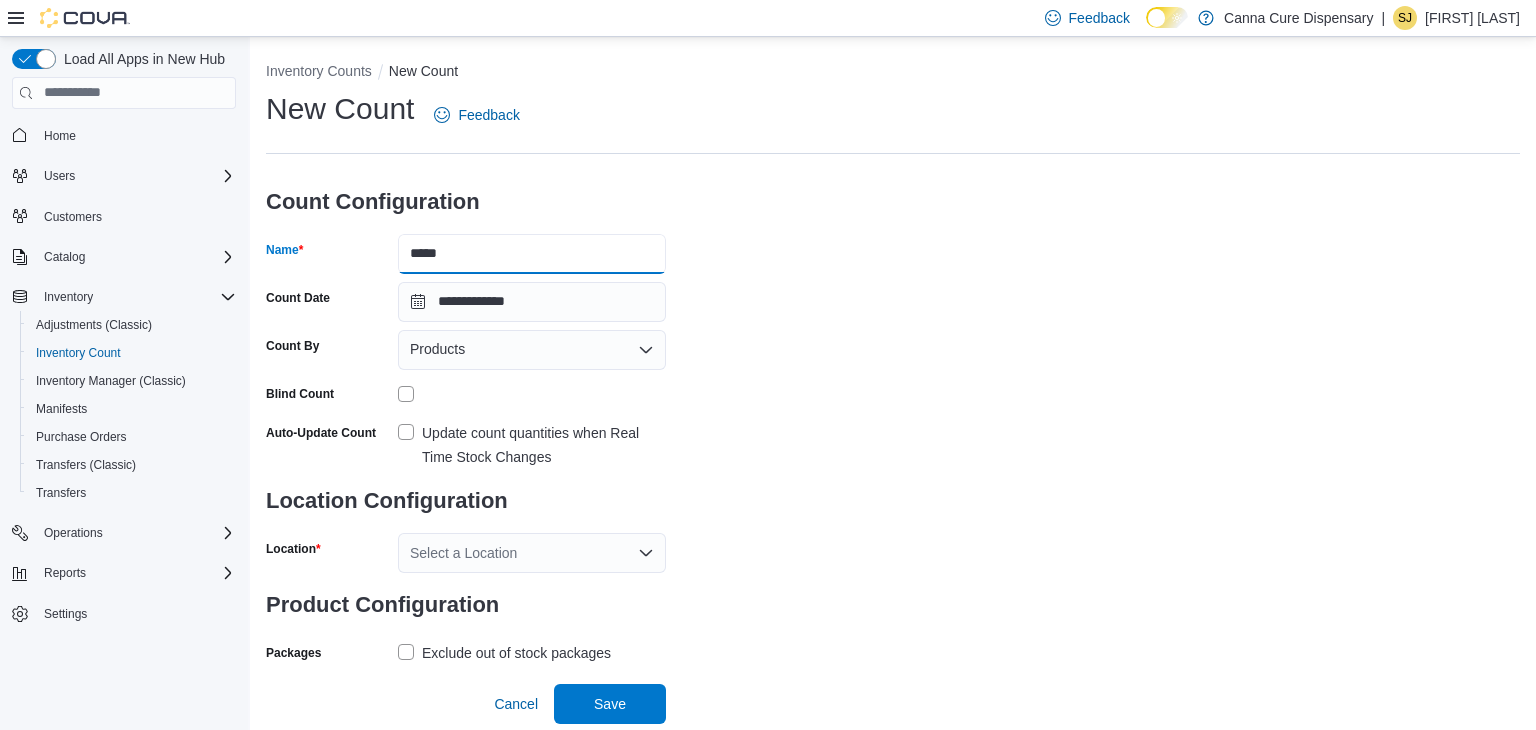 click on "Save" at bounding box center [610, 704] 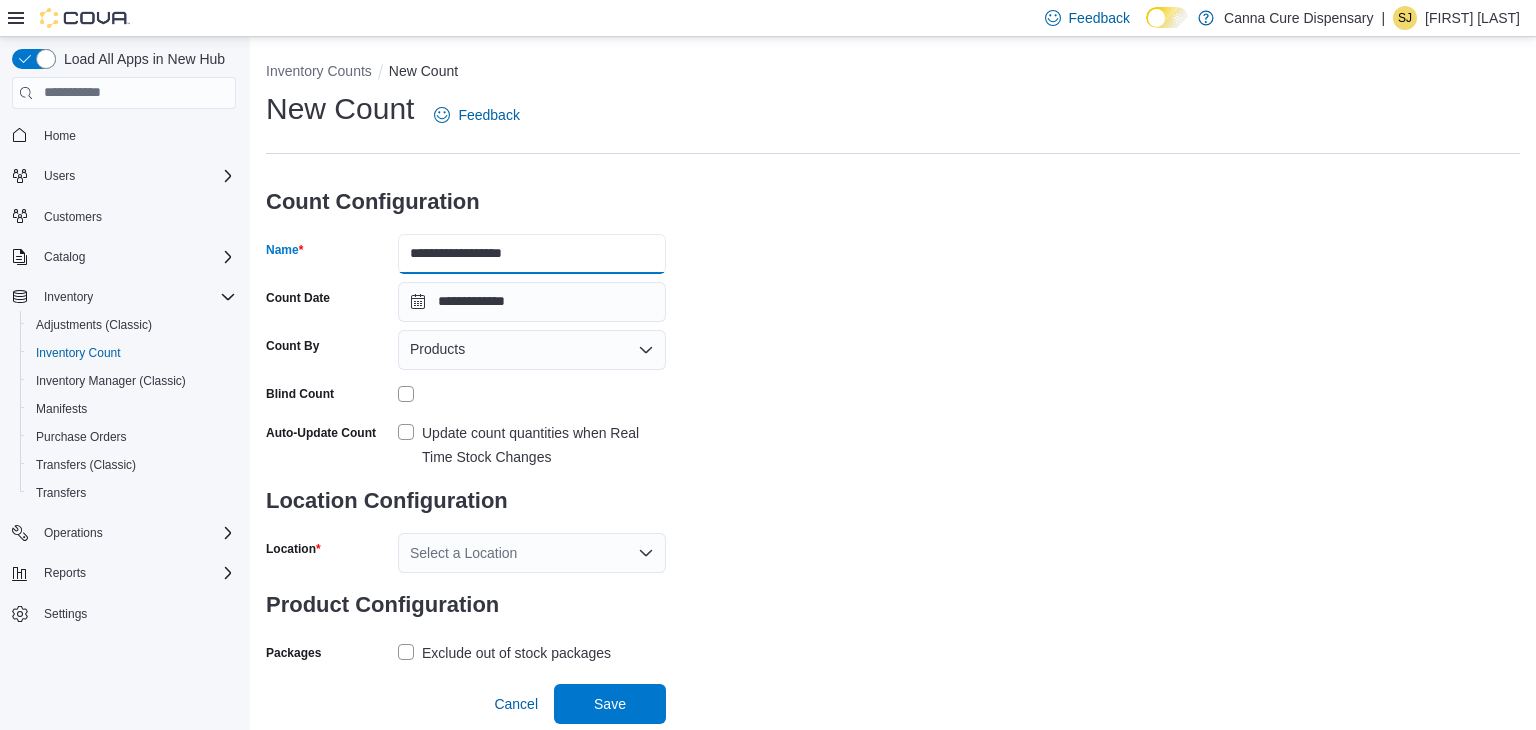 drag, startPoint x: 476, startPoint y: 251, endPoint x: 503, endPoint y: 255, distance: 27.294687 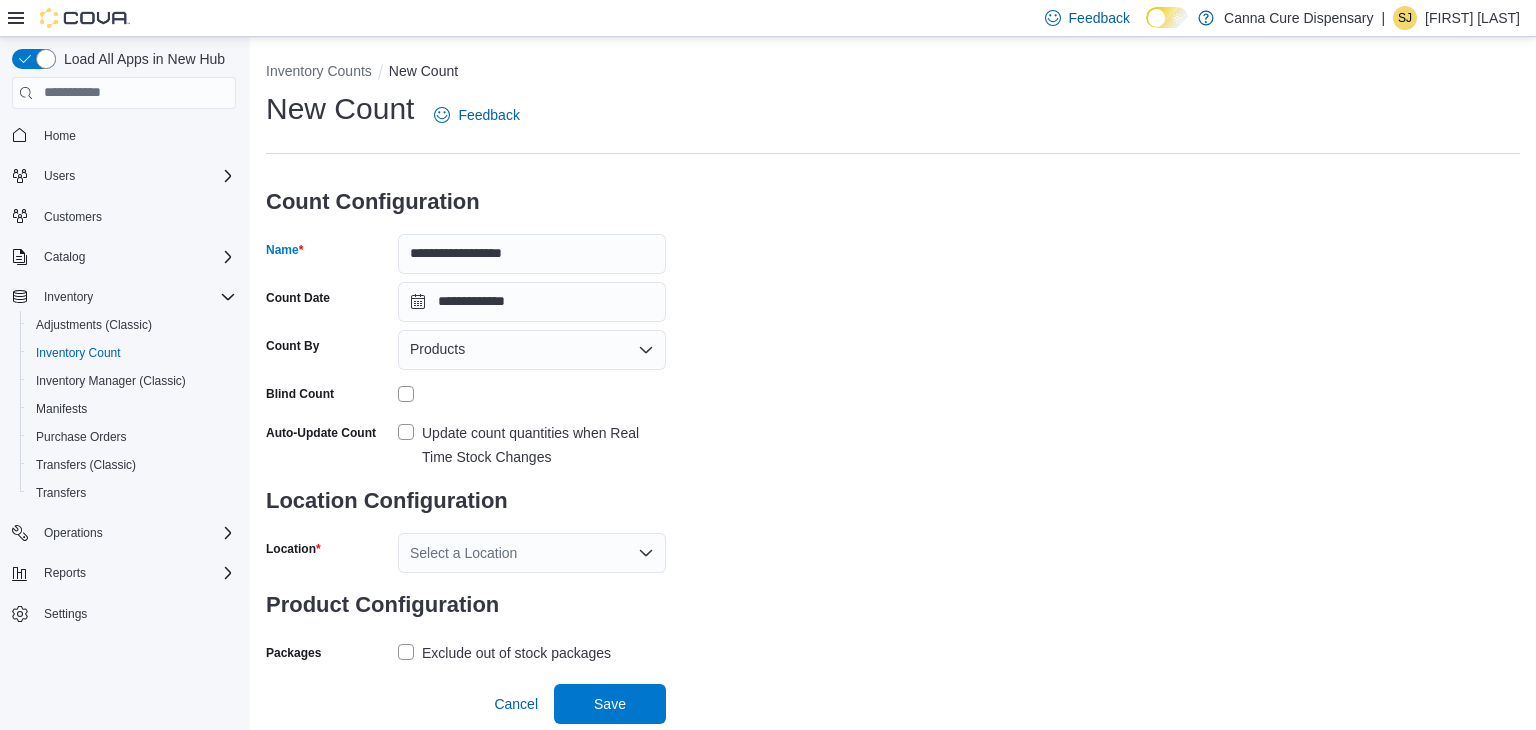 click on "Update count quantities when Real Time Stock Changes" at bounding box center (544, 445) 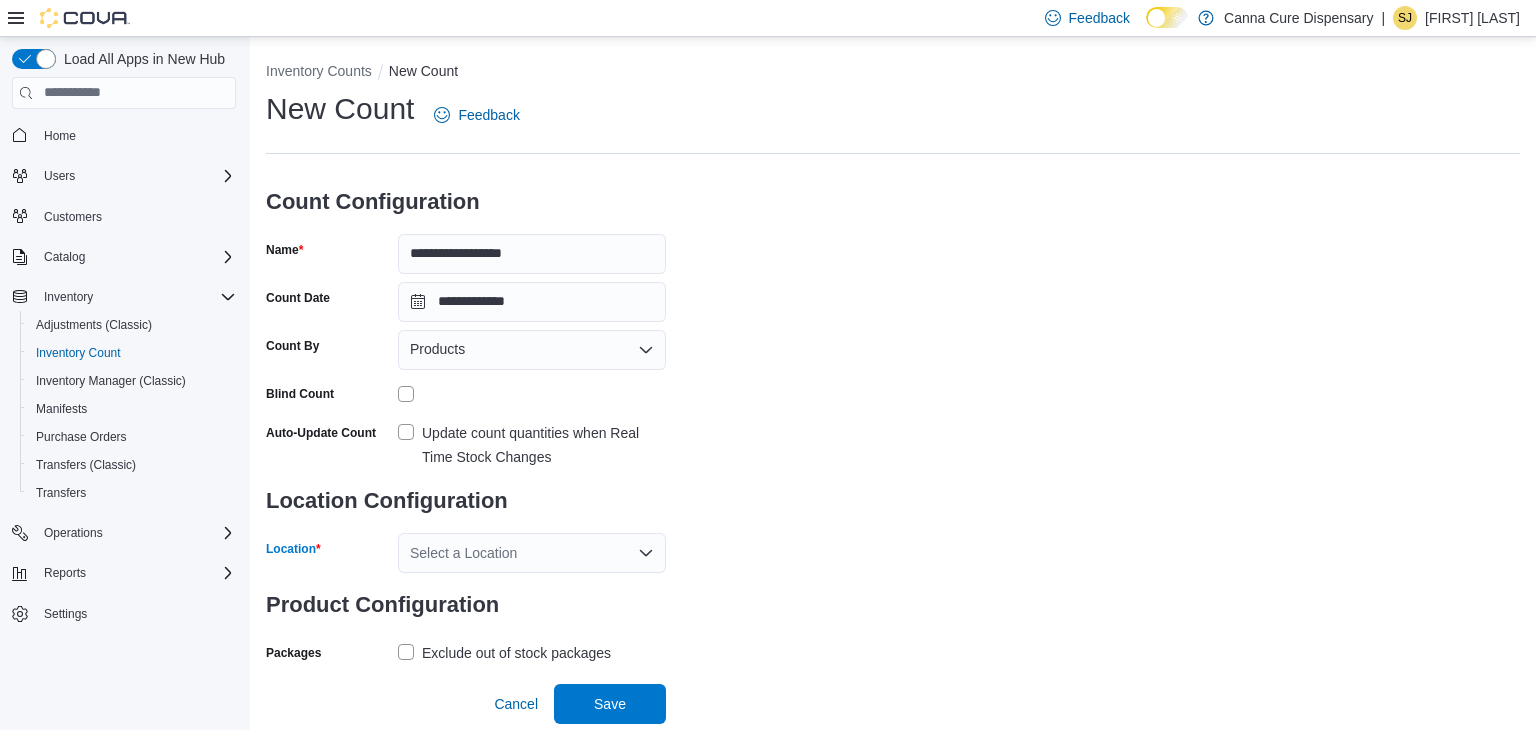 click on "Select a Location" at bounding box center [532, 553] 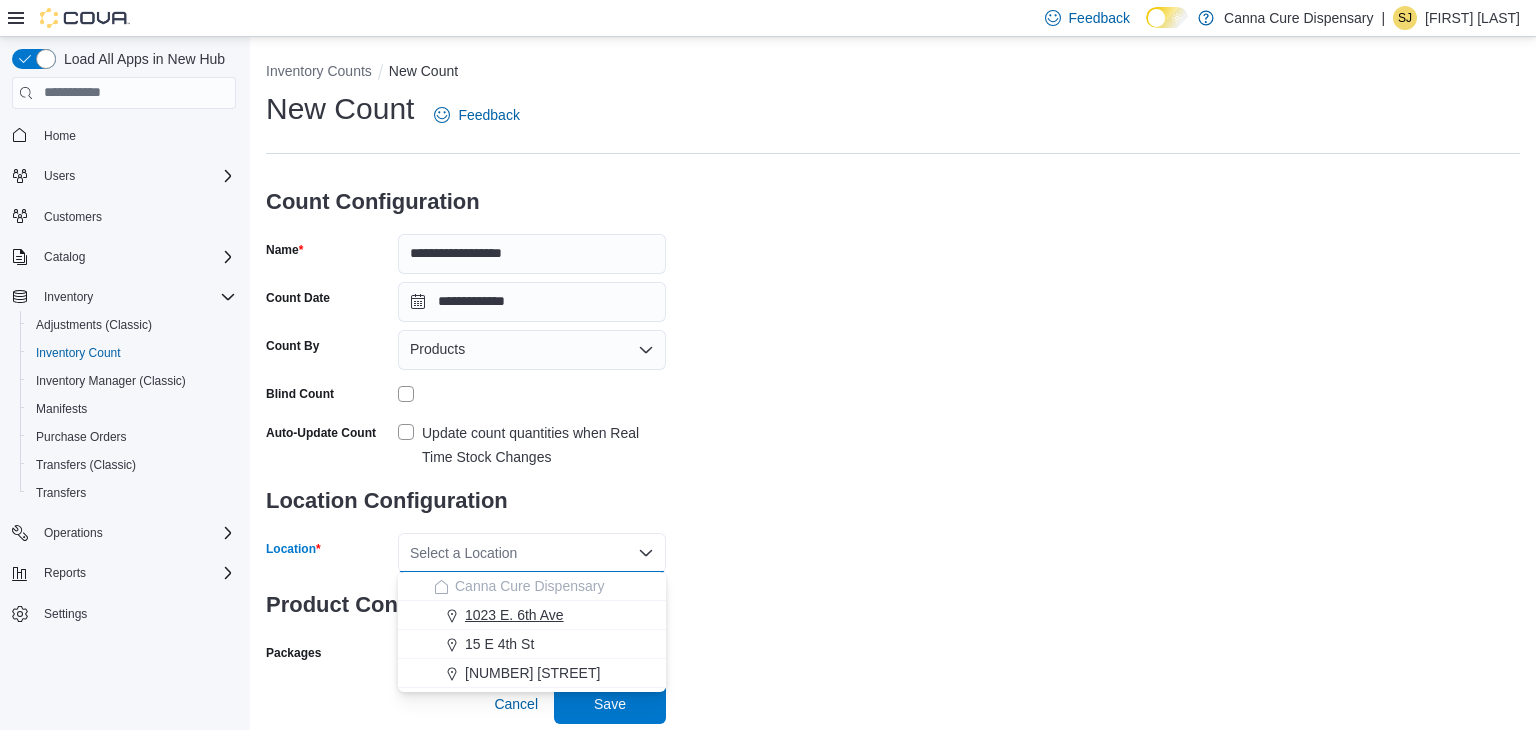 click on "1023 E. 6th Ave" at bounding box center (514, 615) 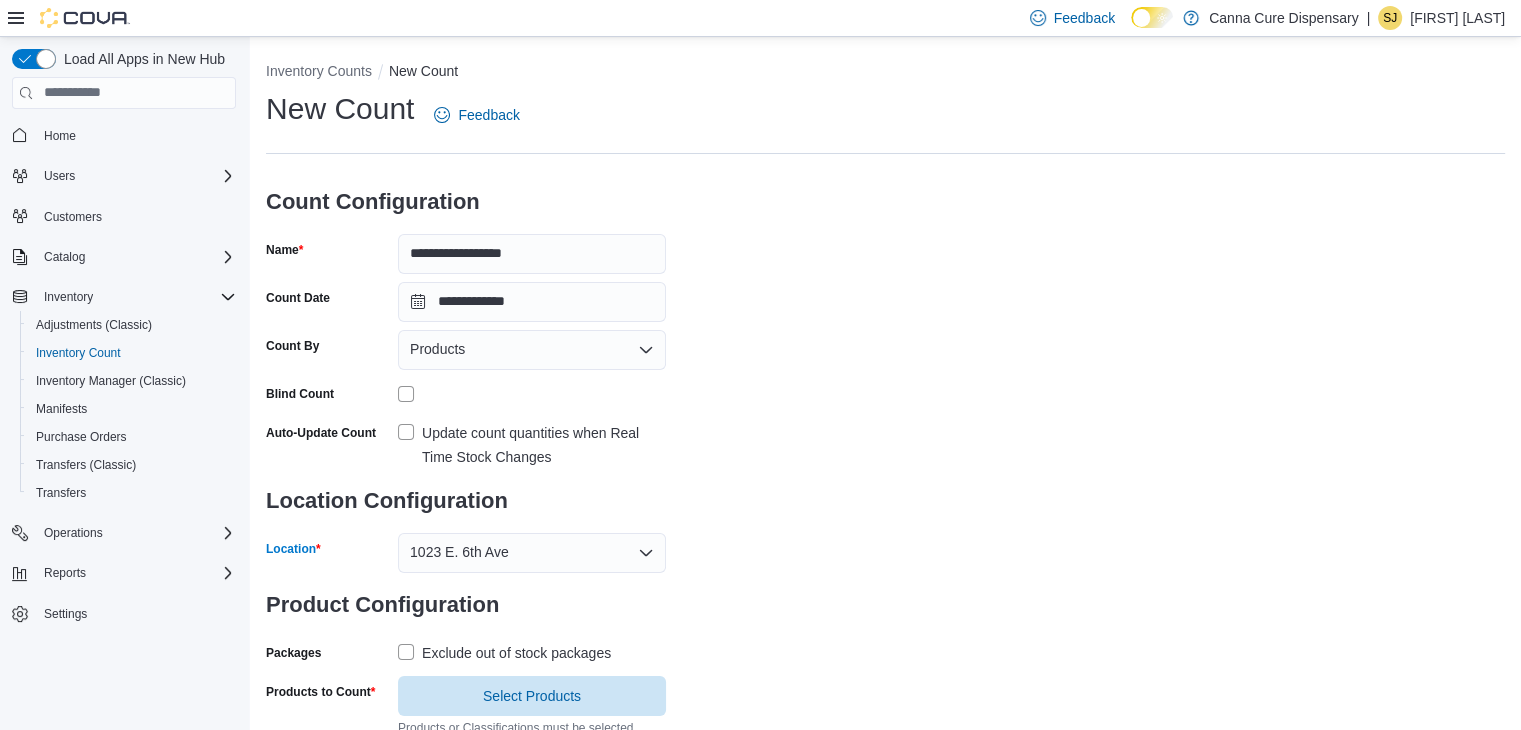 click on "Exclude out of stock packages" at bounding box center [516, 653] 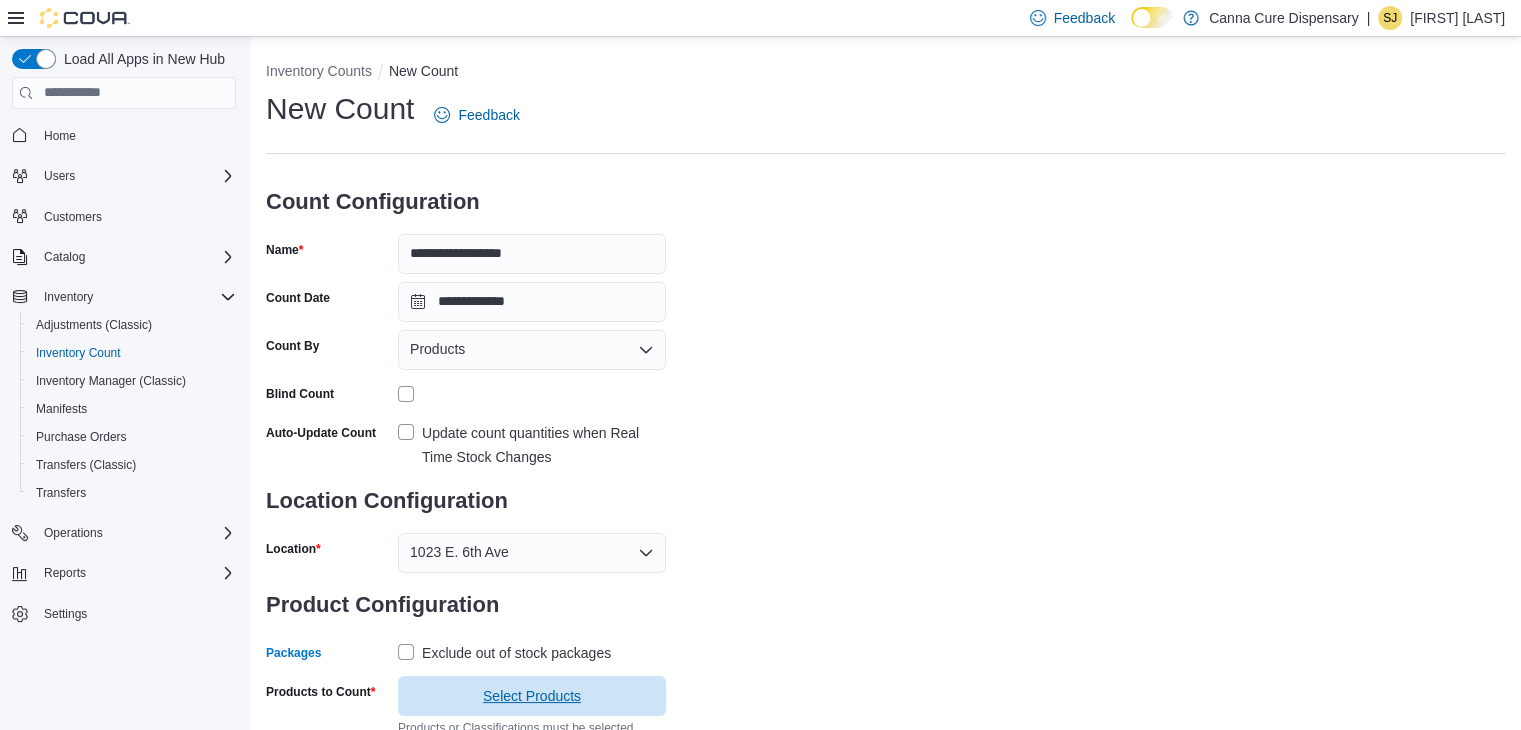 click on "Select Products" at bounding box center [532, 696] 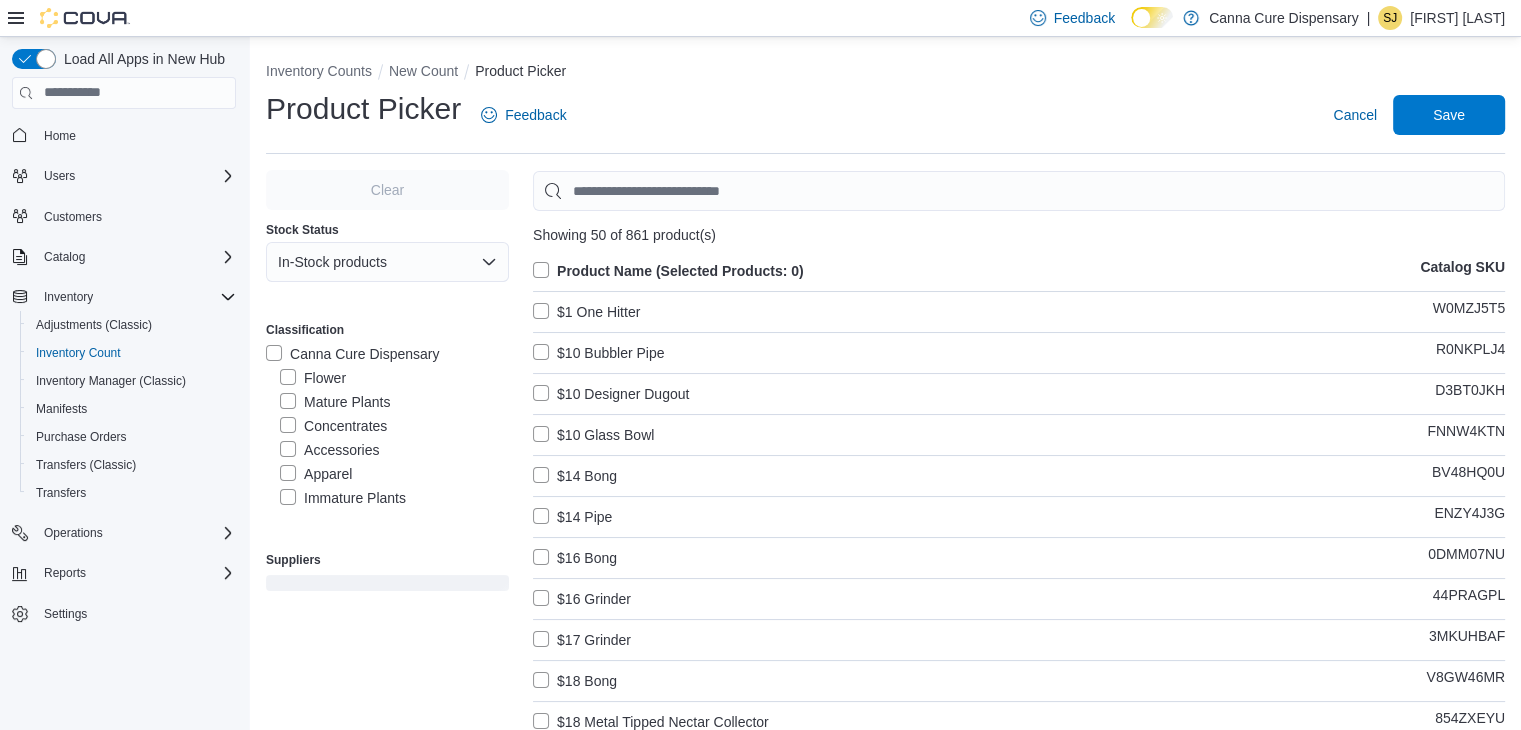 scroll, scrollTop: 100, scrollLeft: 0, axis: vertical 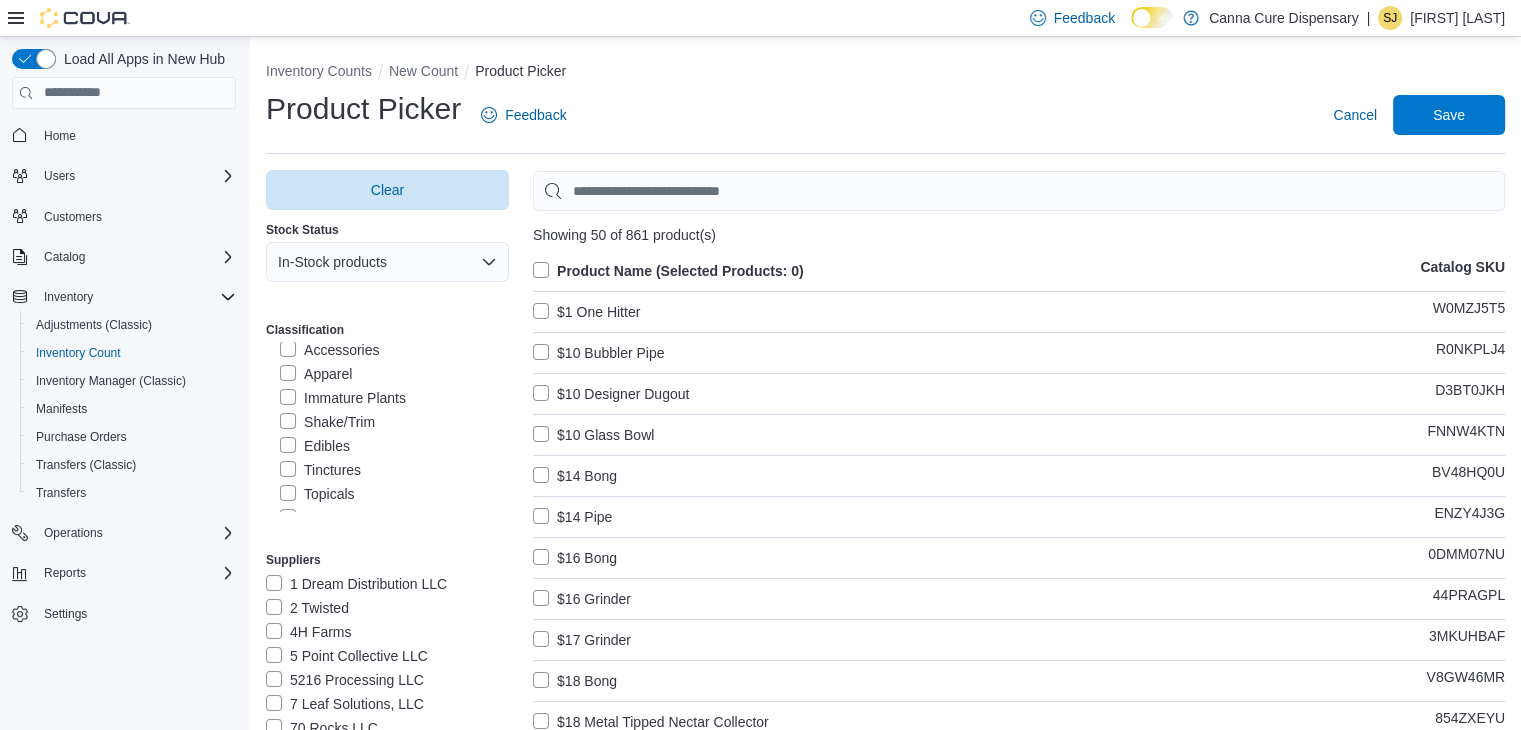 click on "Shake/Trim" at bounding box center [327, 422] 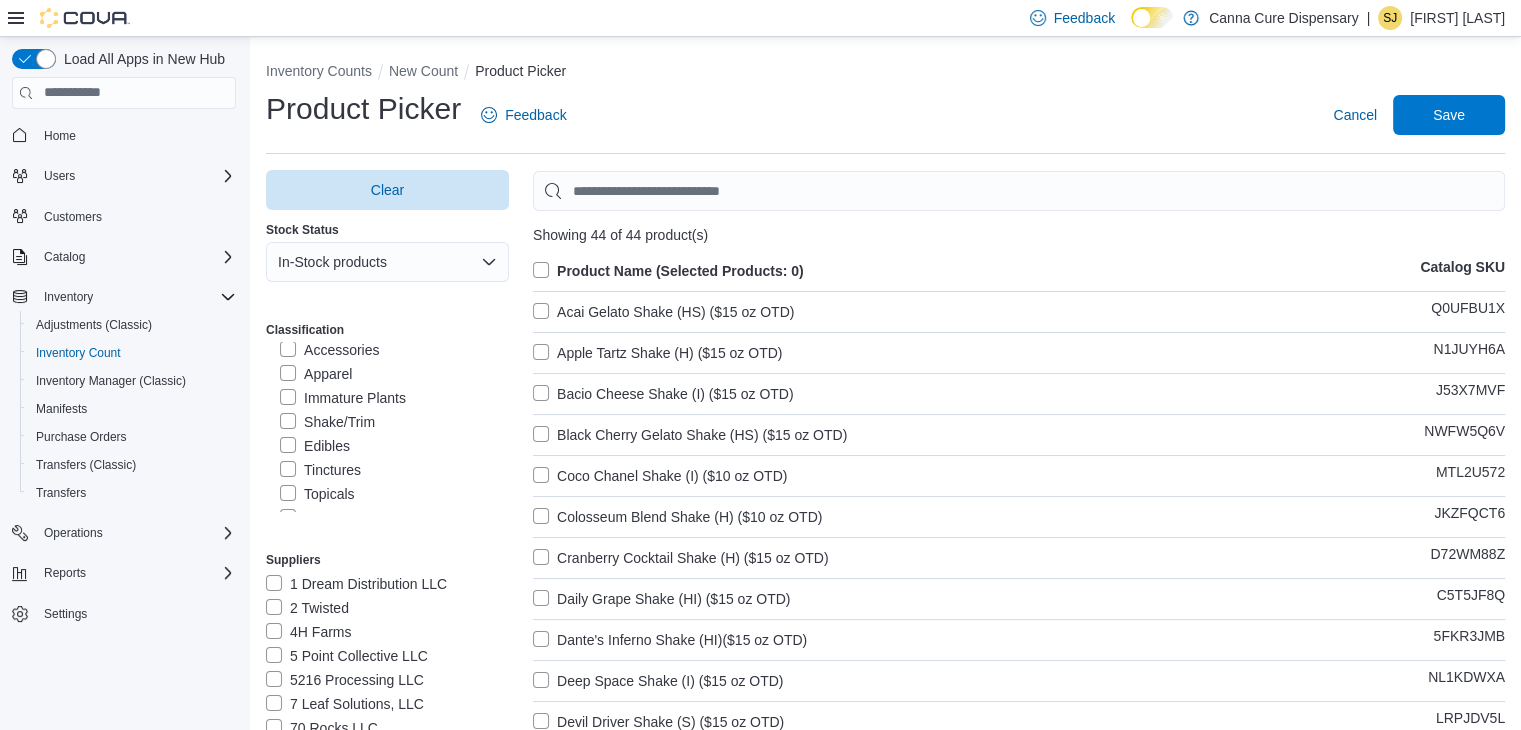 click on "Product Name (Selected Products: 0)" at bounding box center [668, 271] 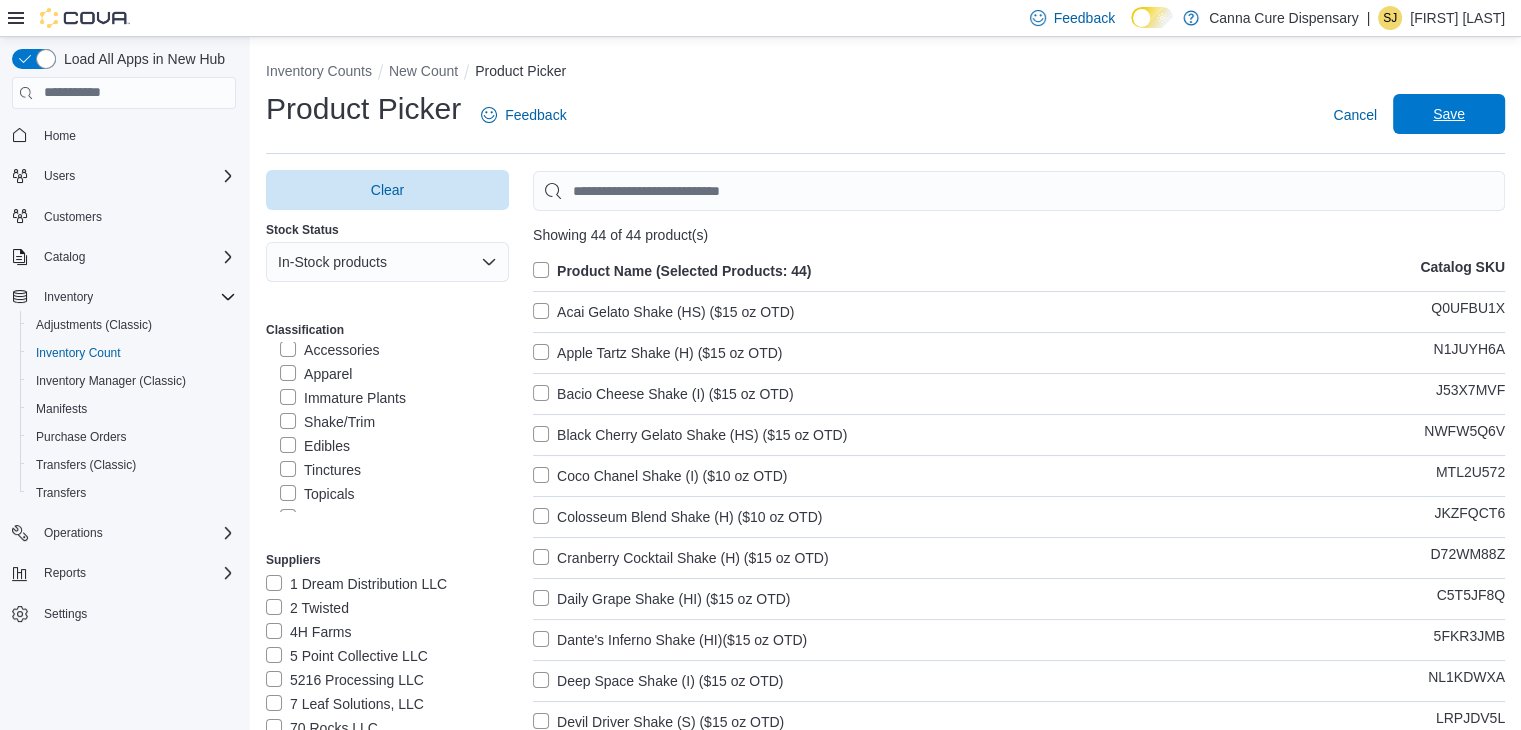 click on "Save" at bounding box center [1449, 114] 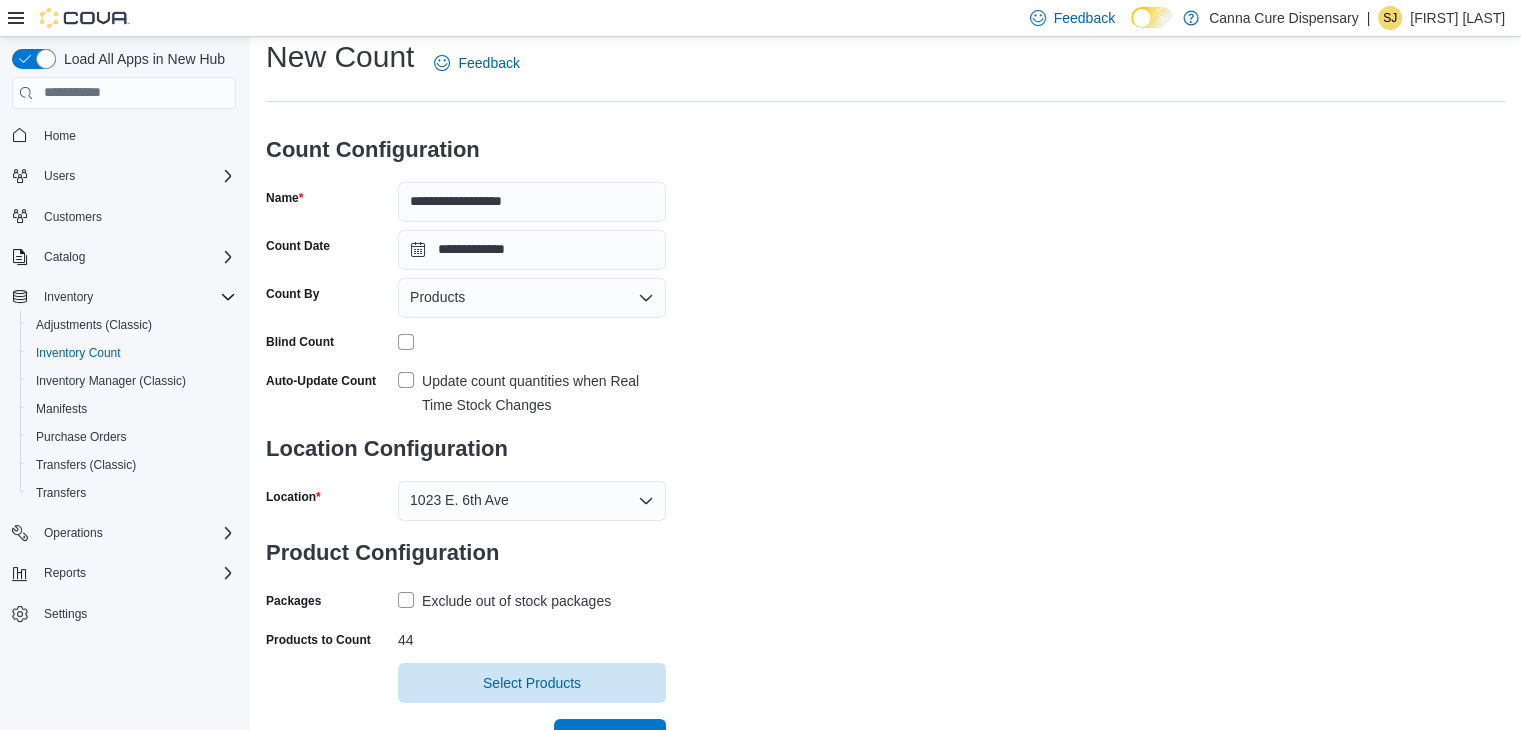 scroll, scrollTop: 80, scrollLeft: 0, axis: vertical 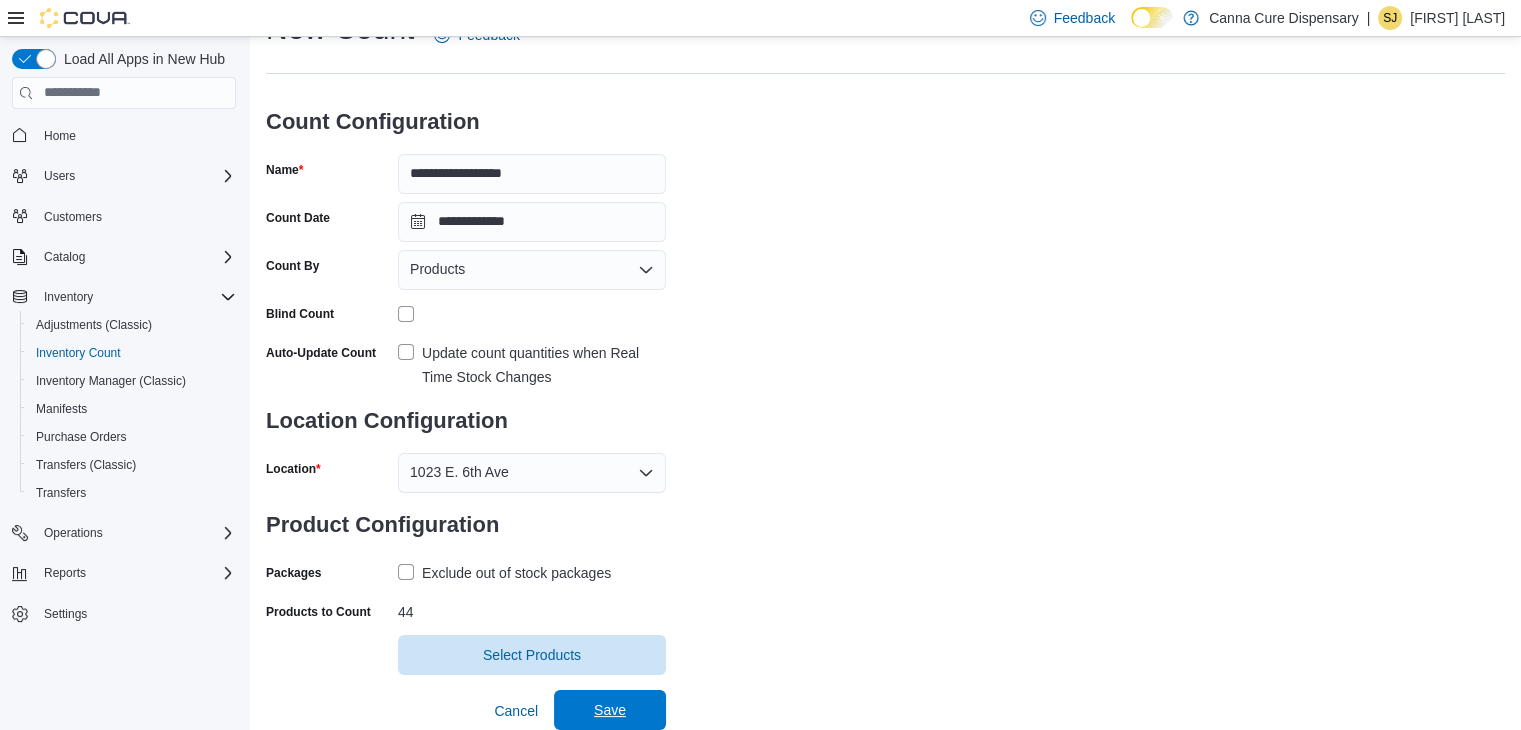 click on "Save" at bounding box center [610, 710] 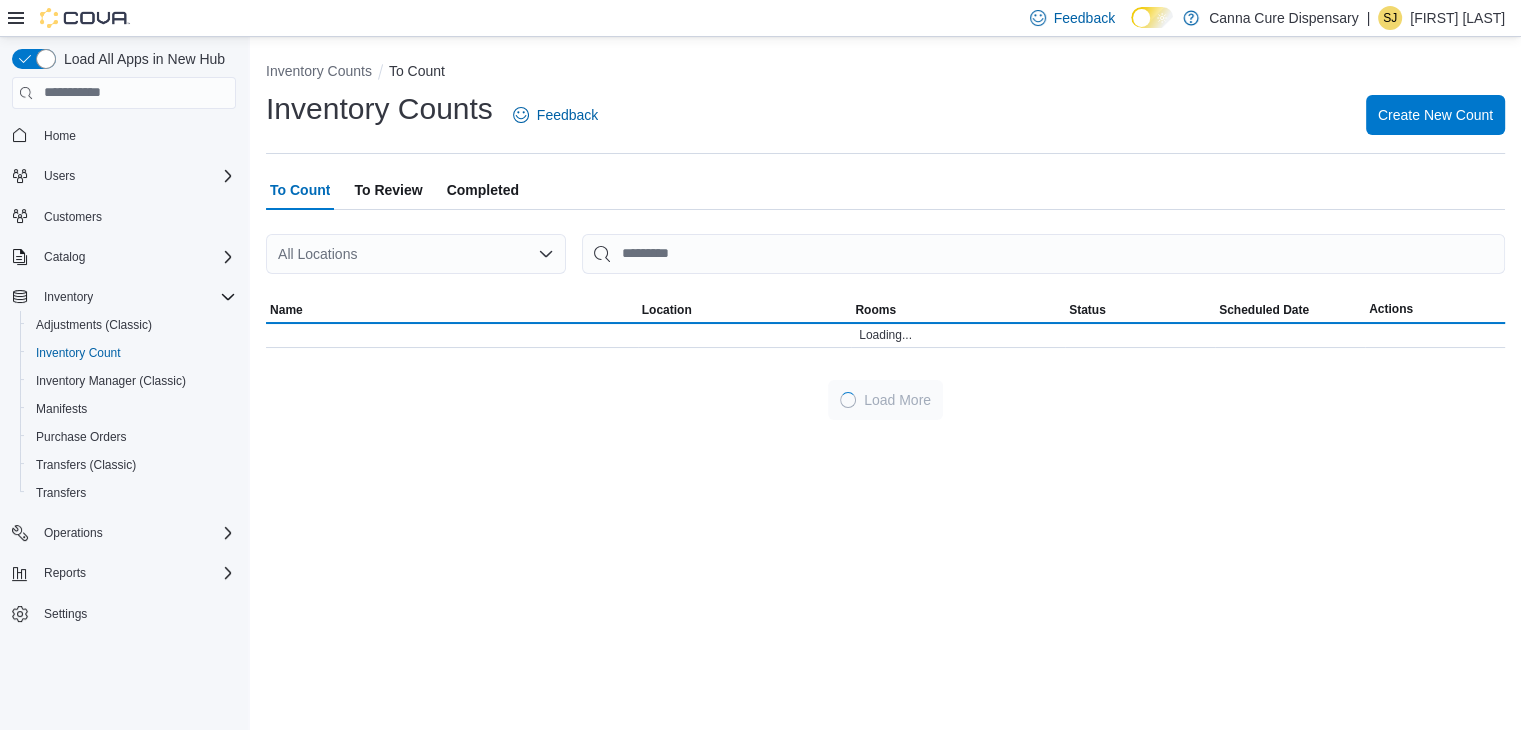 scroll, scrollTop: 0, scrollLeft: 0, axis: both 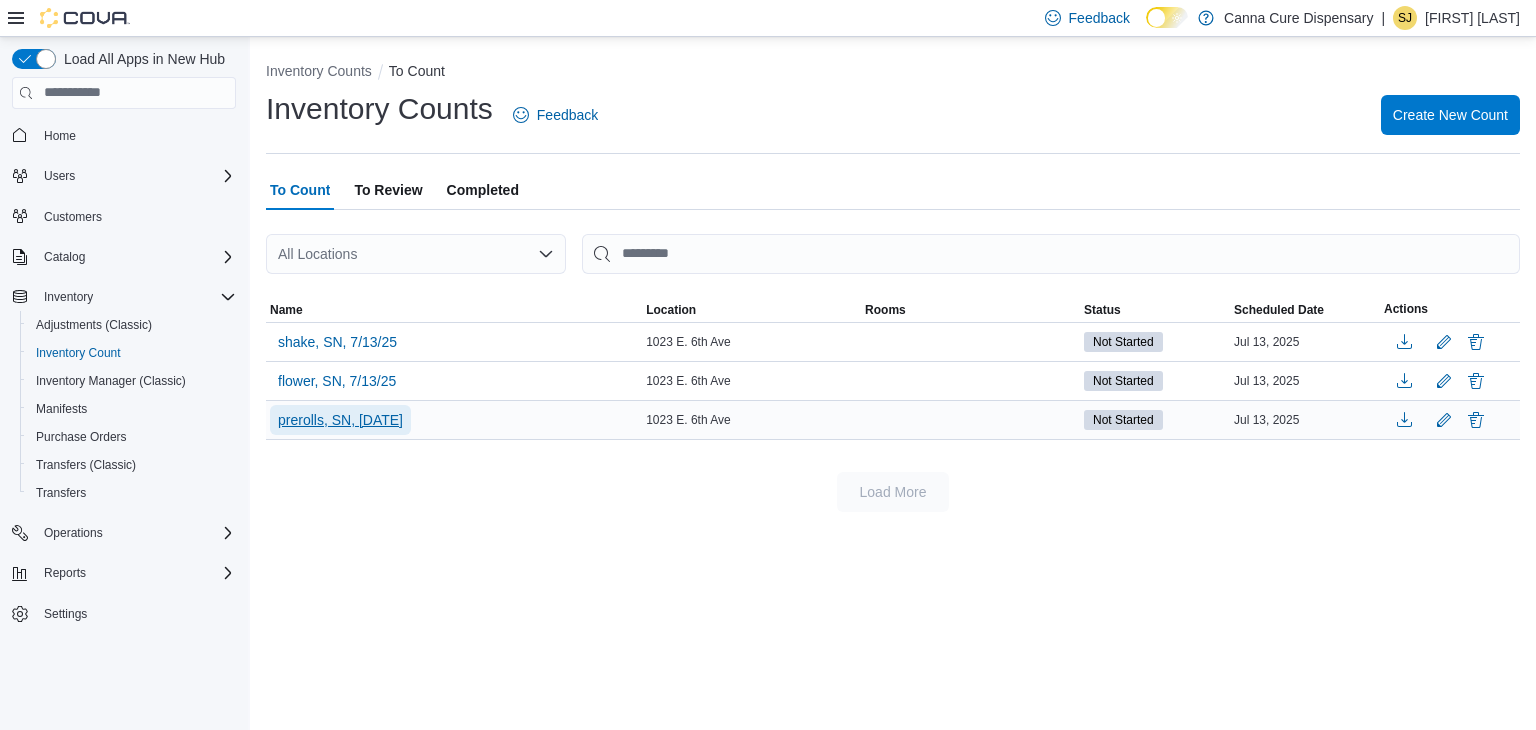 click on "prerolls, SN, 7/13/25" at bounding box center (340, 420) 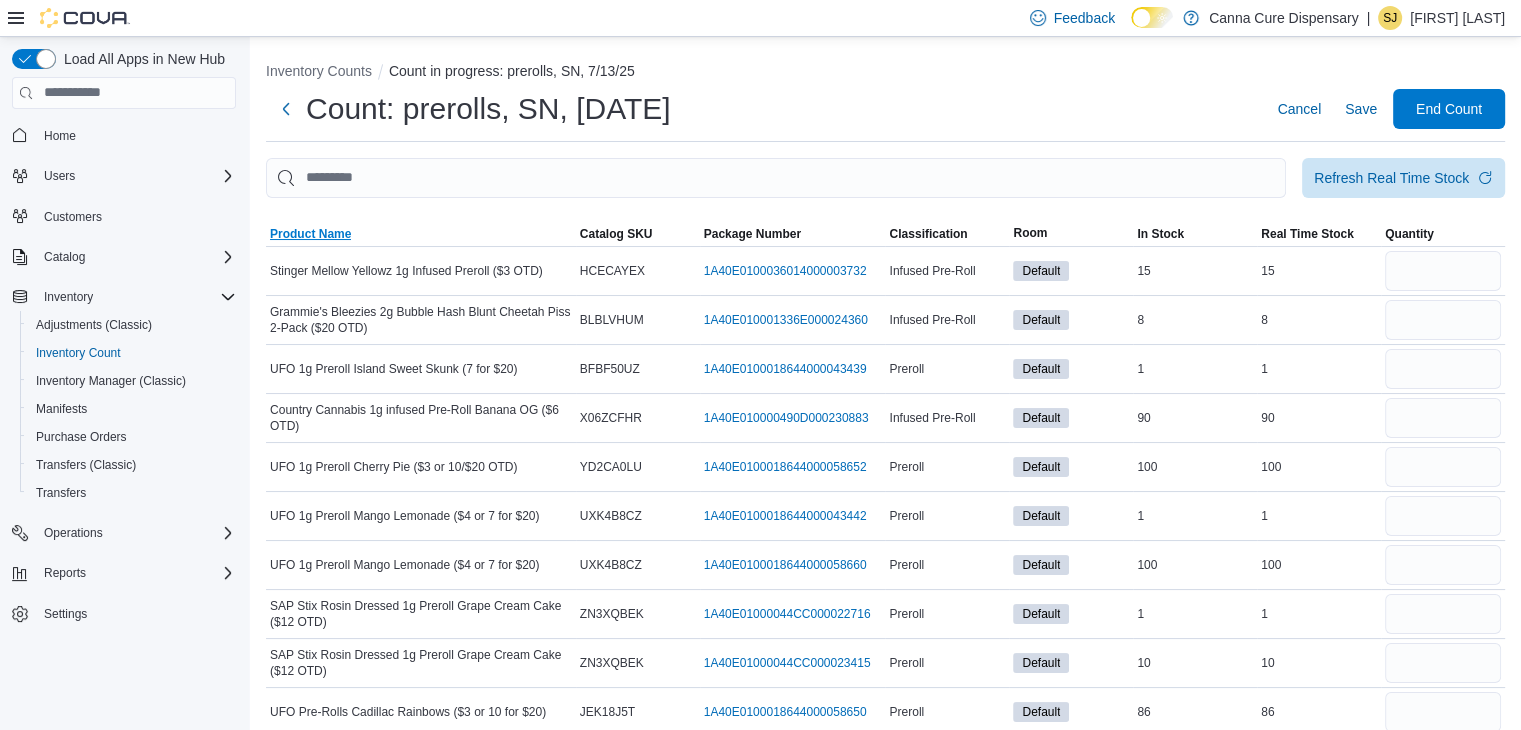 click on "Product Name" at bounding box center [310, 234] 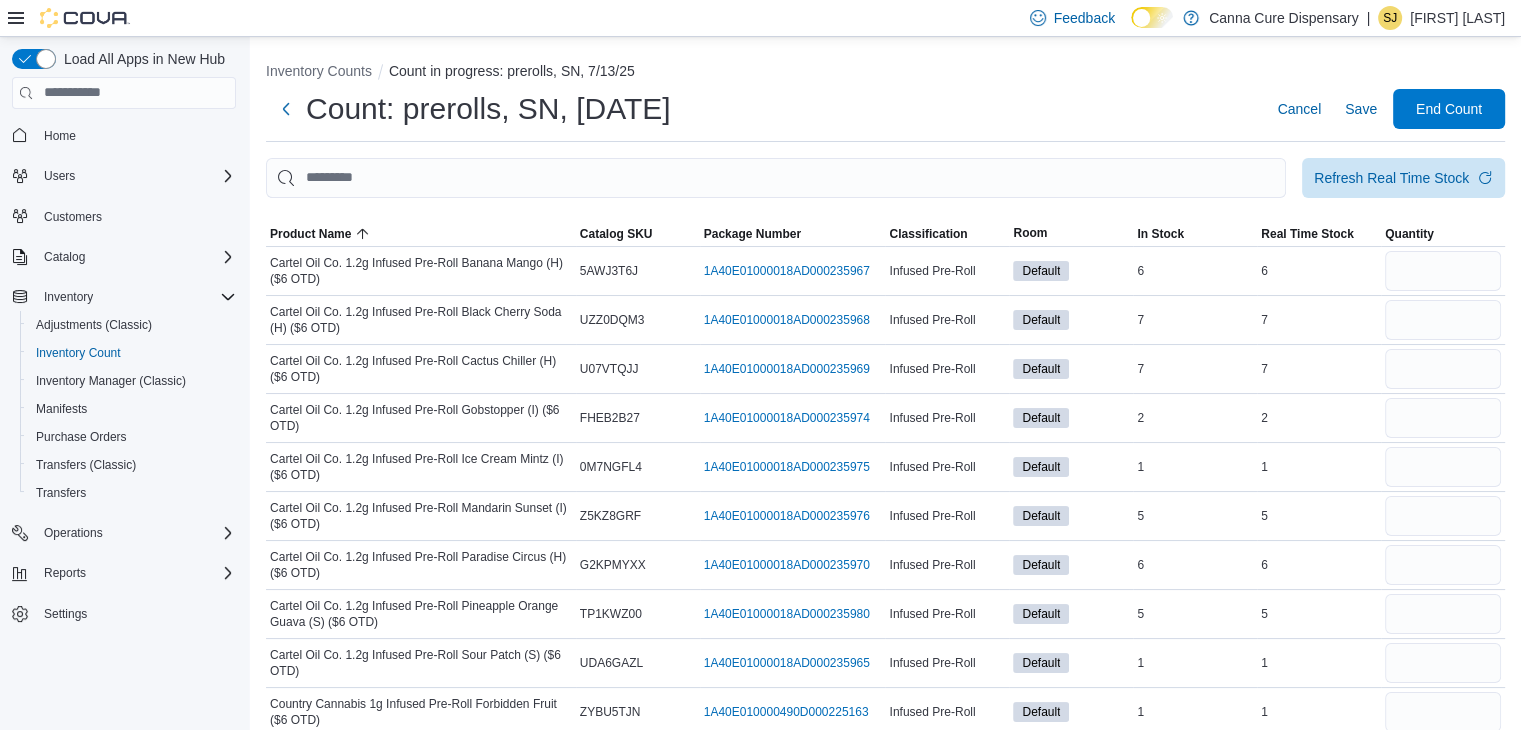 click 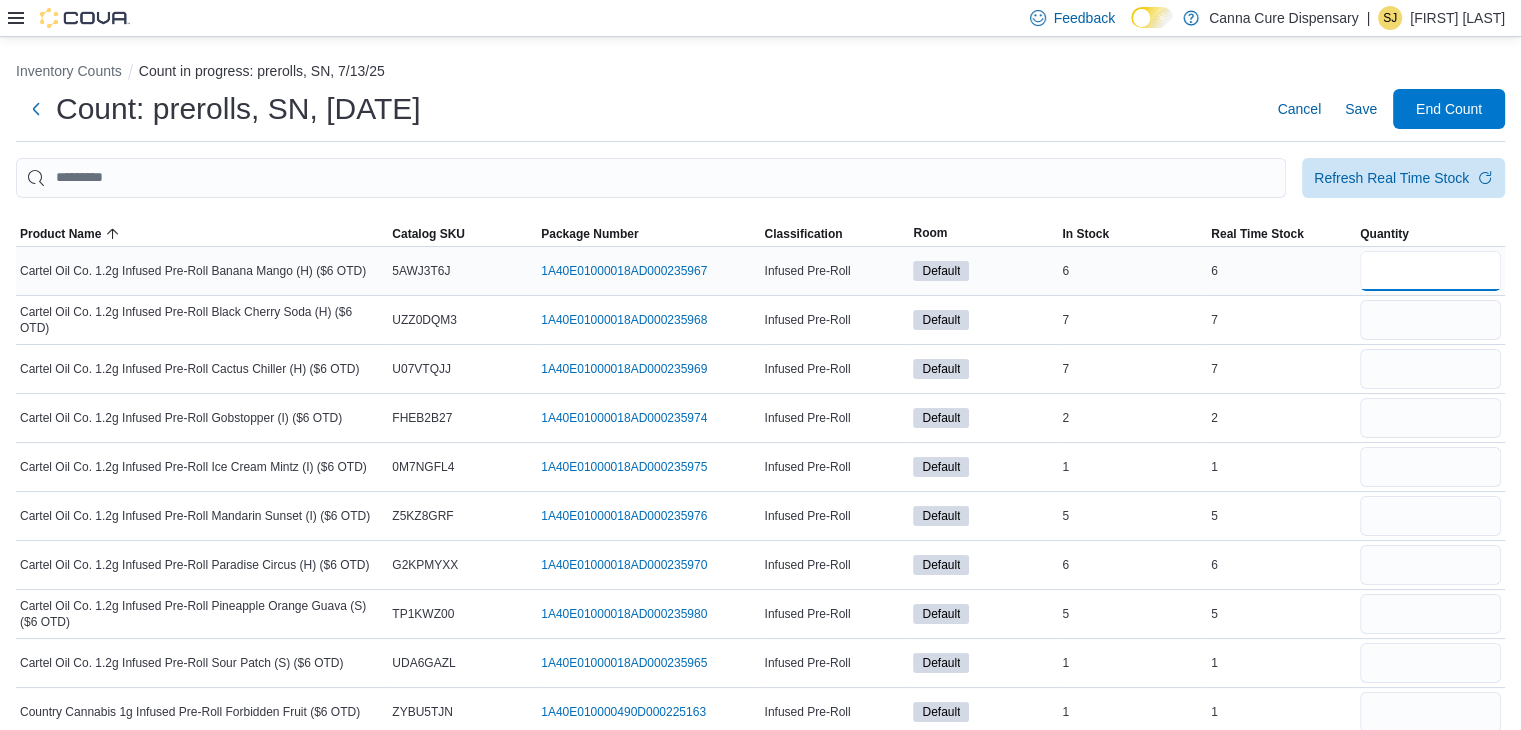 click at bounding box center (1430, 271) 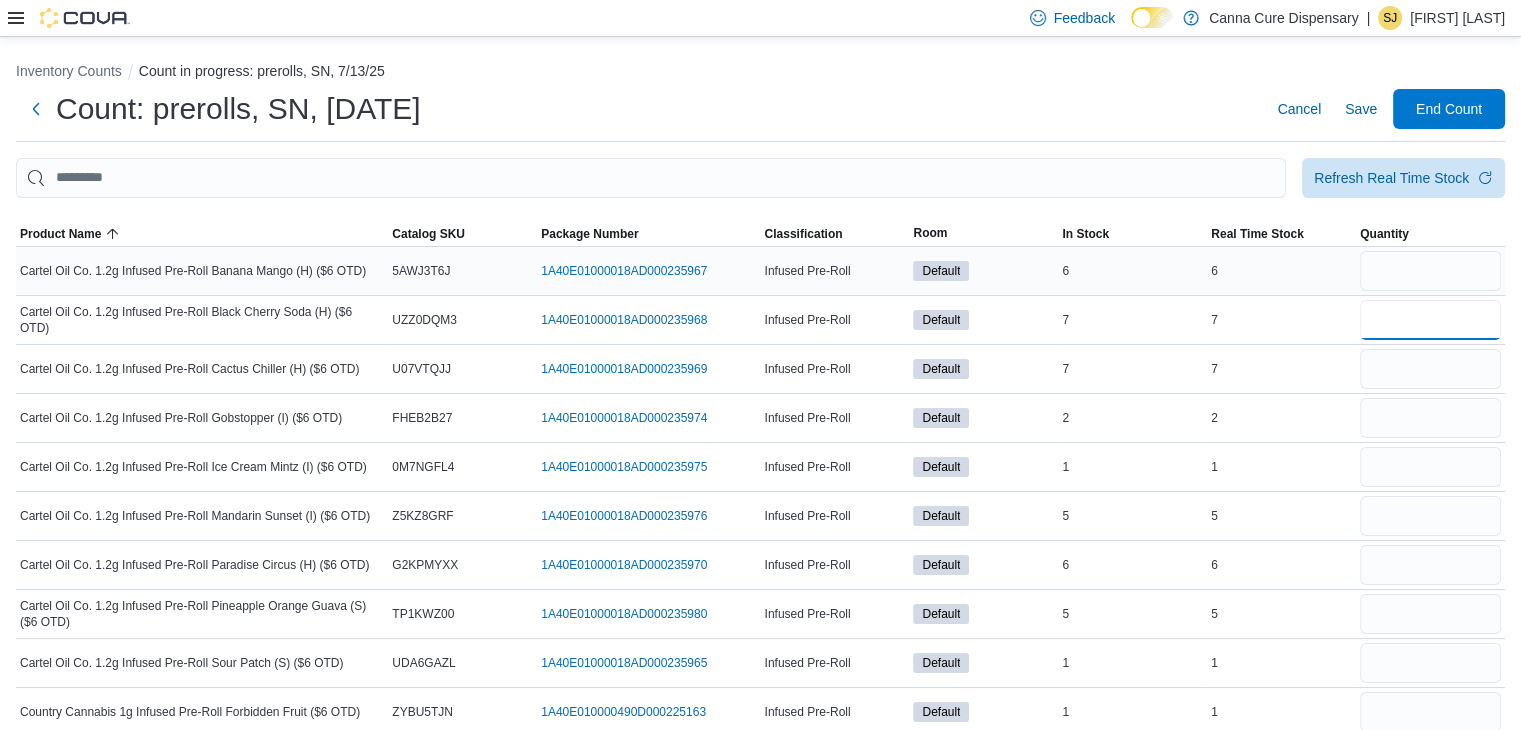 type 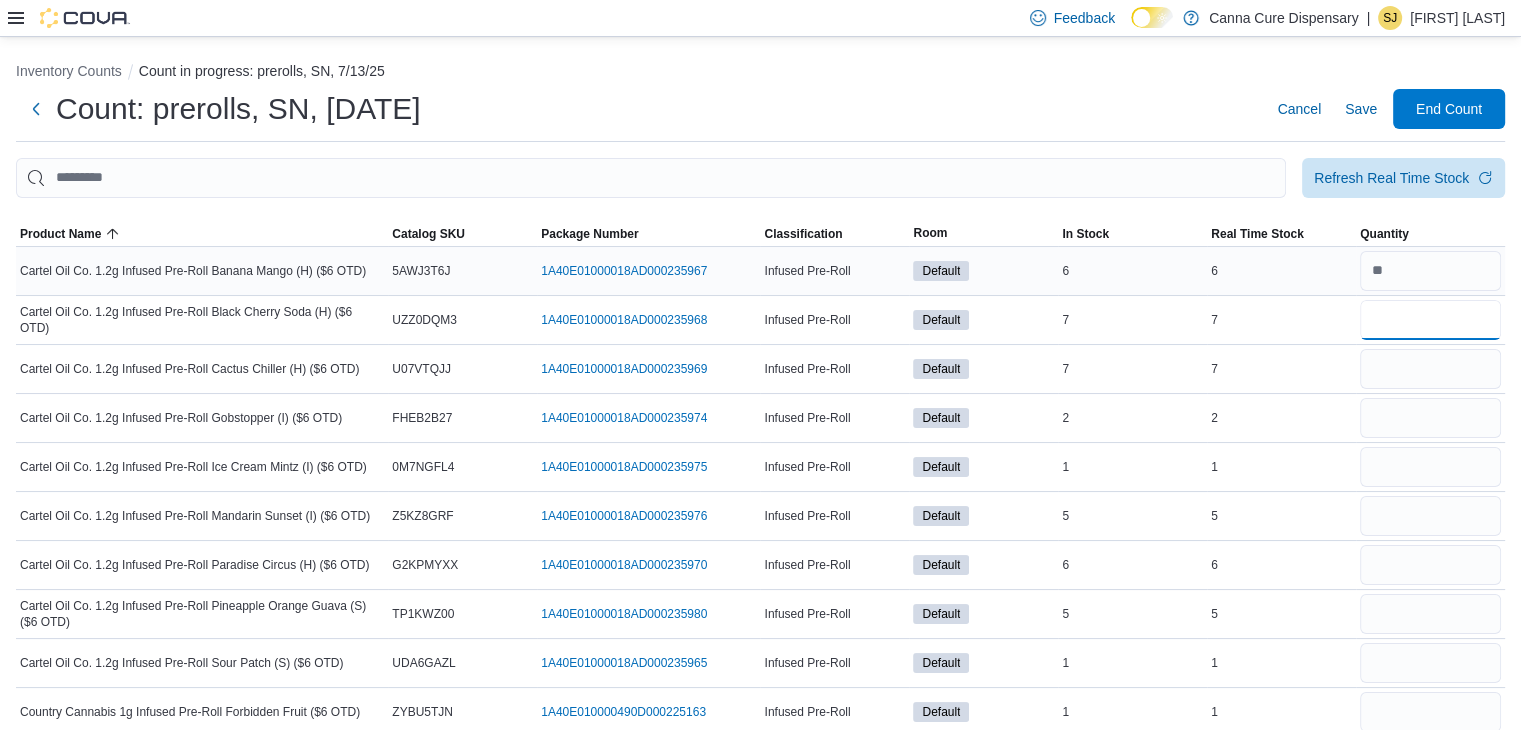 type on "*" 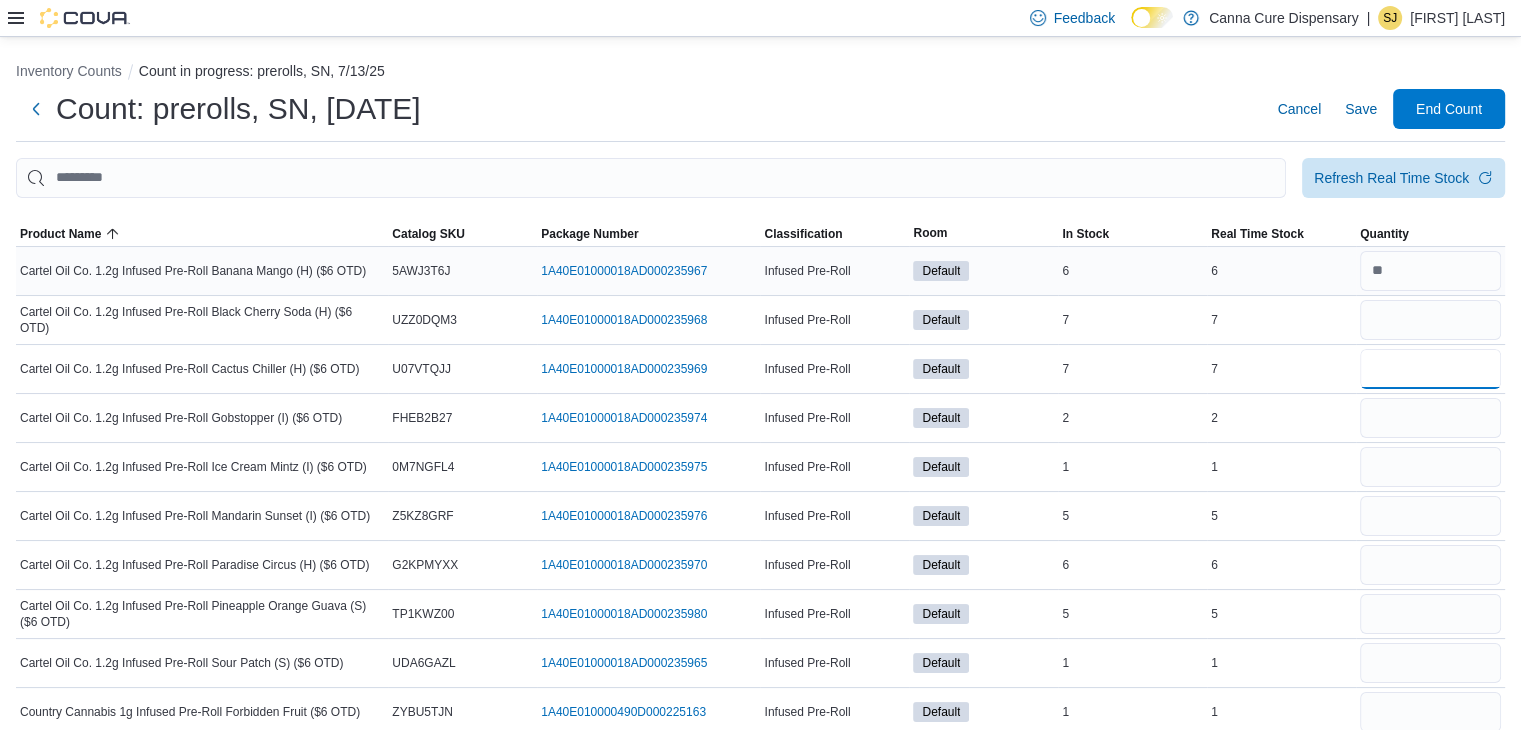 type 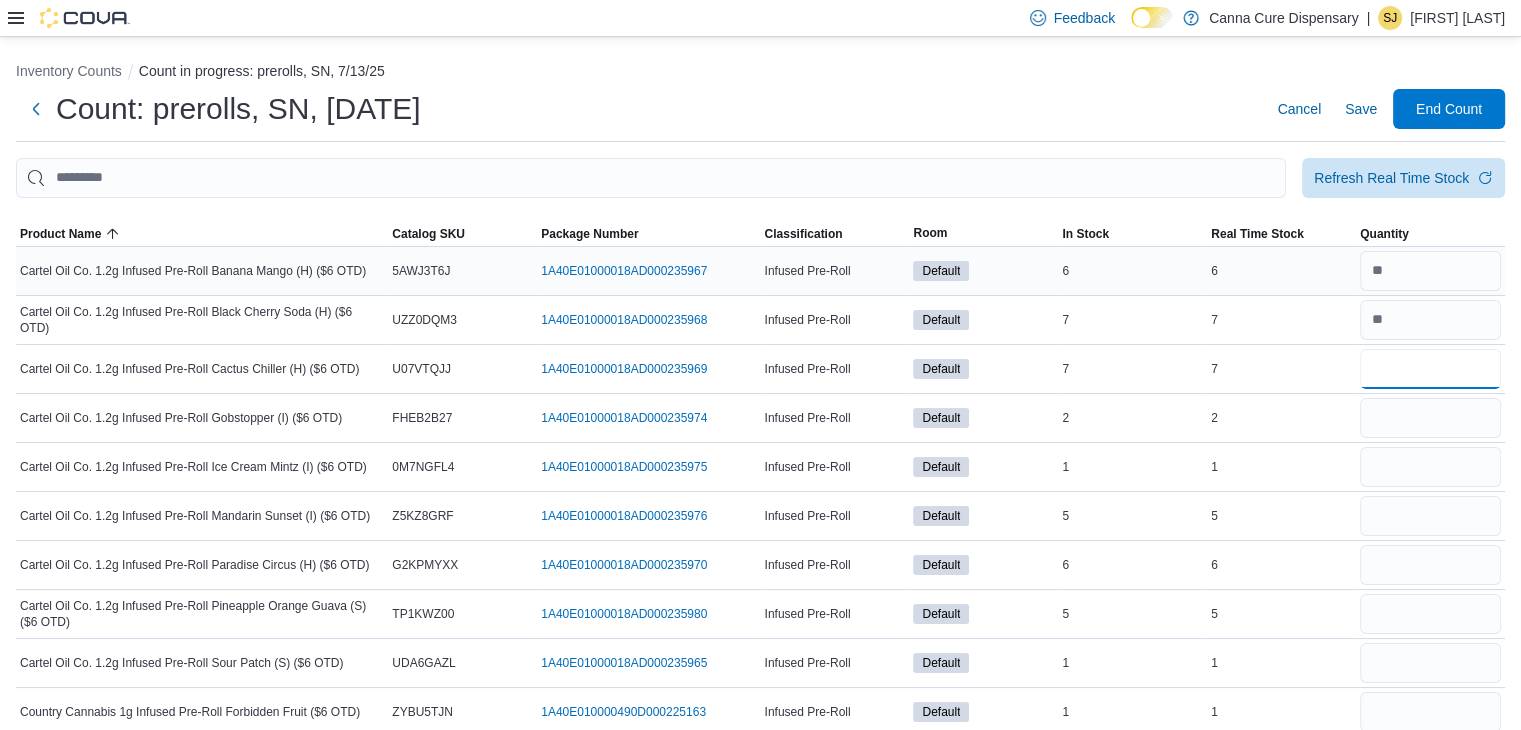 type on "*" 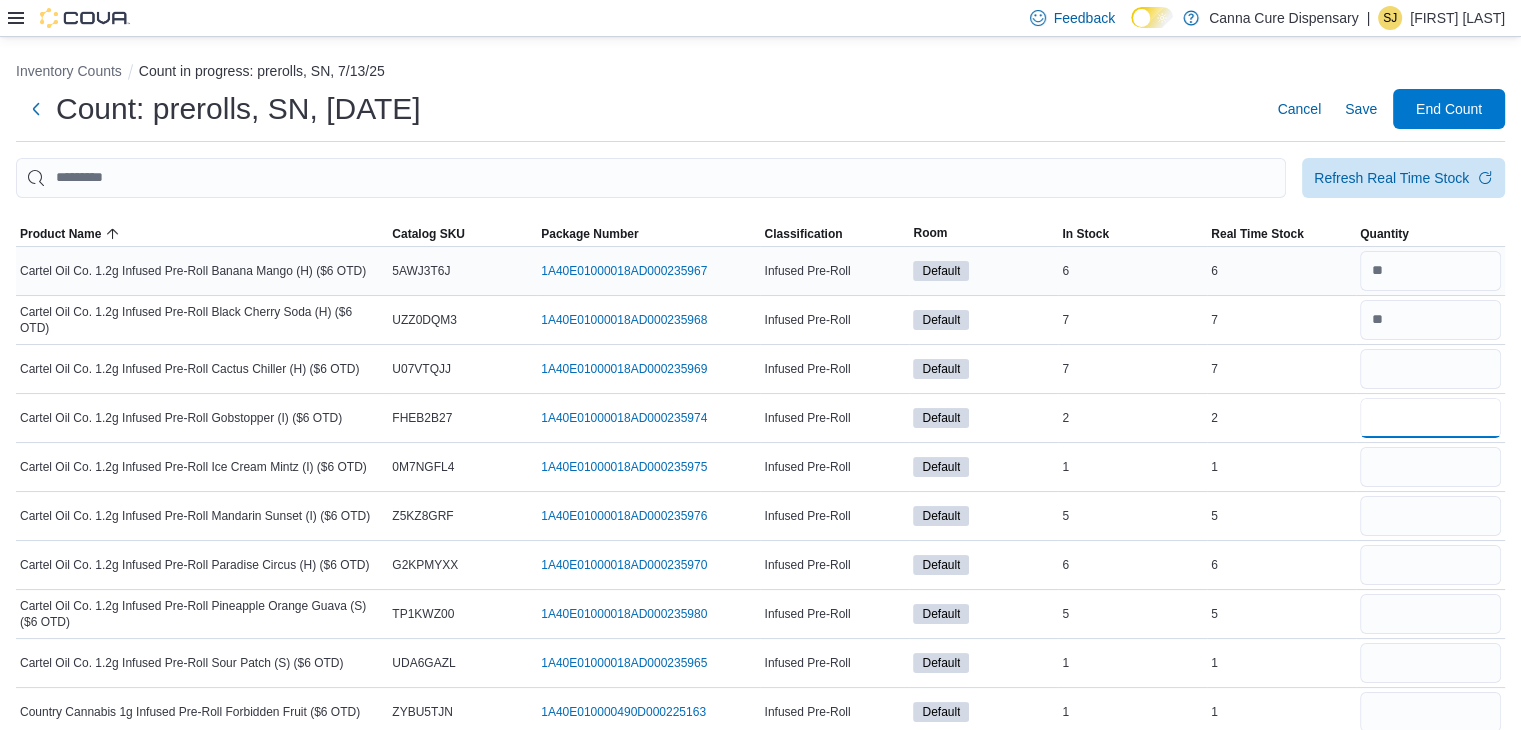 type 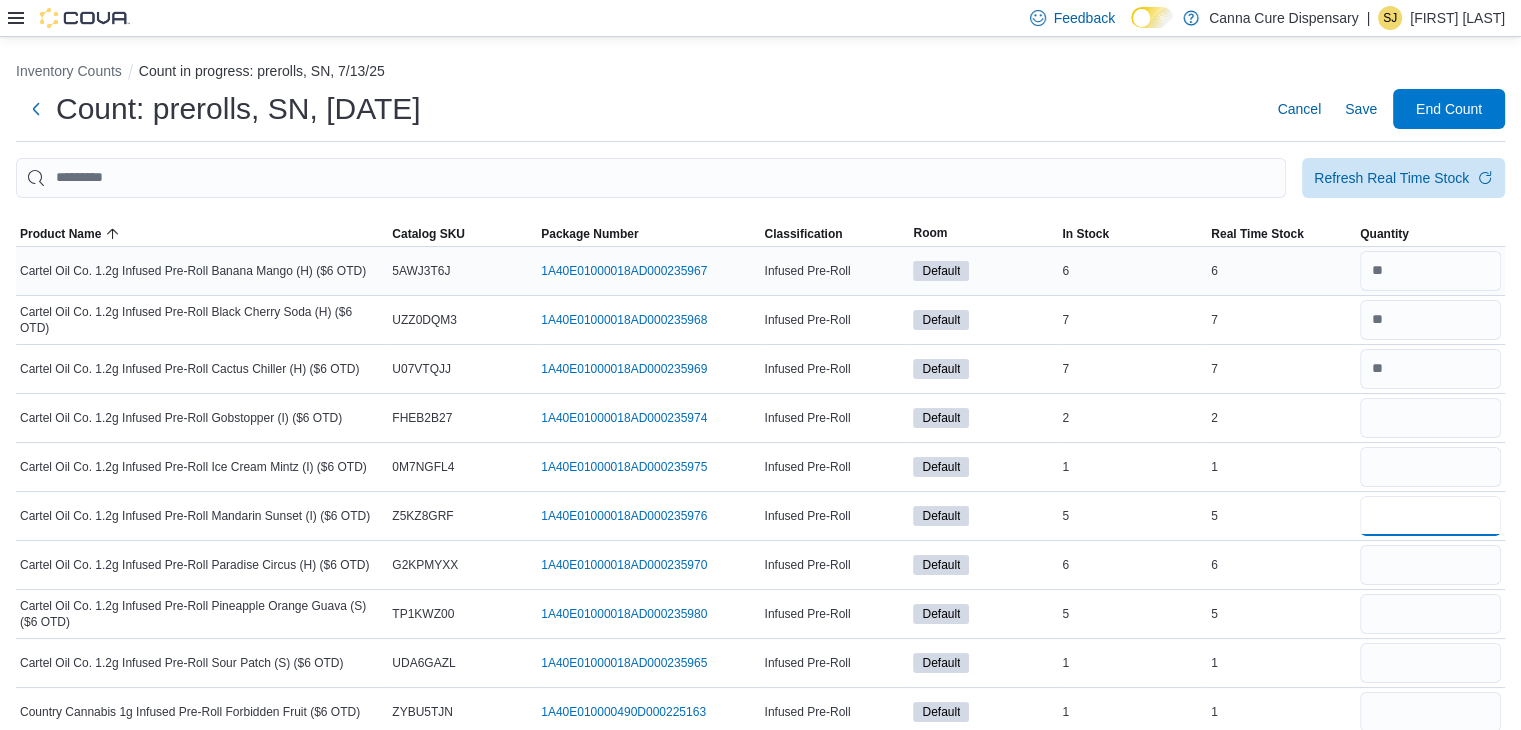 type on "*" 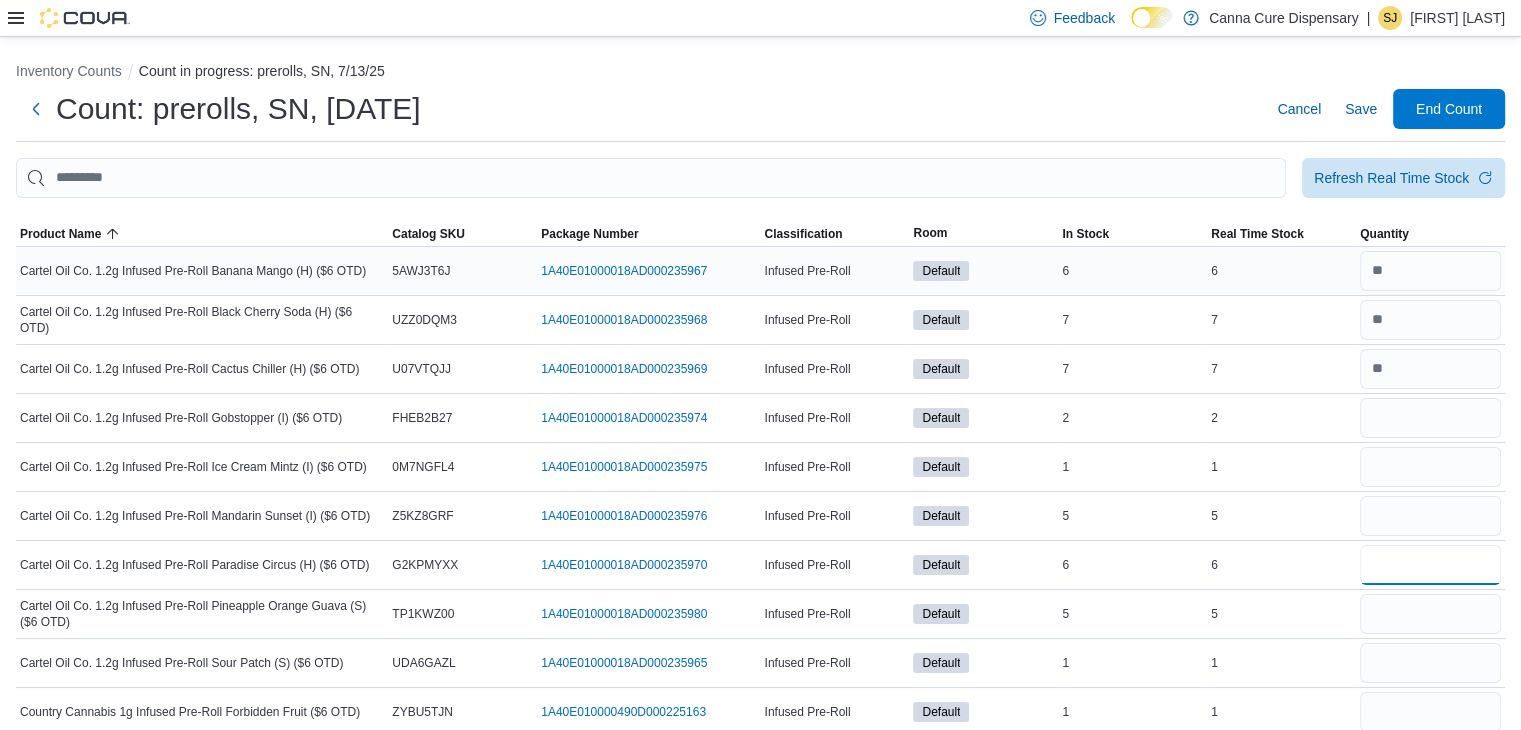 type 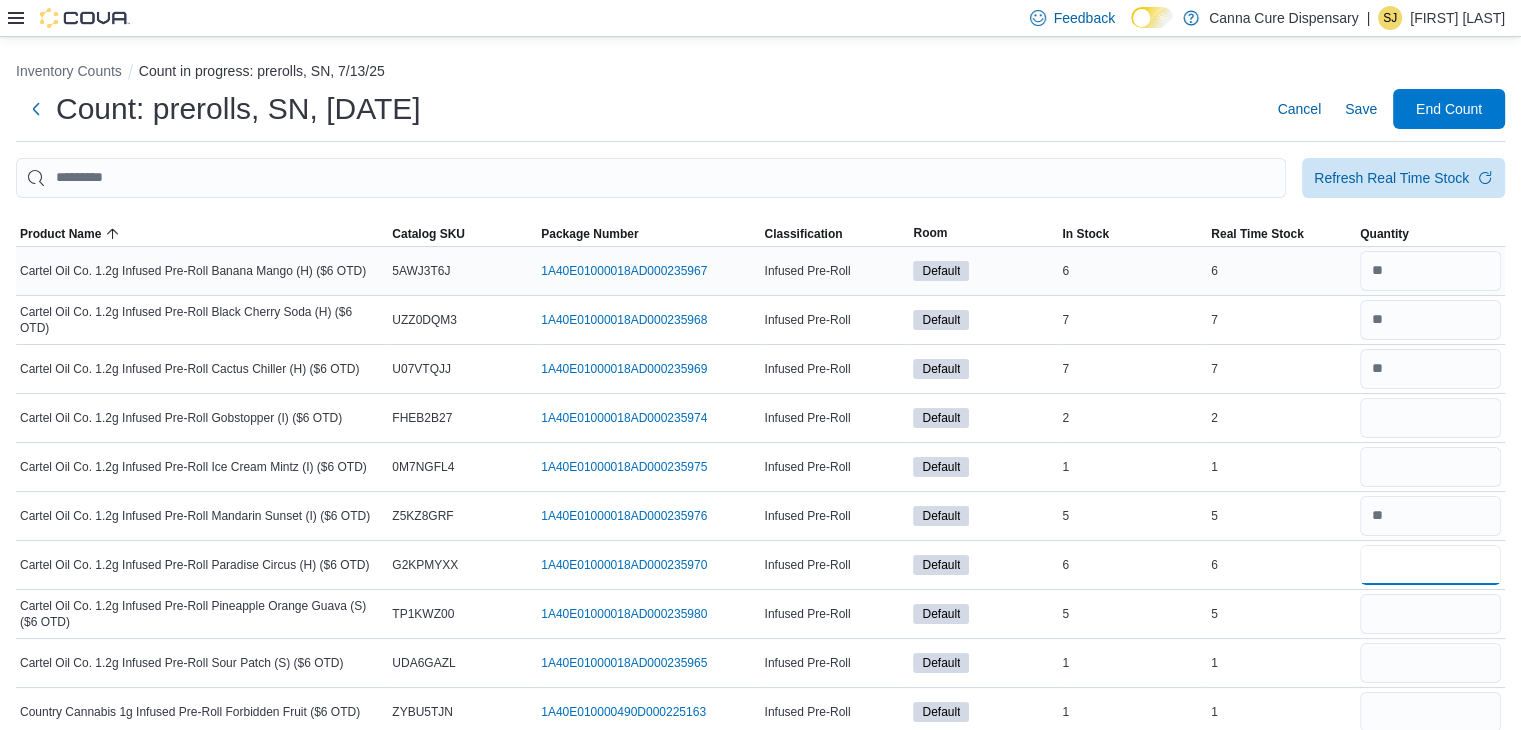 type on "*" 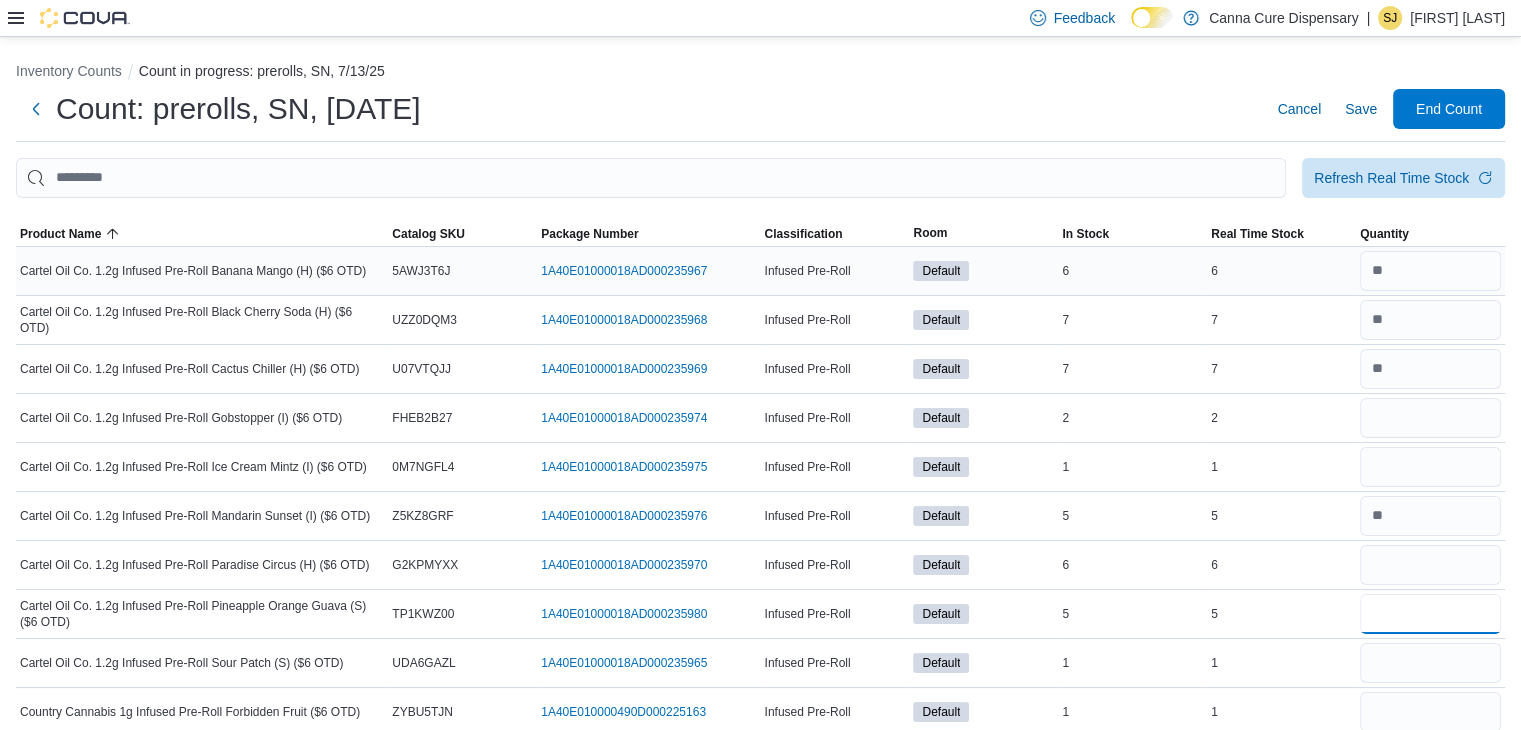 type 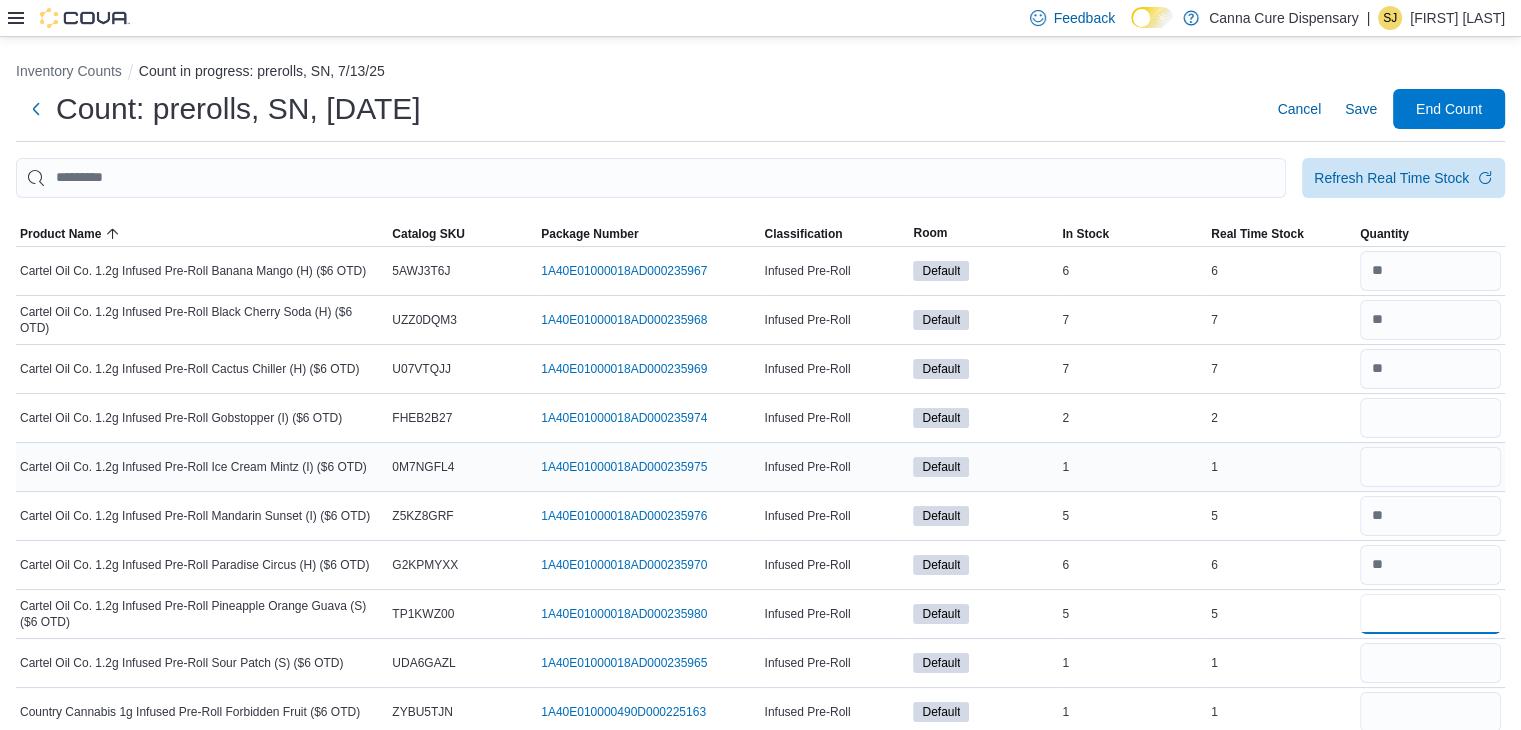 type on "*" 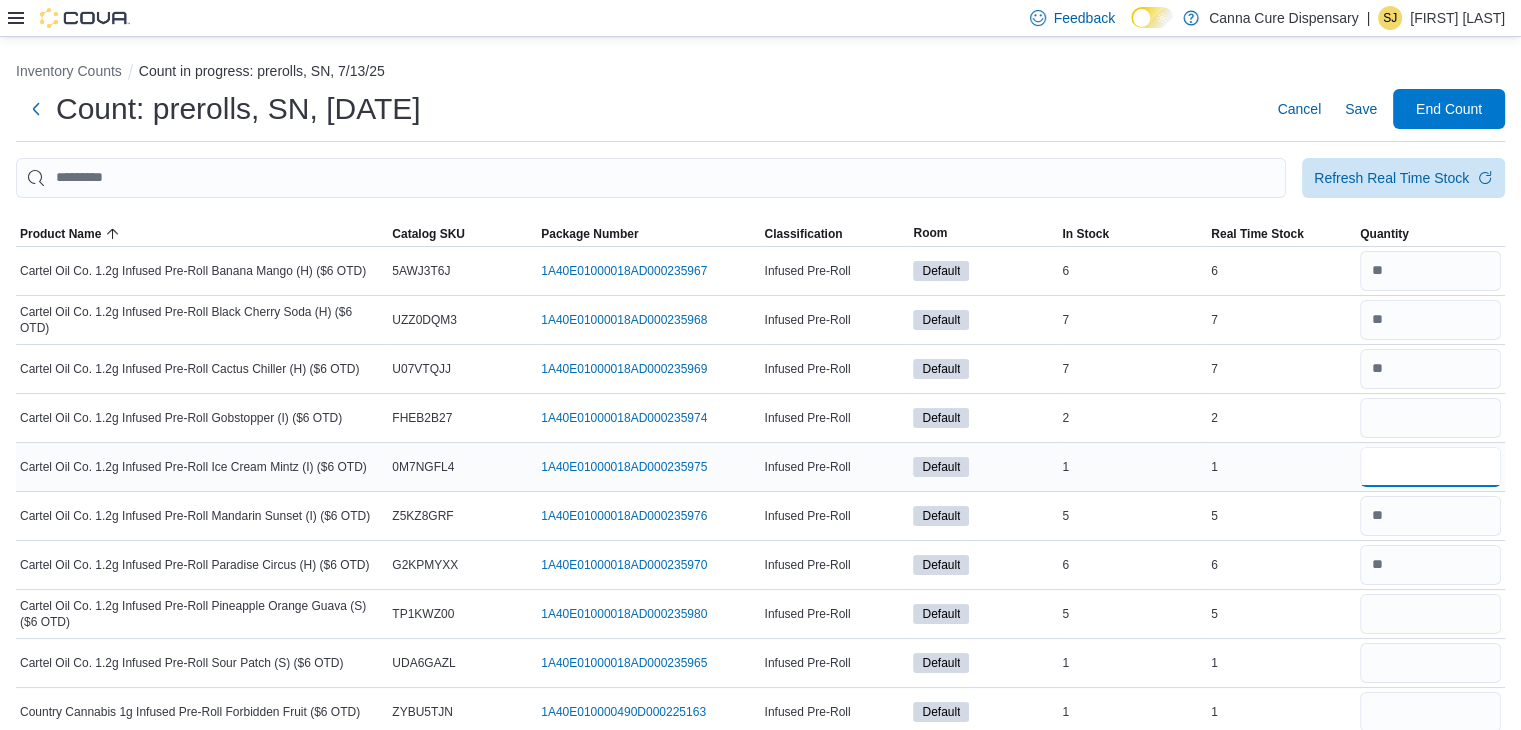 click at bounding box center [1430, 467] 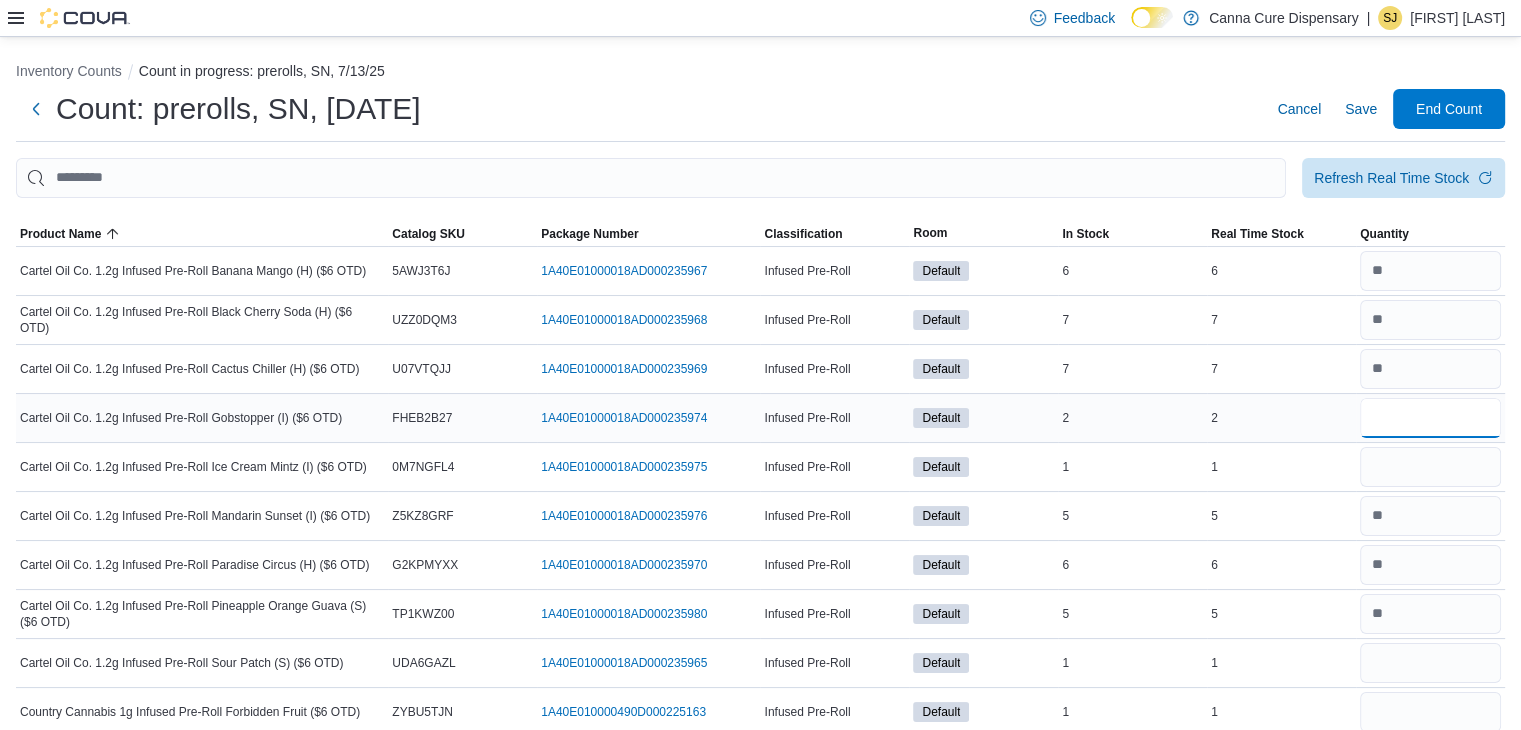 click at bounding box center (1430, 418) 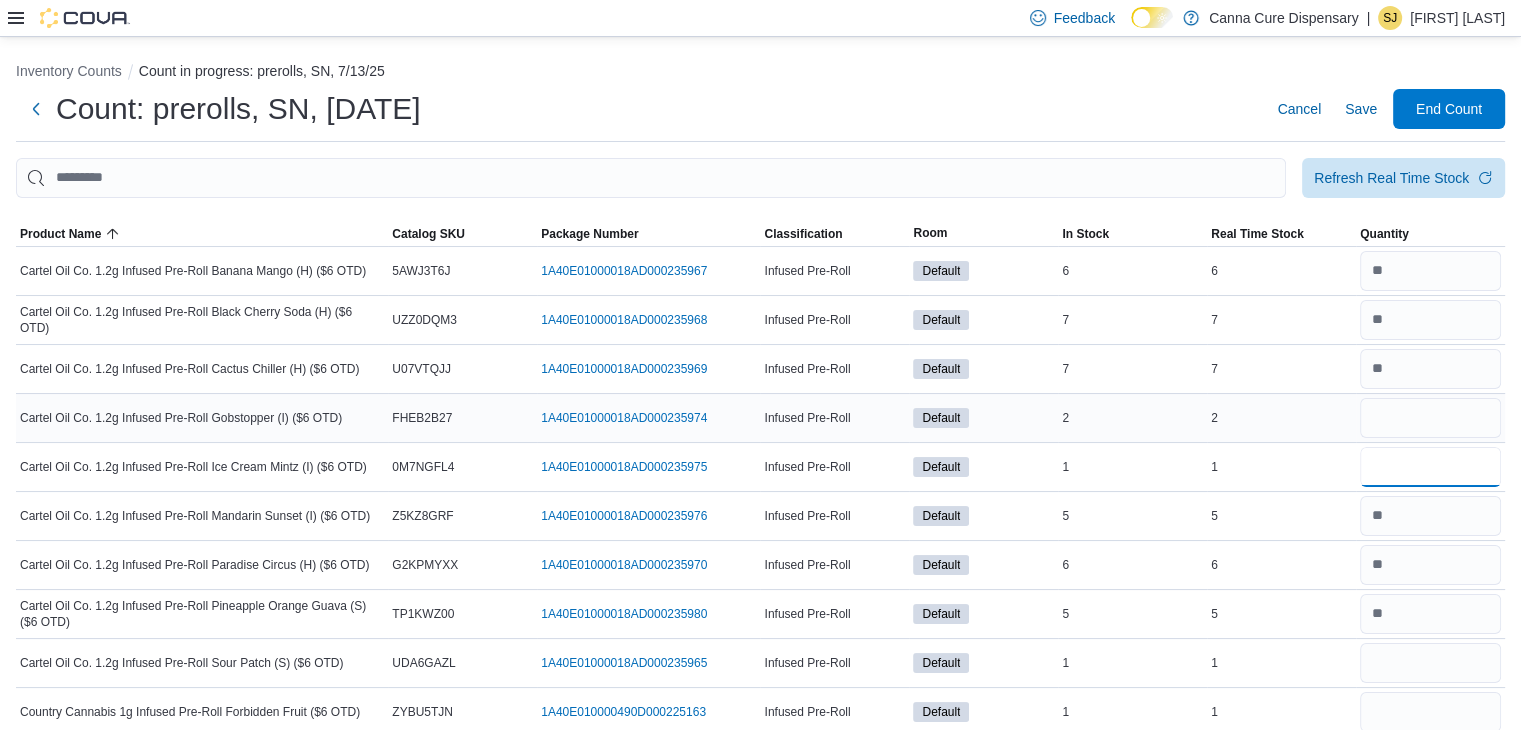 type 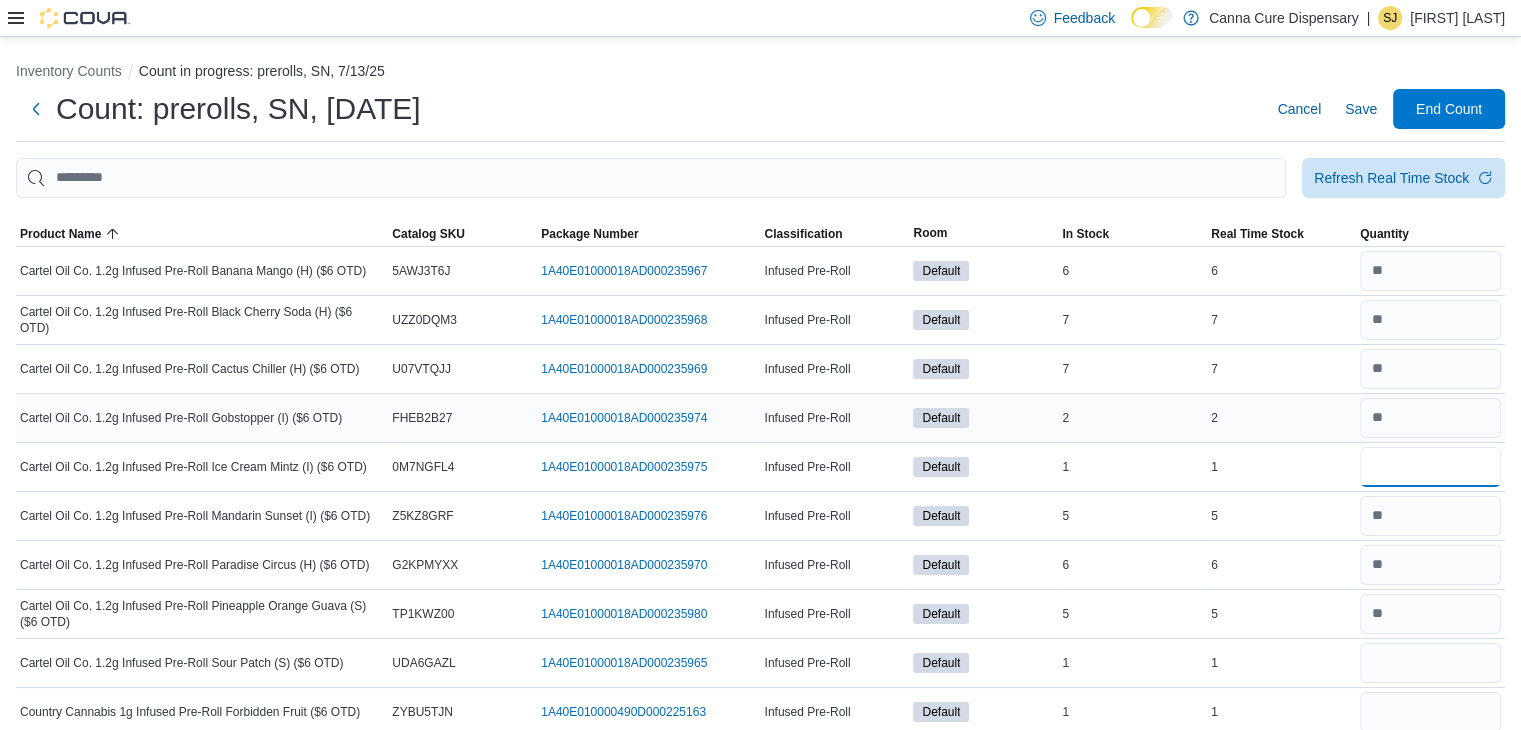 type on "*" 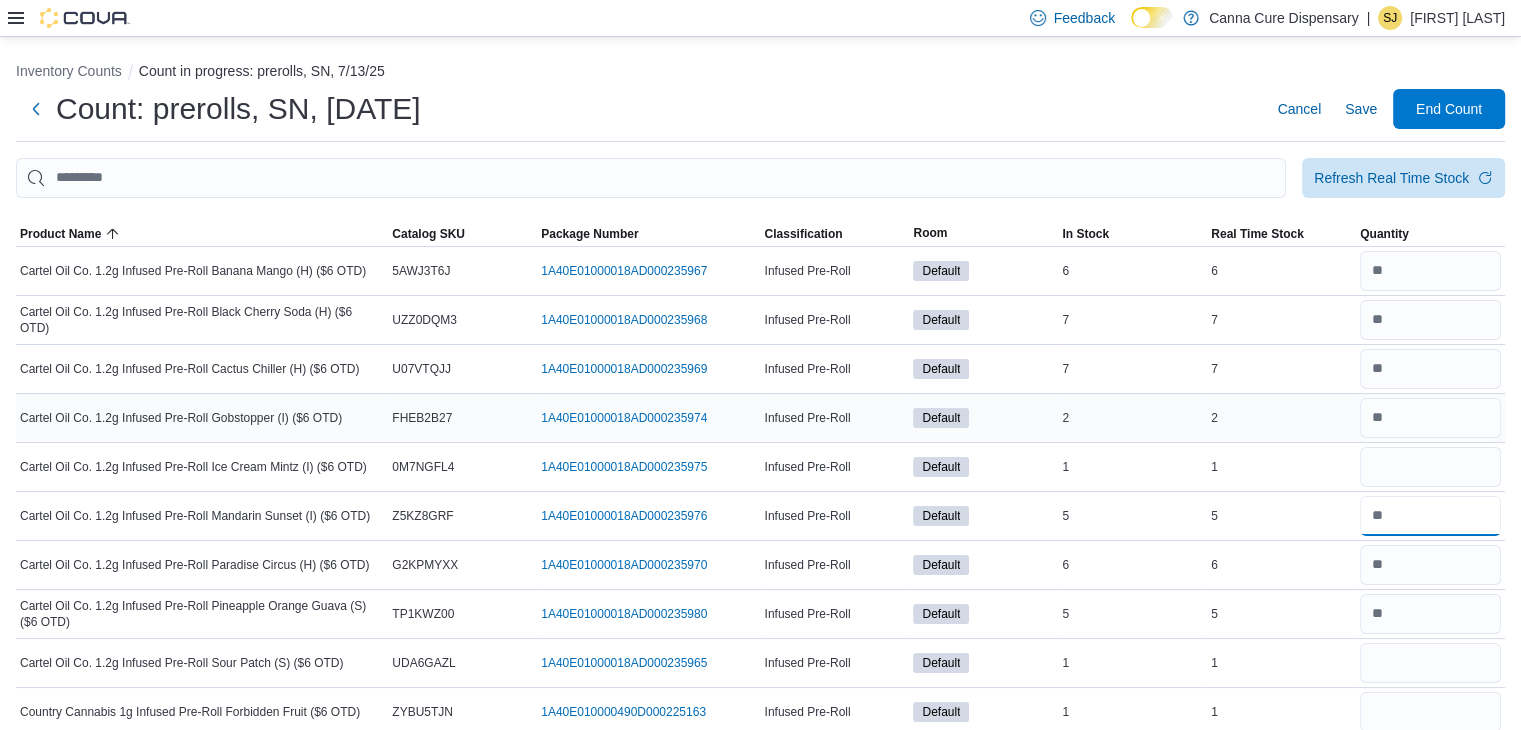 type 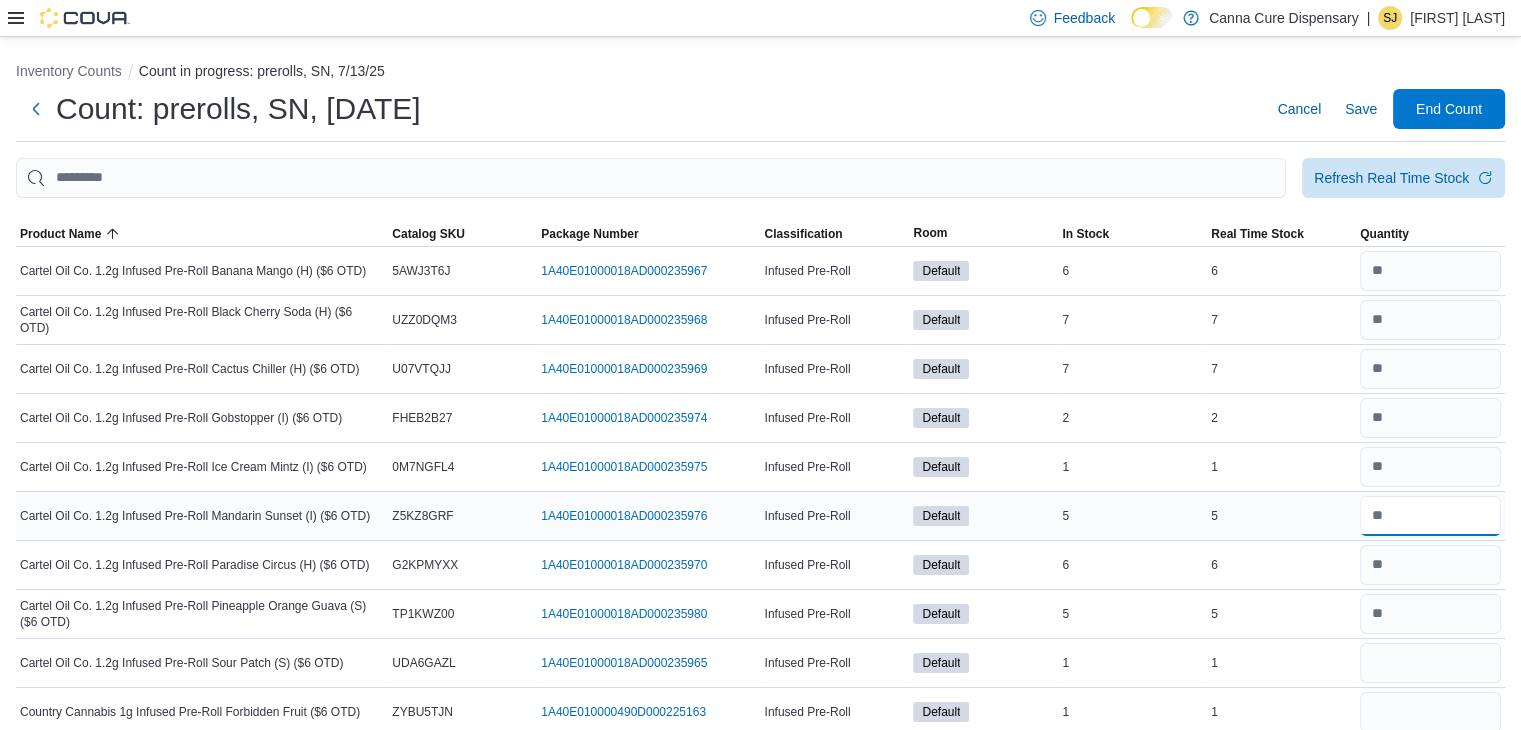 click at bounding box center [1430, 516] 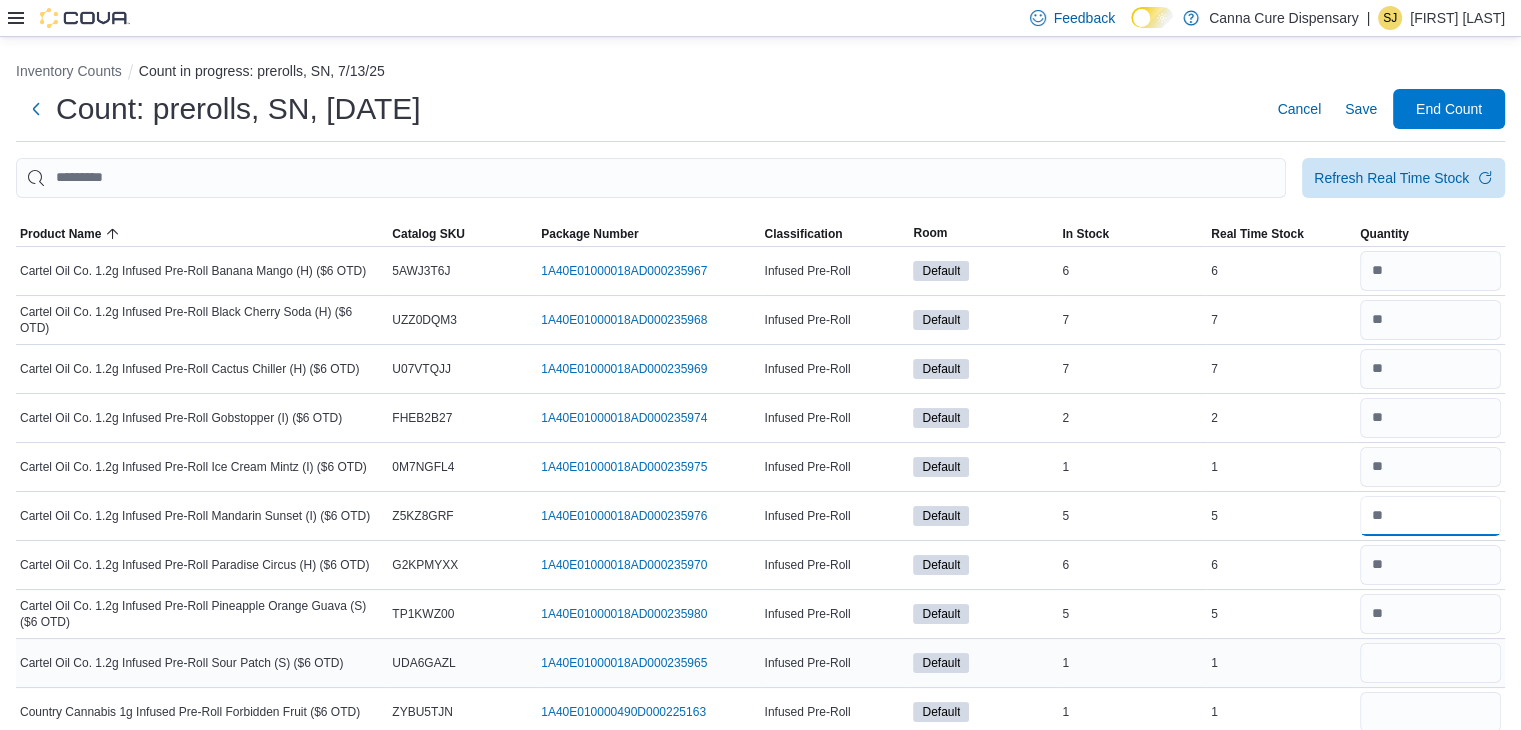 type on "*" 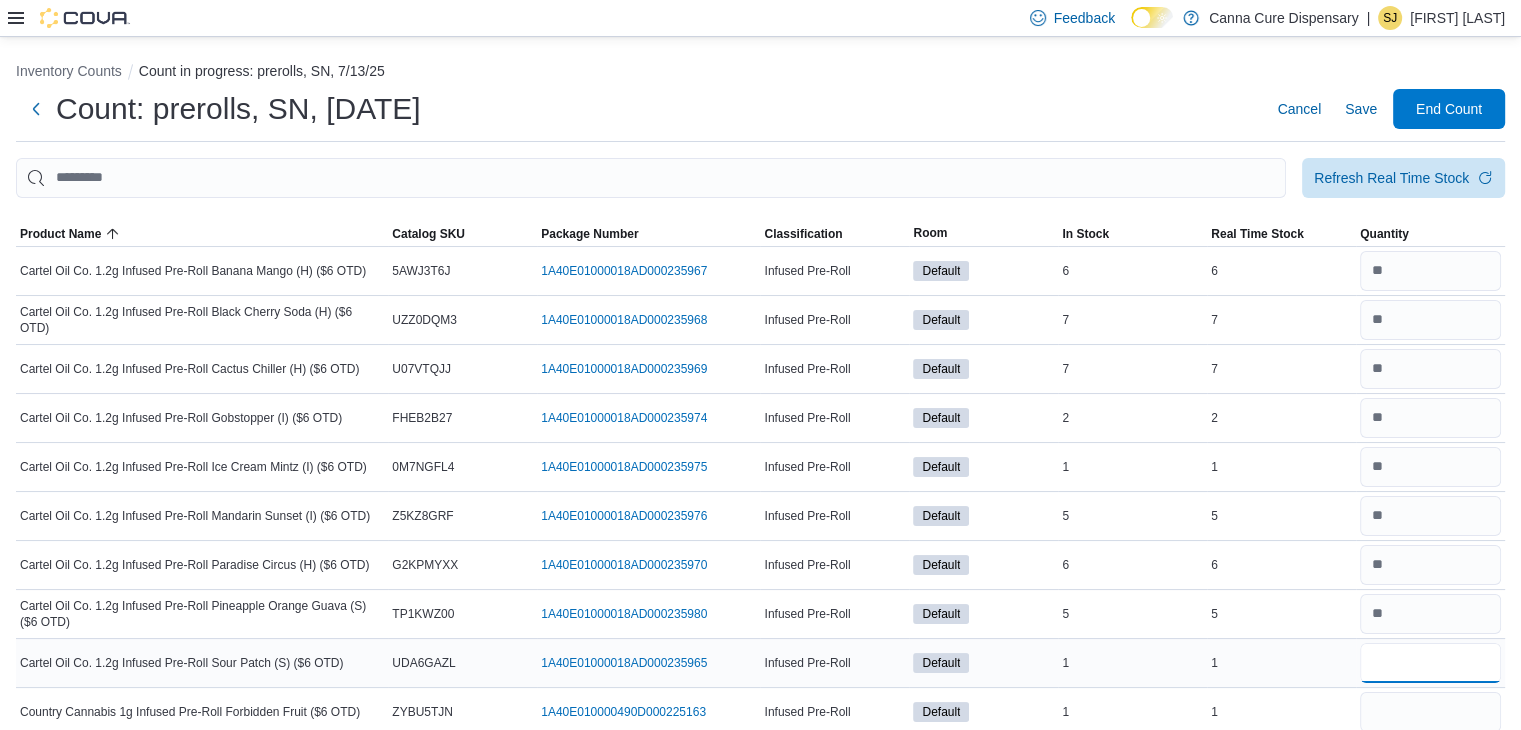 click at bounding box center [1430, 663] 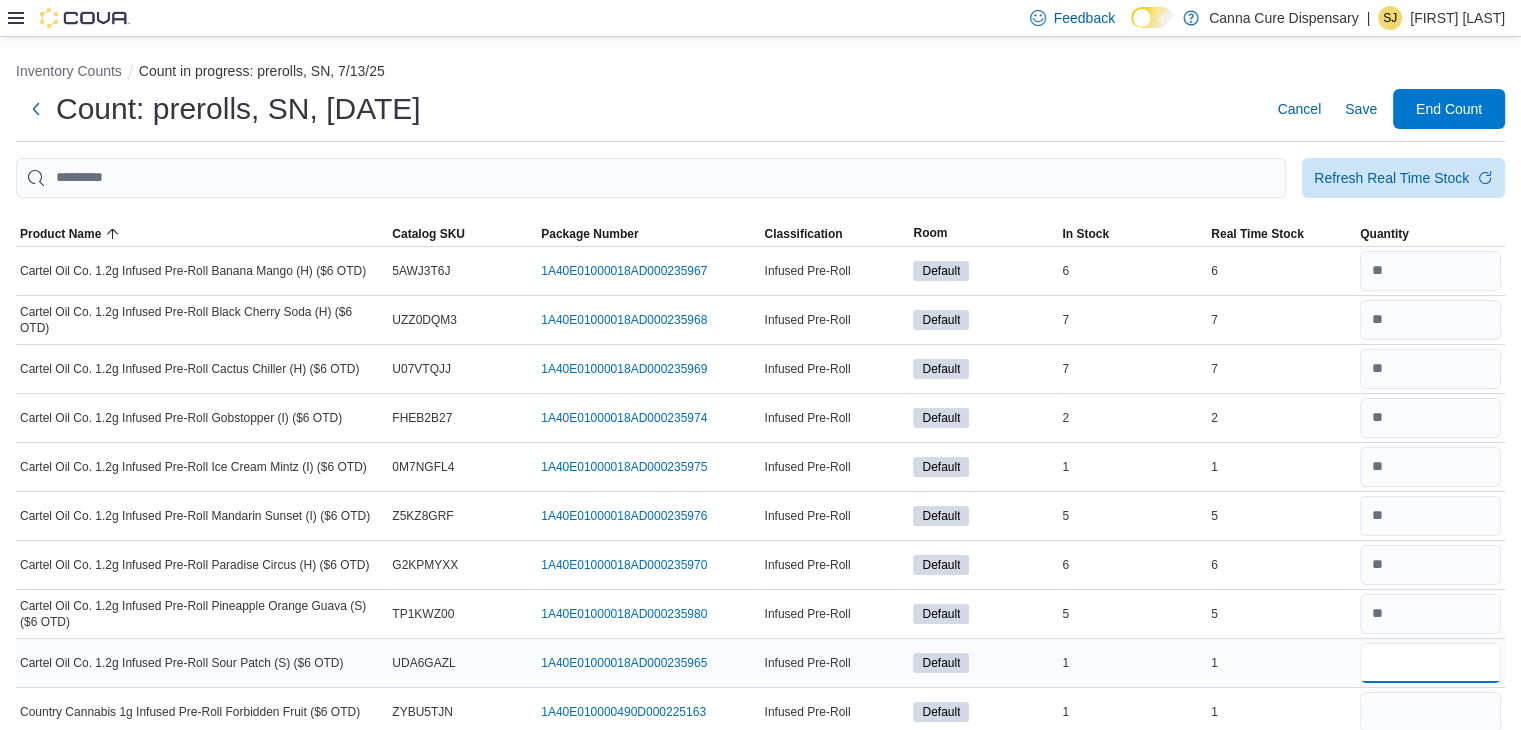 type on "*" 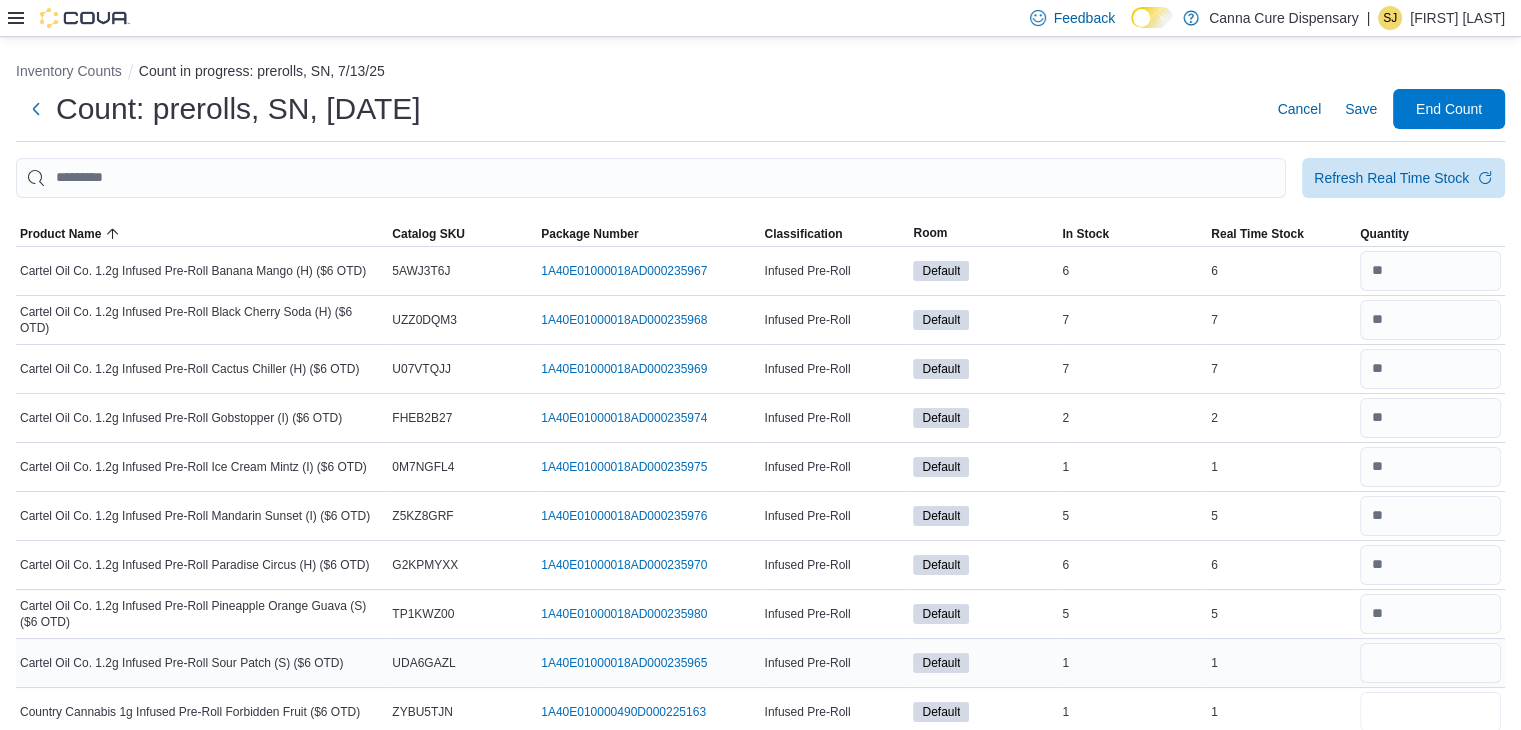 type 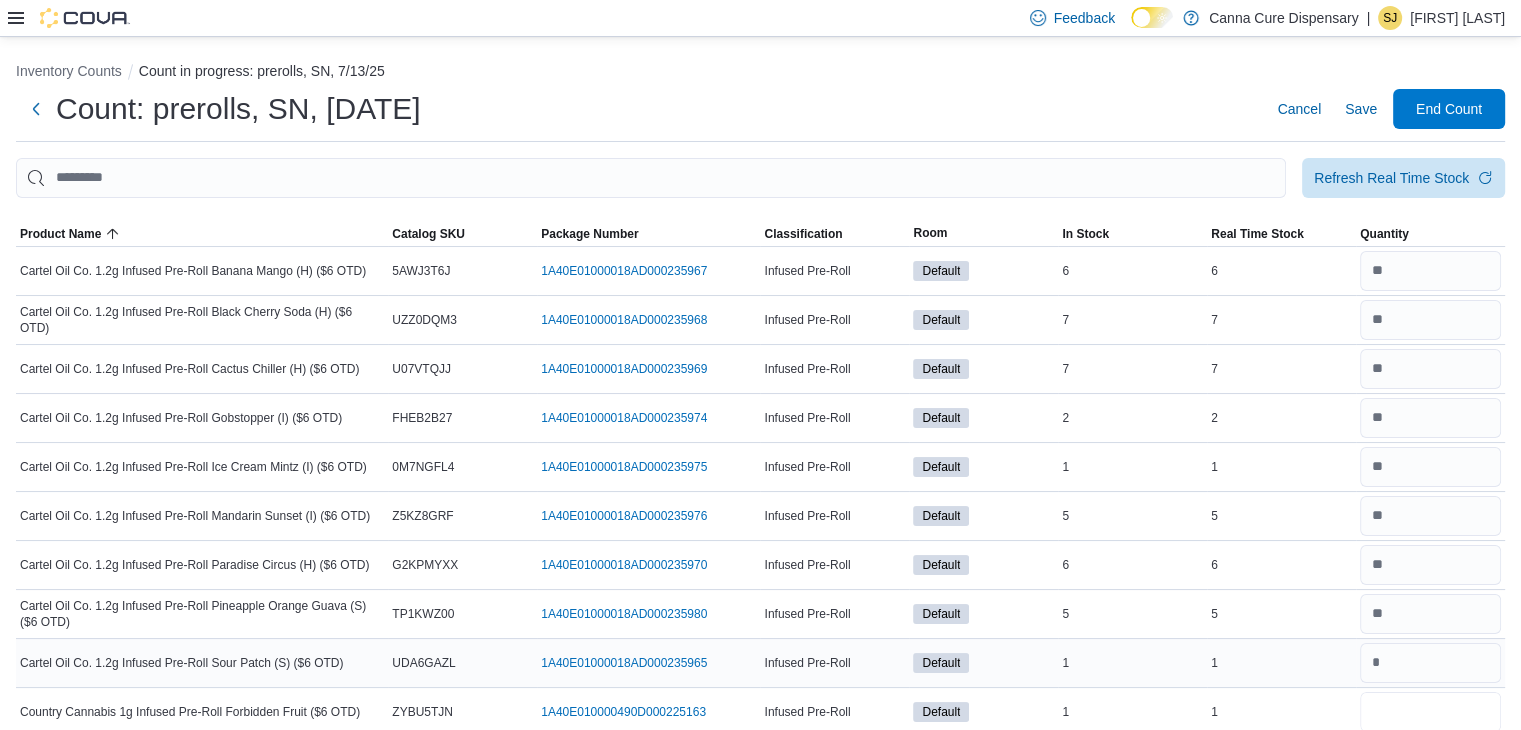 type on "*" 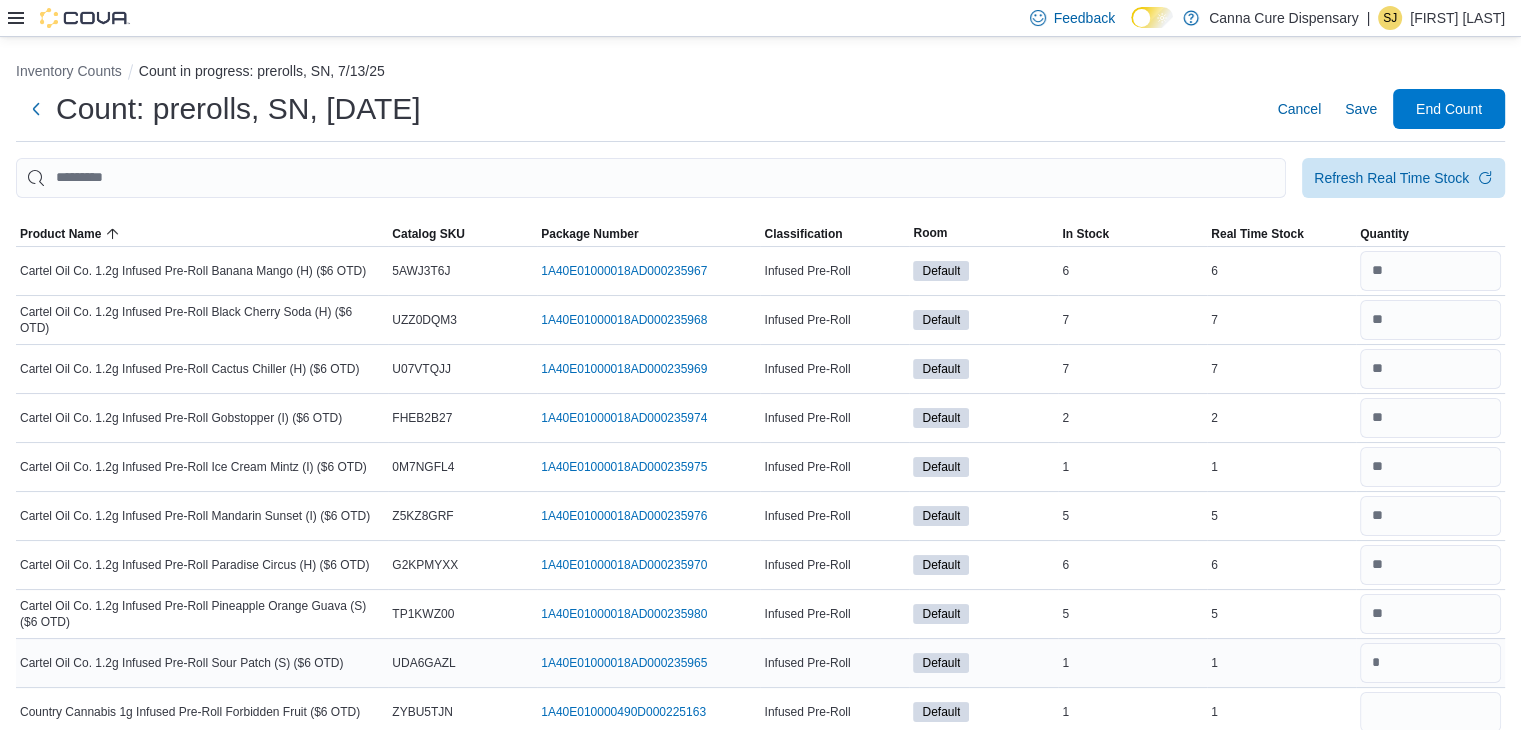 type 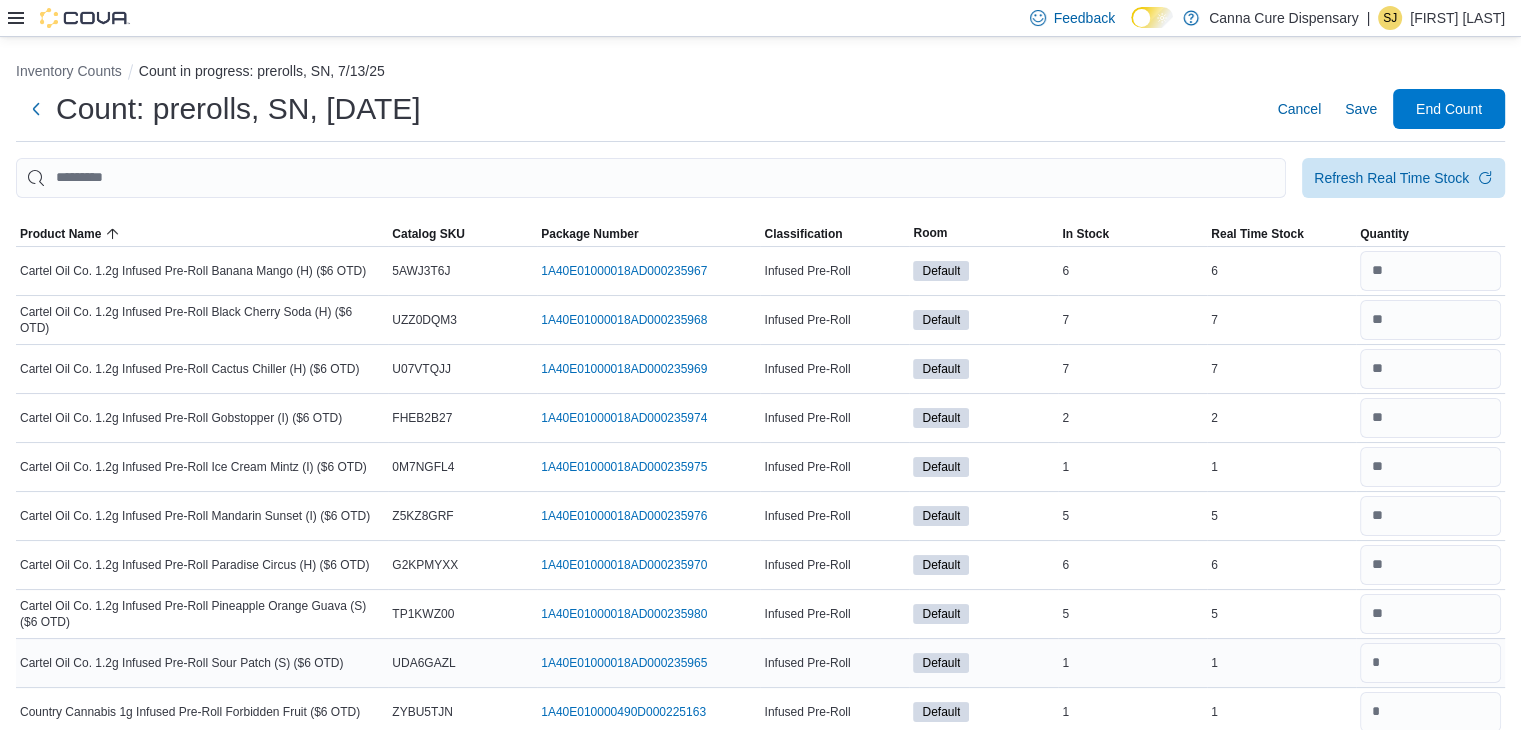 scroll, scrollTop: 393, scrollLeft: 0, axis: vertical 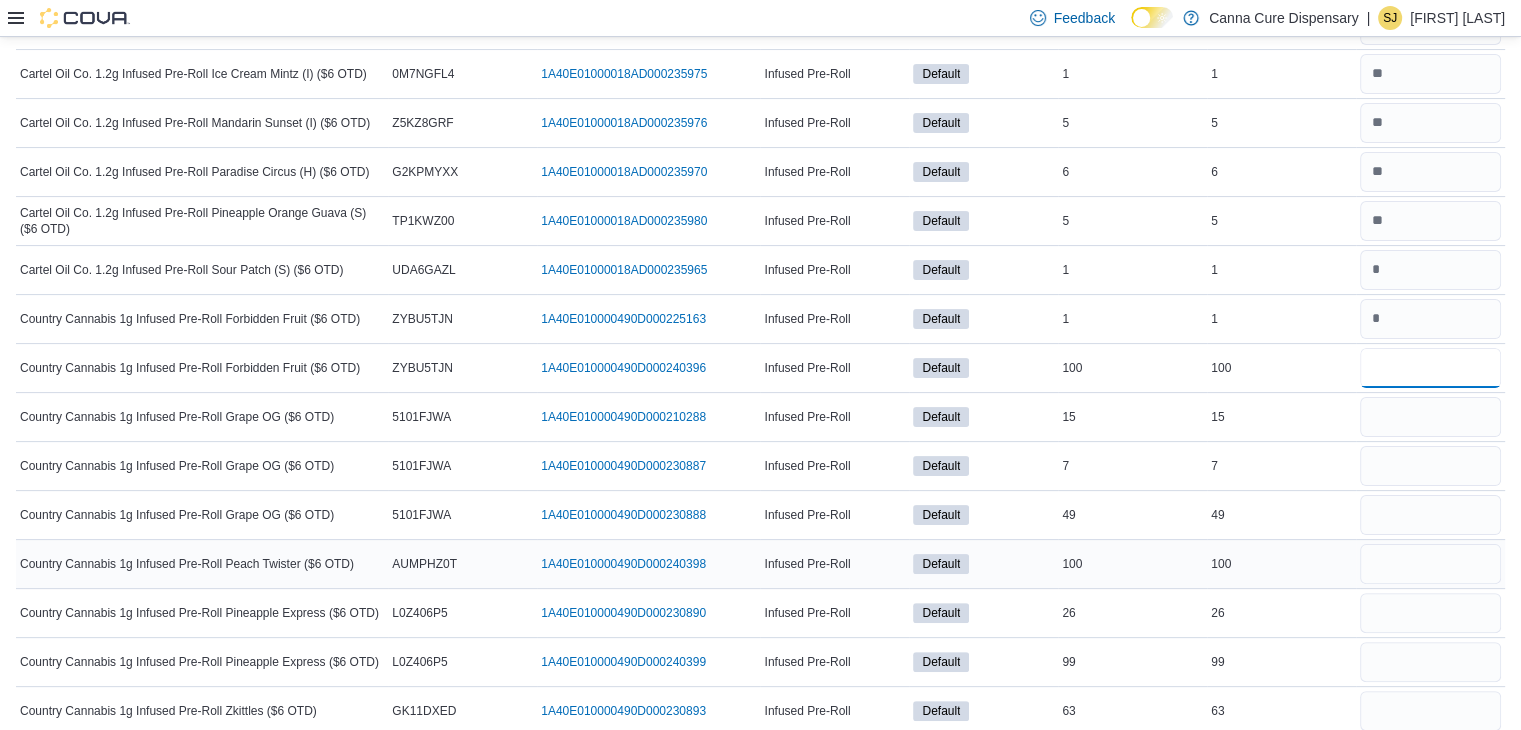 type on "***" 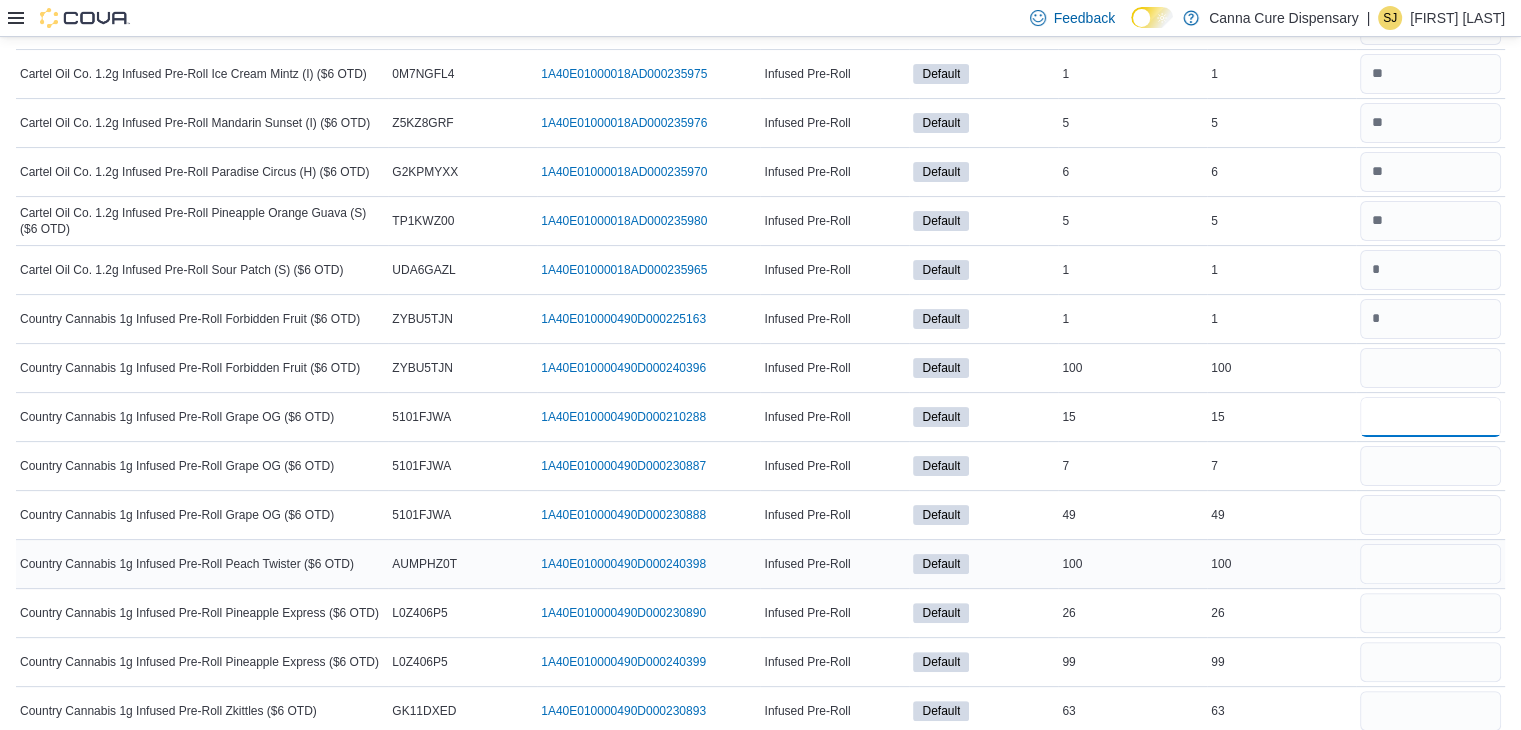 type 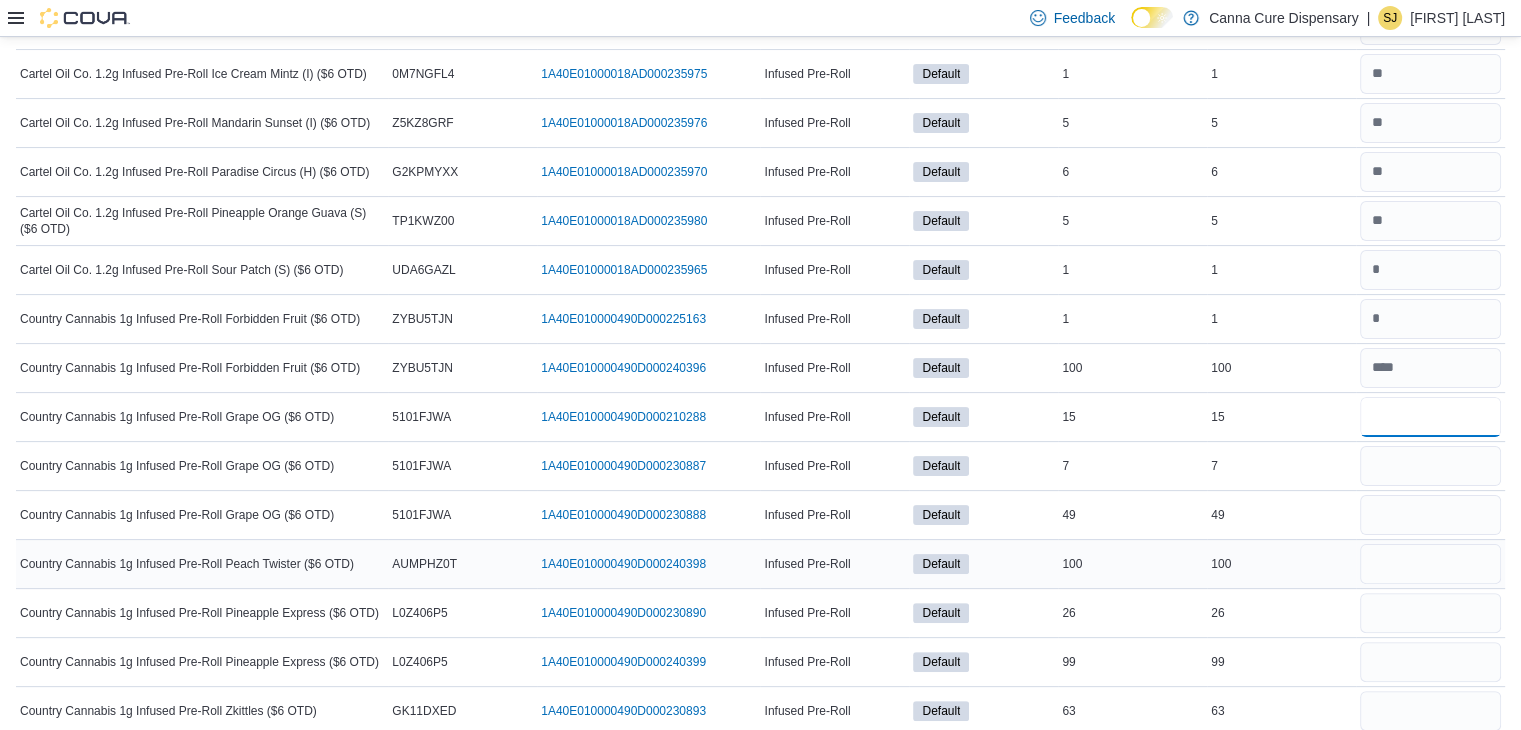 type on "**" 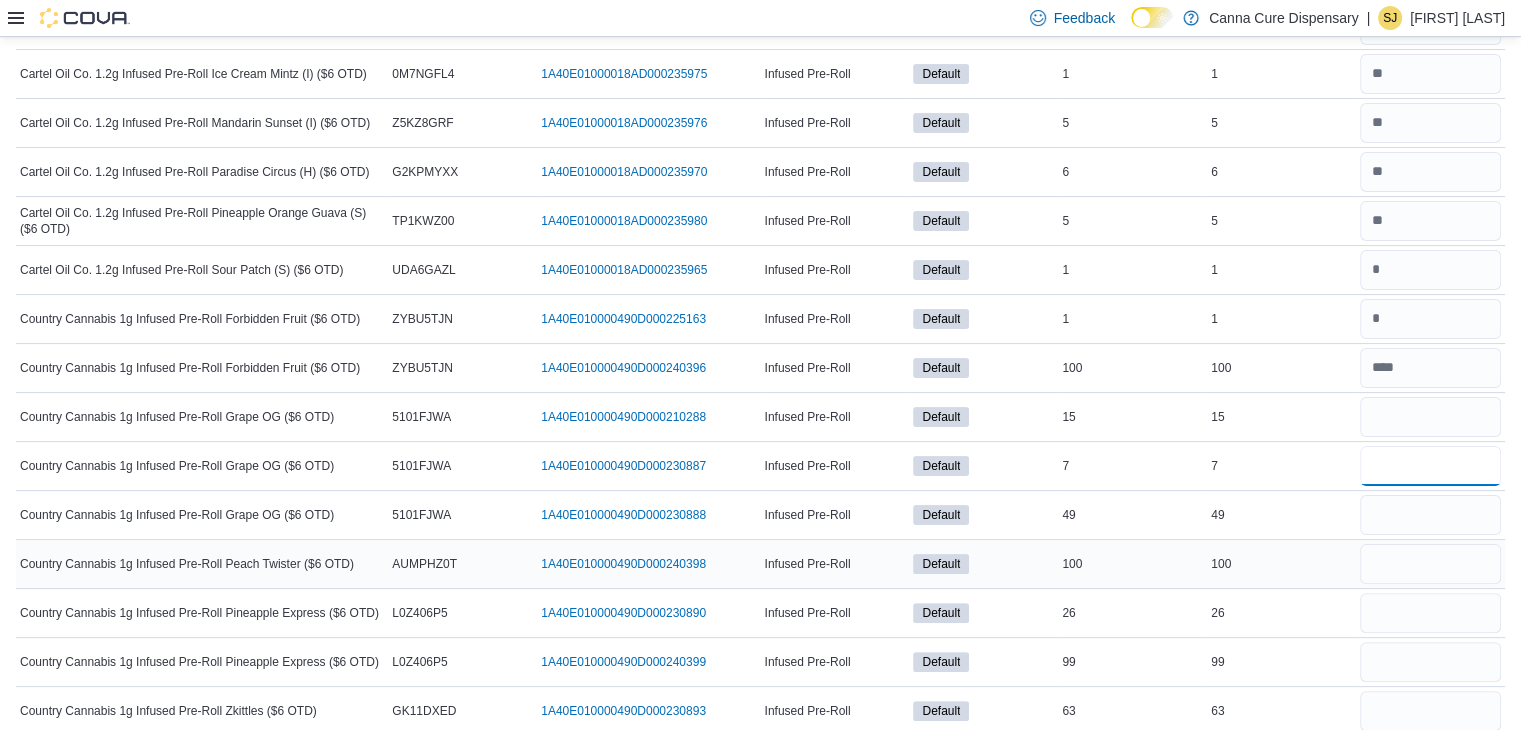 type 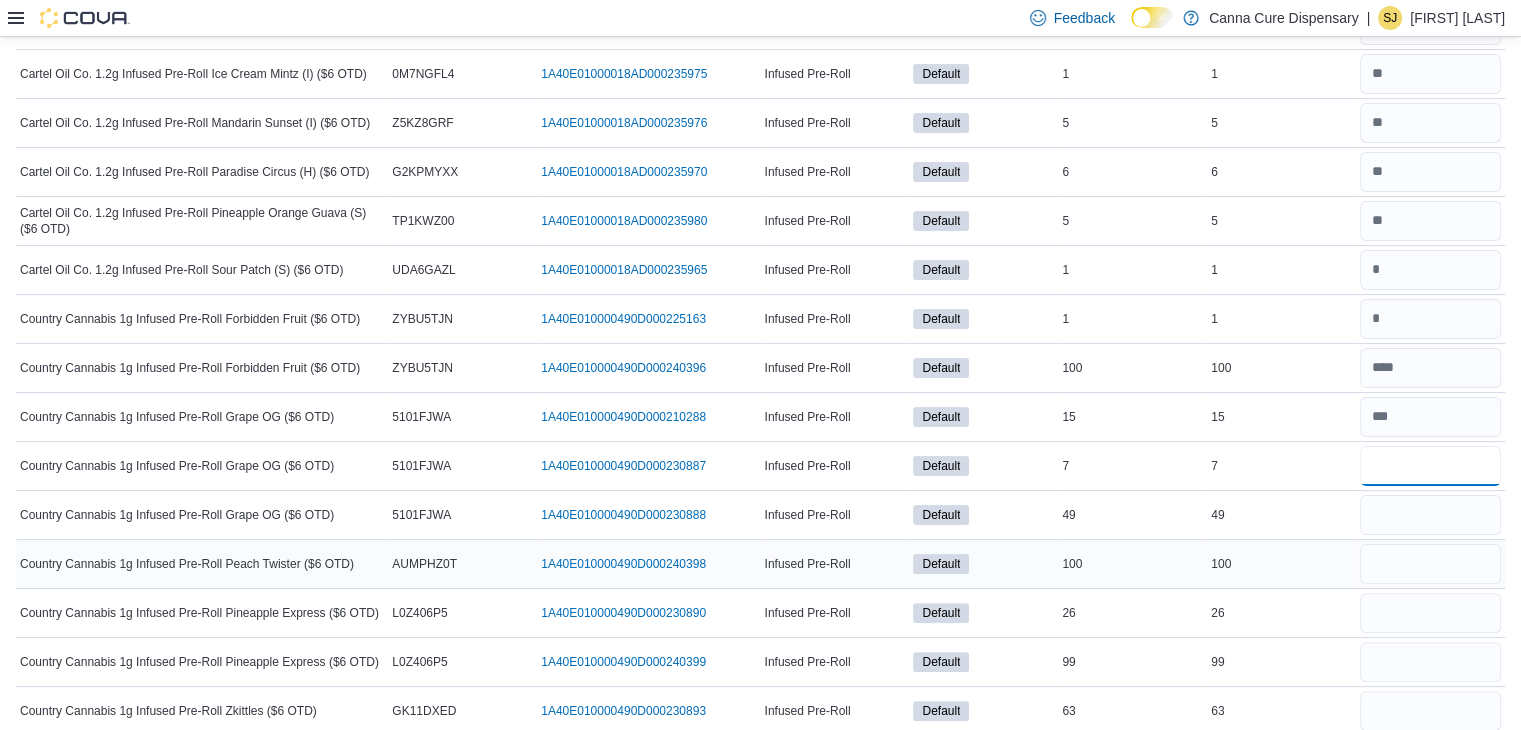 type on "**" 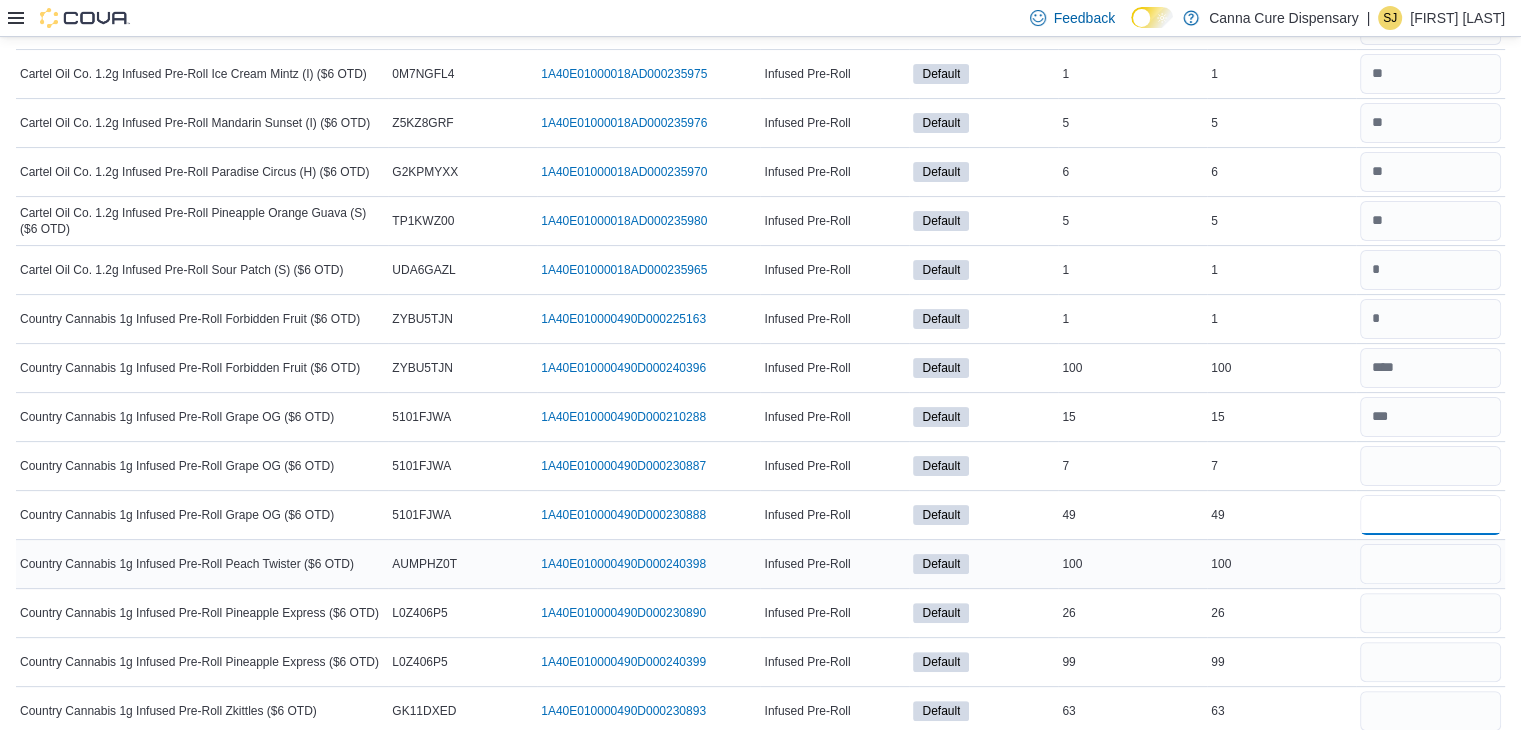 type 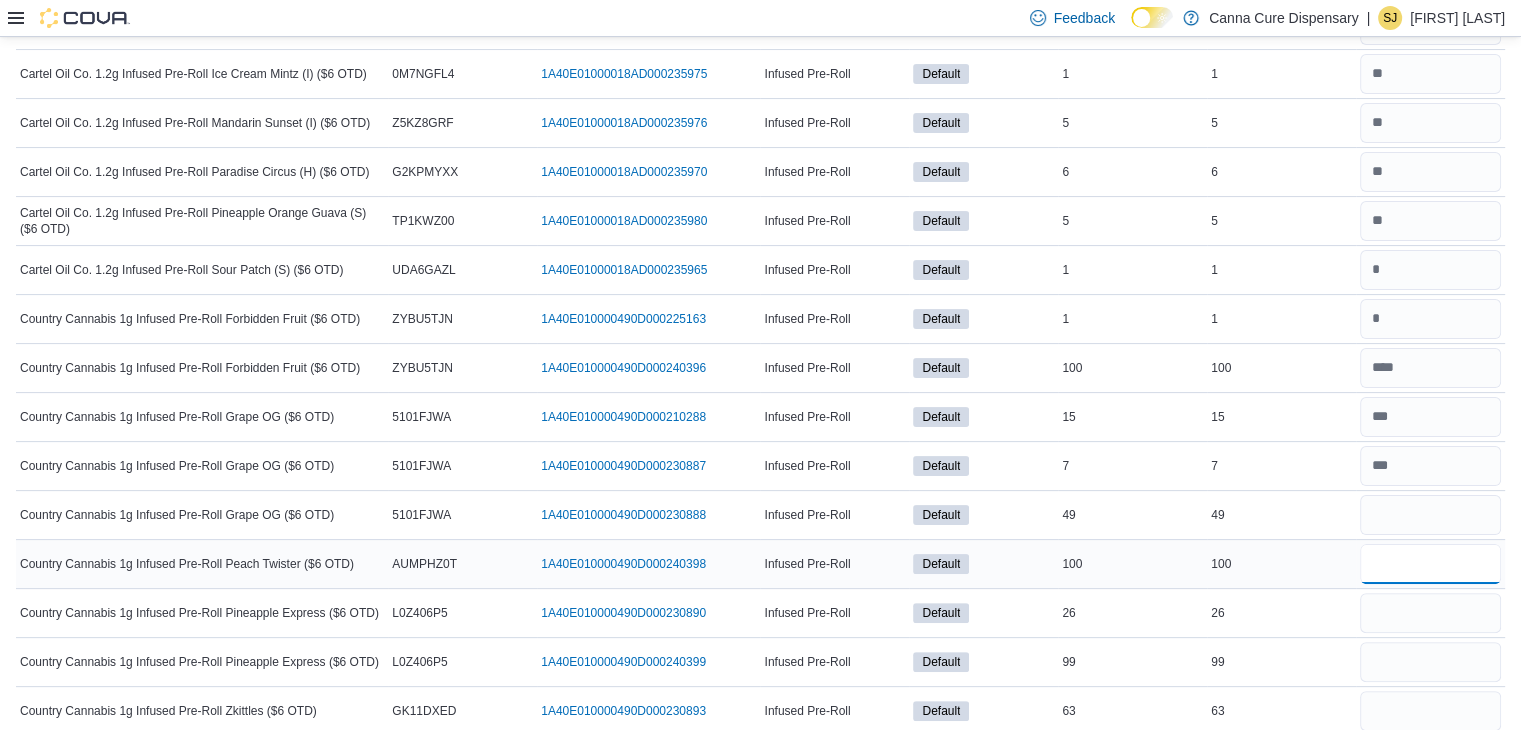click at bounding box center (1430, 564) 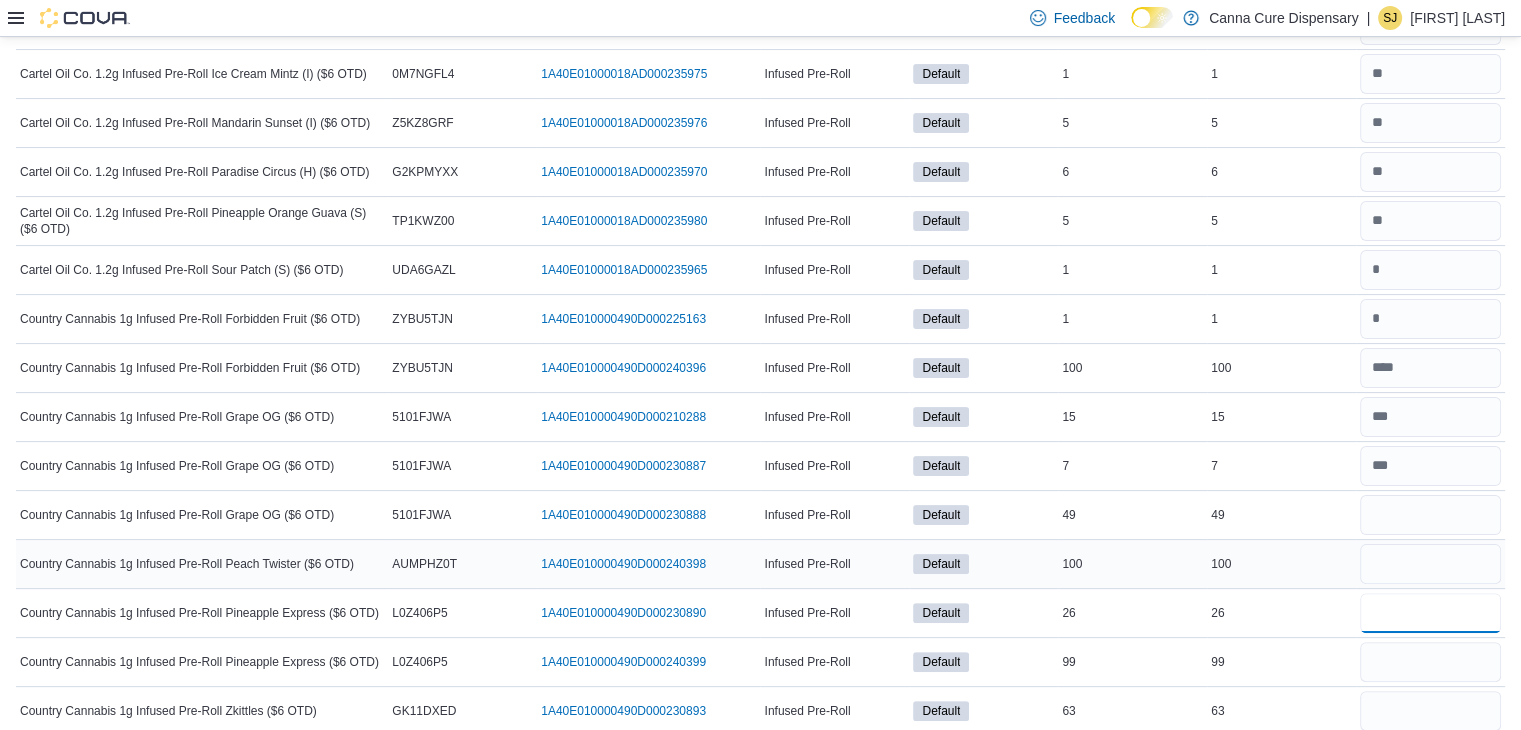 type 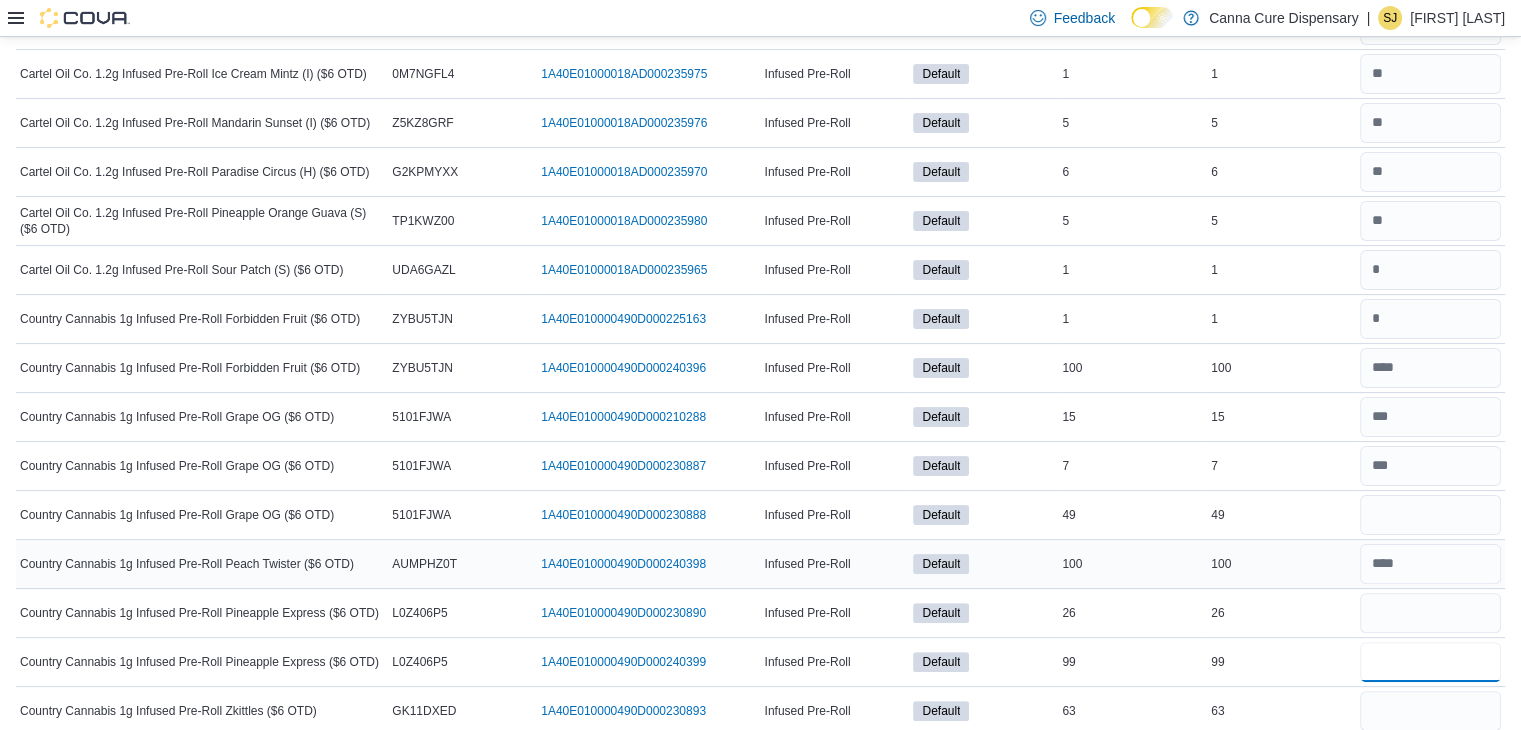 type on "***" 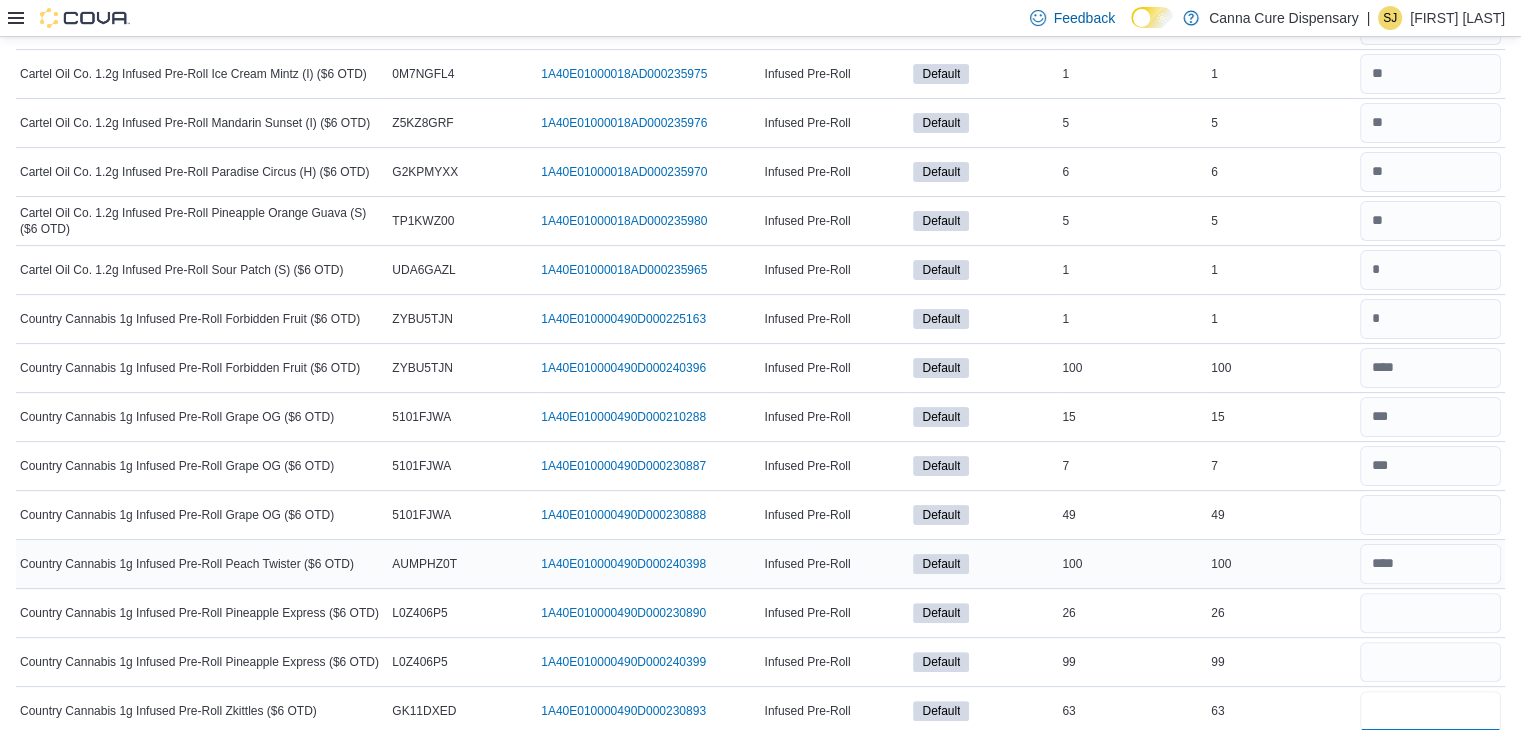 type 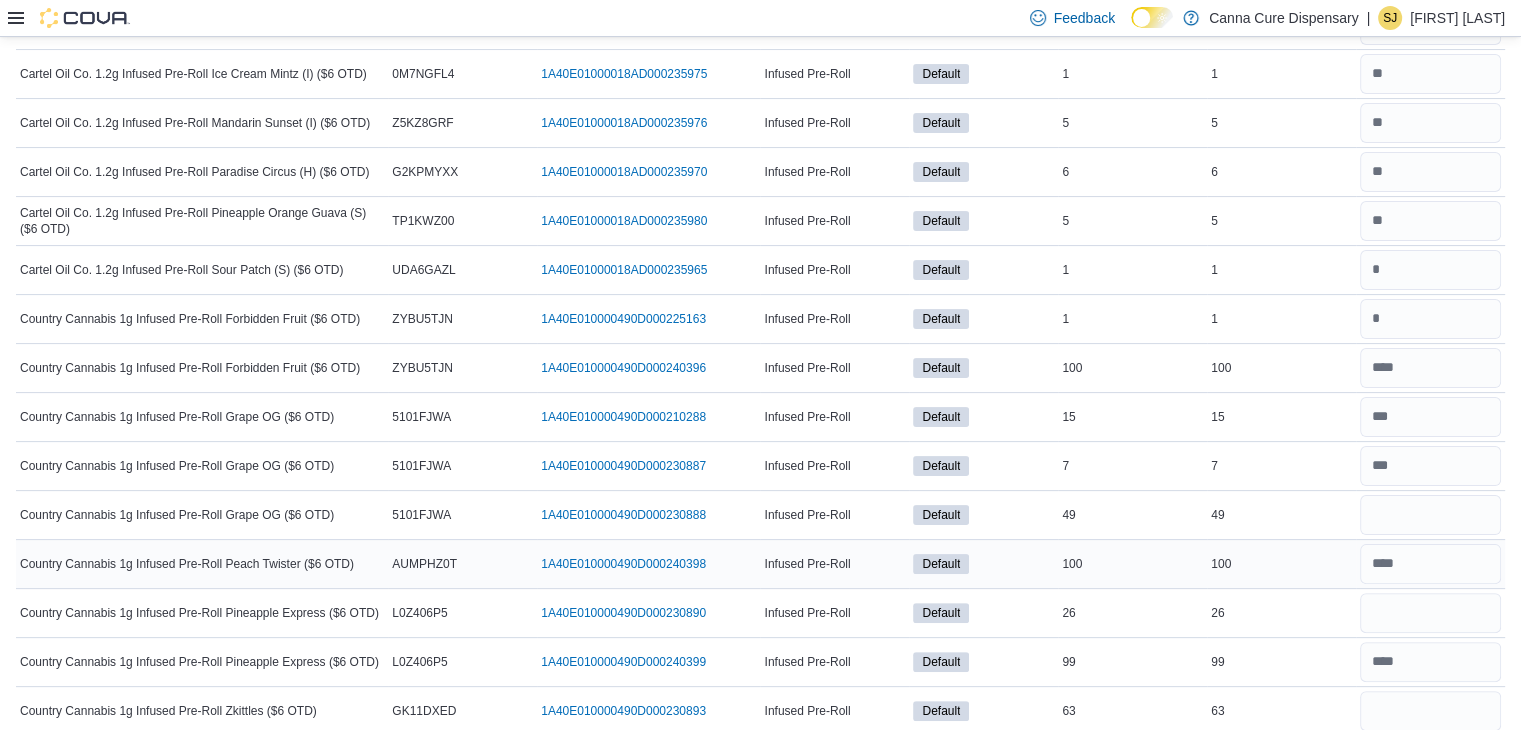 scroll, scrollTop: 784, scrollLeft: 0, axis: vertical 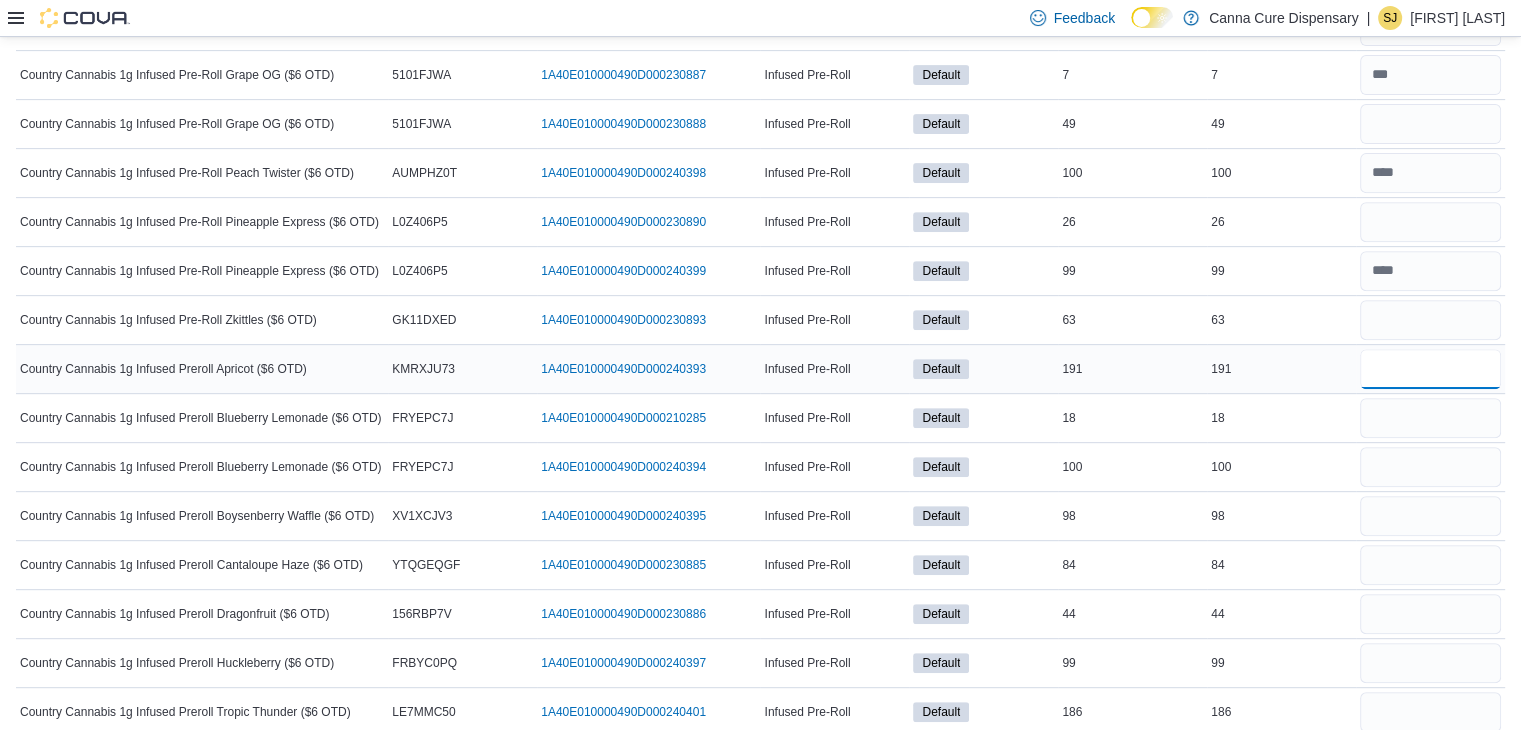 click at bounding box center (1430, 369) 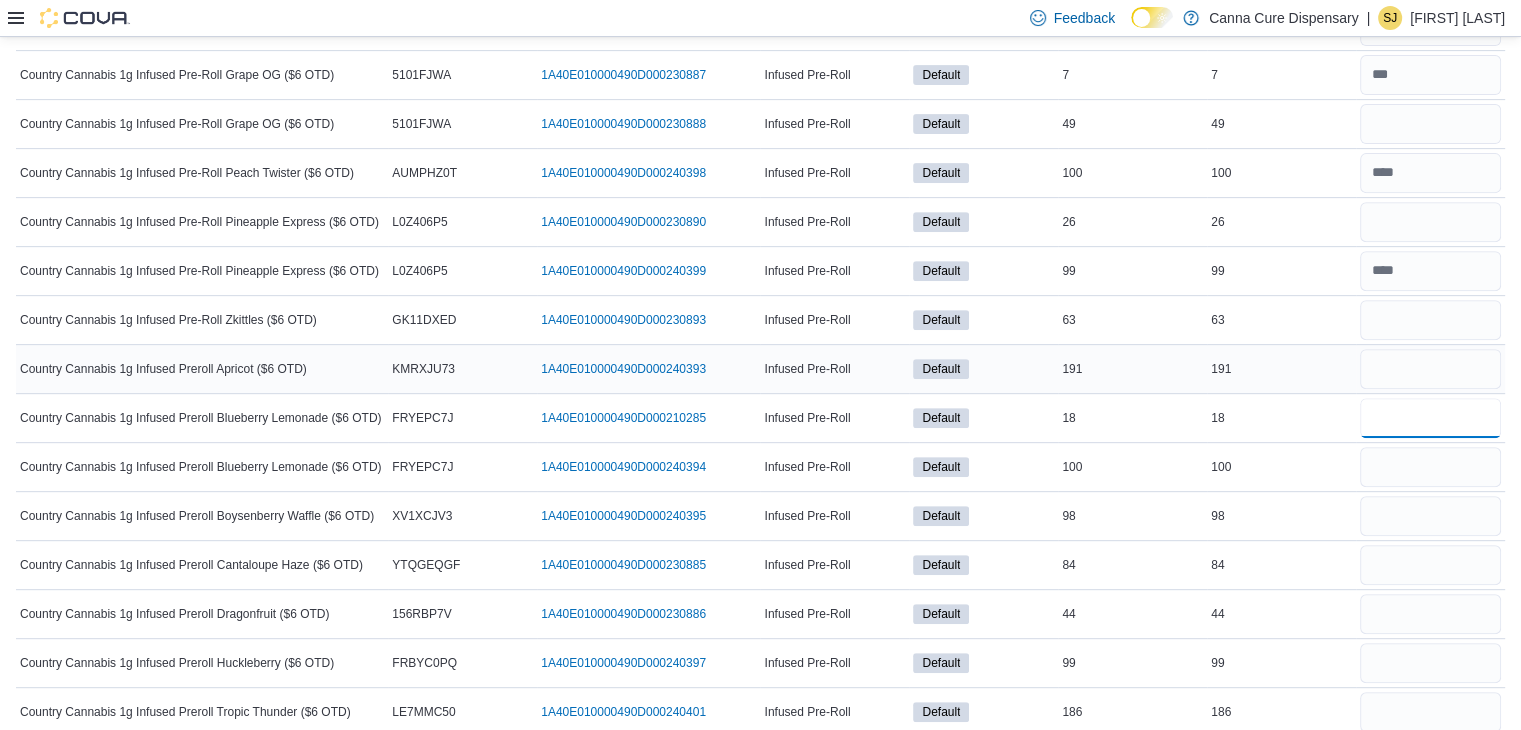 type 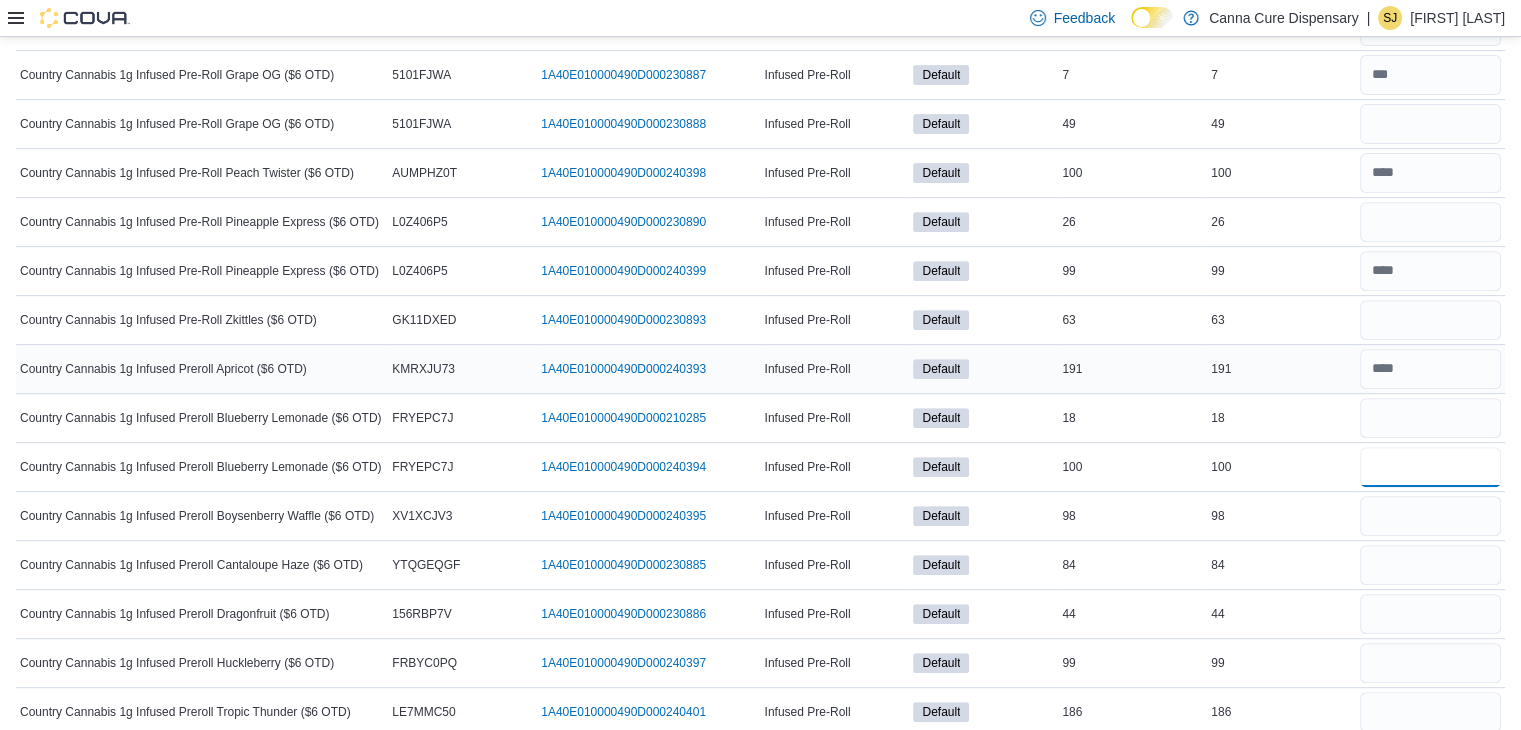 type on "***" 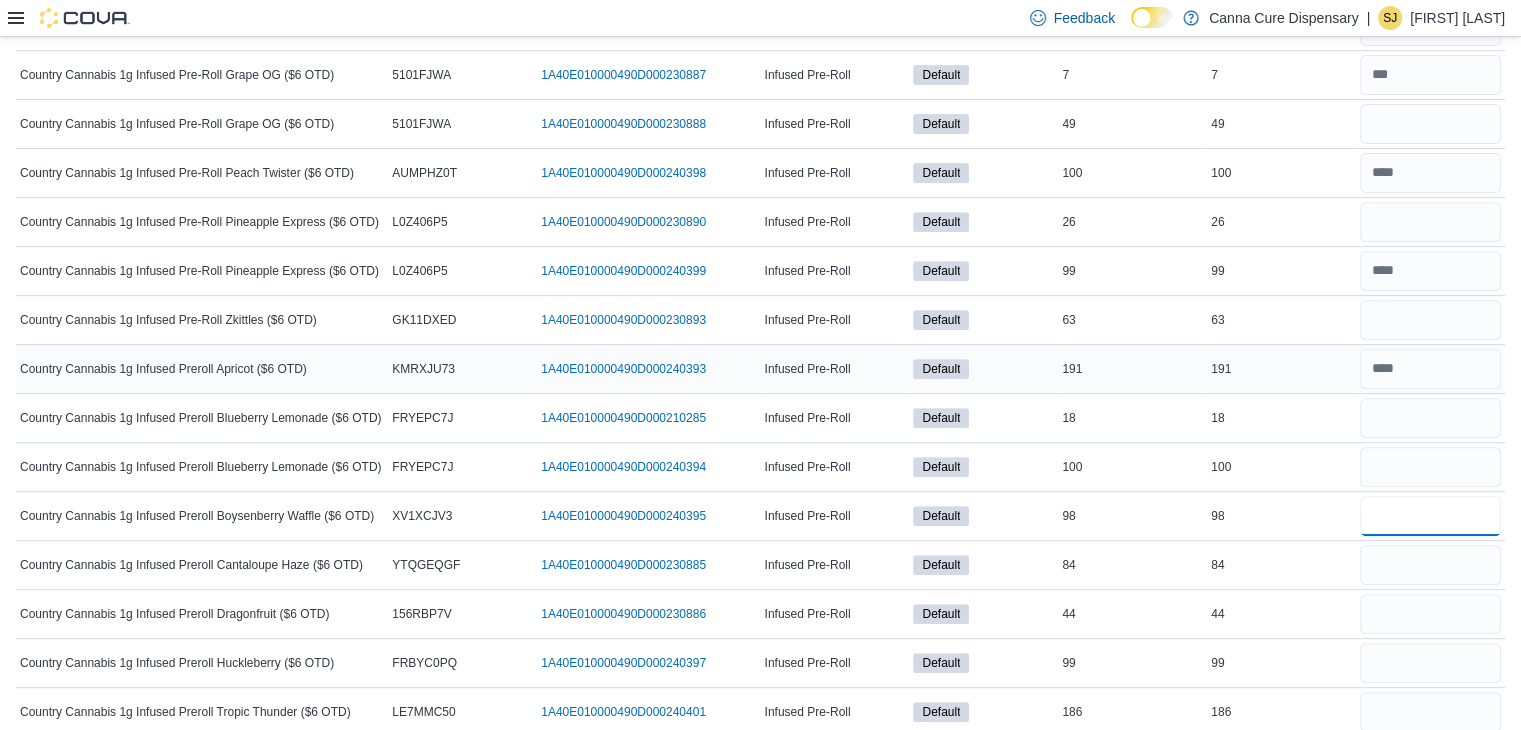 type 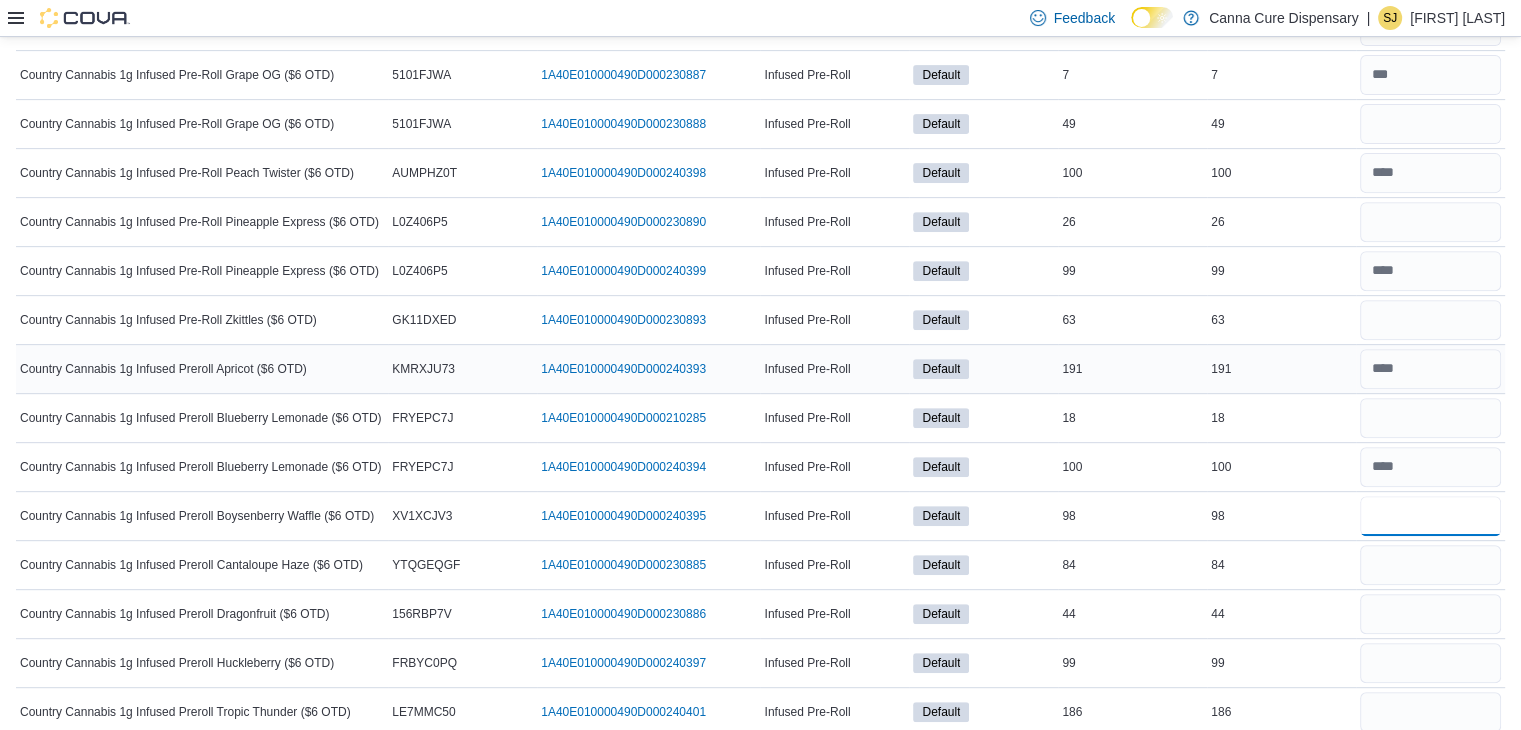 type on "**" 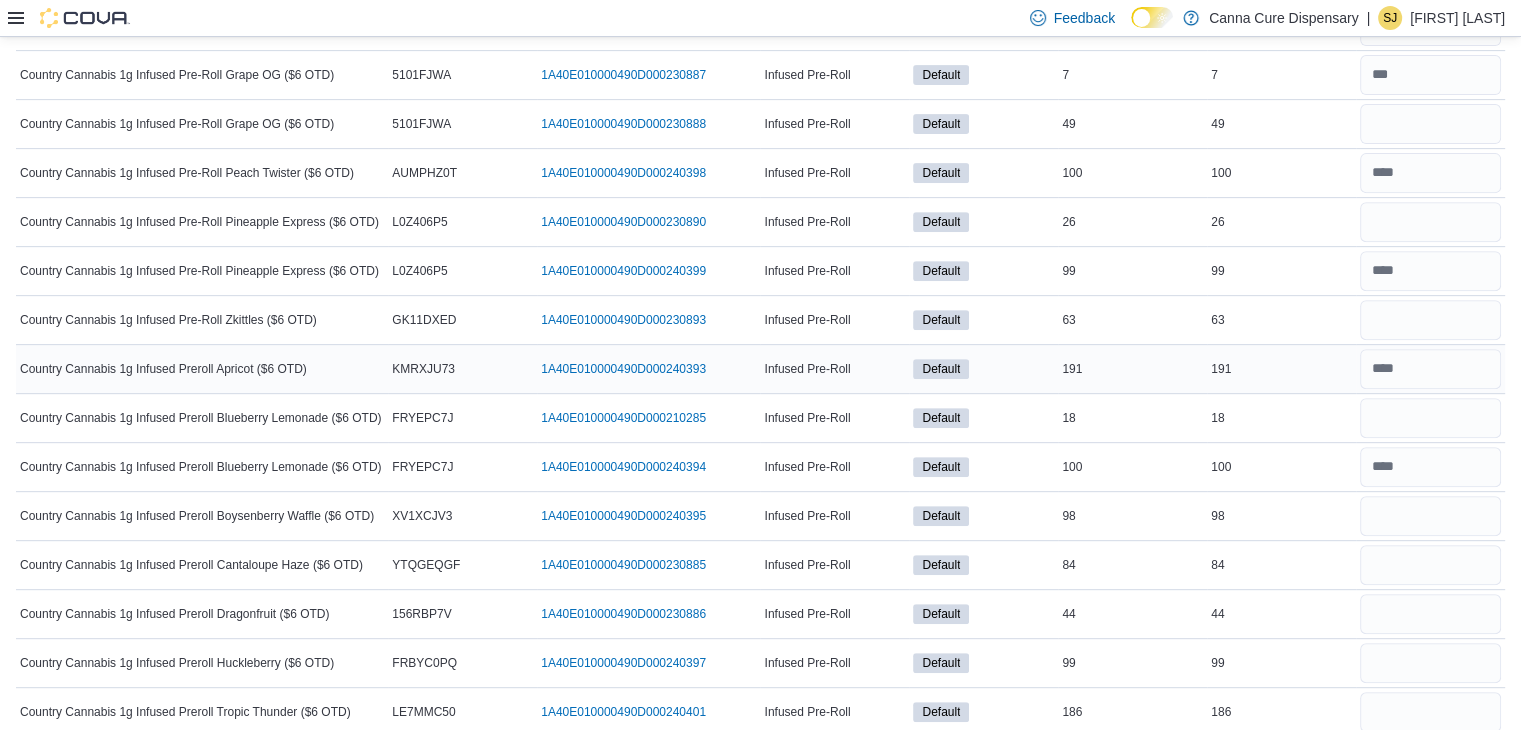type 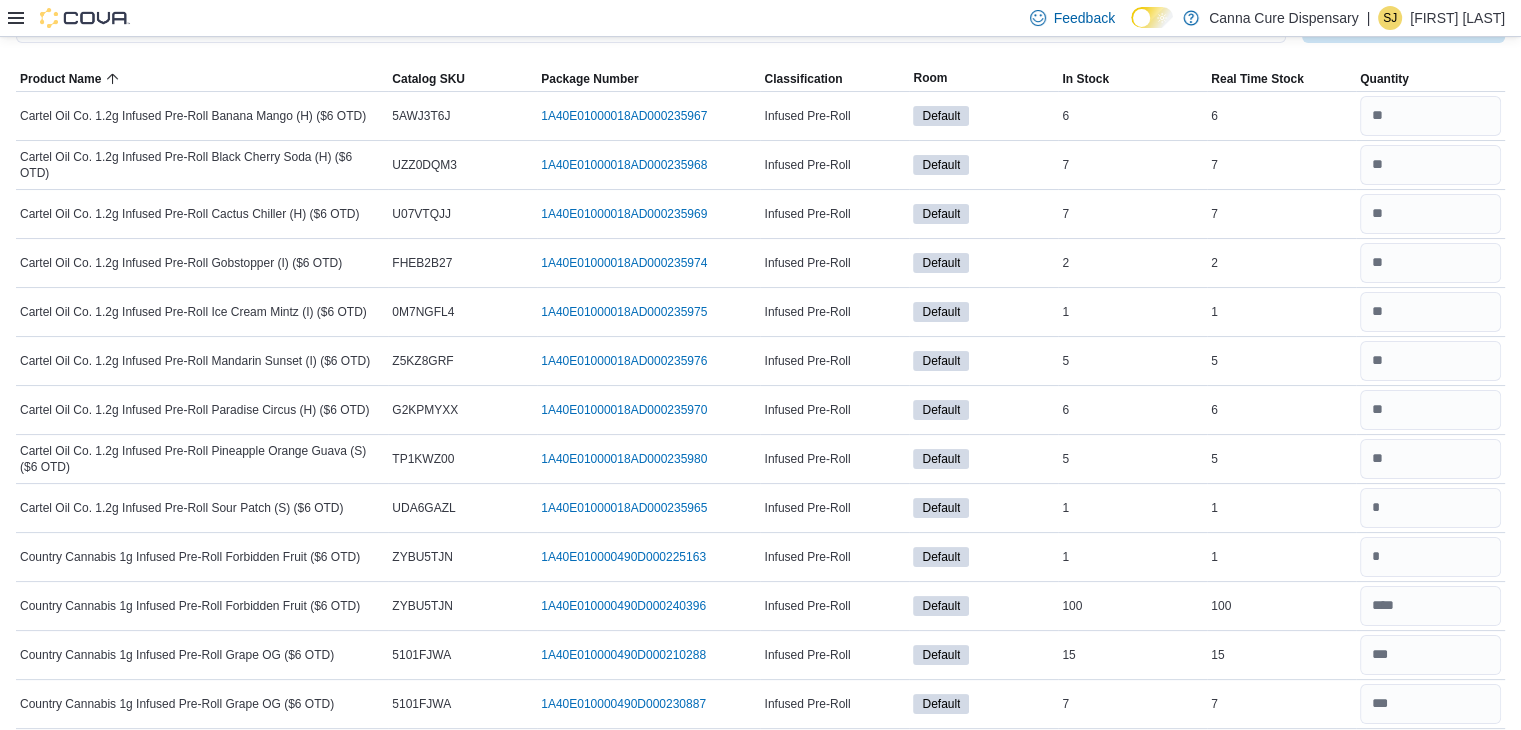 scroll, scrollTop: 0, scrollLeft: 0, axis: both 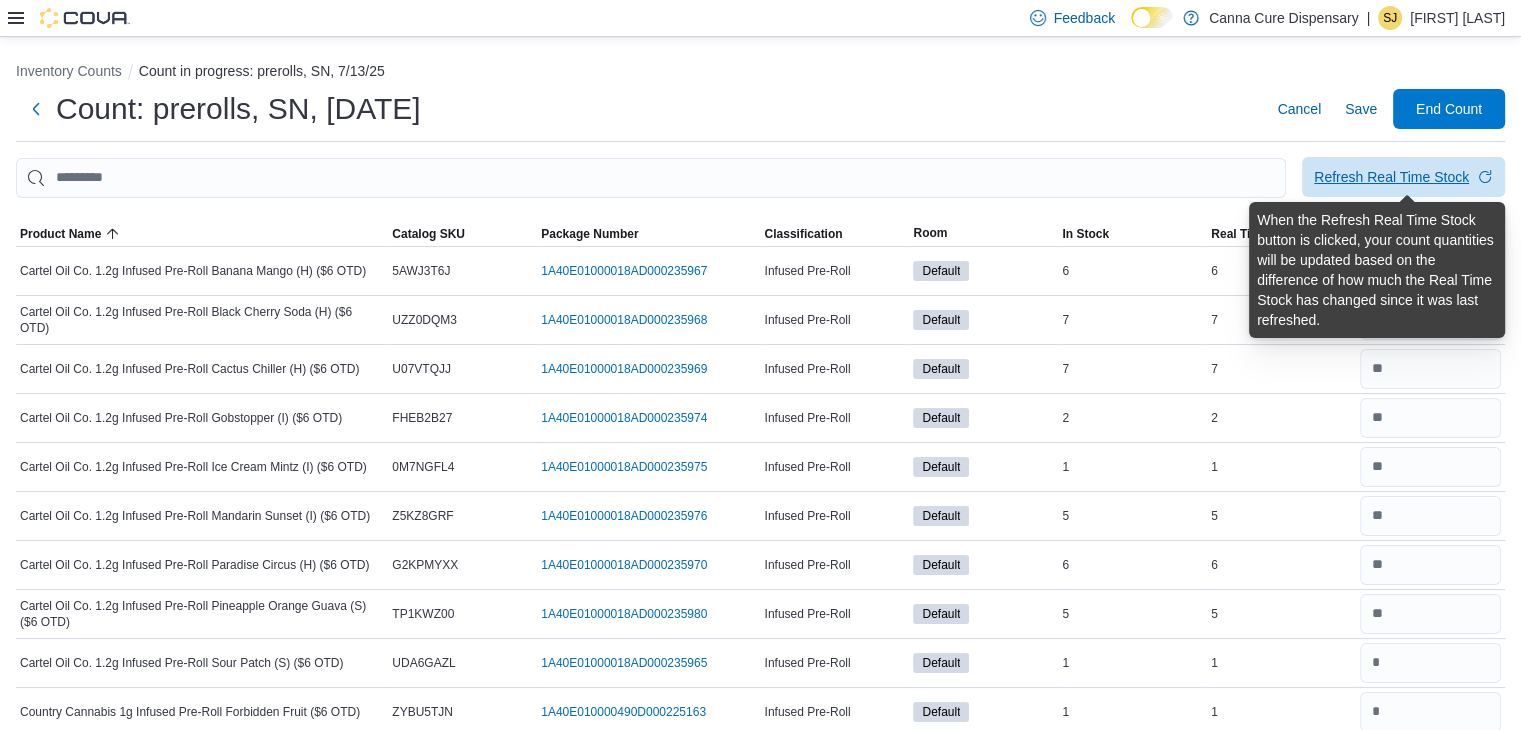 click on "Refresh Real Time Stock" at bounding box center [1391, 177] 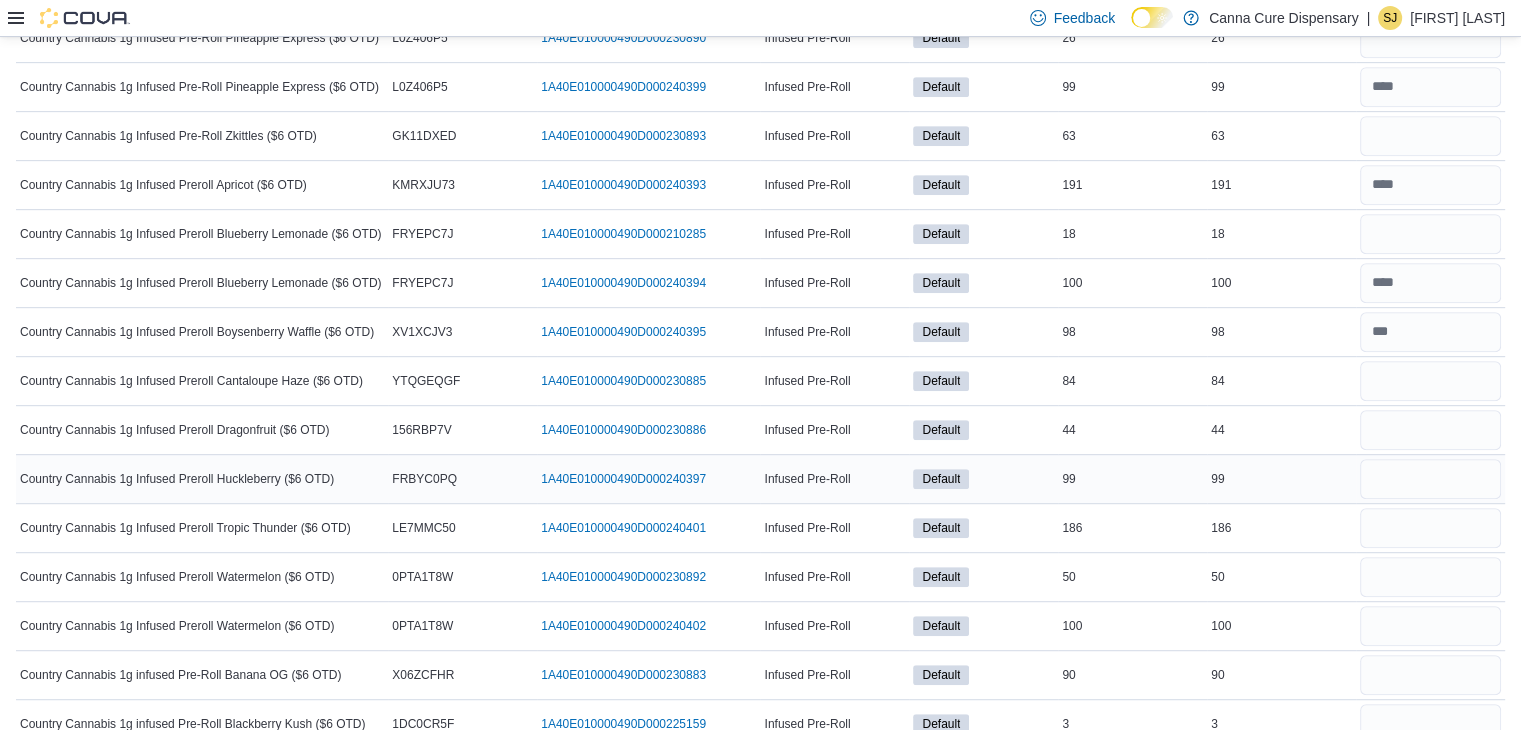 scroll, scrollTop: 970, scrollLeft: 0, axis: vertical 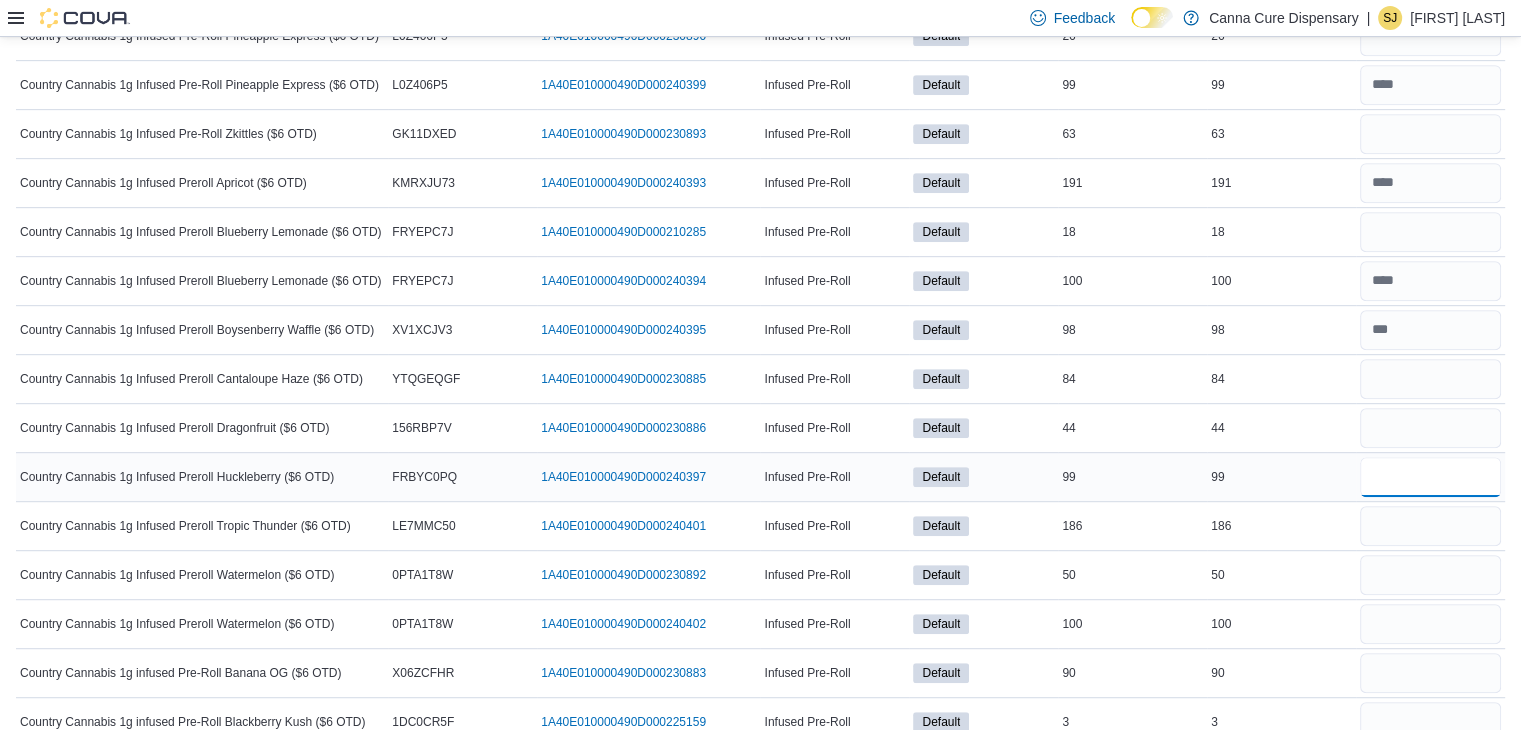 click at bounding box center [1430, 477] 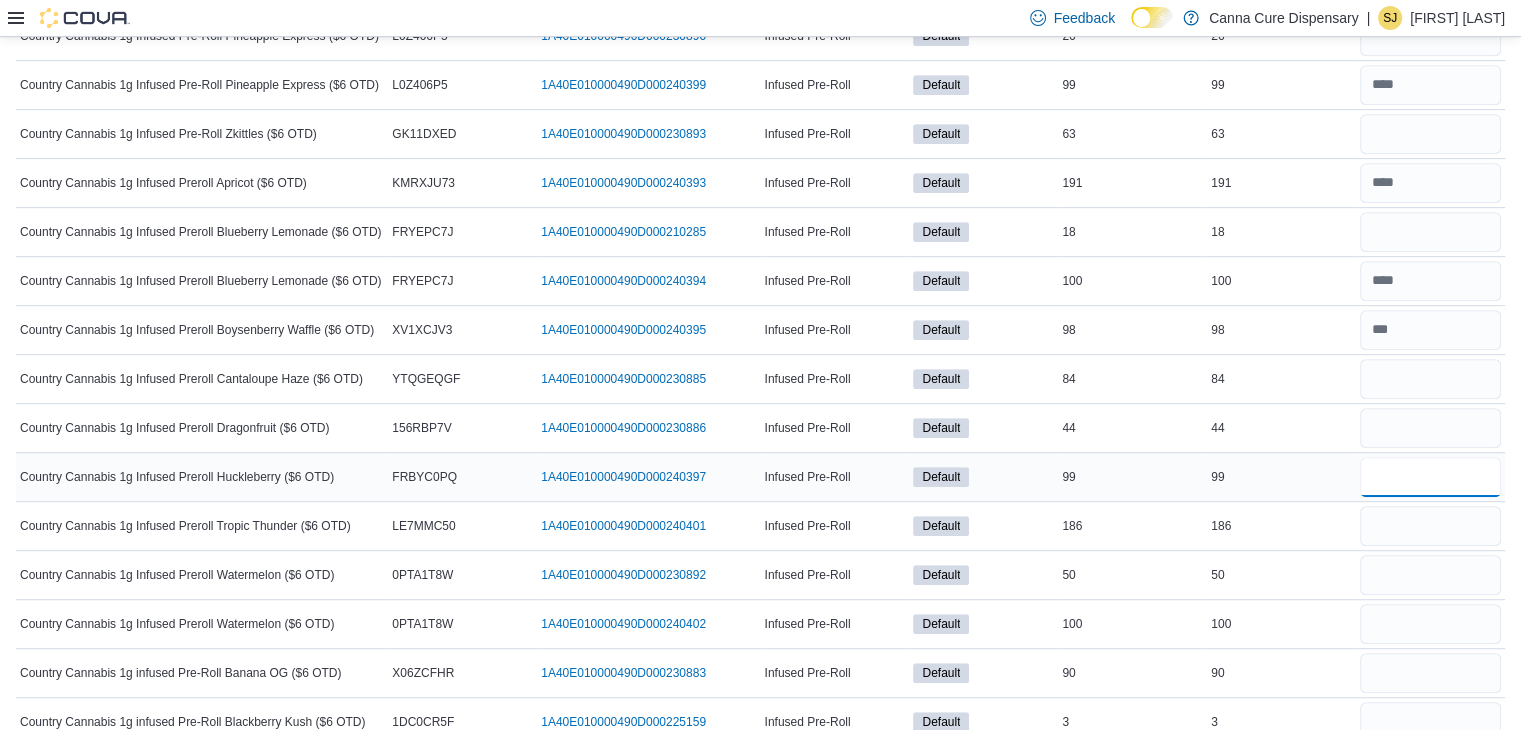 type on "**" 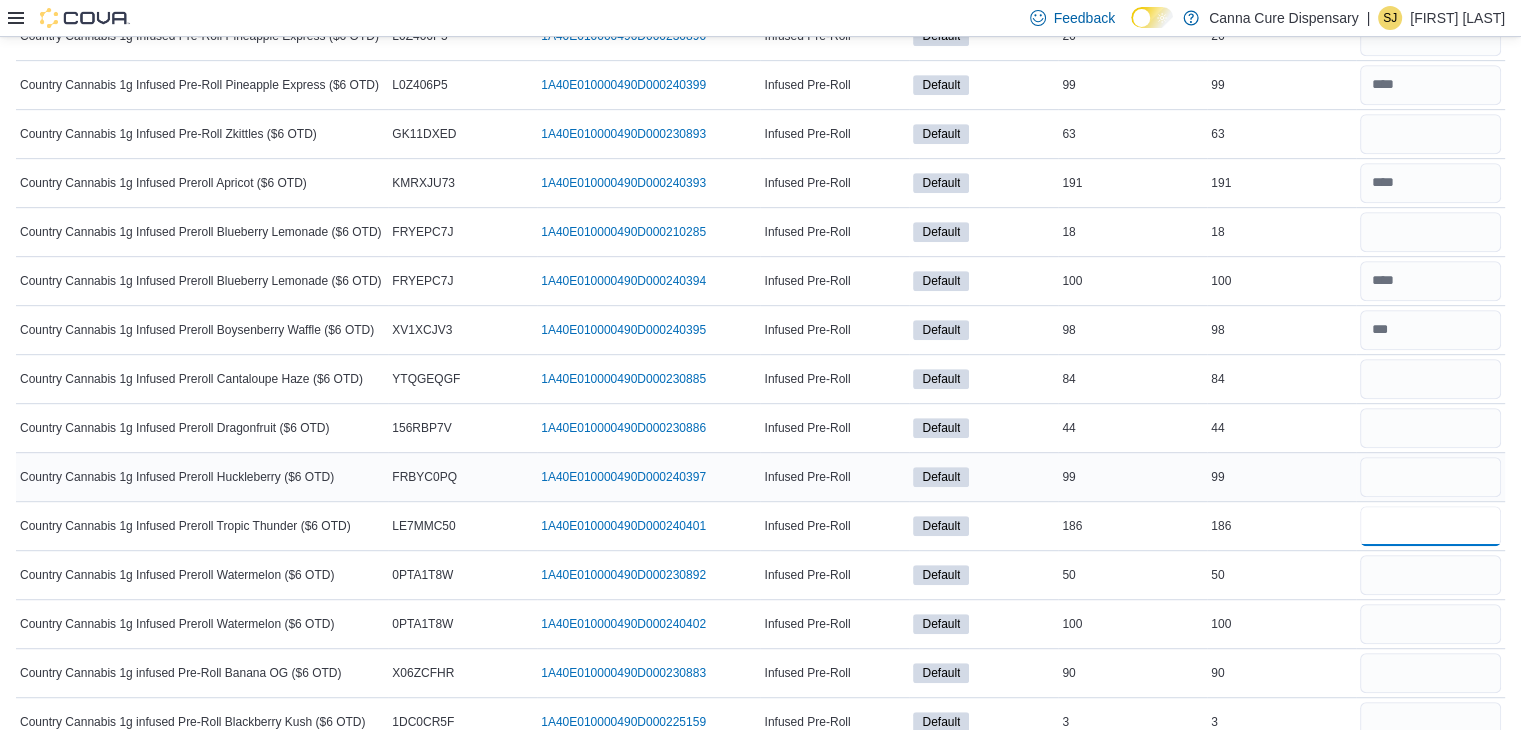 type 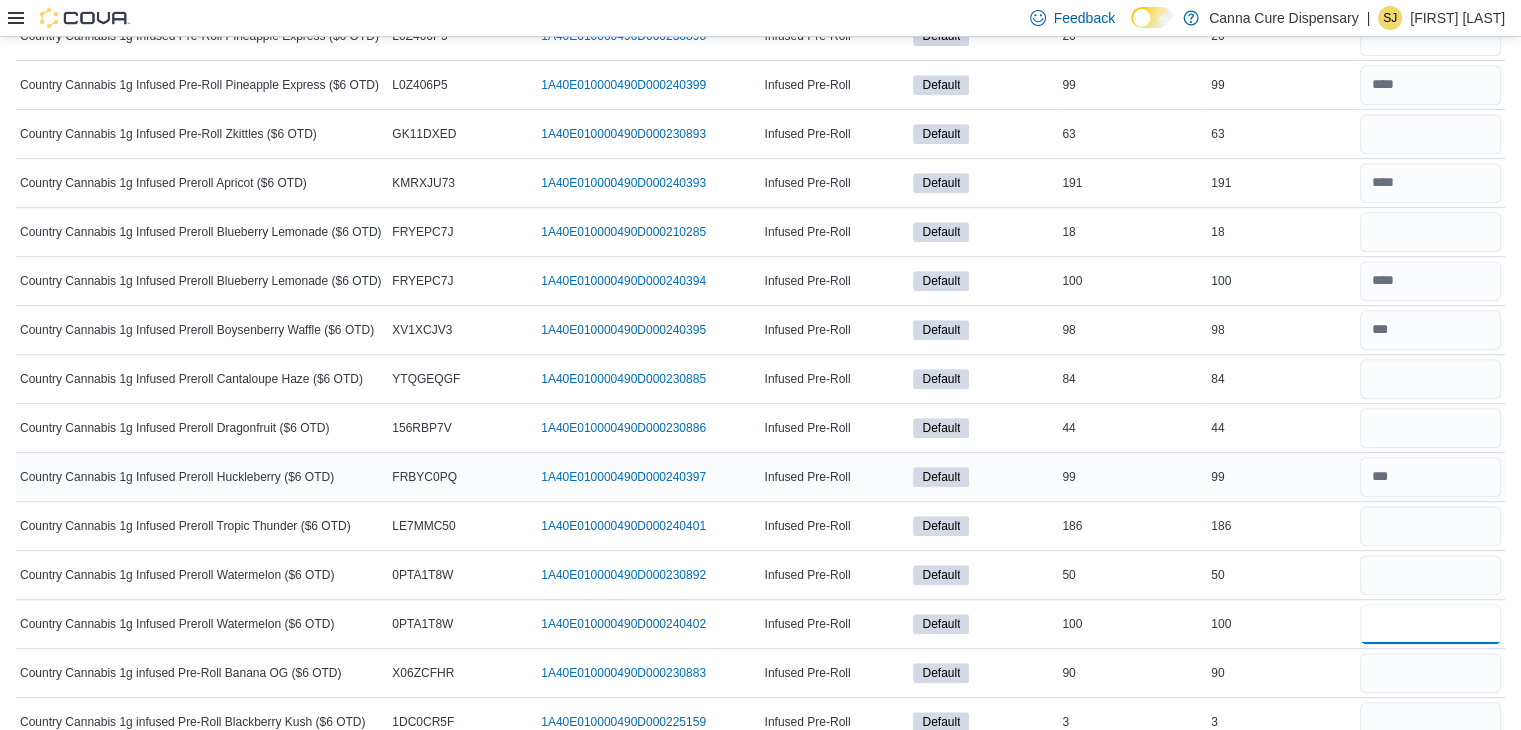 type on "***" 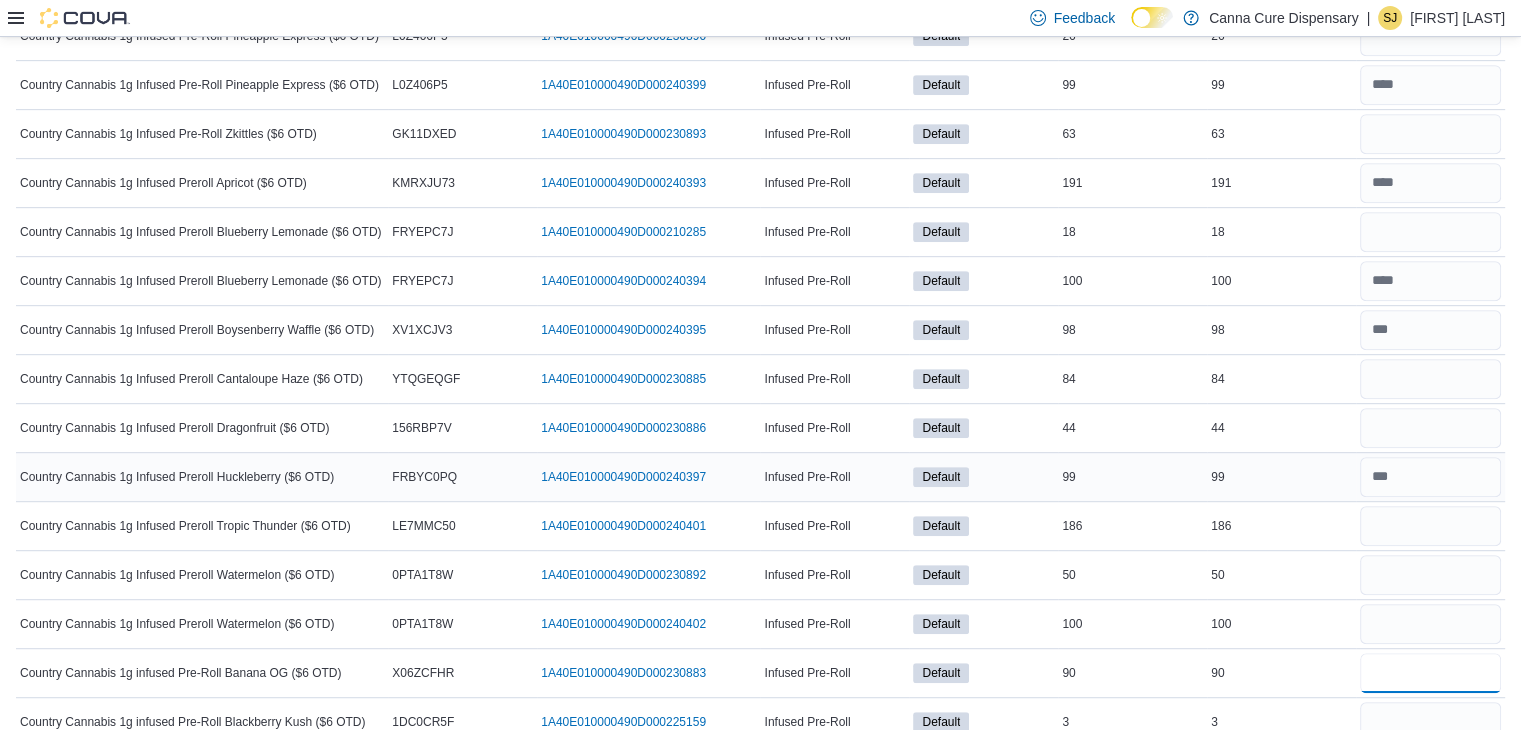 type 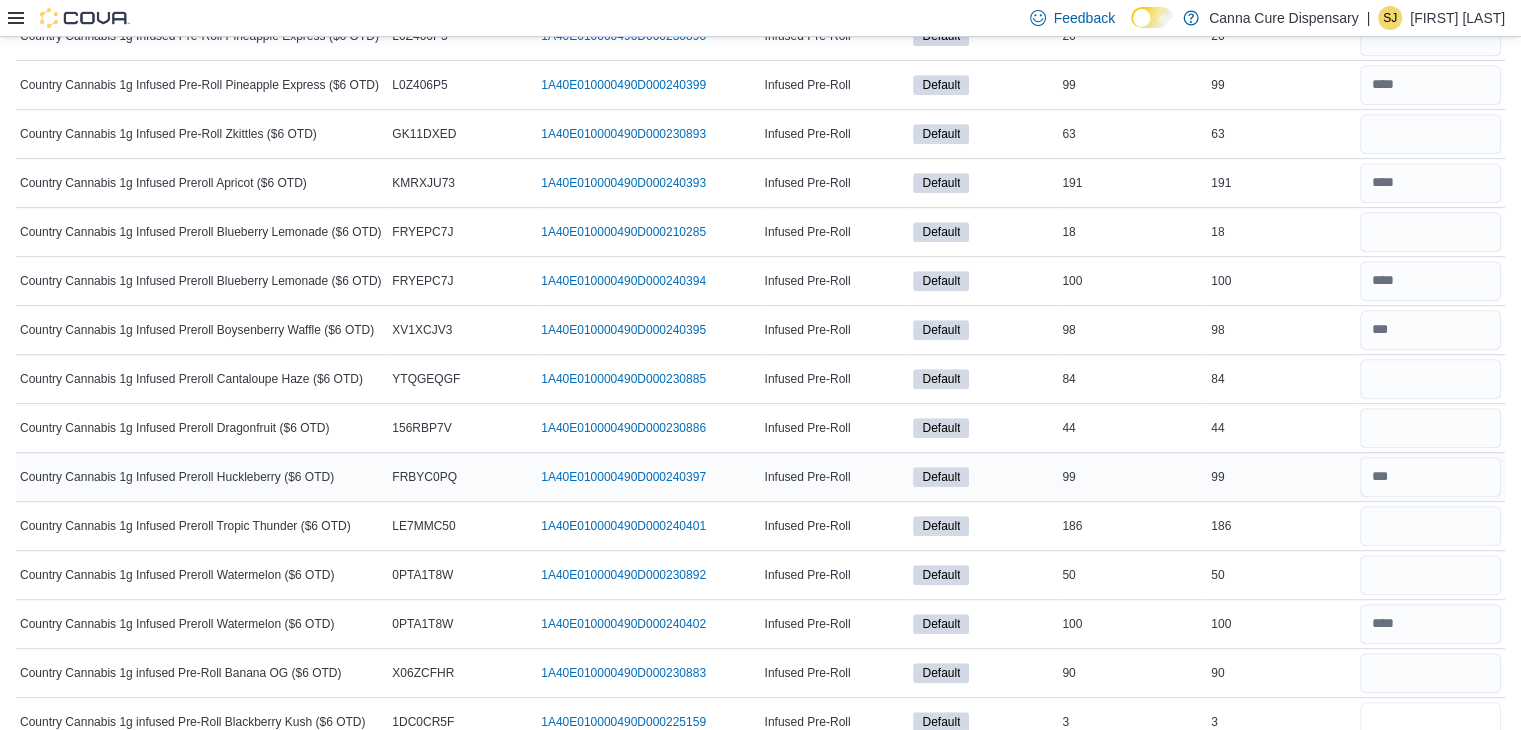 scroll, scrollTop: 976, scrollLeft: 0, axis: vertical 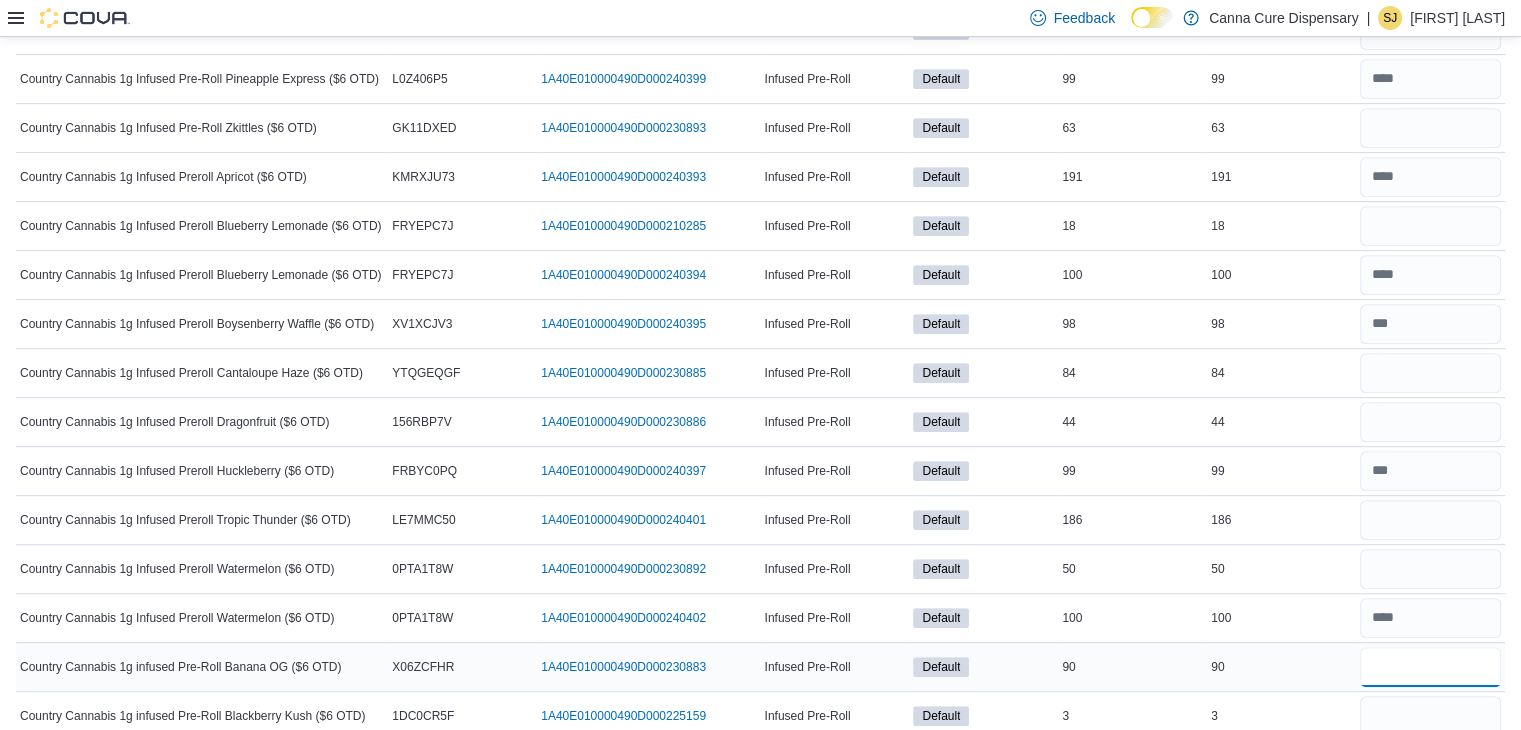 click at bounding box center [1430, 667] 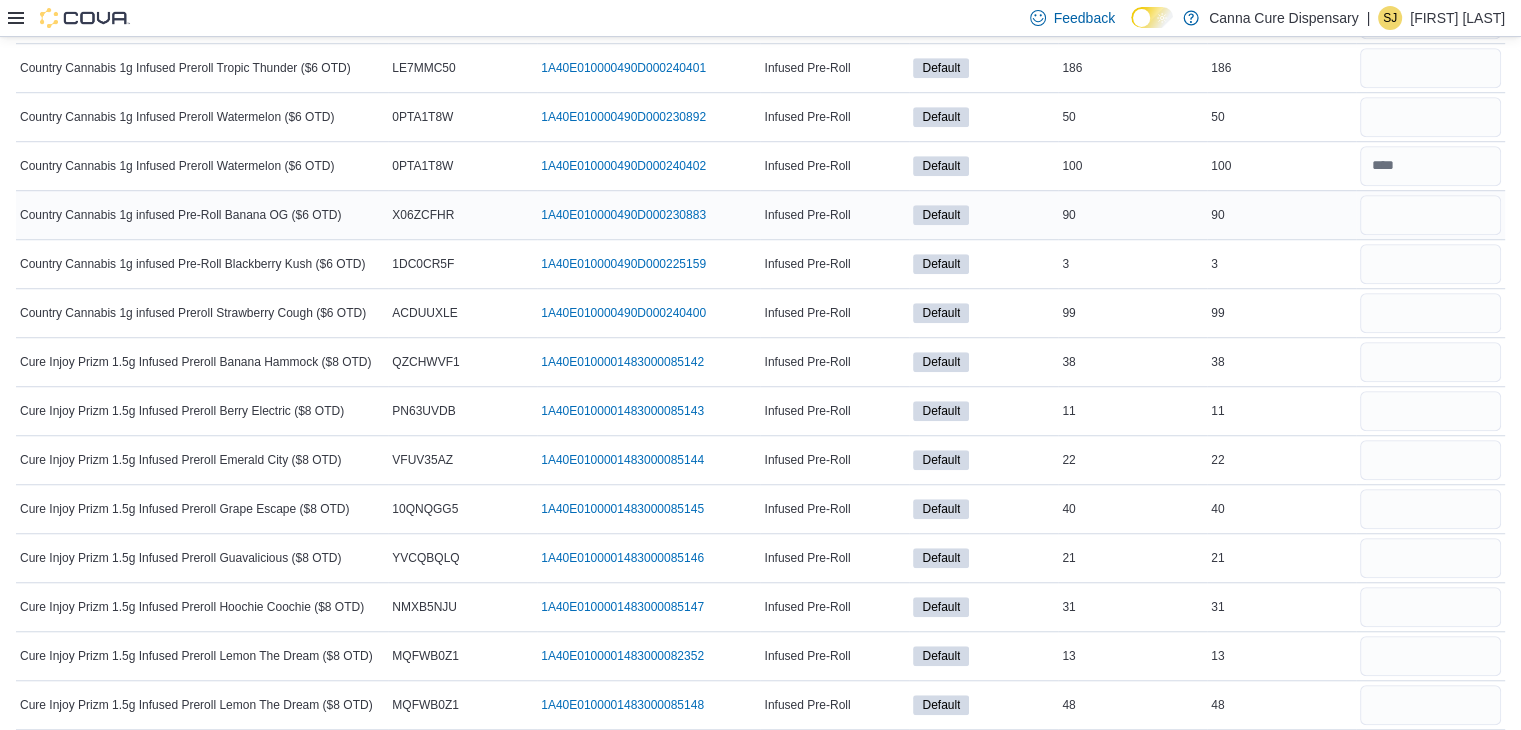 scroll, scrollTop: 1430, scrollLeft: 0, axis: vertical 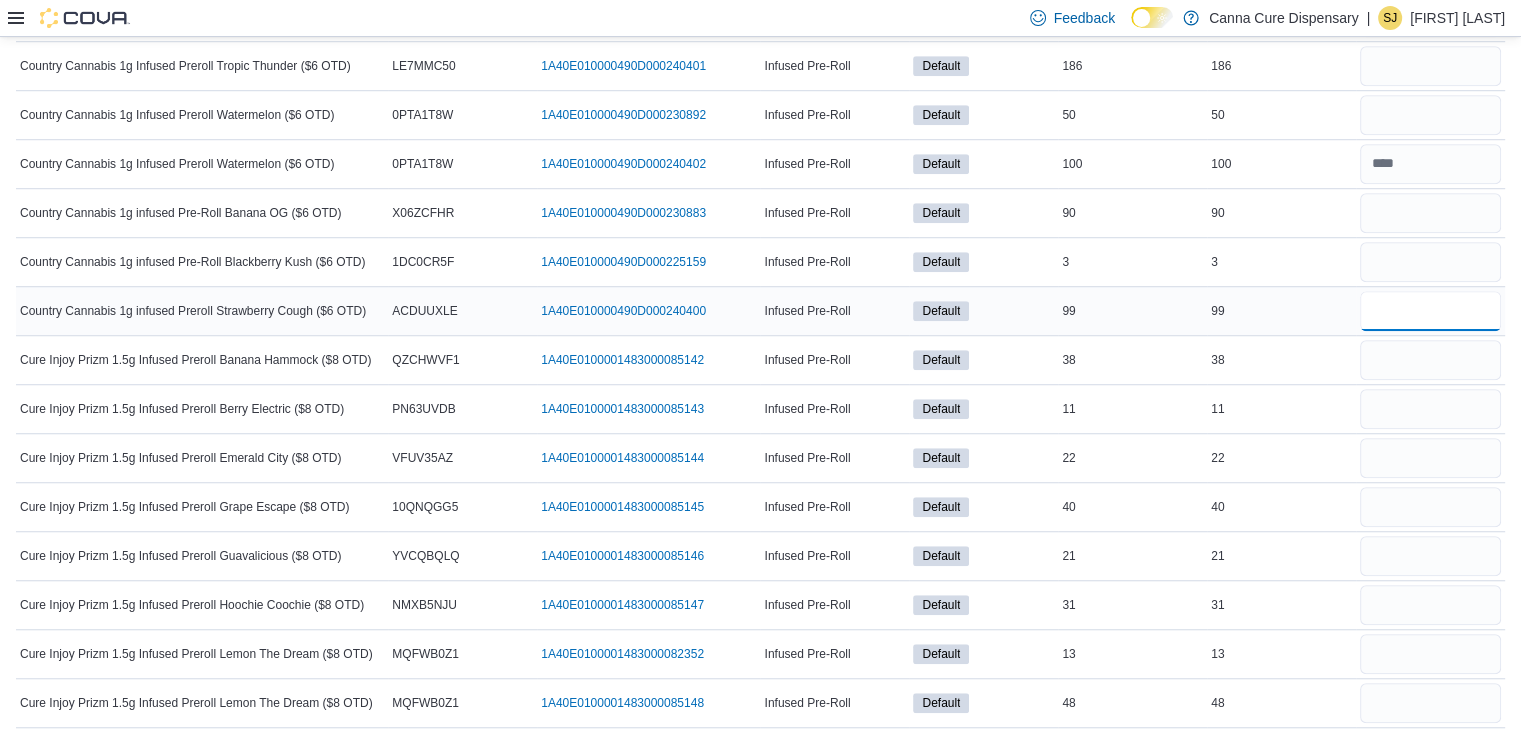 click at bounding box center [1430, 311] 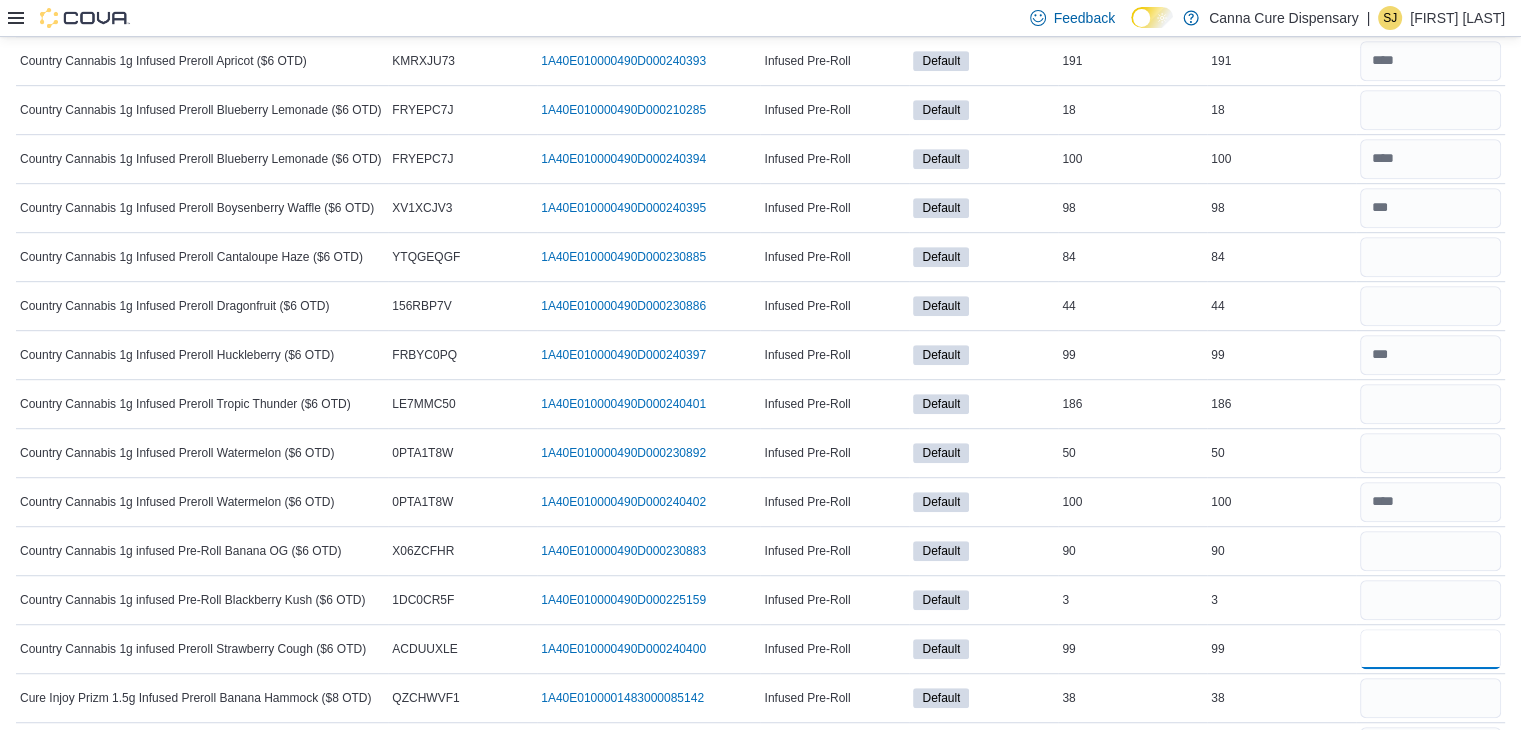 scroll, scrollTop: 1082, scrollLeft: 0, axis: vertical 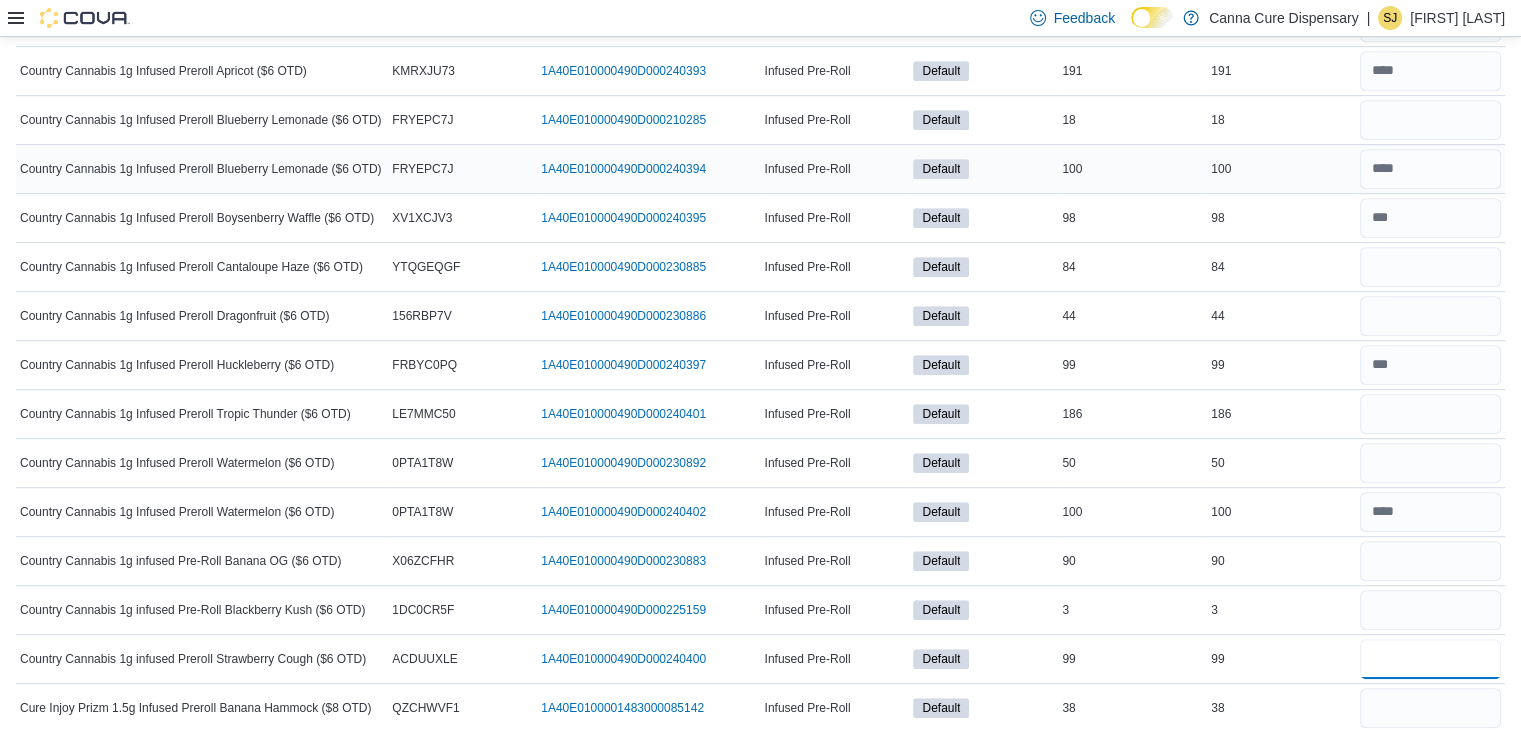 type on "**" 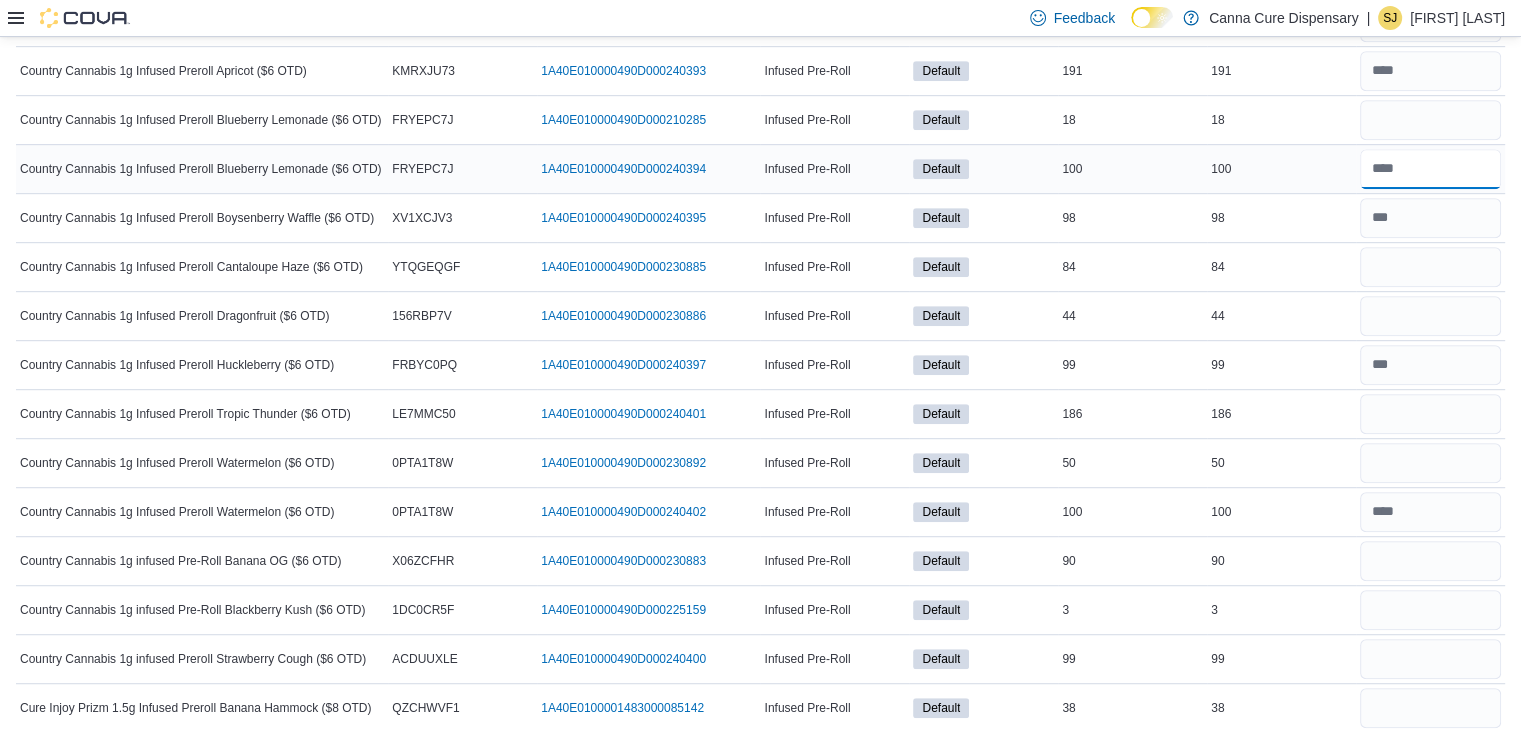 click at bounding box center (1430, 169) 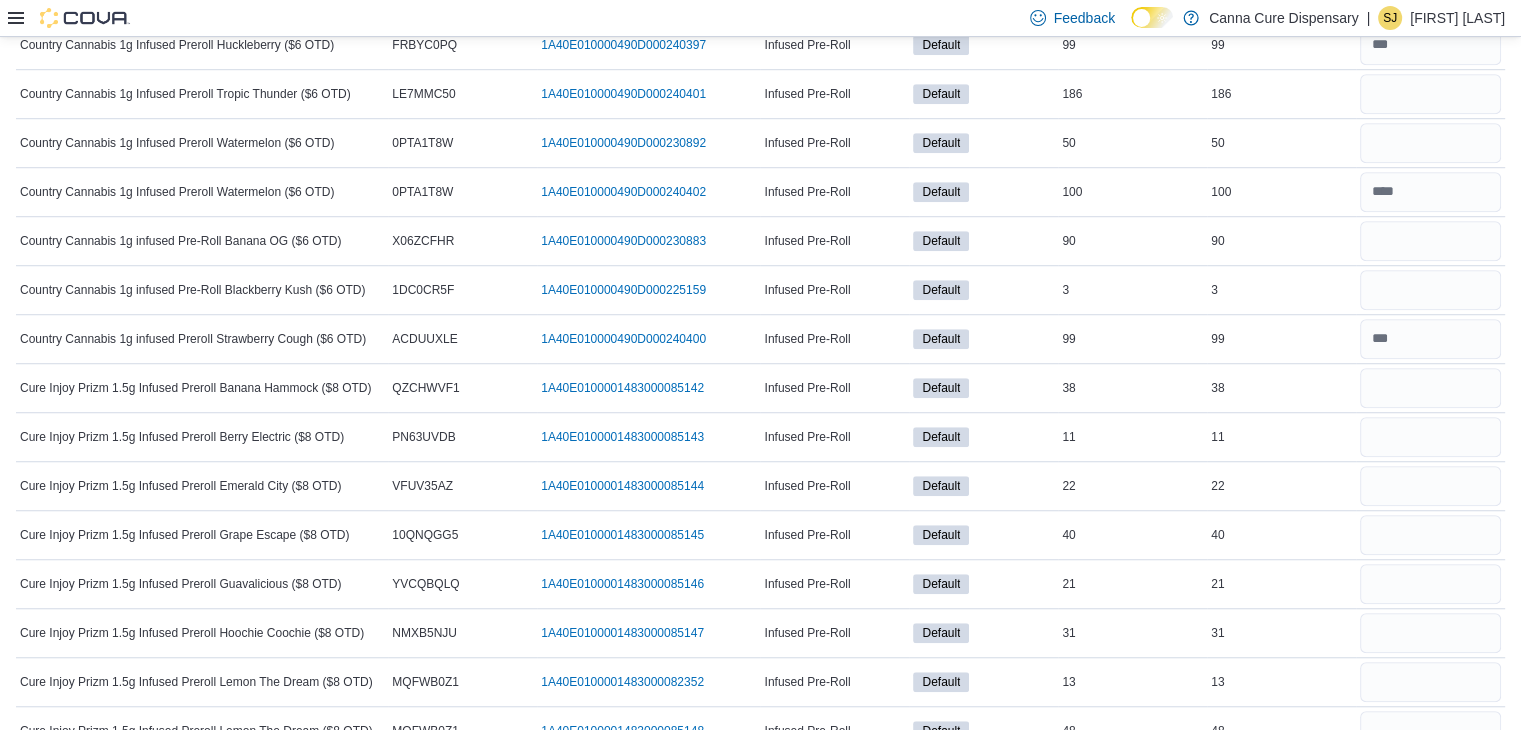 scroll, scrollTop: 1404, scrollLeft: 0, axis: vertical 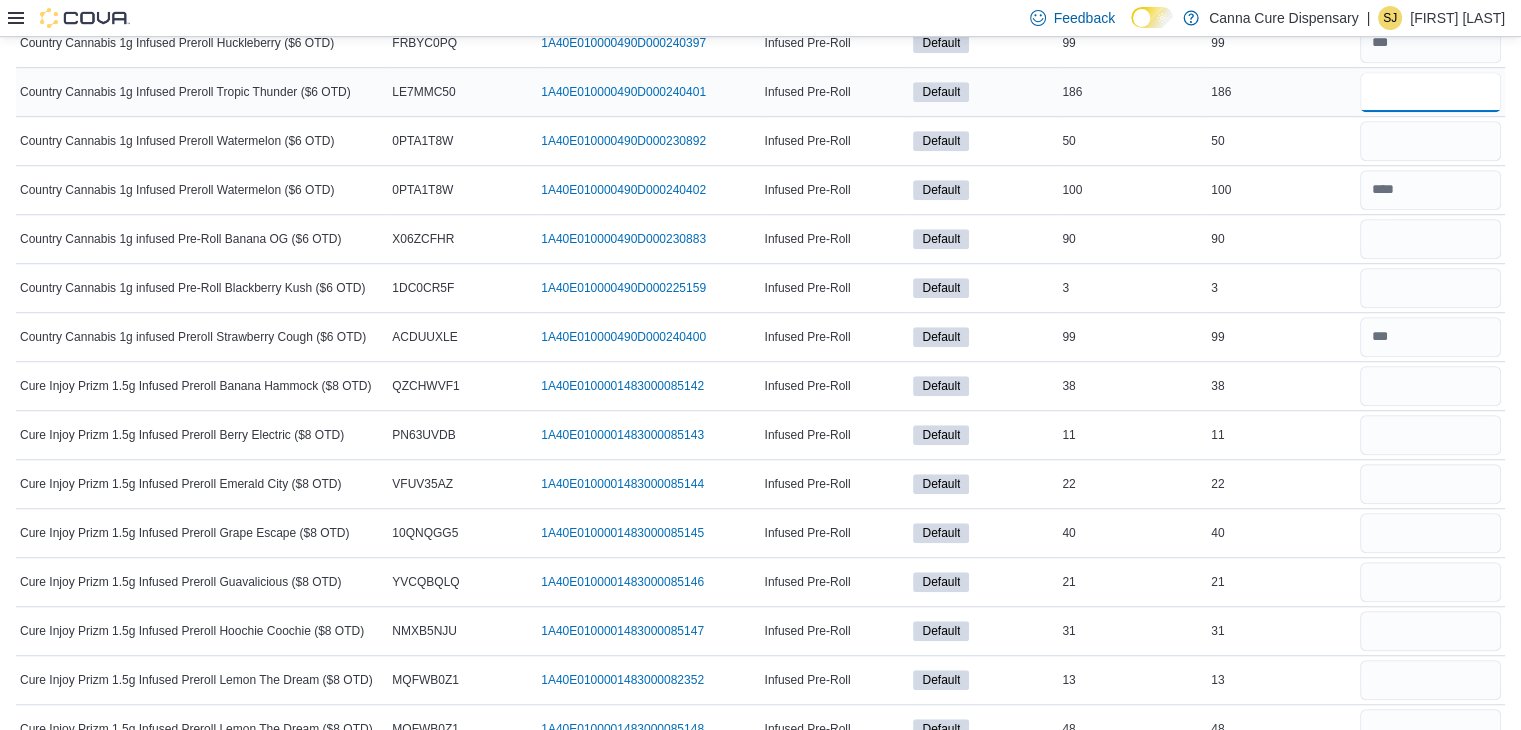 click at bounding box center (1430, 92) 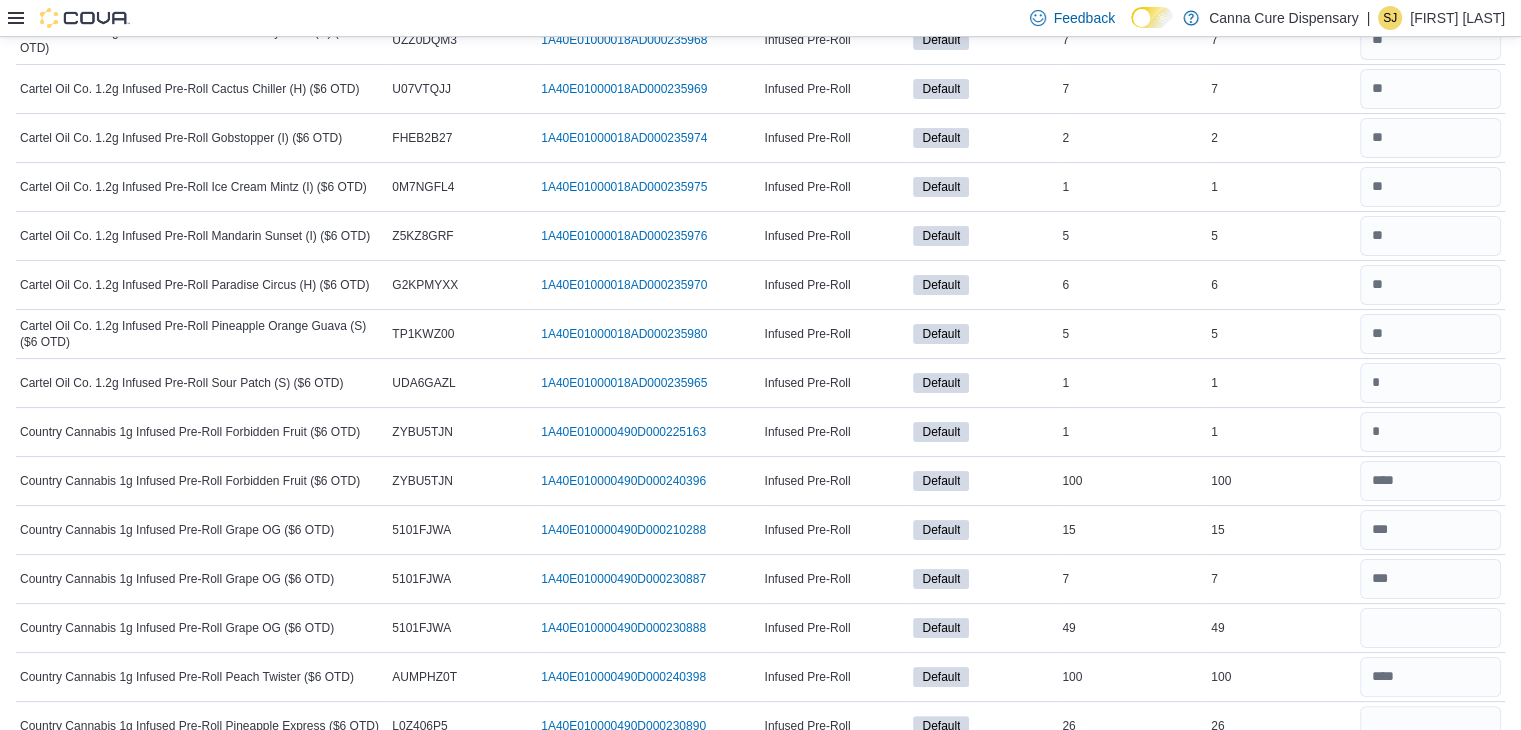 scroll, scrollTop: 0, scrollLeft: 0, axis: both 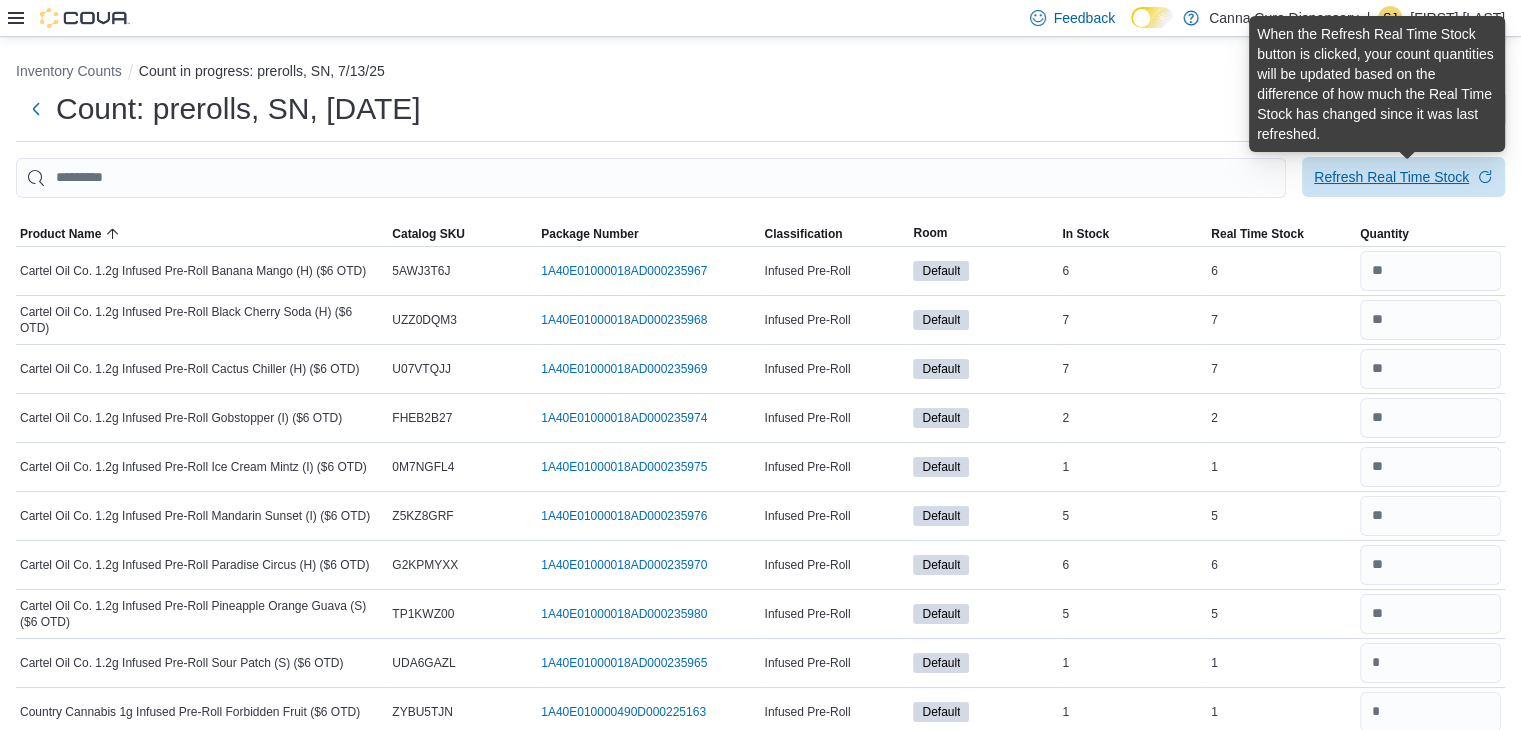 click on "Refresh Real Time Stock" at bounding box center (1391, 177) 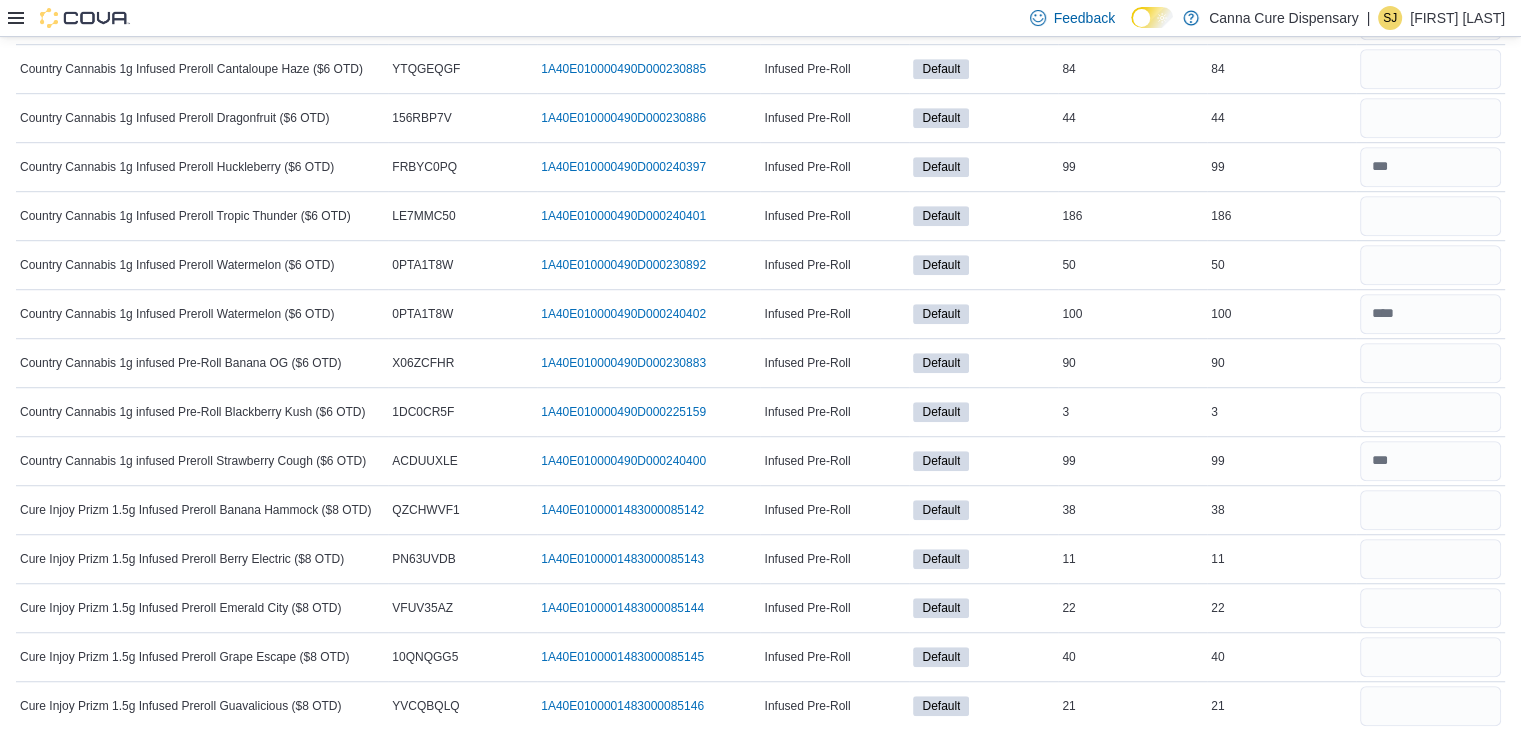 scroll, scrollTop: 1280, scrollLeft: 0, axis: vertical 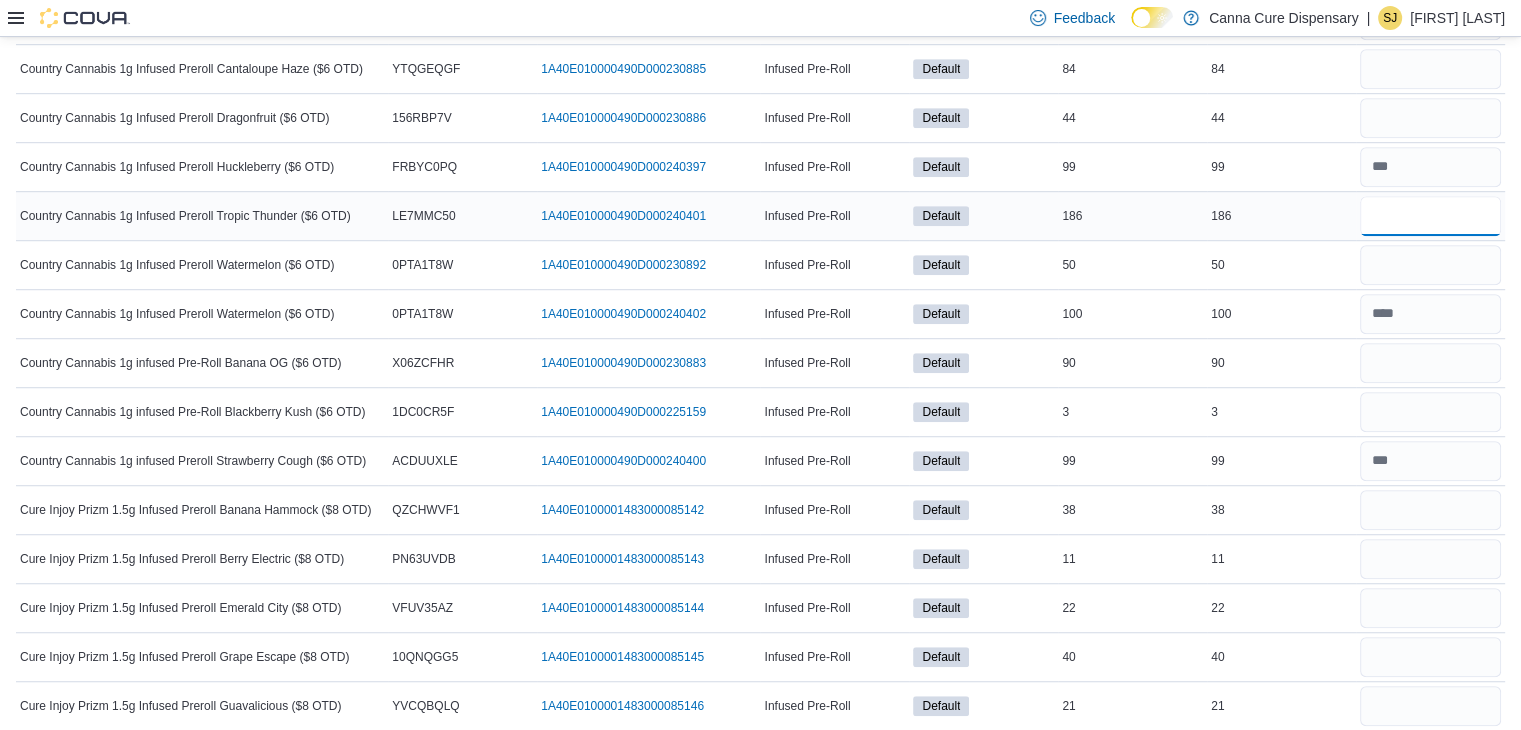 click at bounding box center [1430, 216] 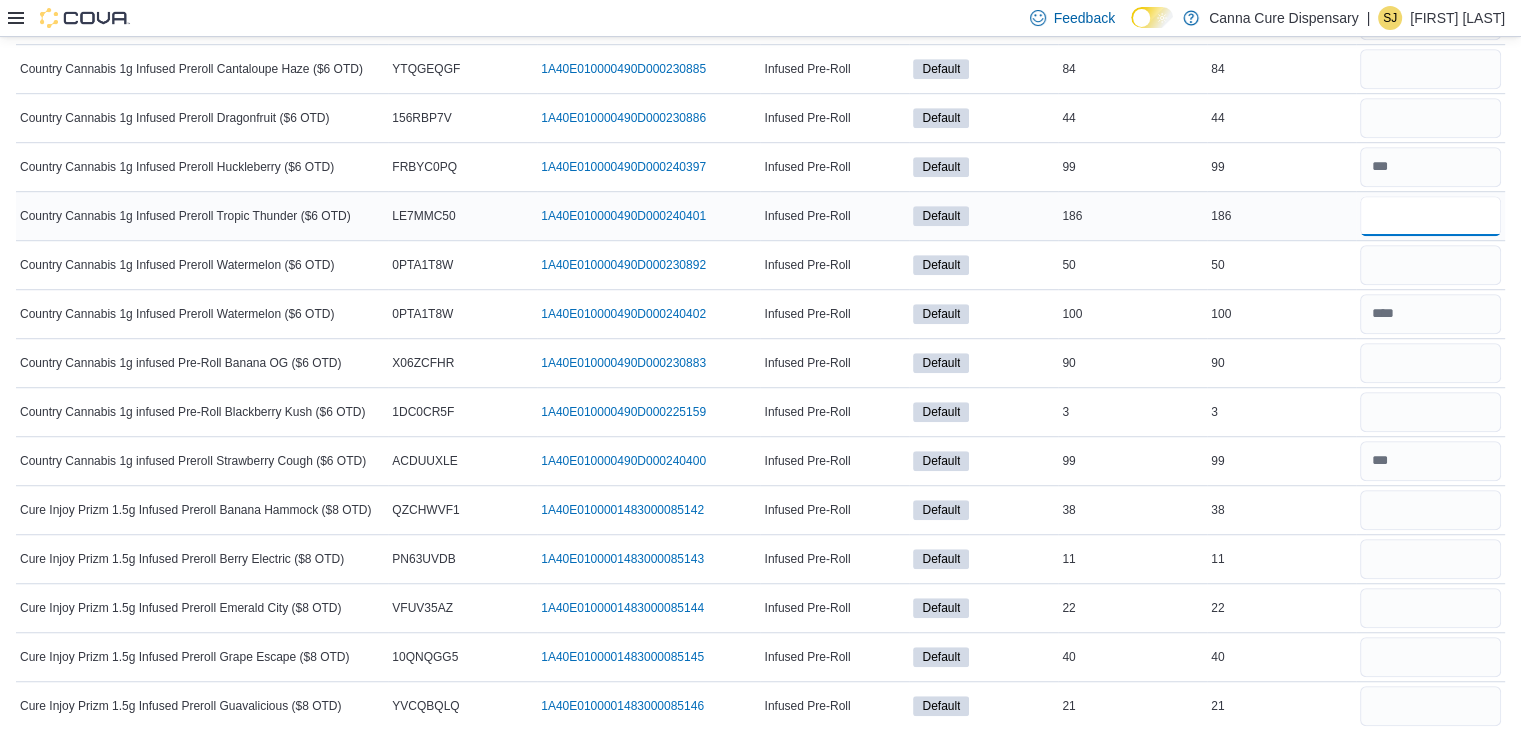 type on "***" 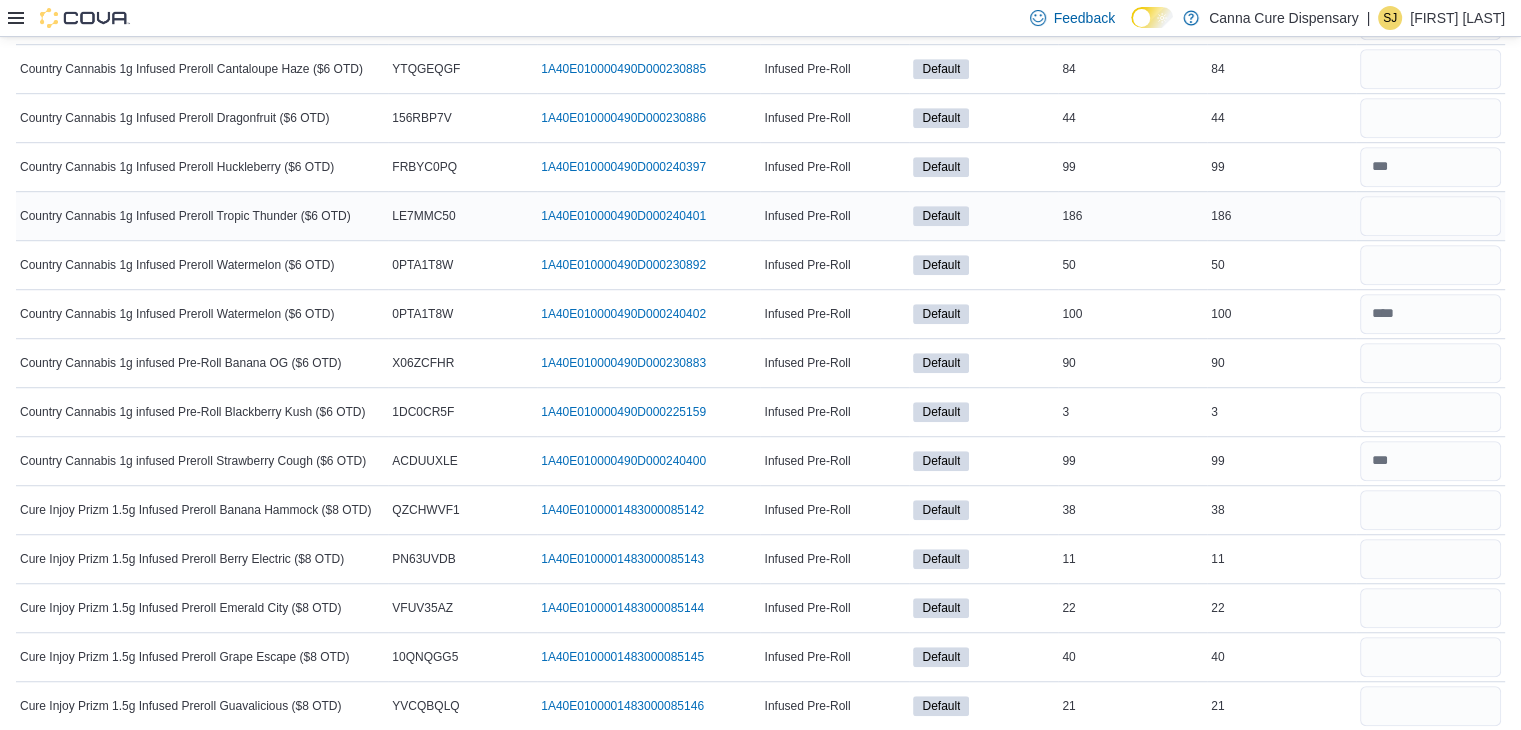 type 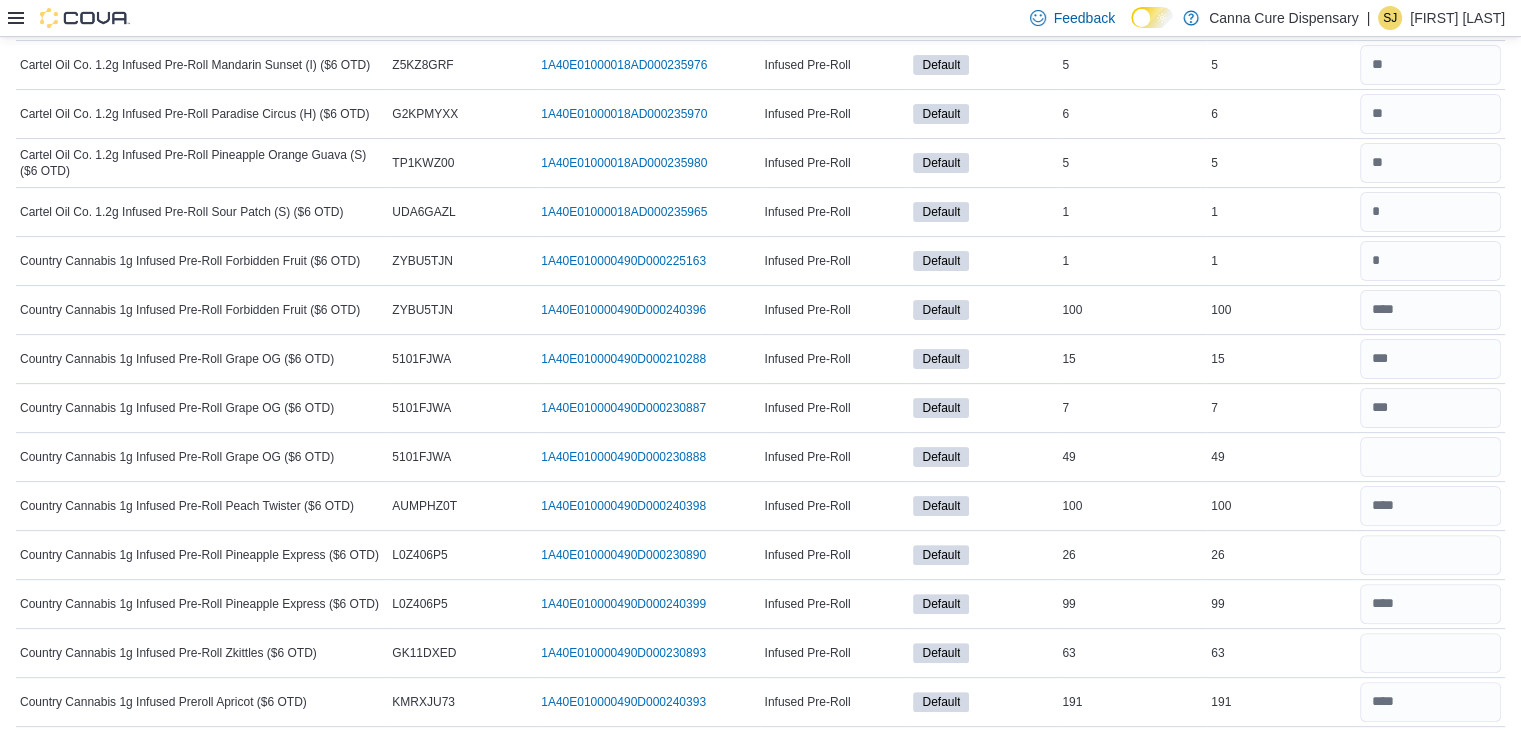 scroll, scrollTop: 452, scrollLeft: 0, axis: vertical 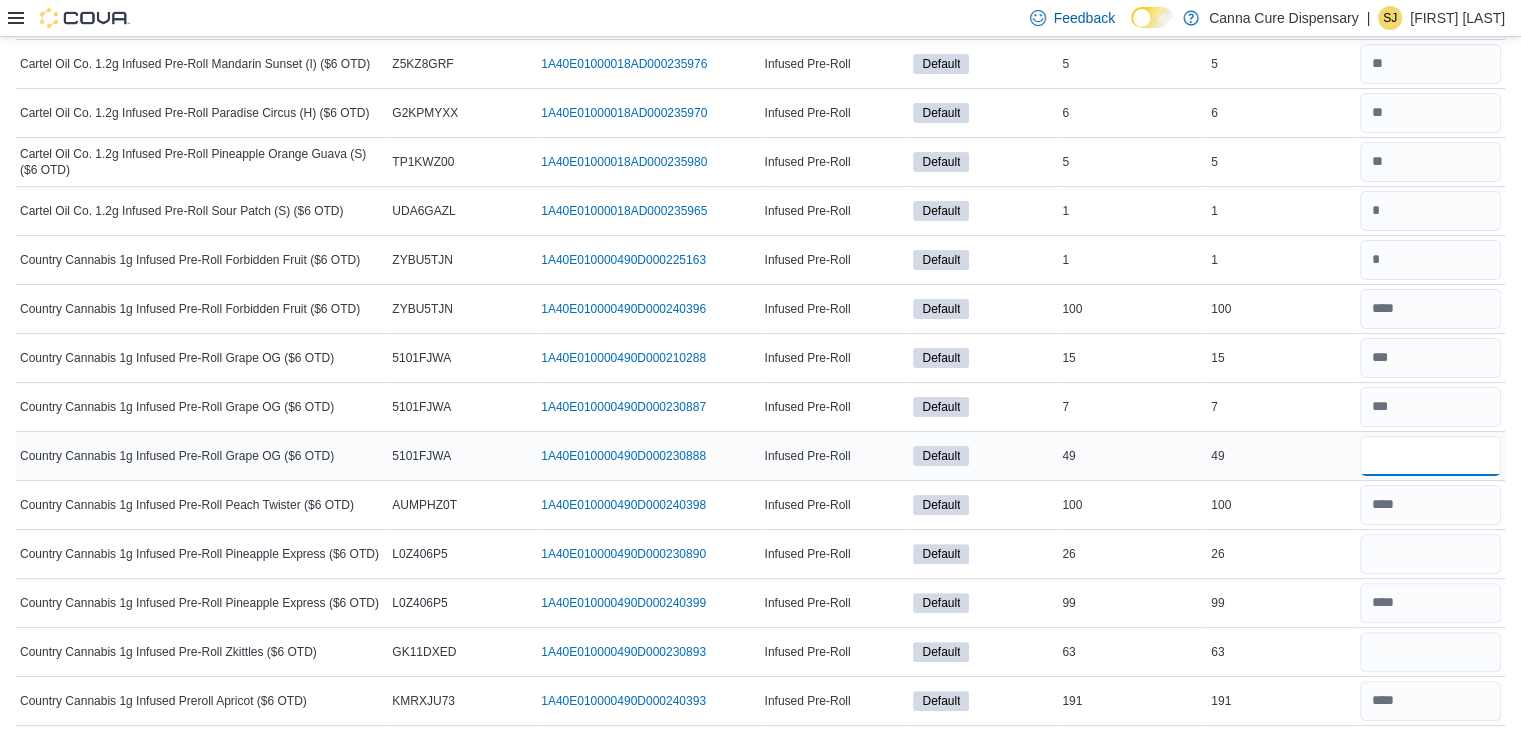 click at bounding box center [1430, 456] 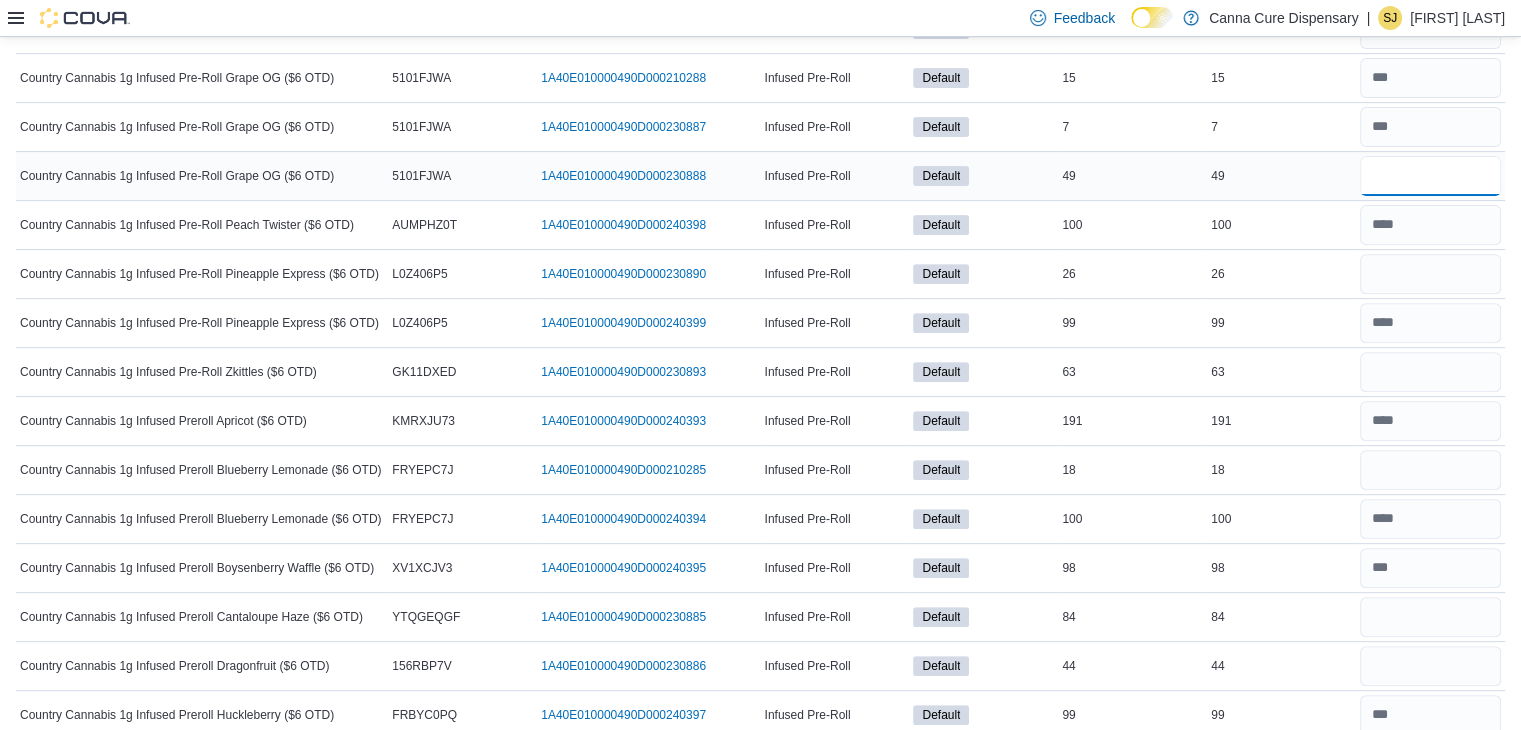 scroll, scrollTop: 756, scrollLeft: 0, axis: vertical 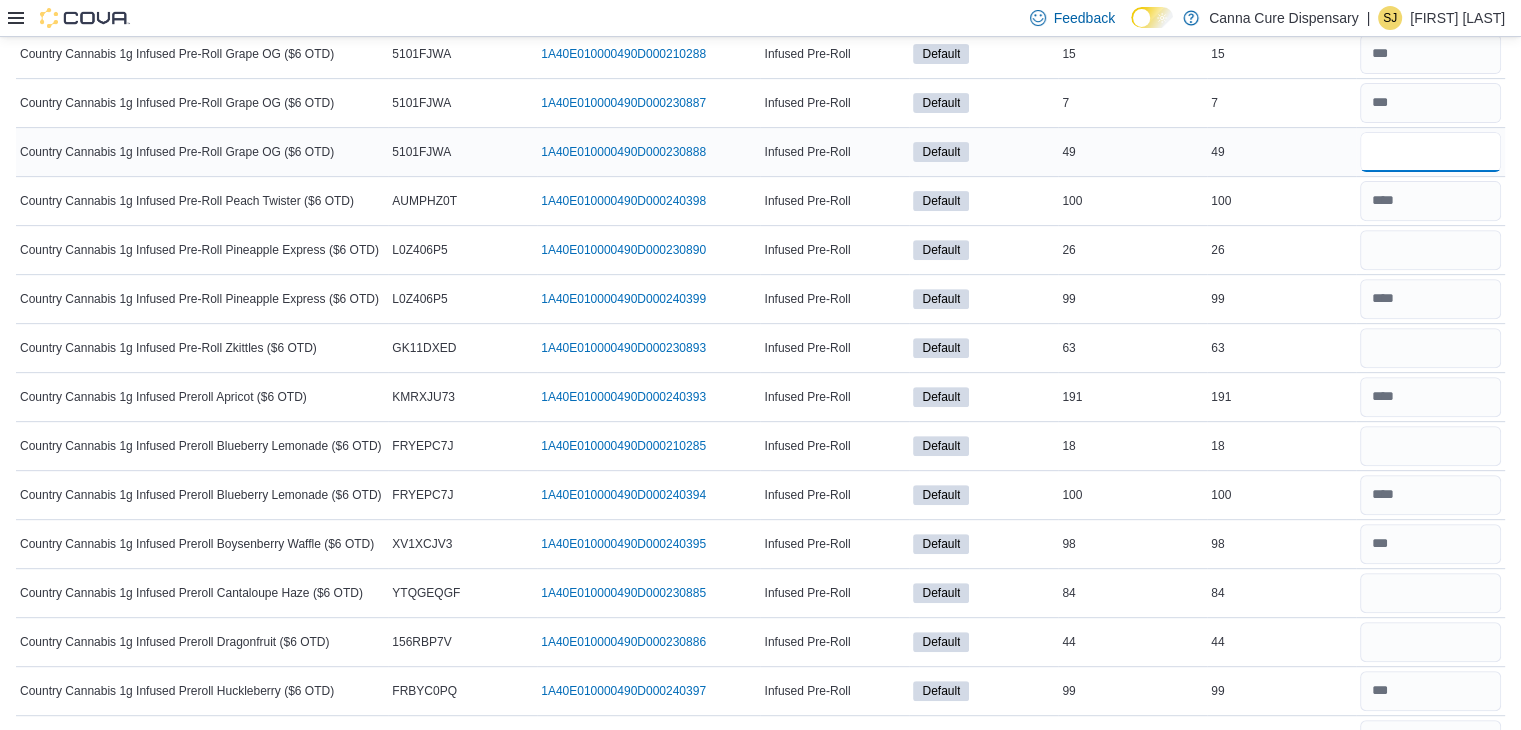type on "**" 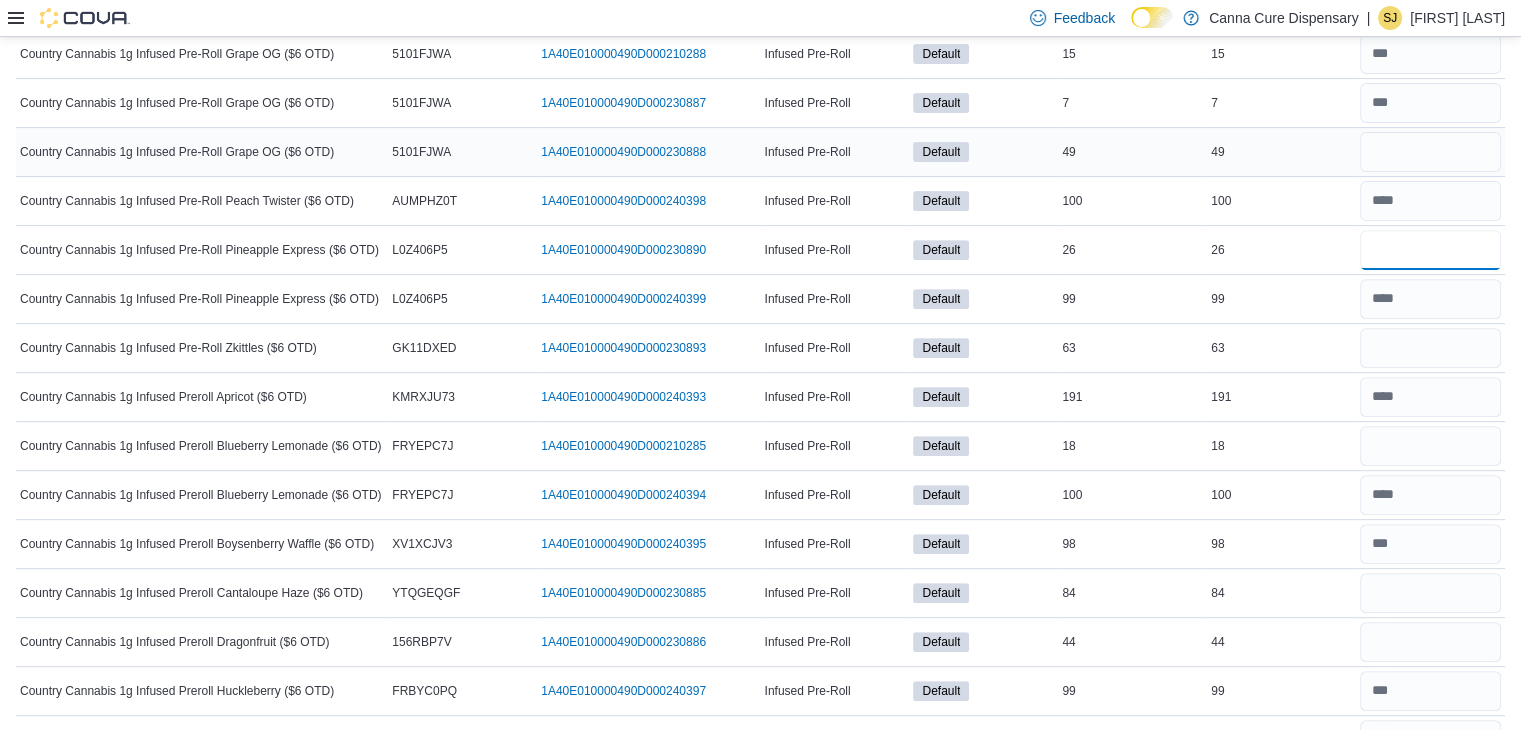 type 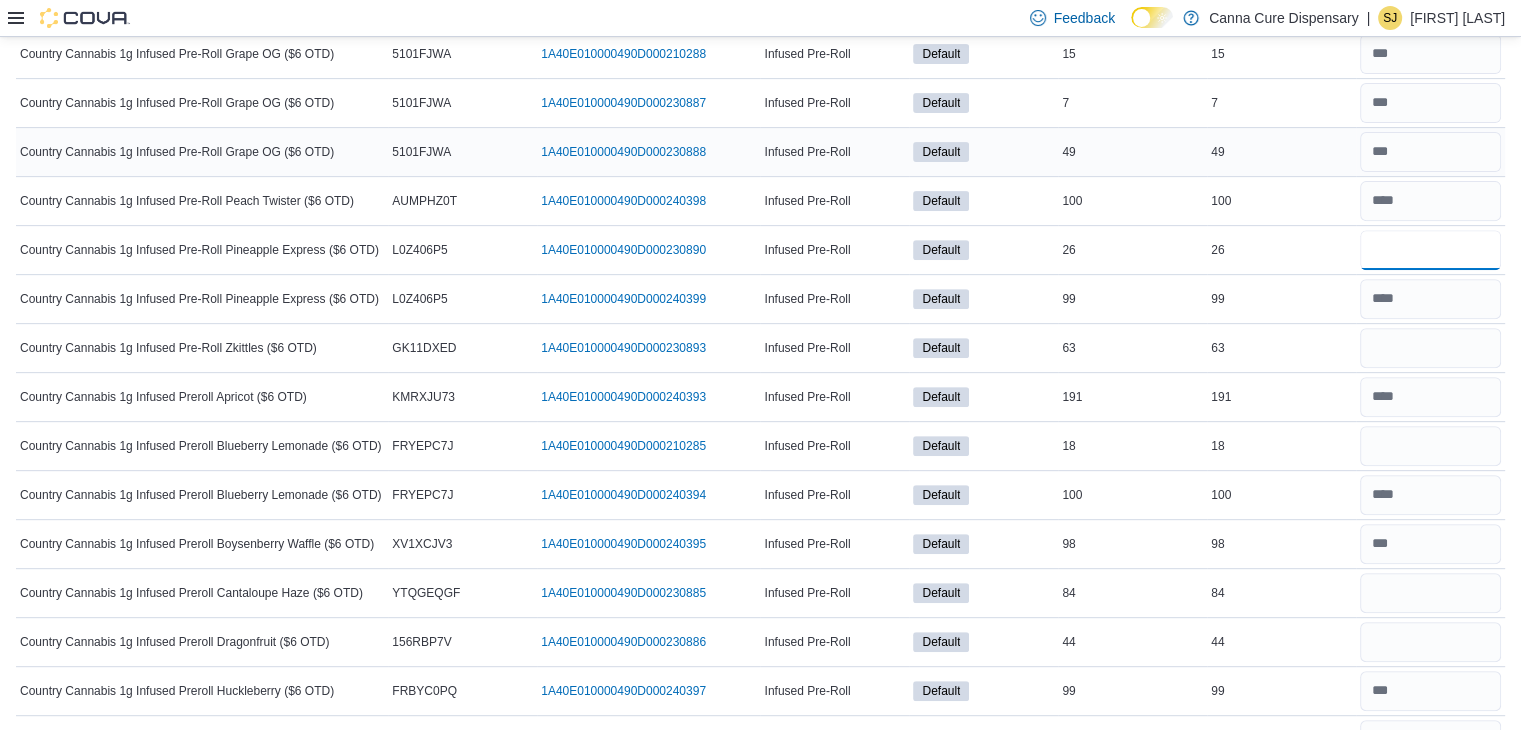 type on "**" 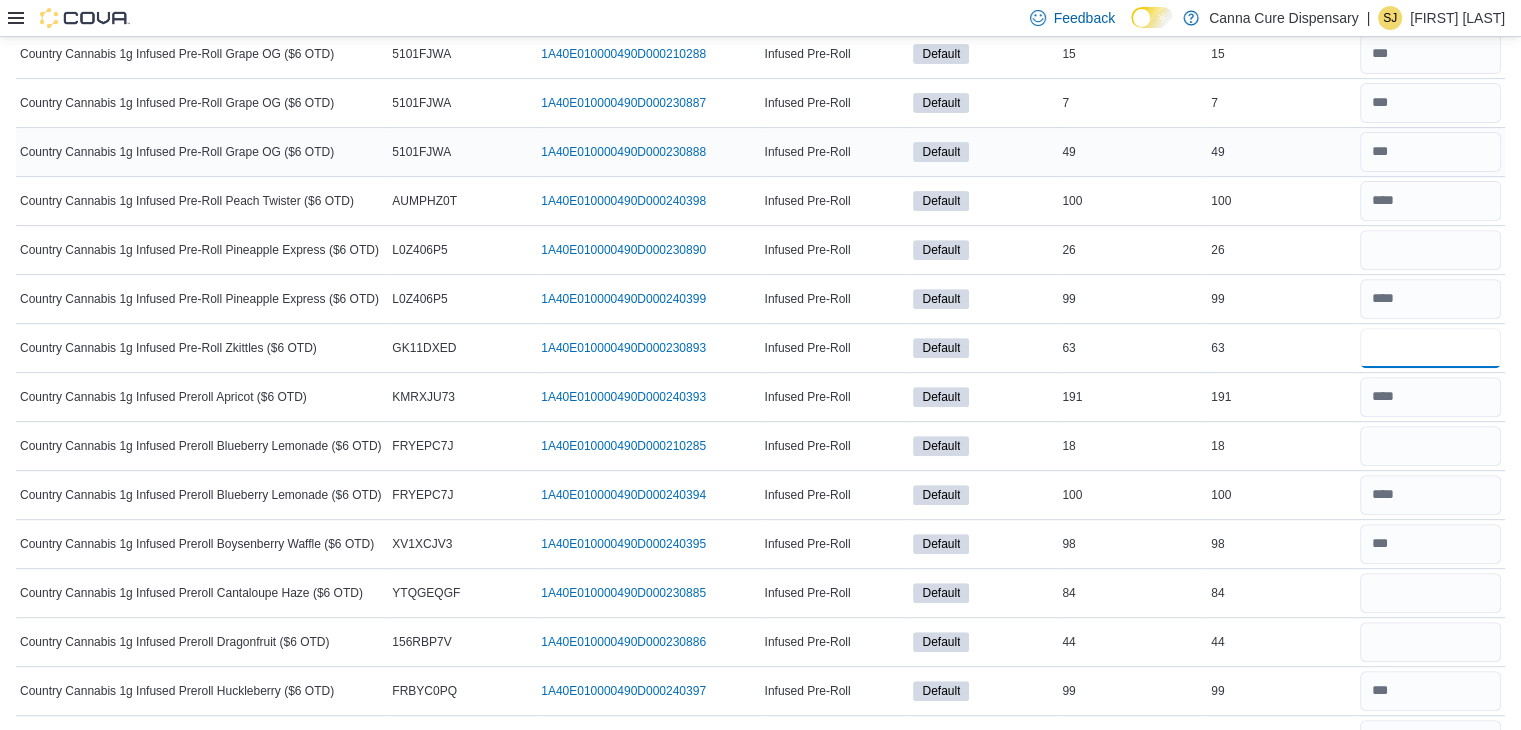 type 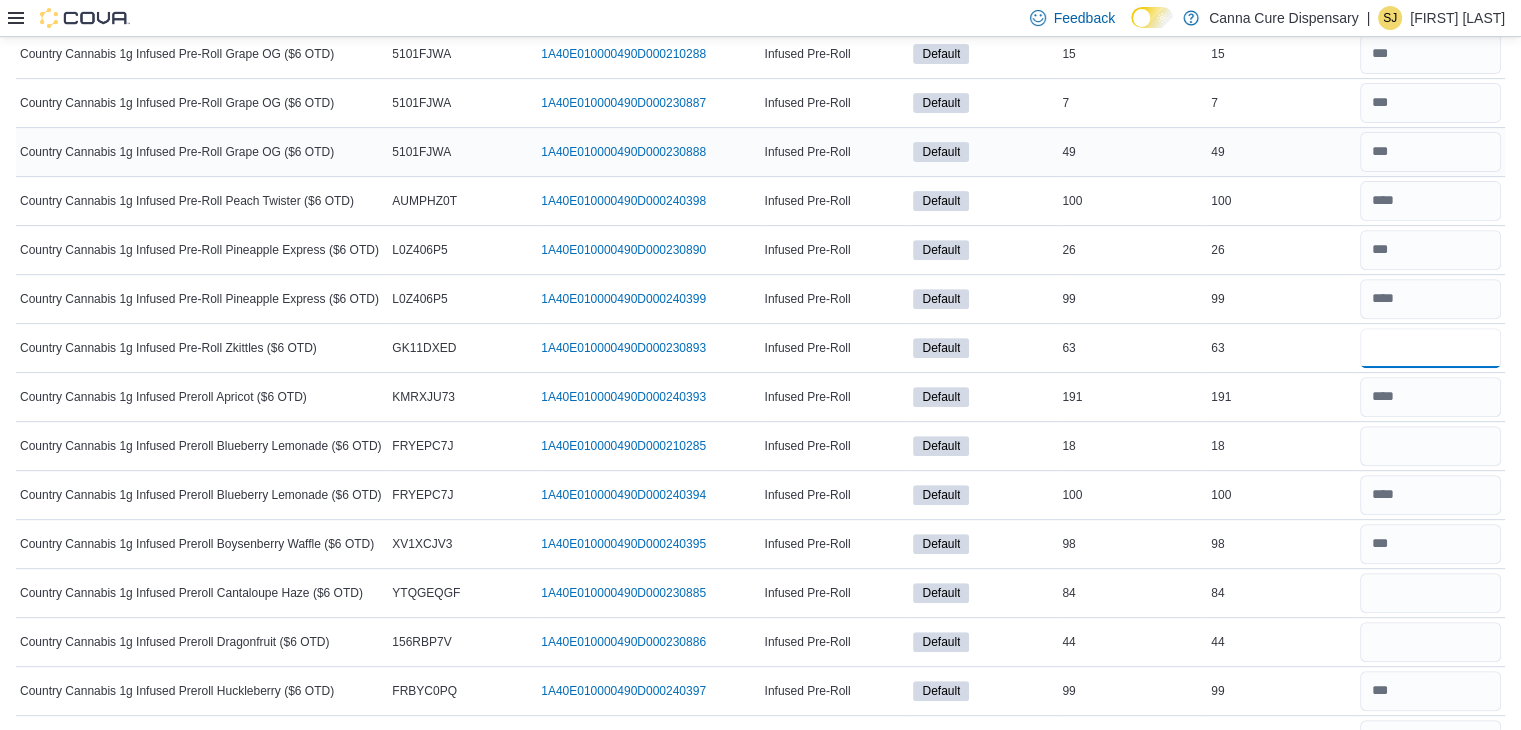 type on "**" 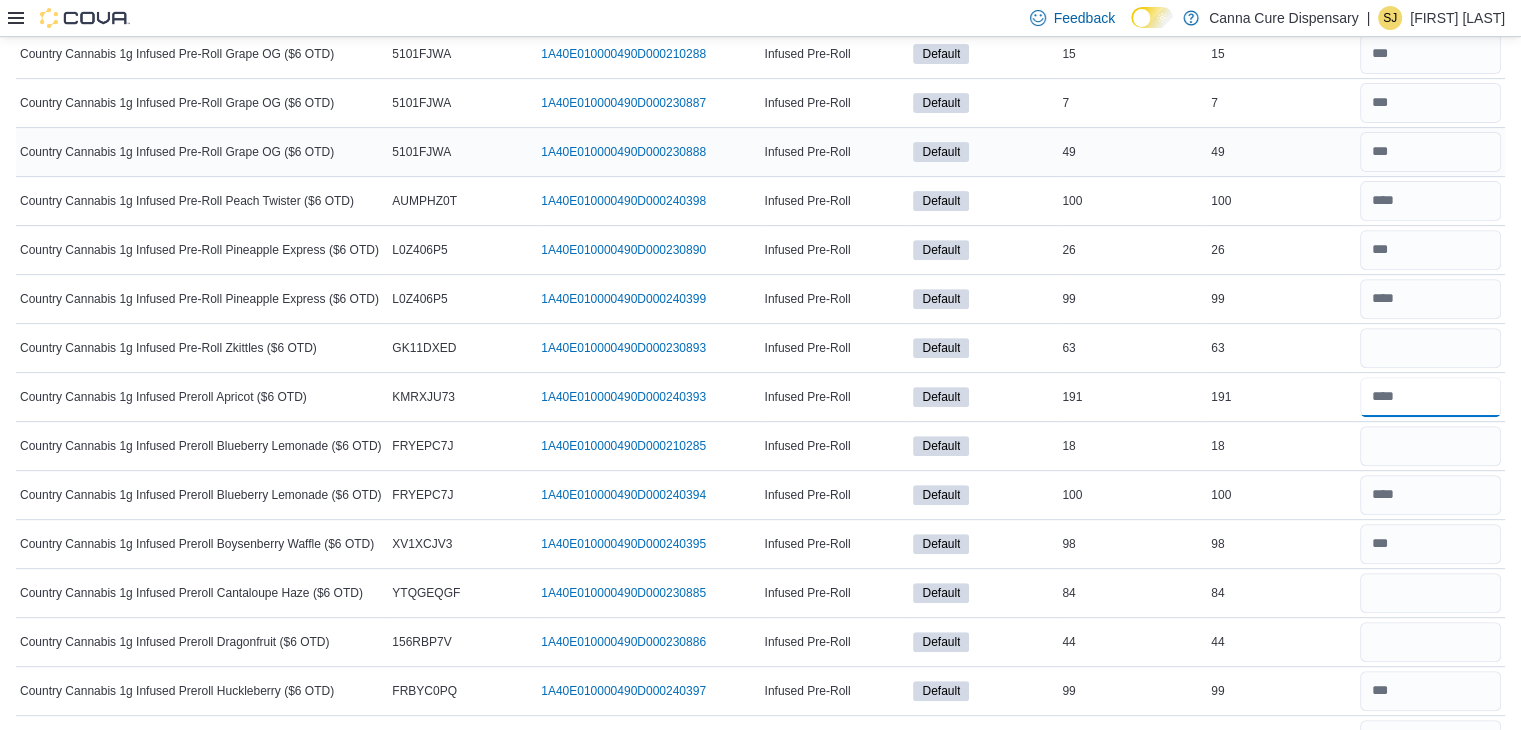 type 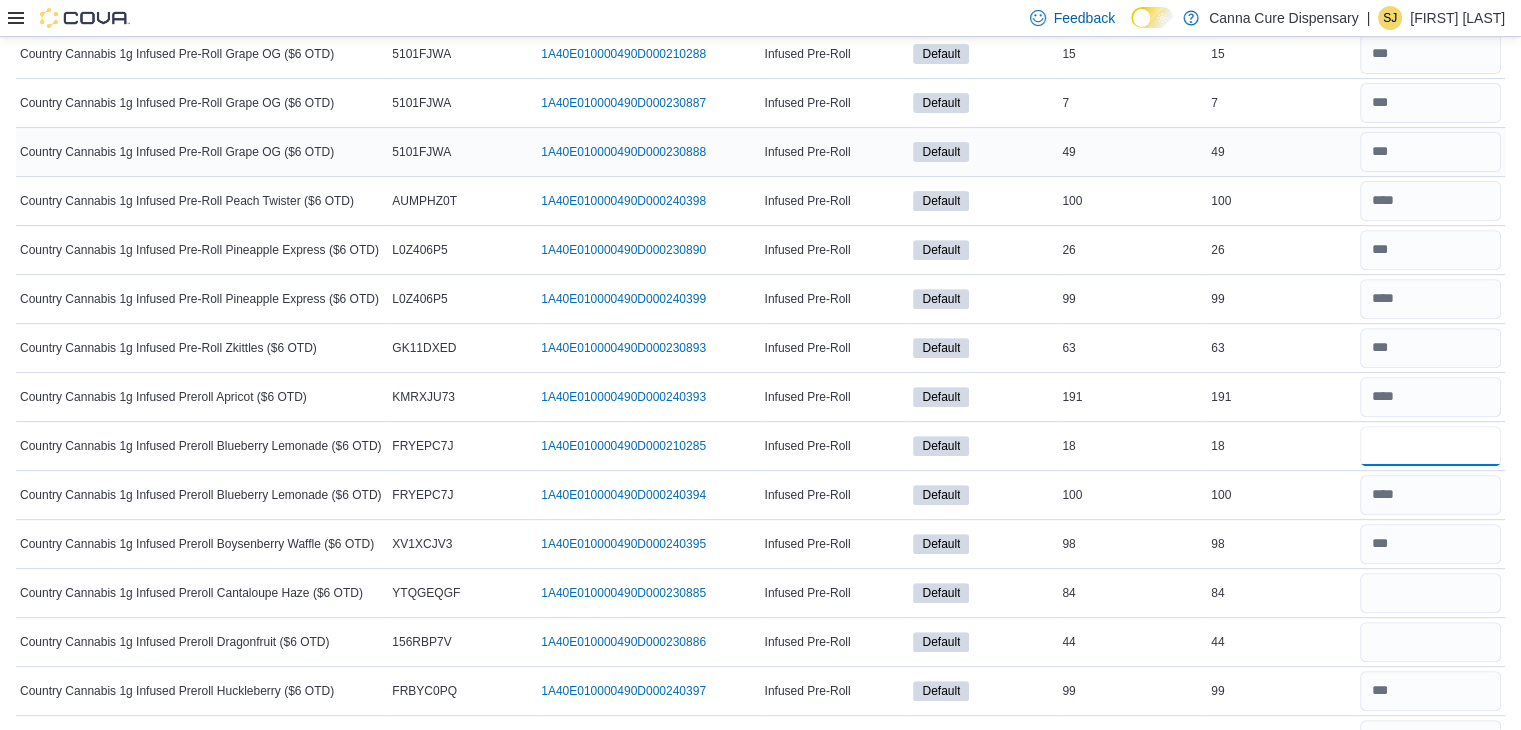 type on "**" 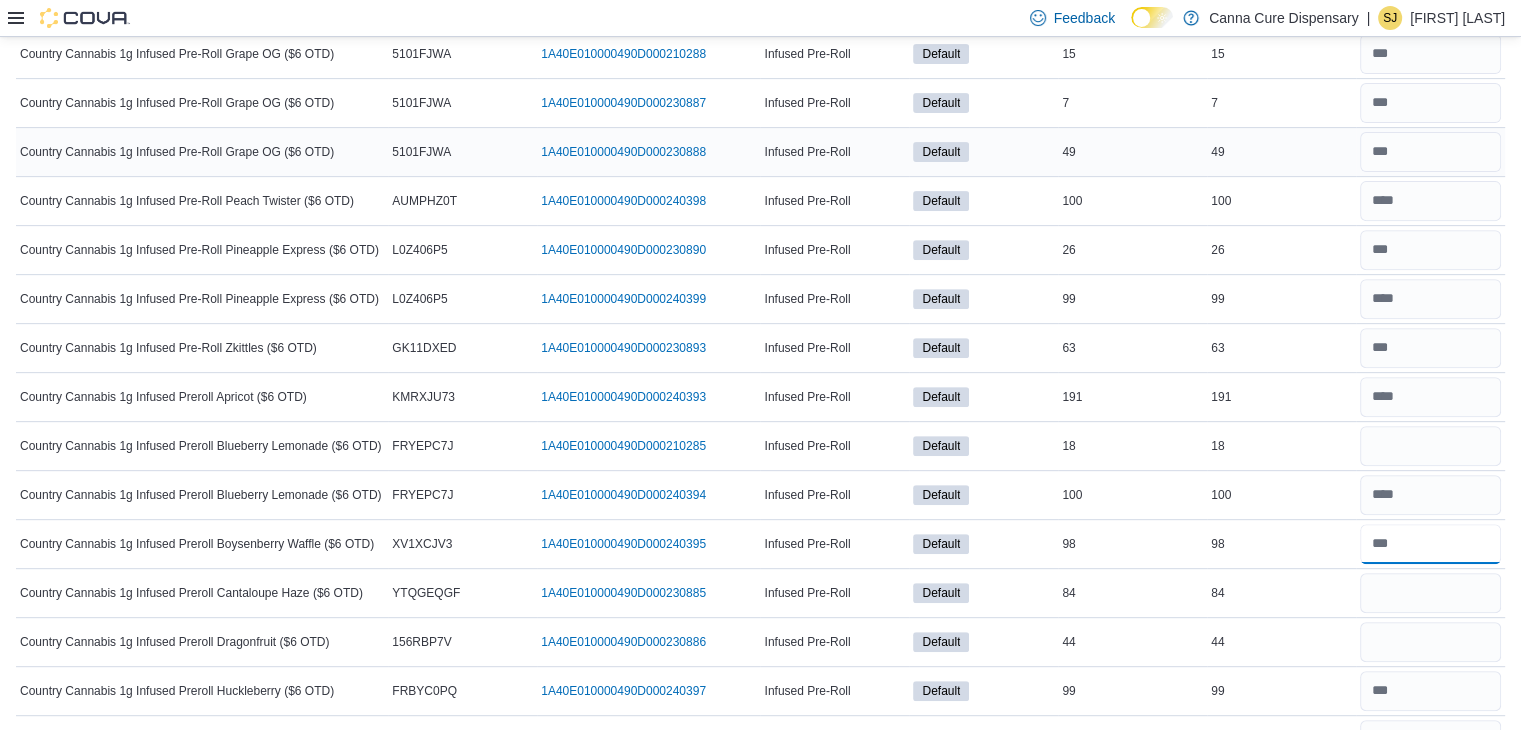 type 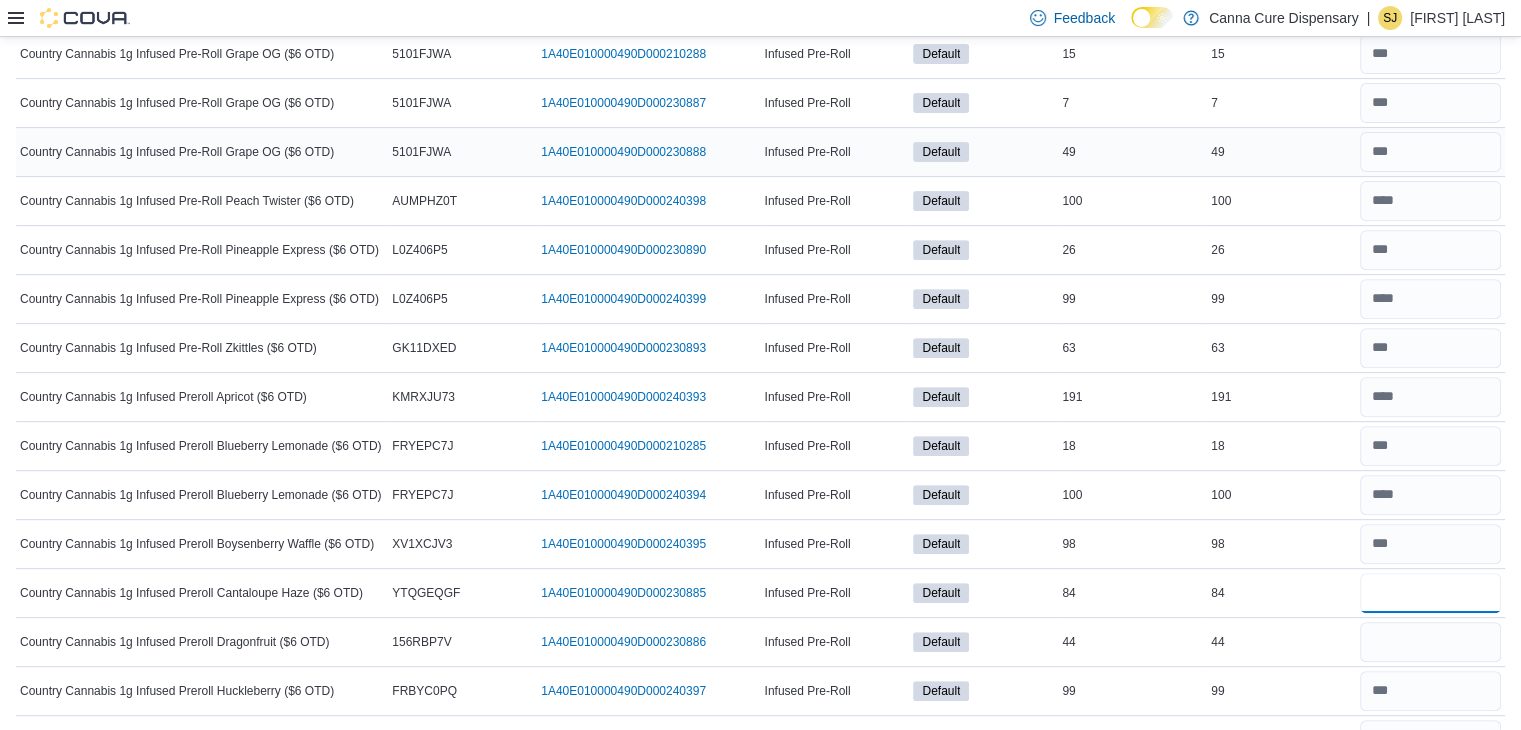 type on "**" 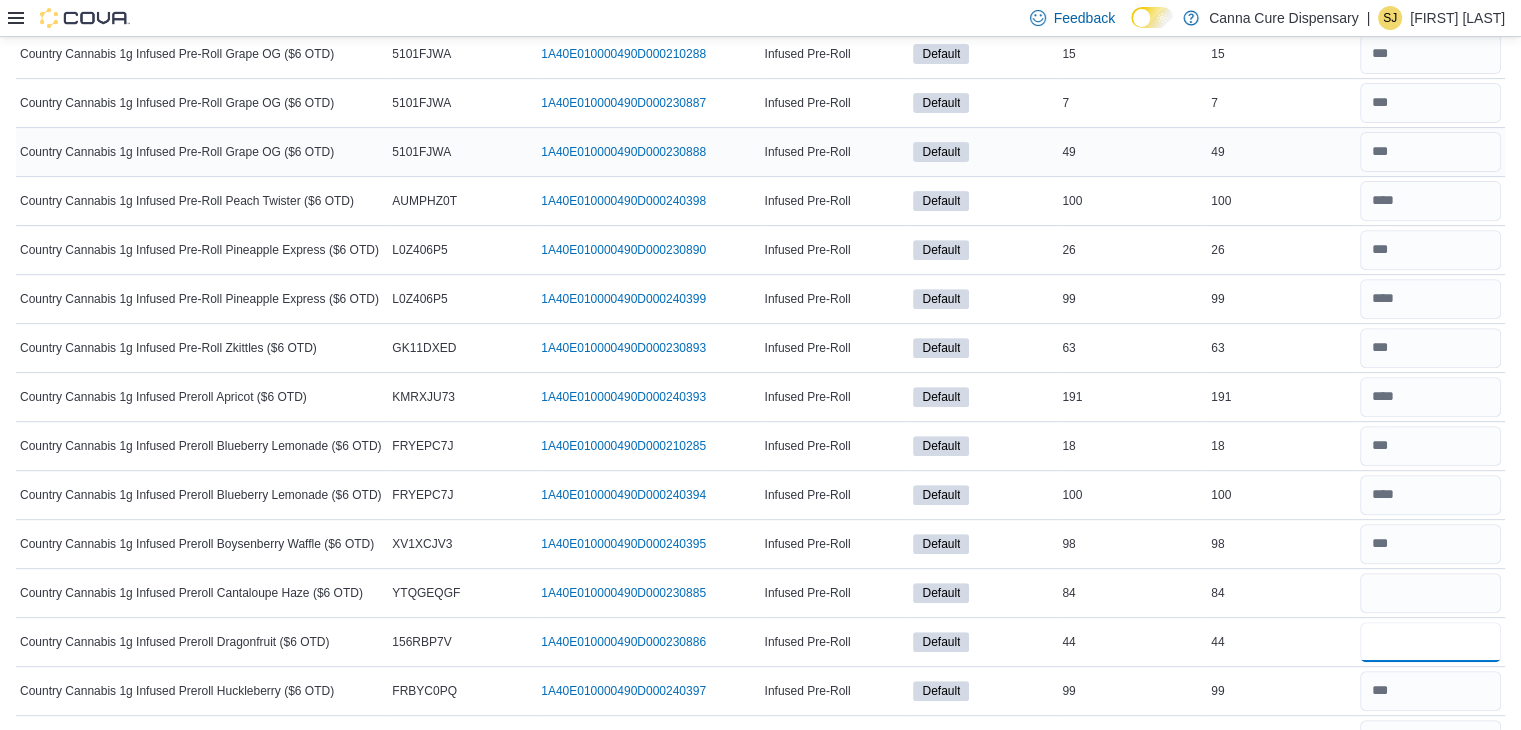 type 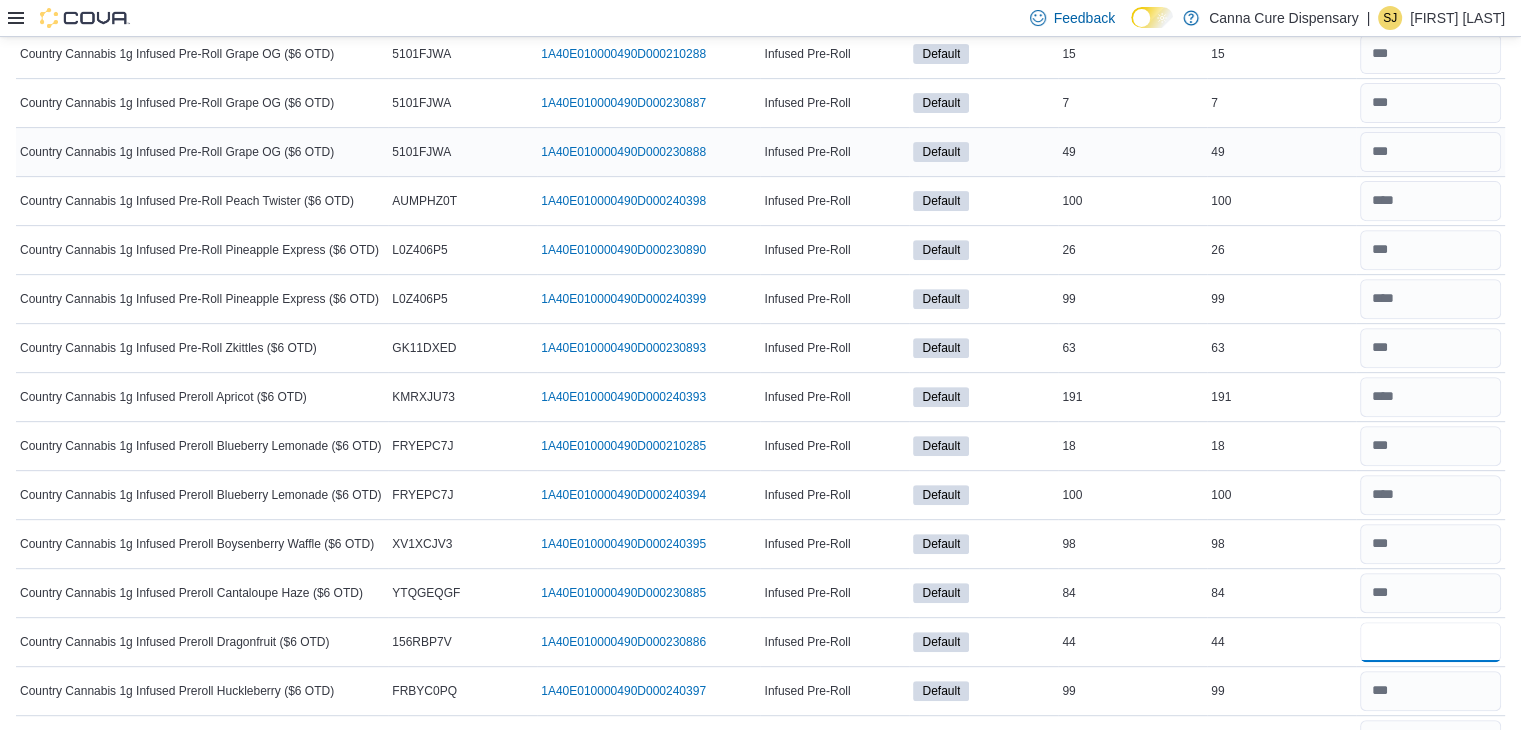 type on "**" 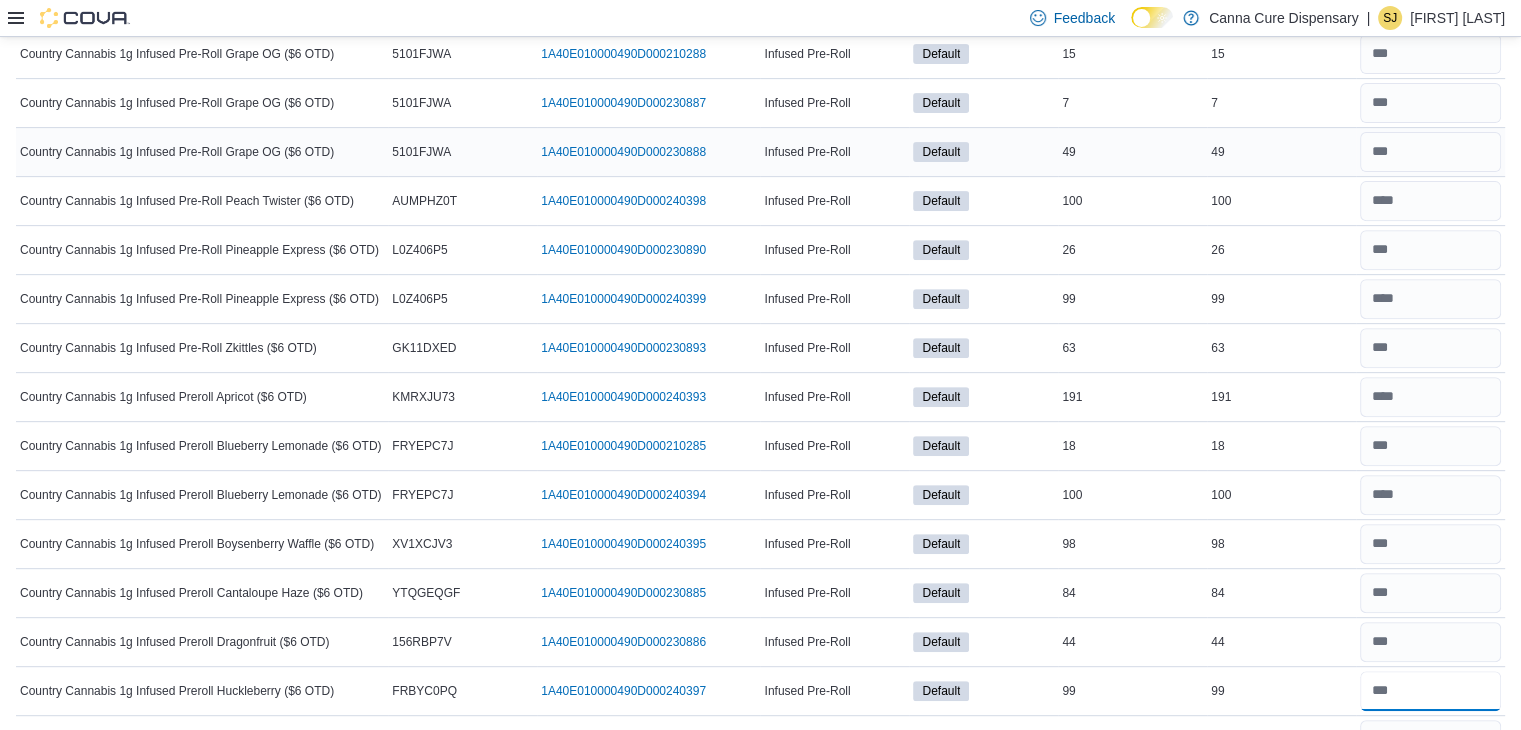 type 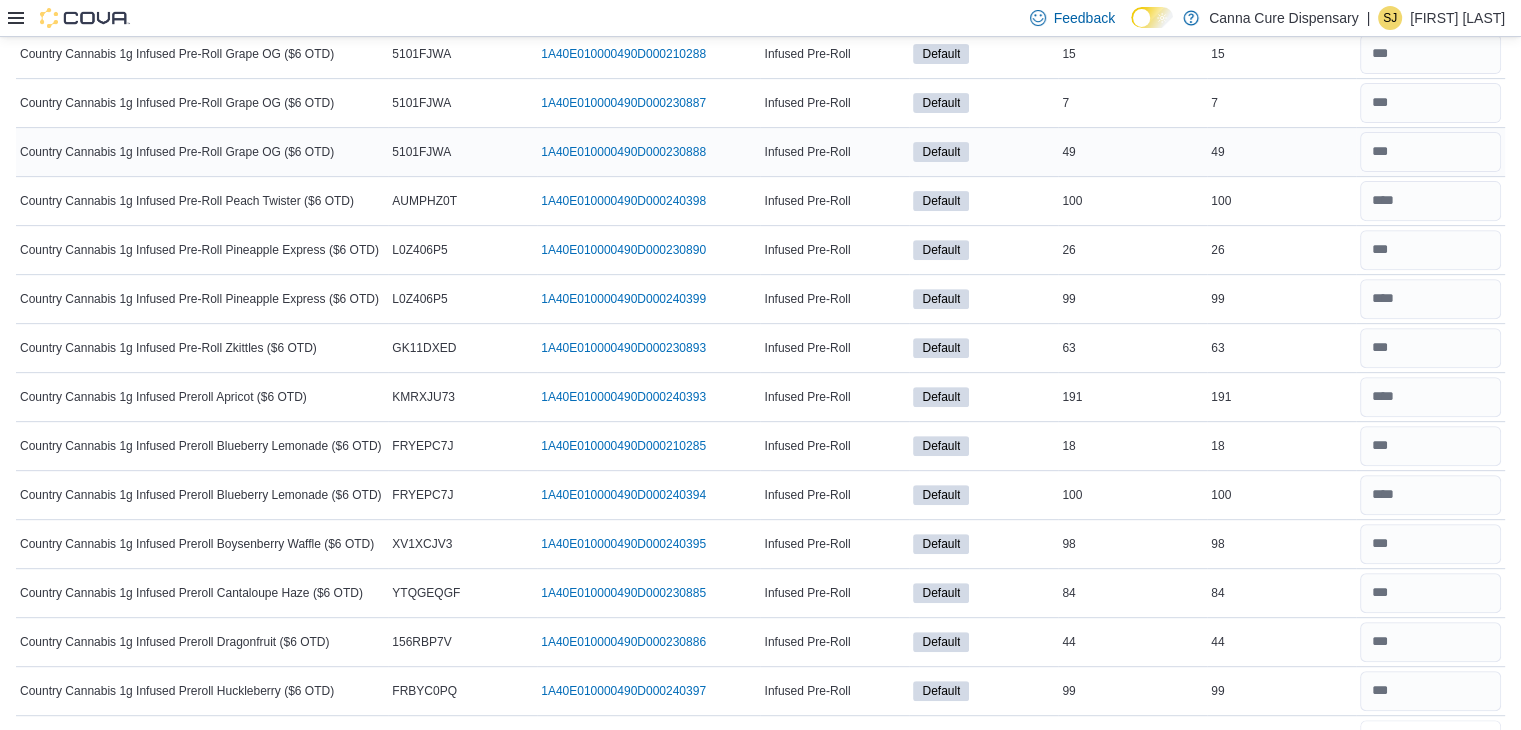 scroll, scrollTop: 780, scrollLeft: 0, axis: vertical 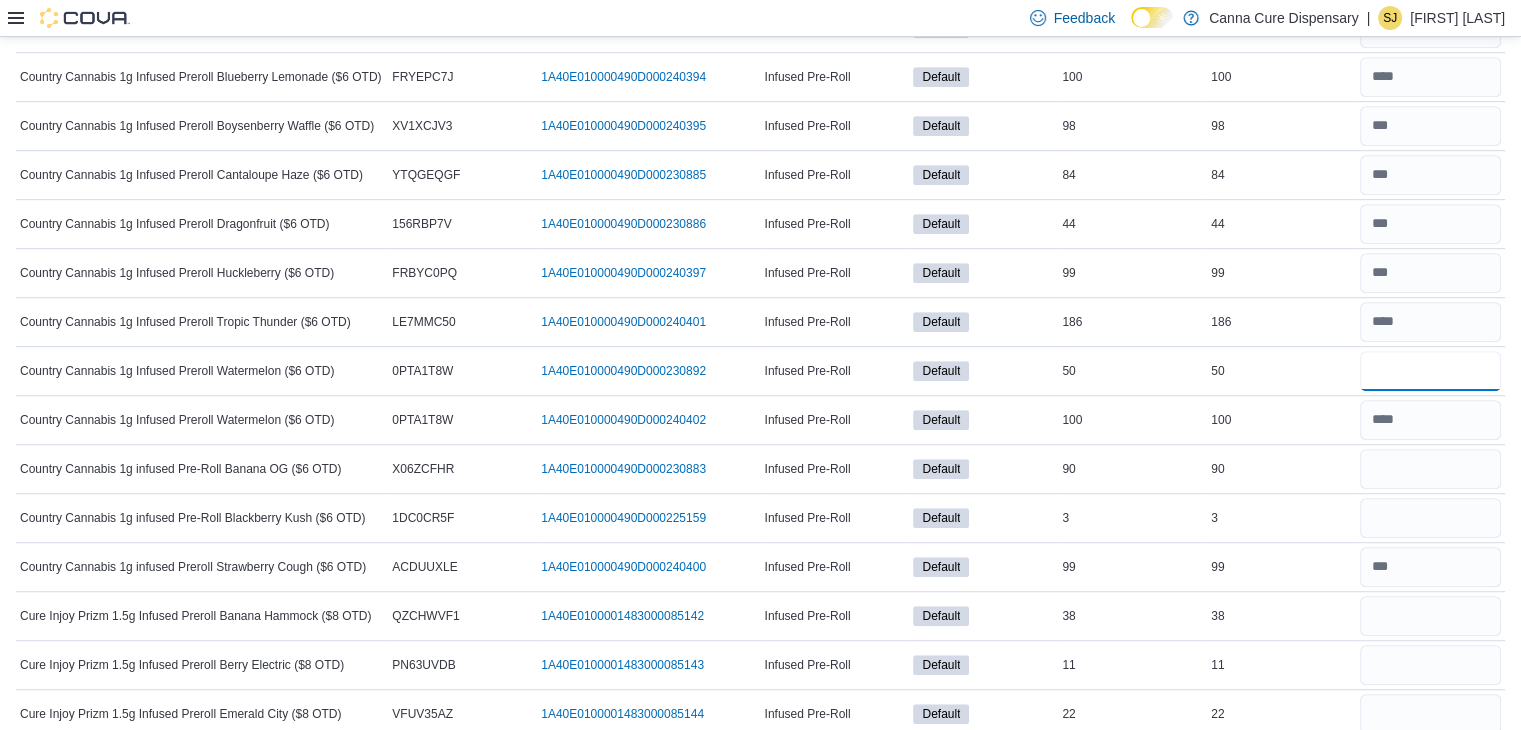 type on "**" 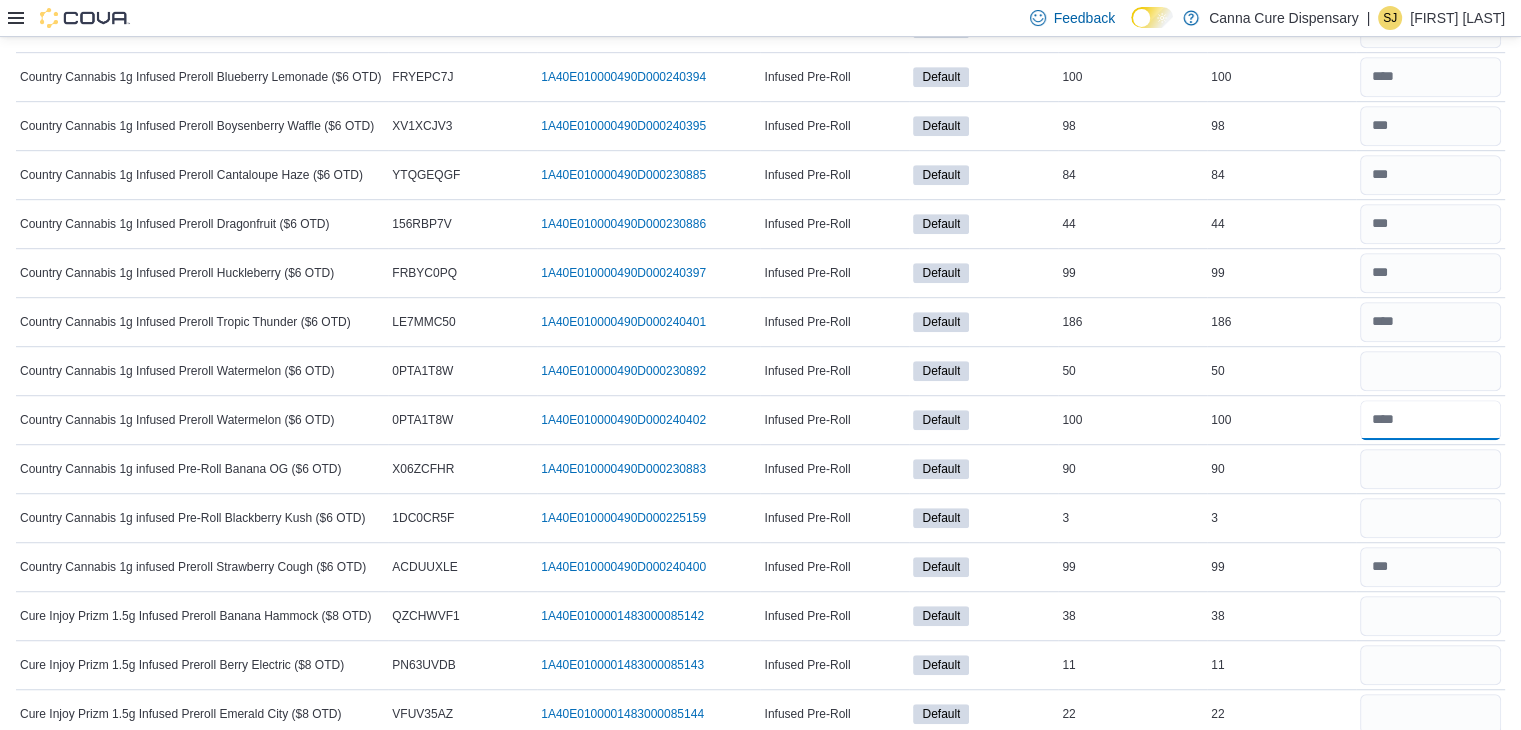 type 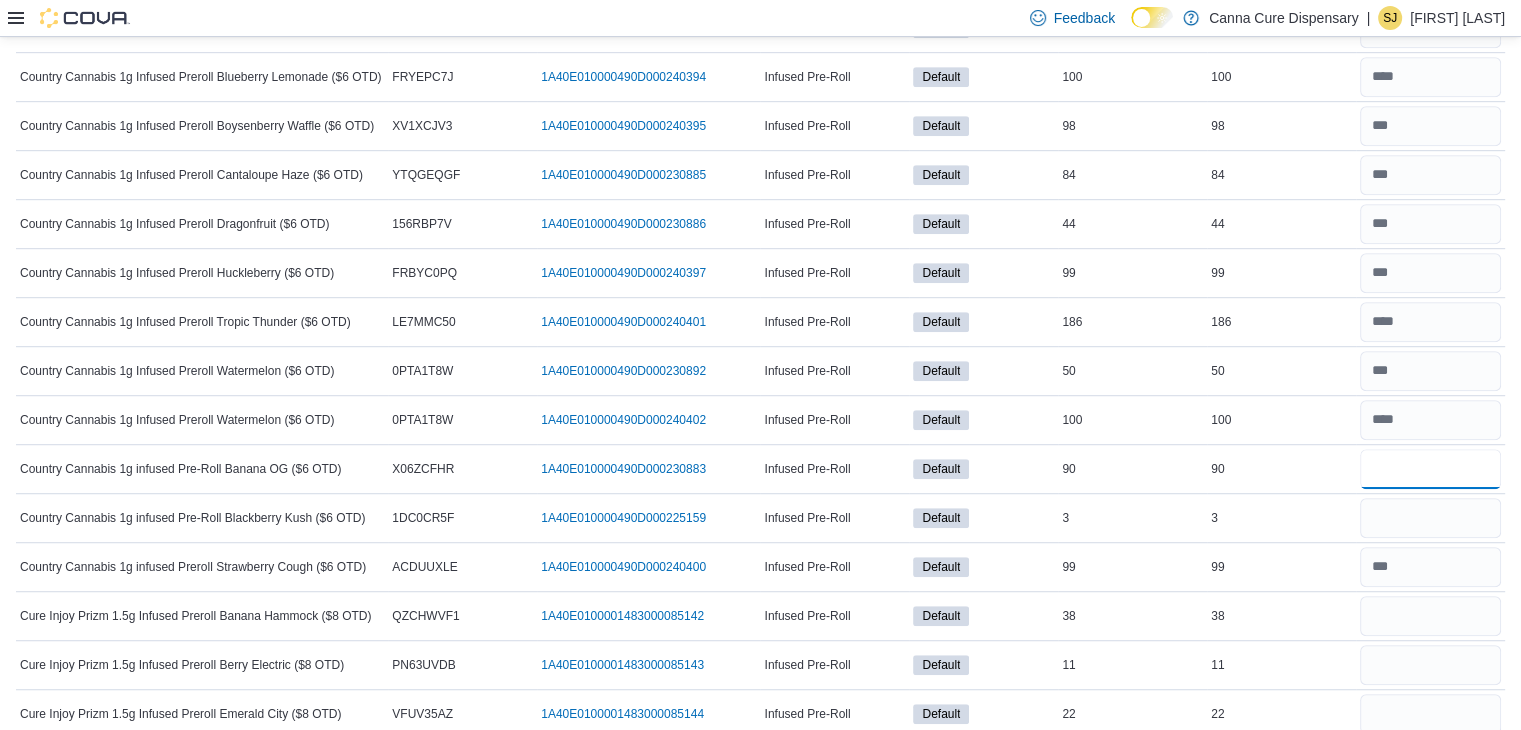 type on "**" 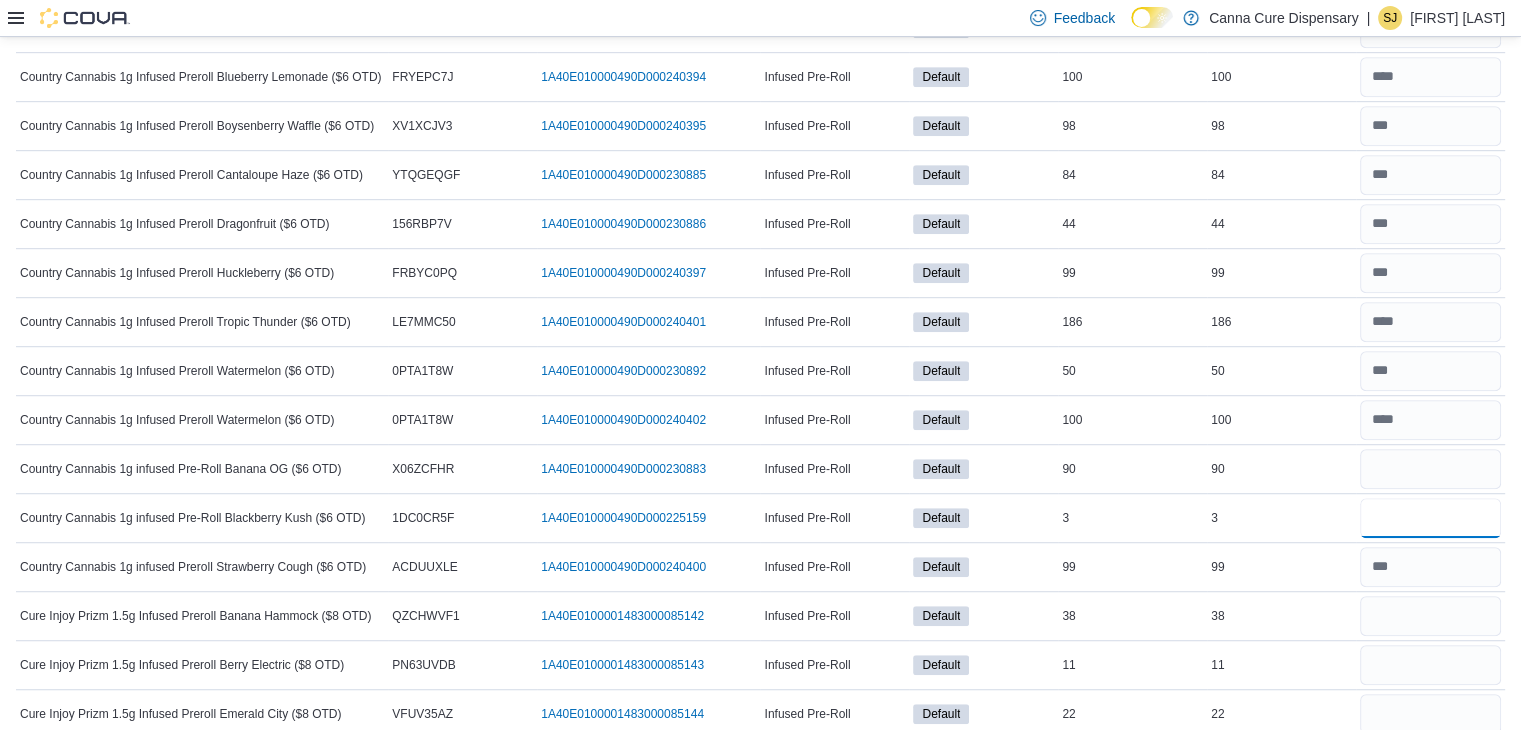 type 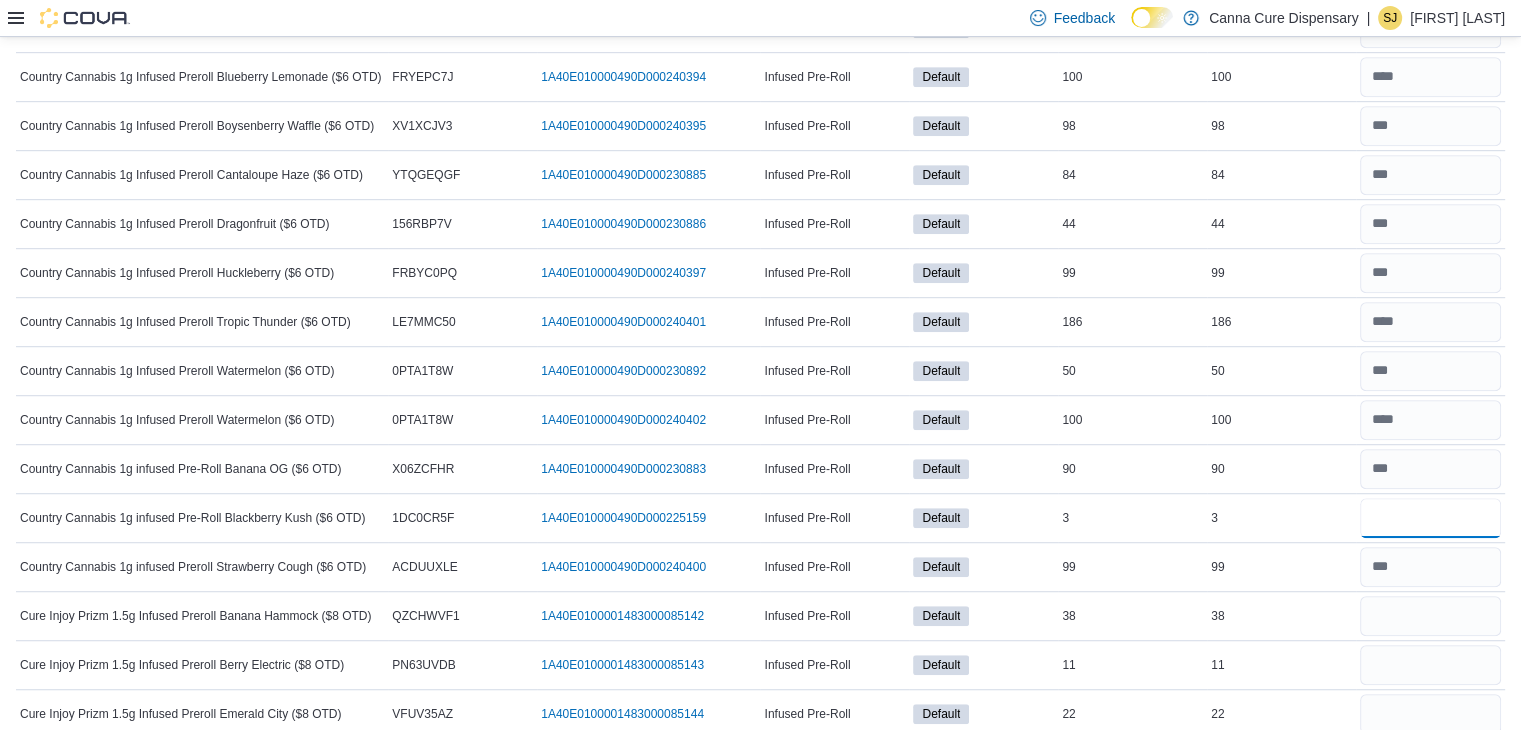 type on "*" 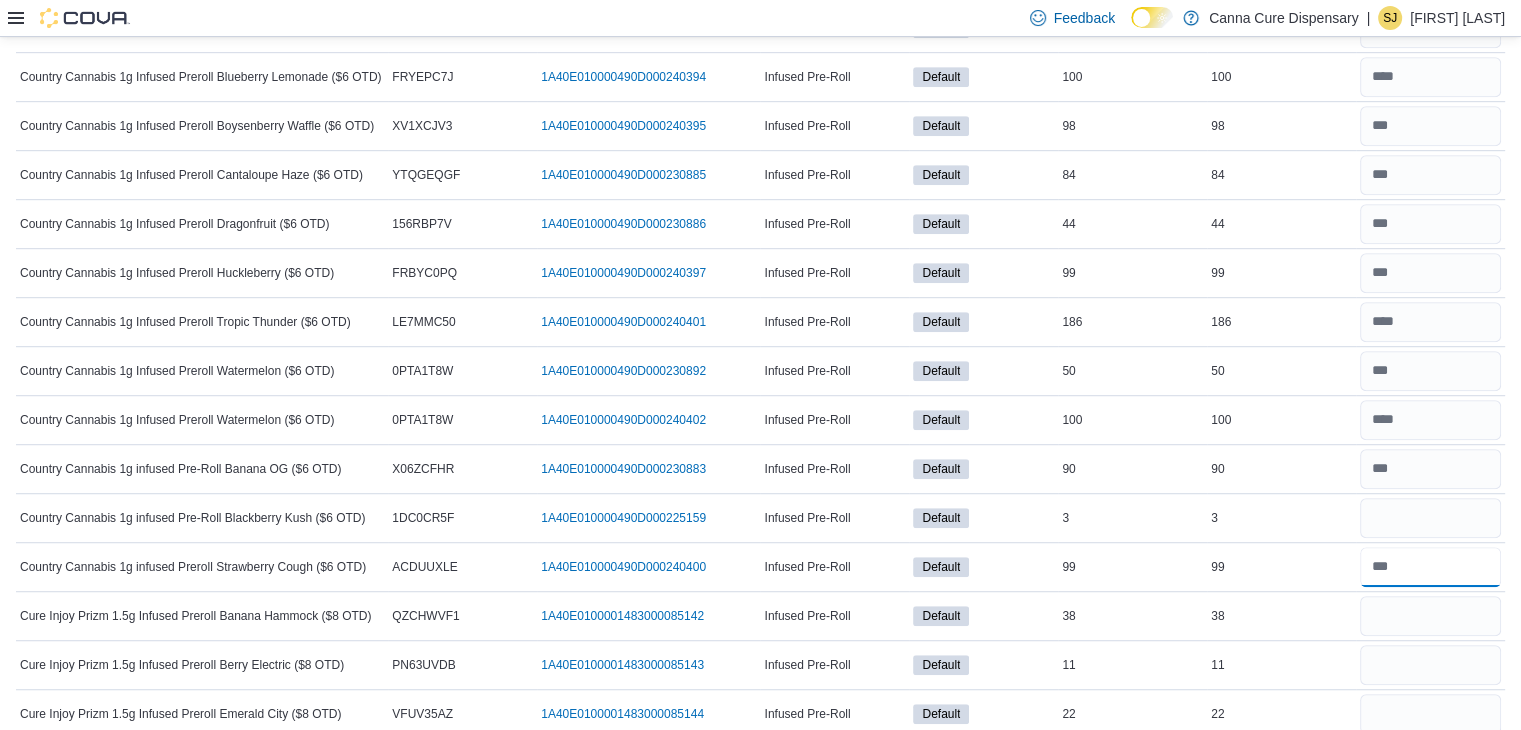 type 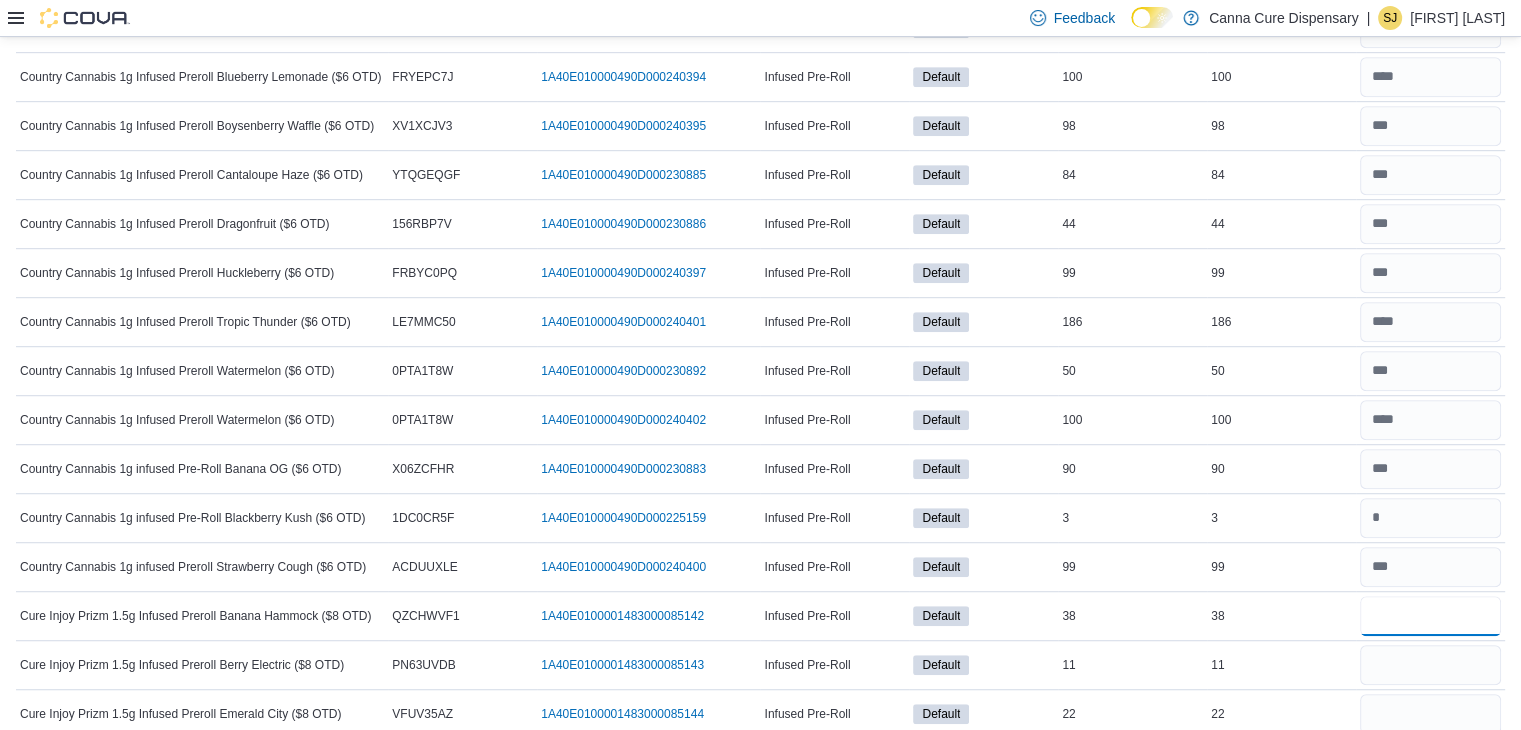type on "**" 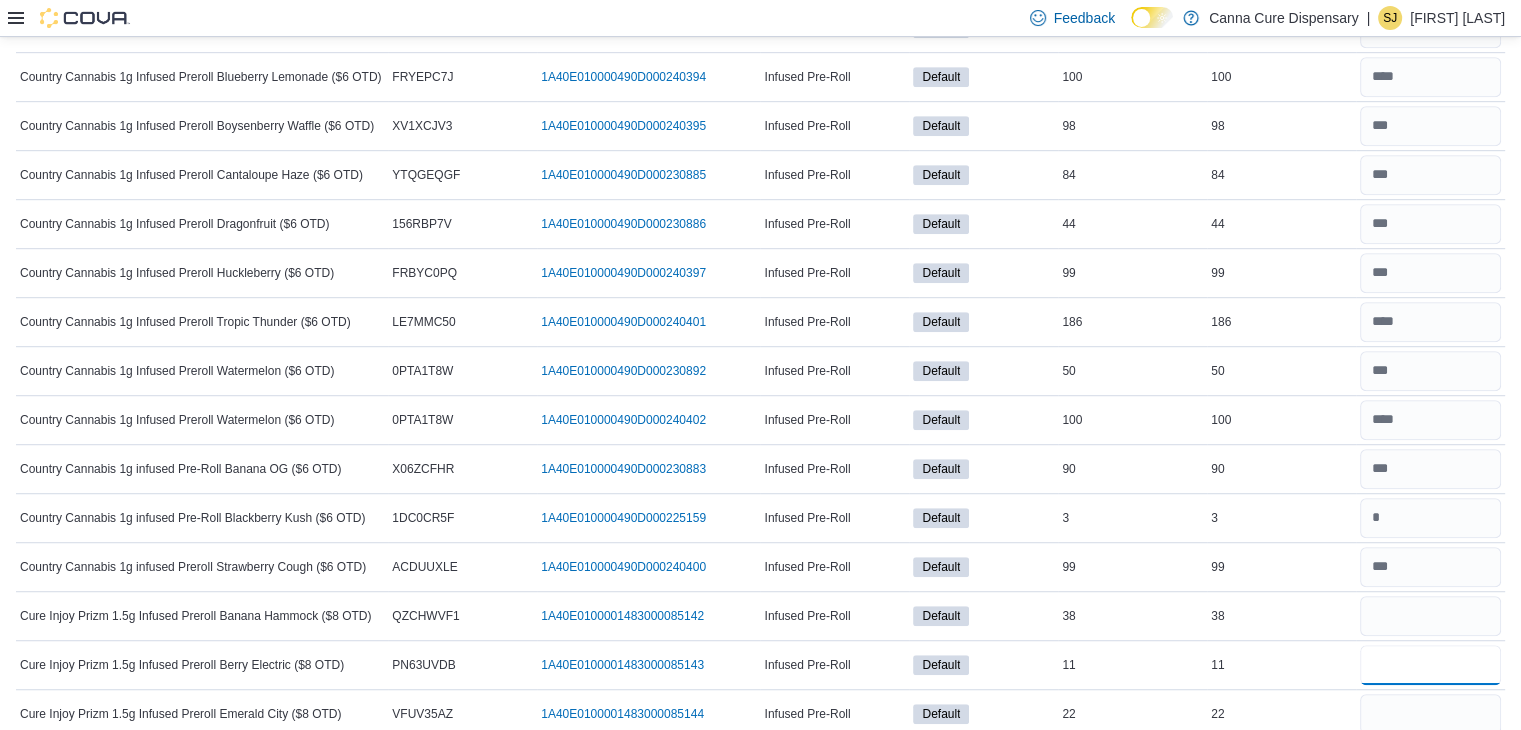 type 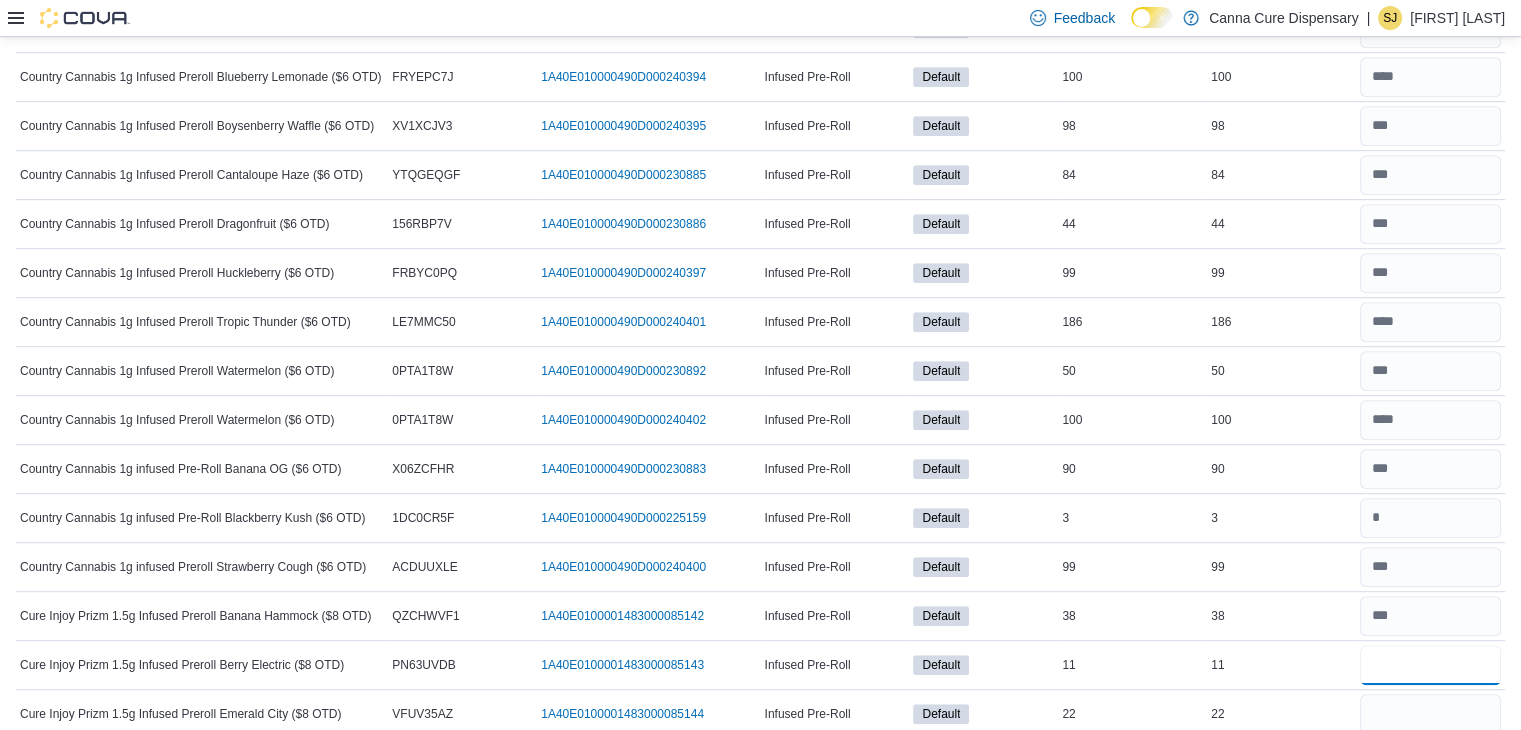 type on "**" 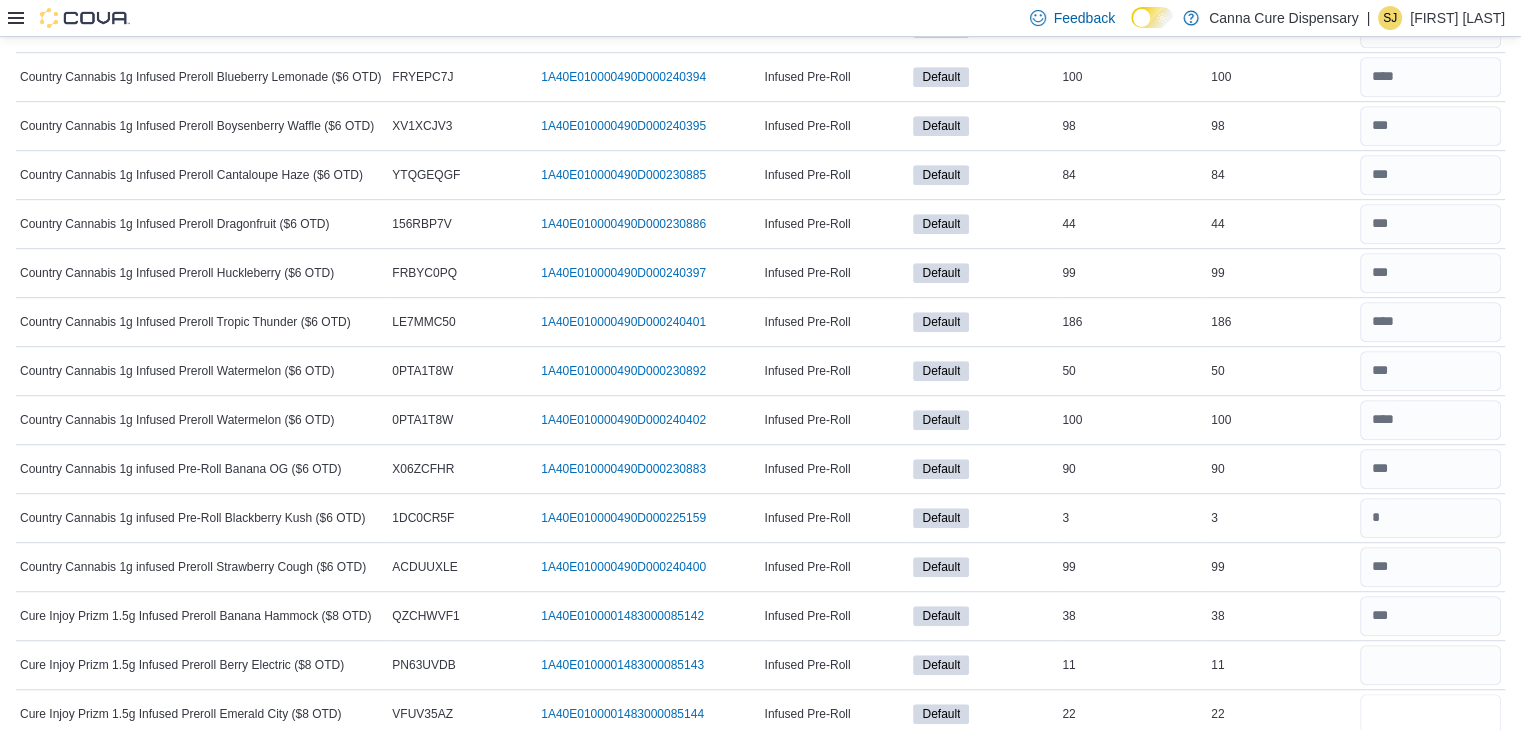 type 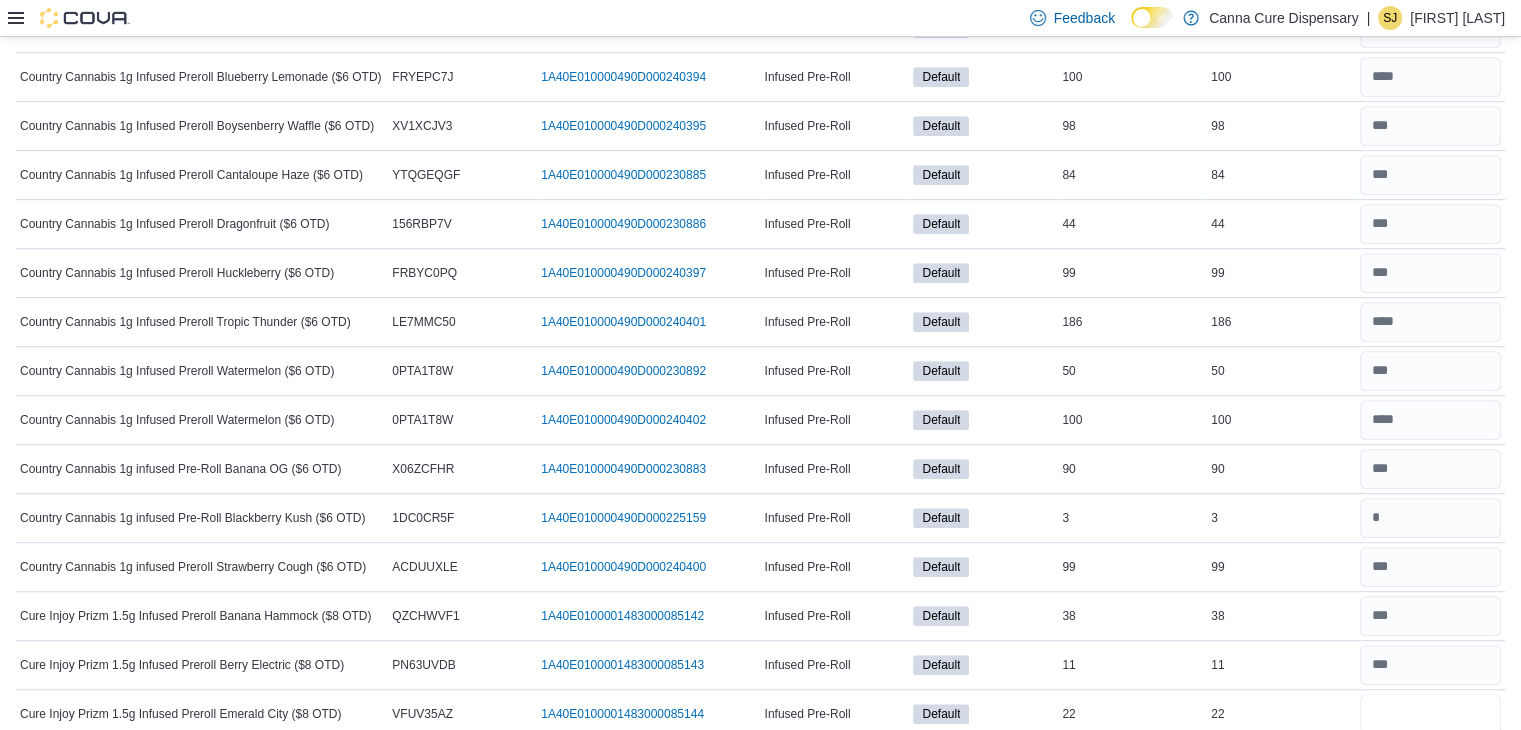 type on "**" 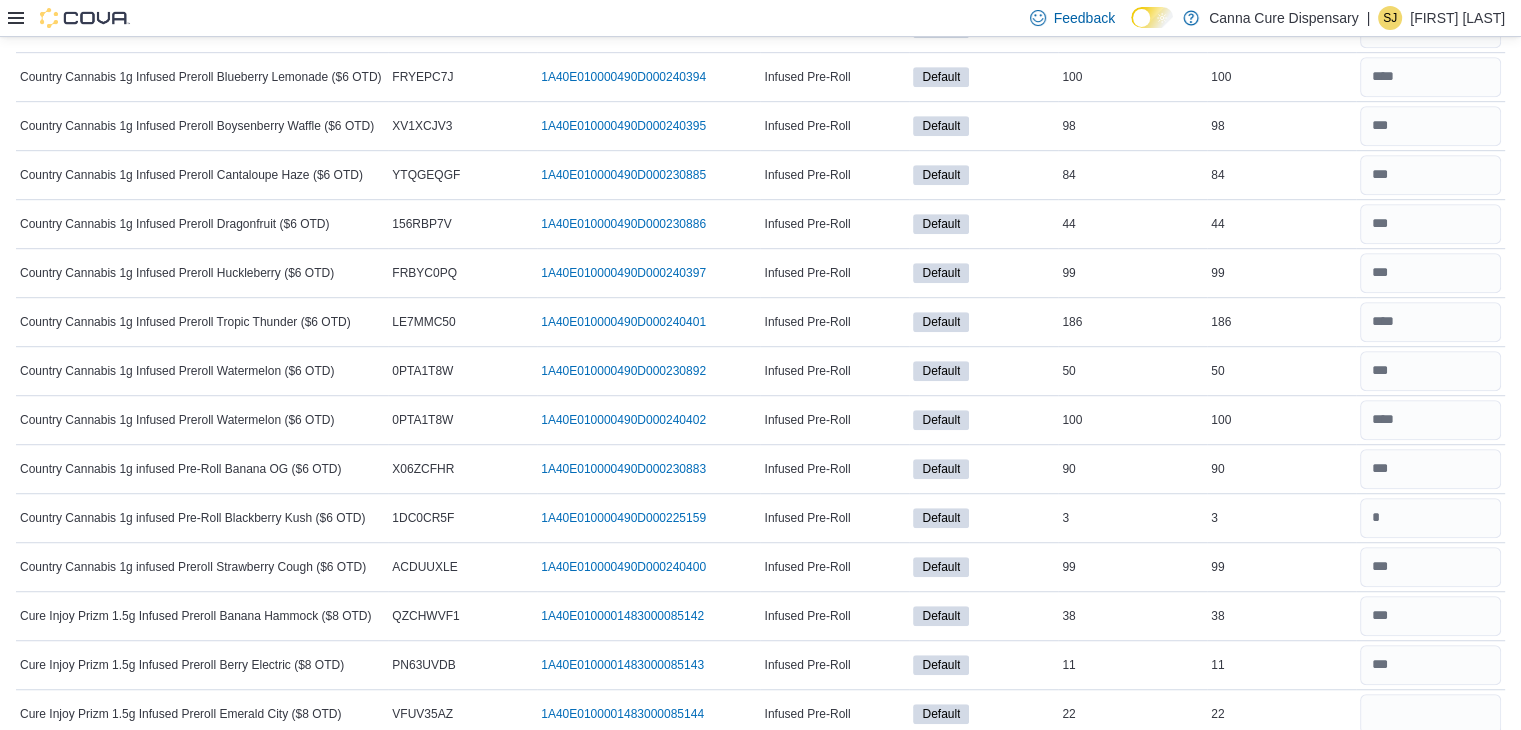 type 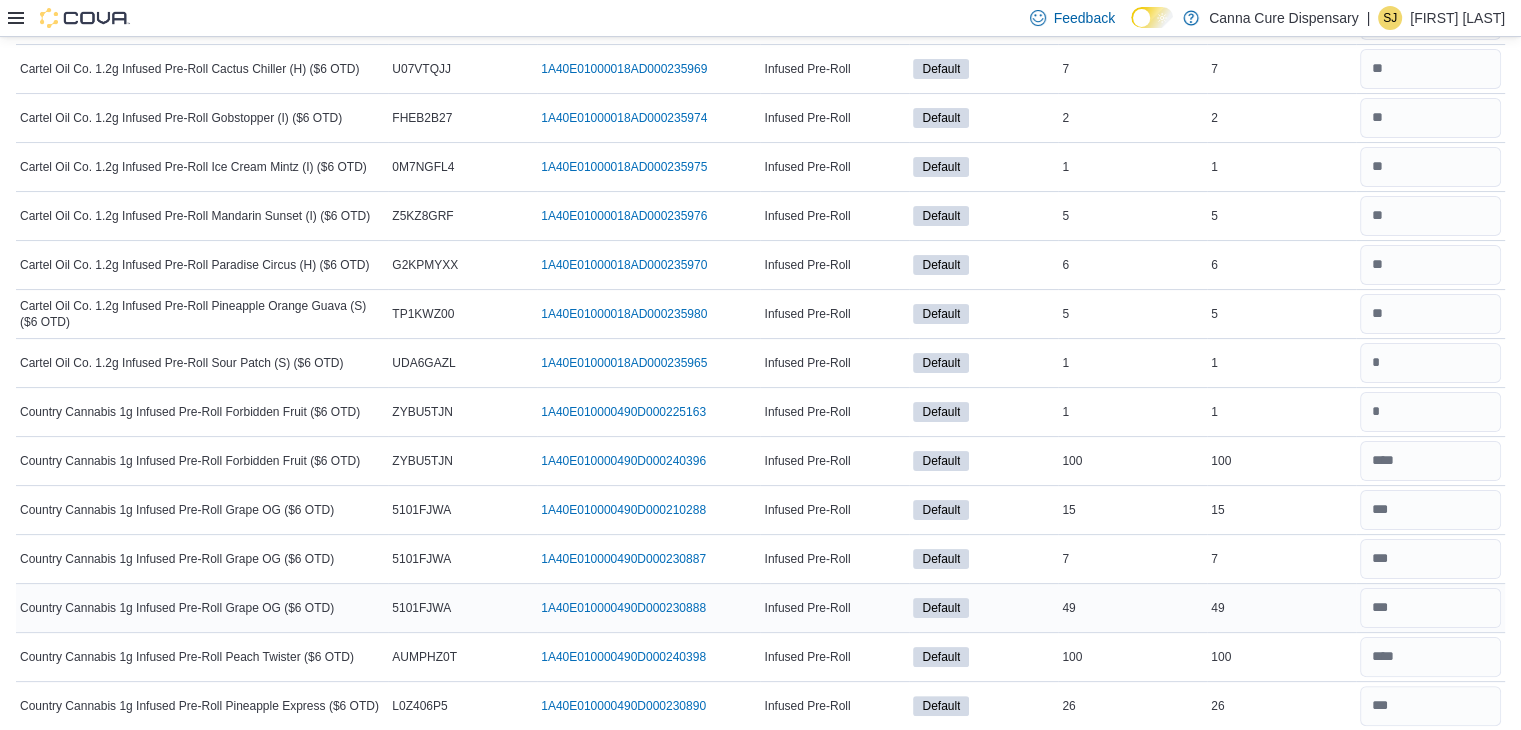 scroll, scrollTop: 0, scrollLeft: 0, axis: both 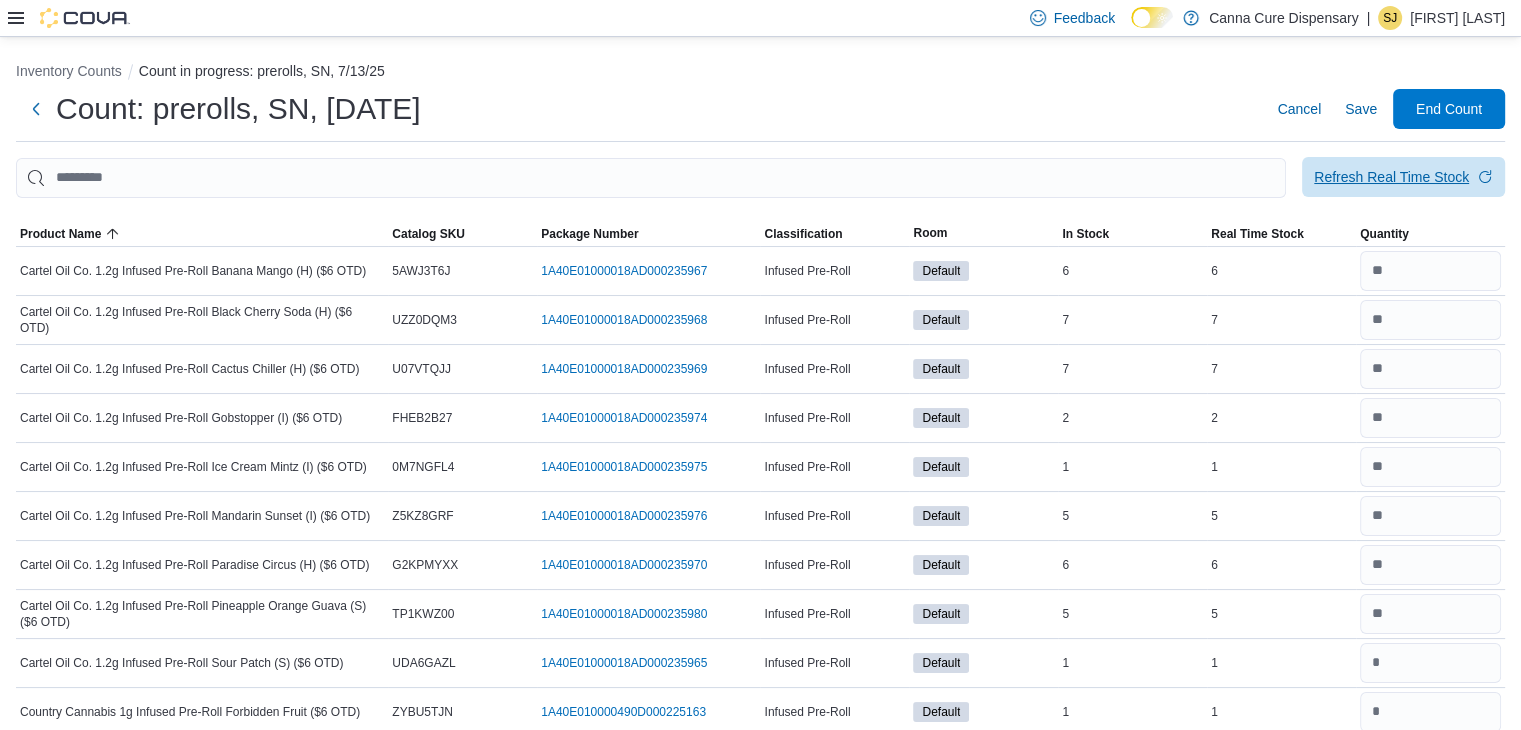 type on "**" 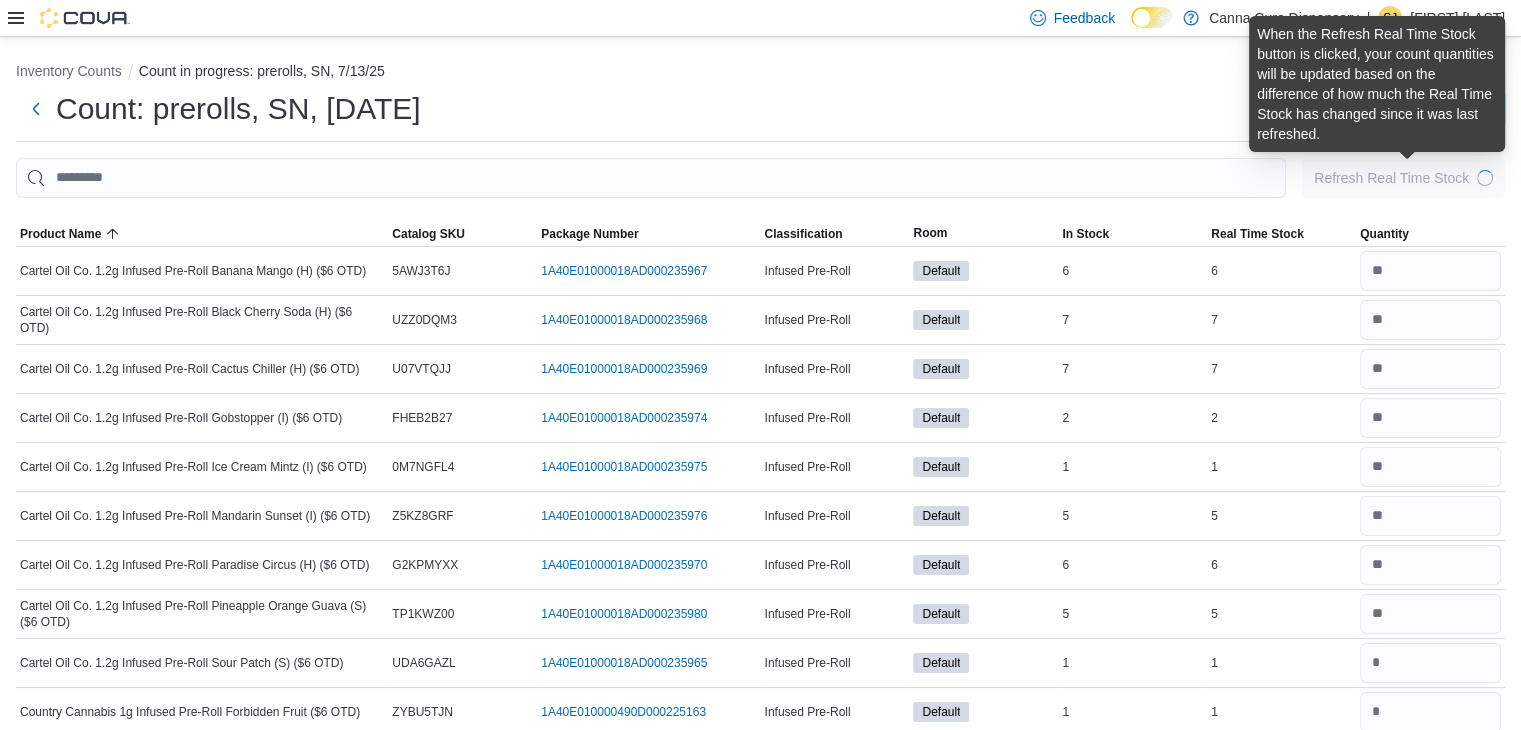 type 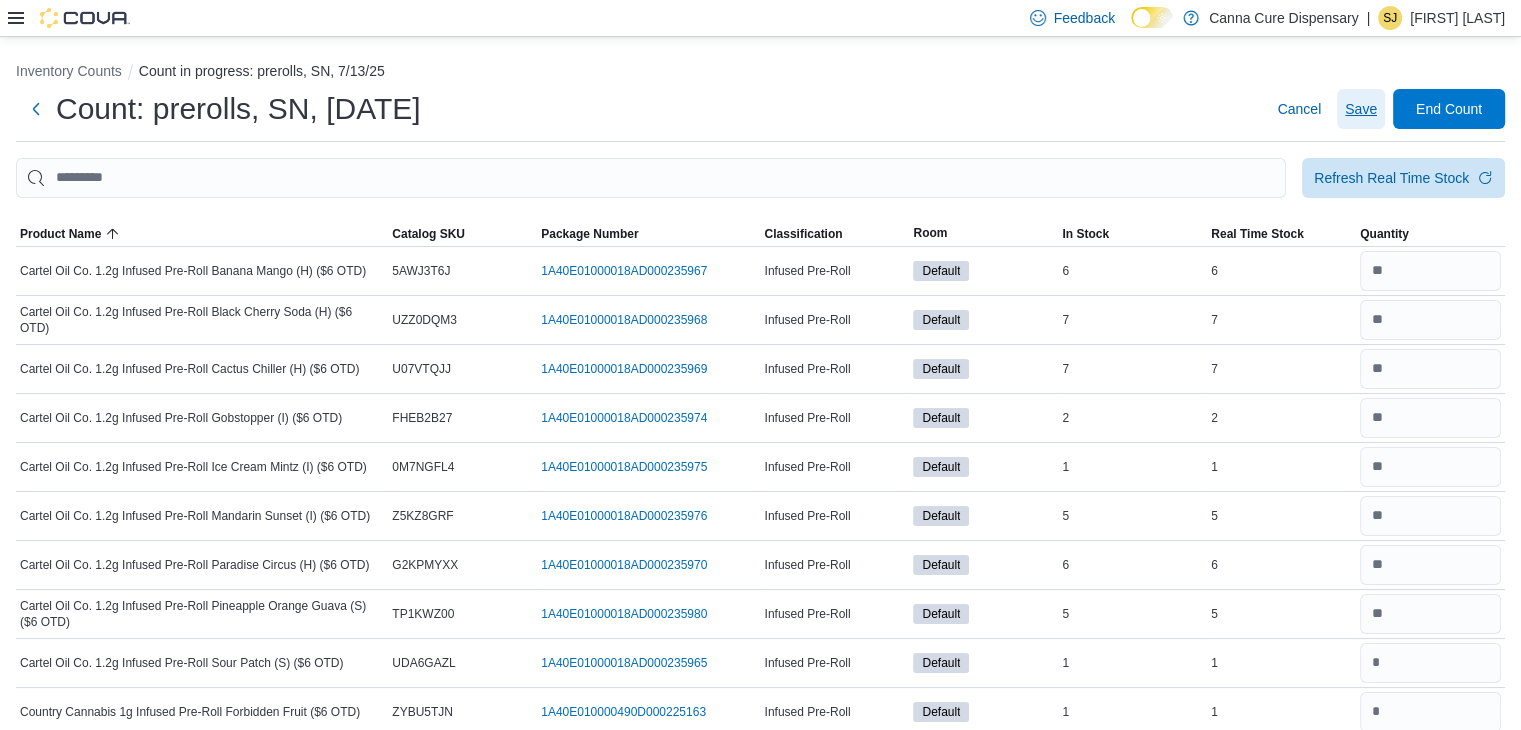 click on "Save" at bounding box center (1361, 109) 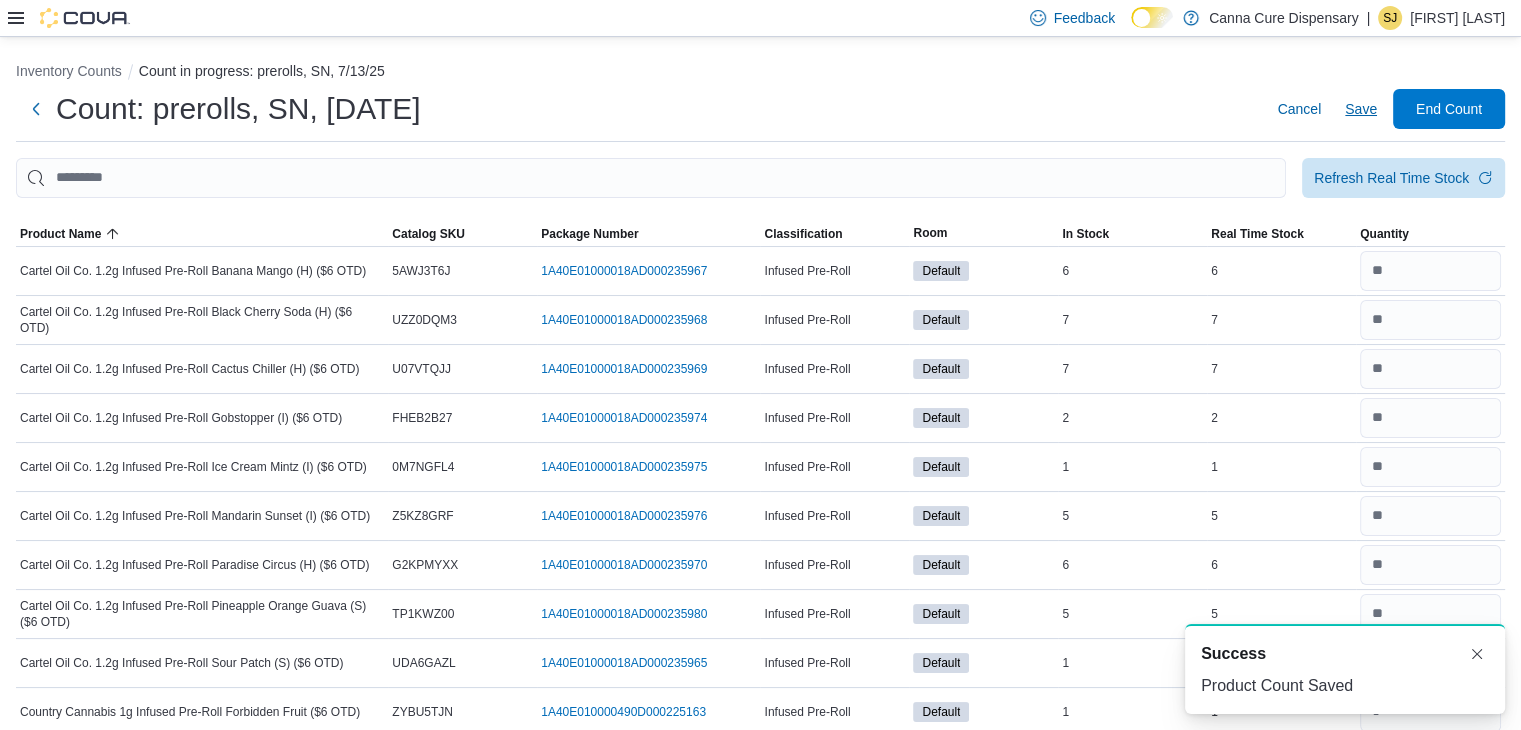 scroll, scrollTop: 0, scrollLeft: 0, axis: both 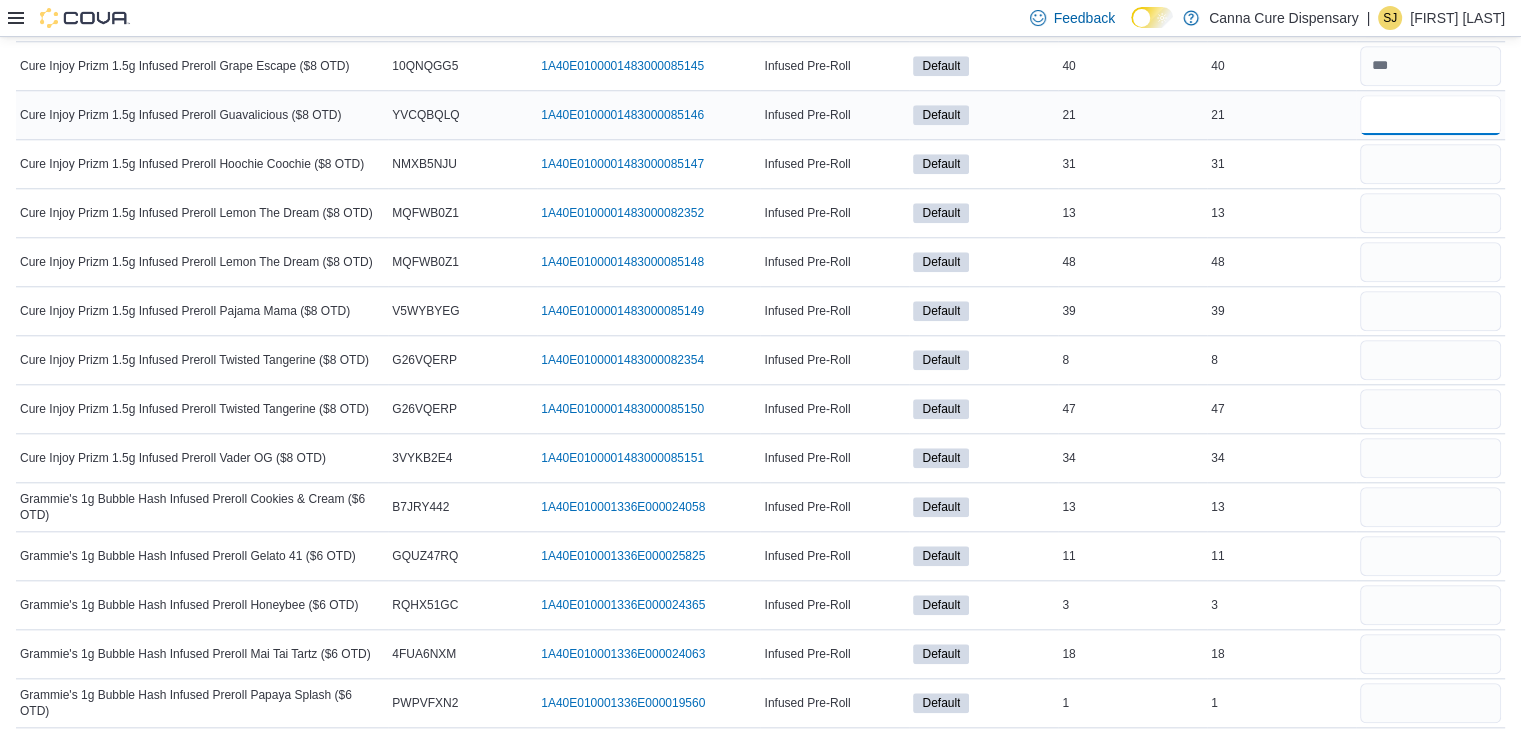 click at bounding box center (1430, 115) 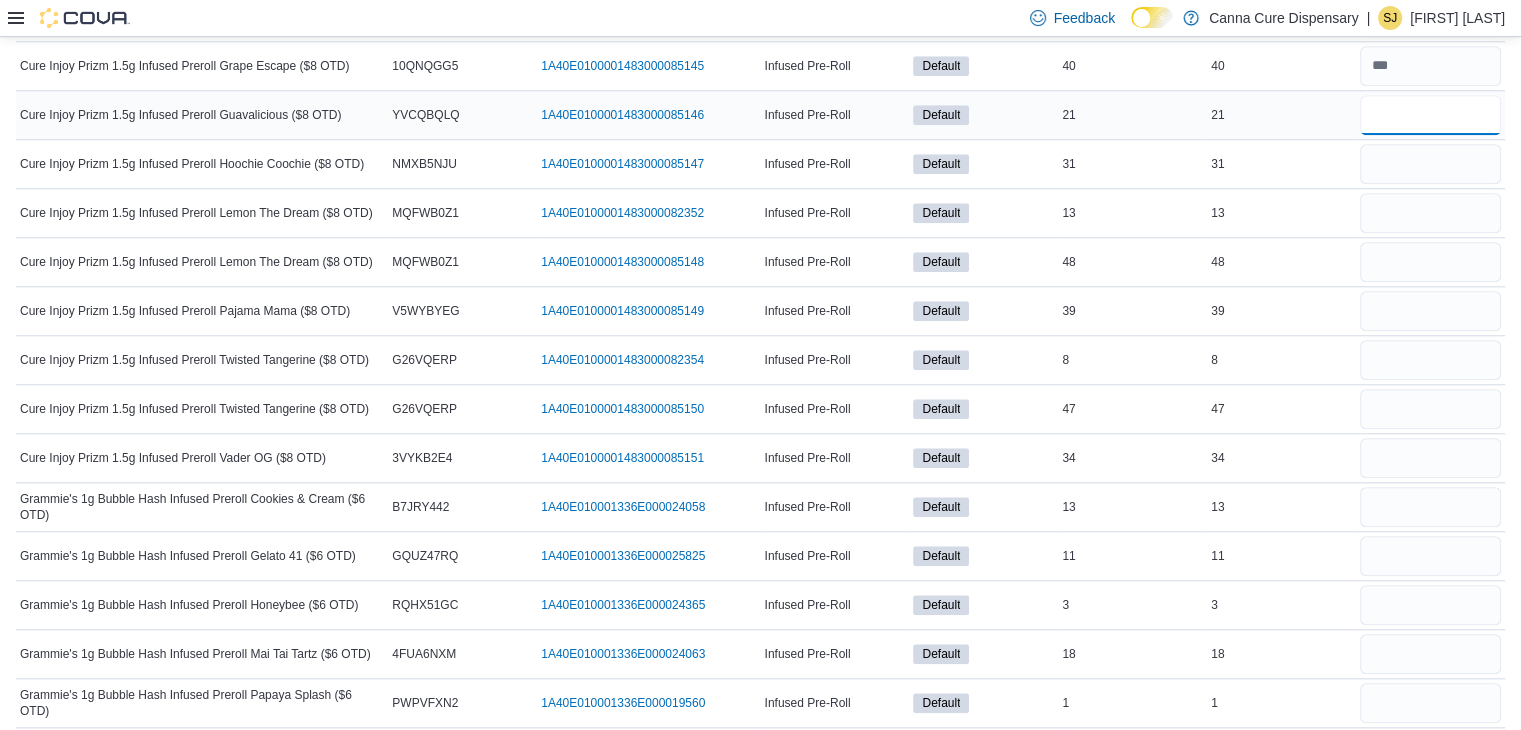 type on "**" 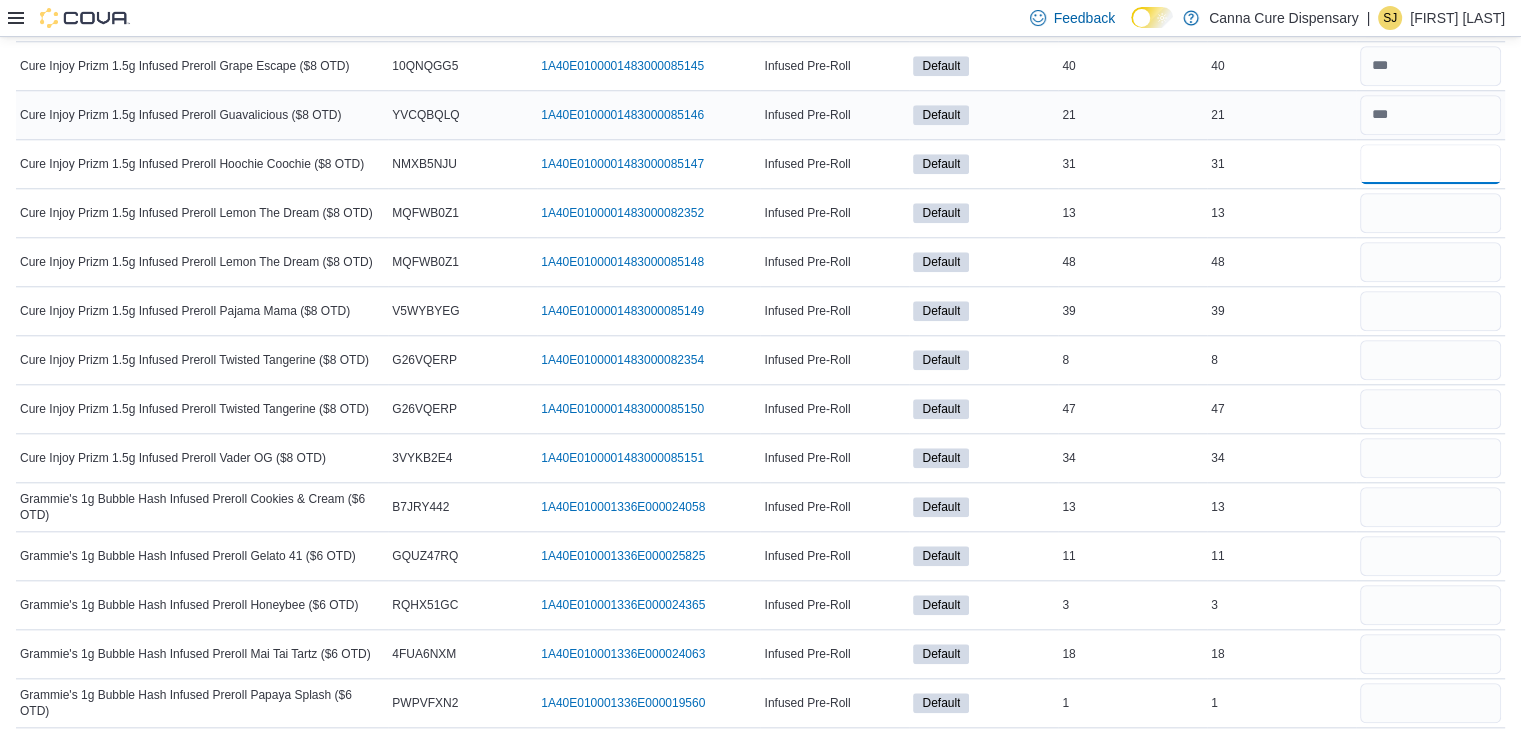 type 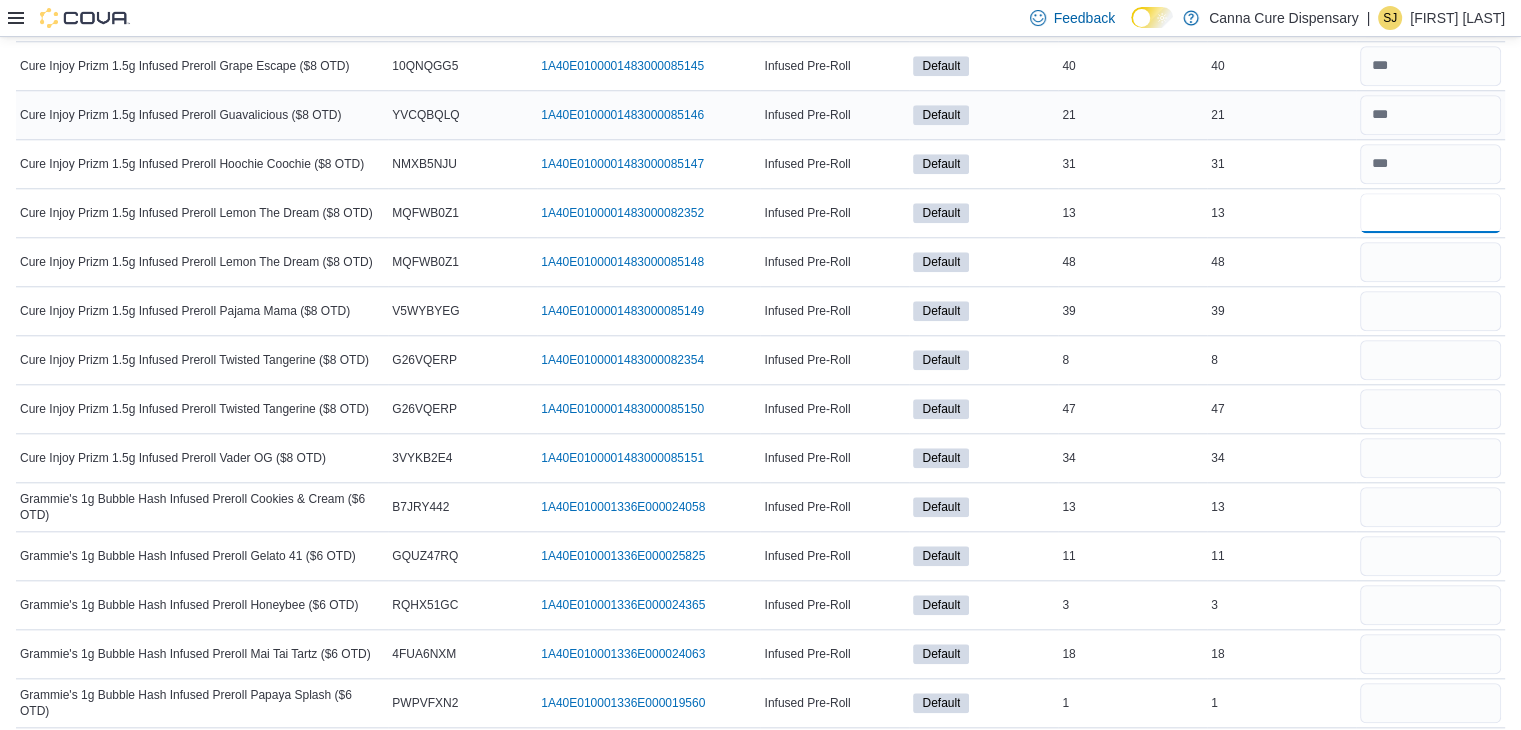 type 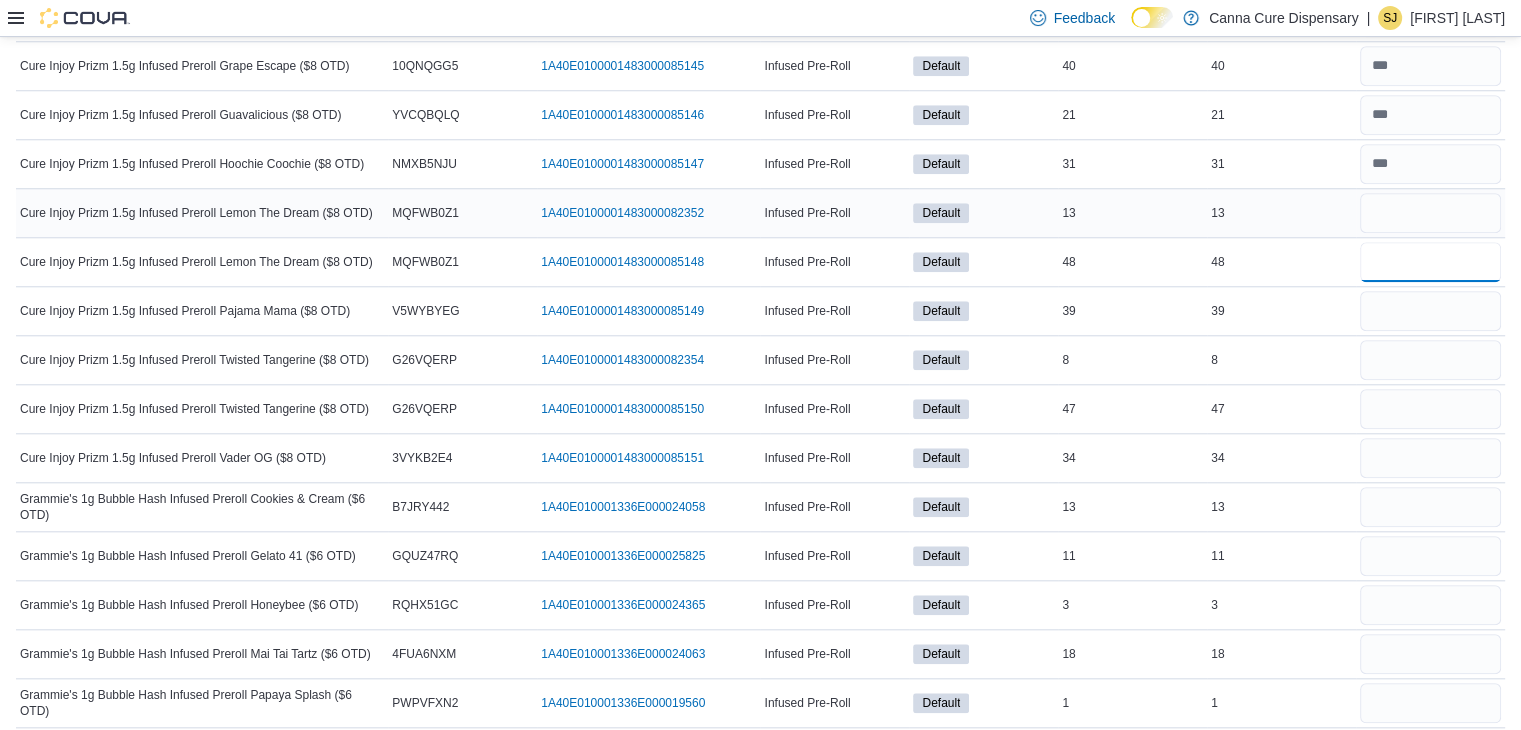 type on "**" 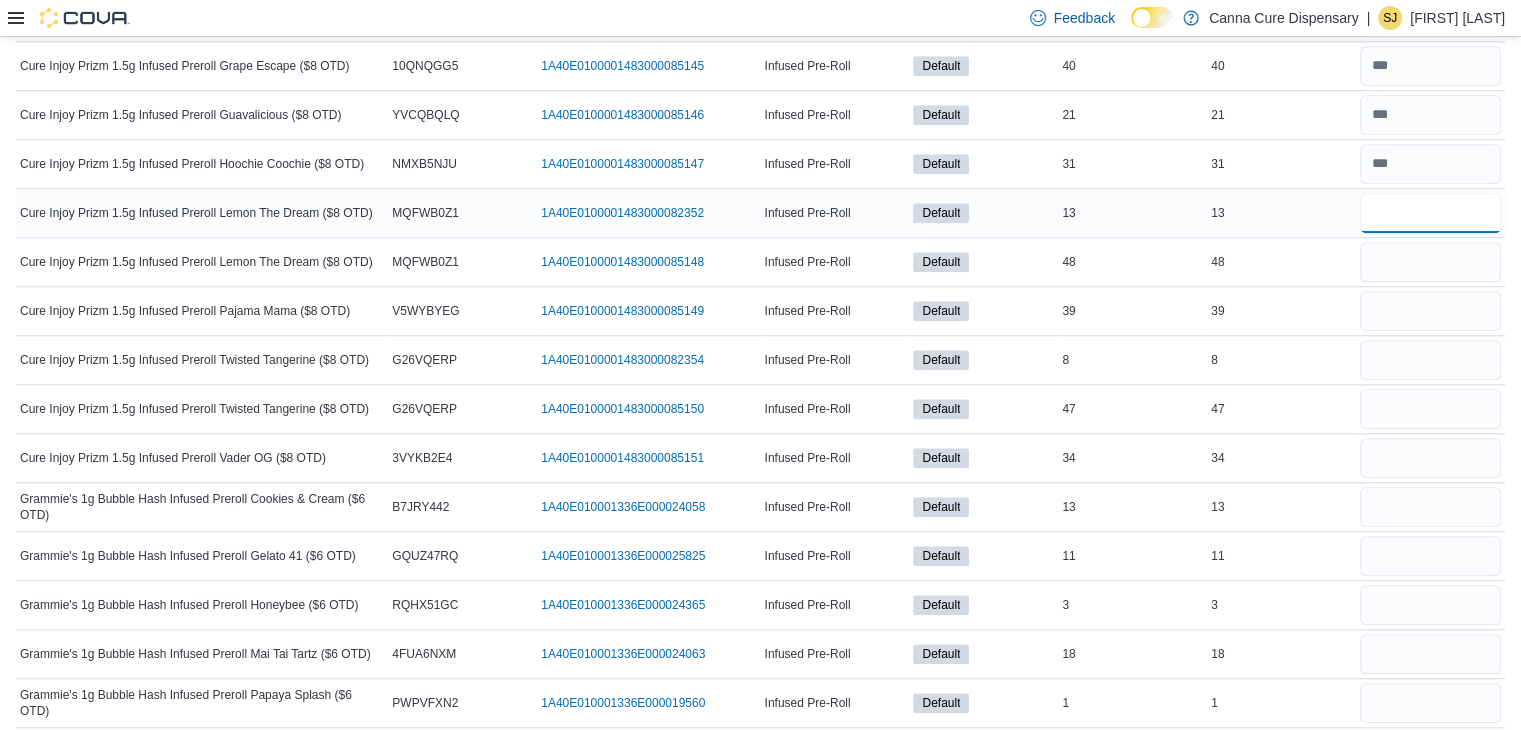 click at bounding box center (1430, 213) 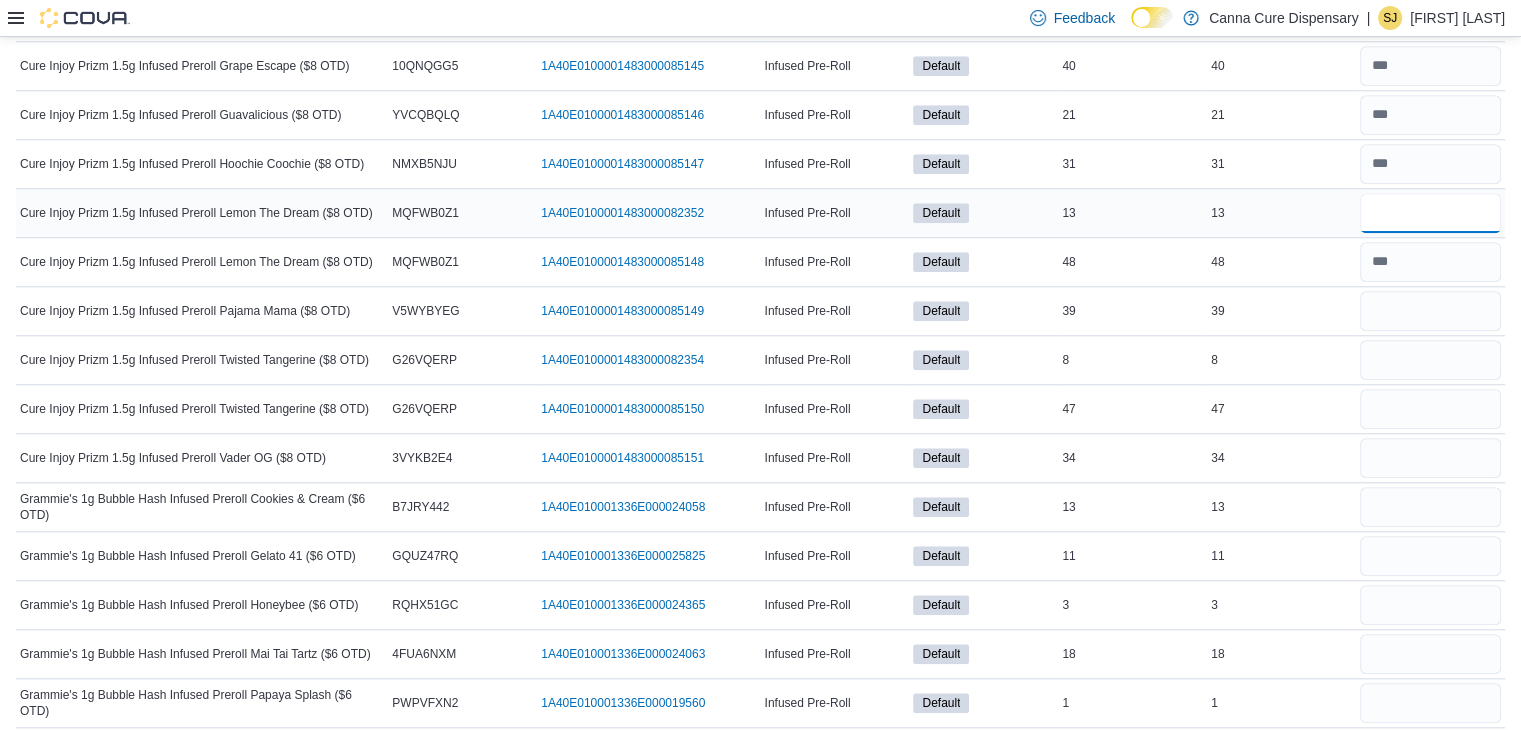 type on "**" 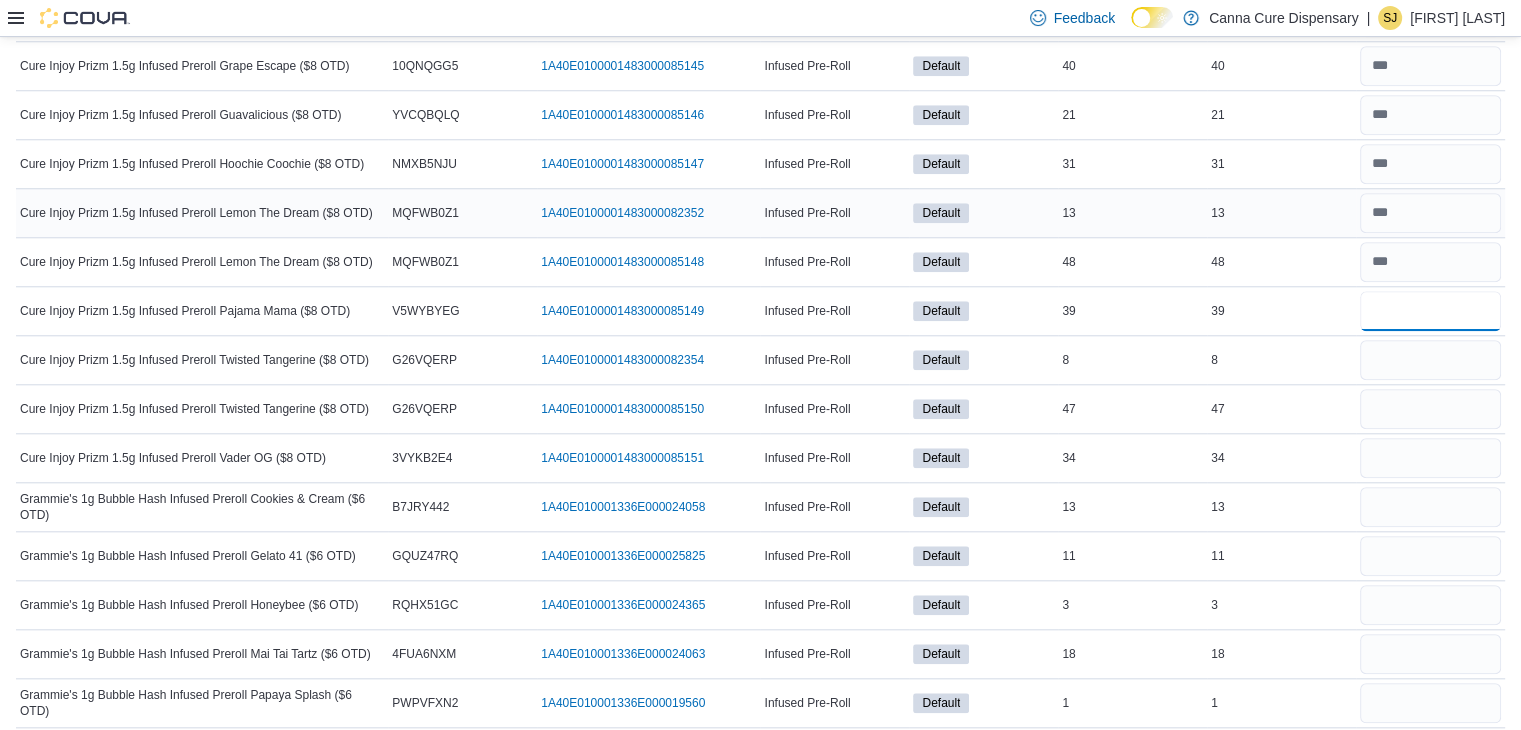 type 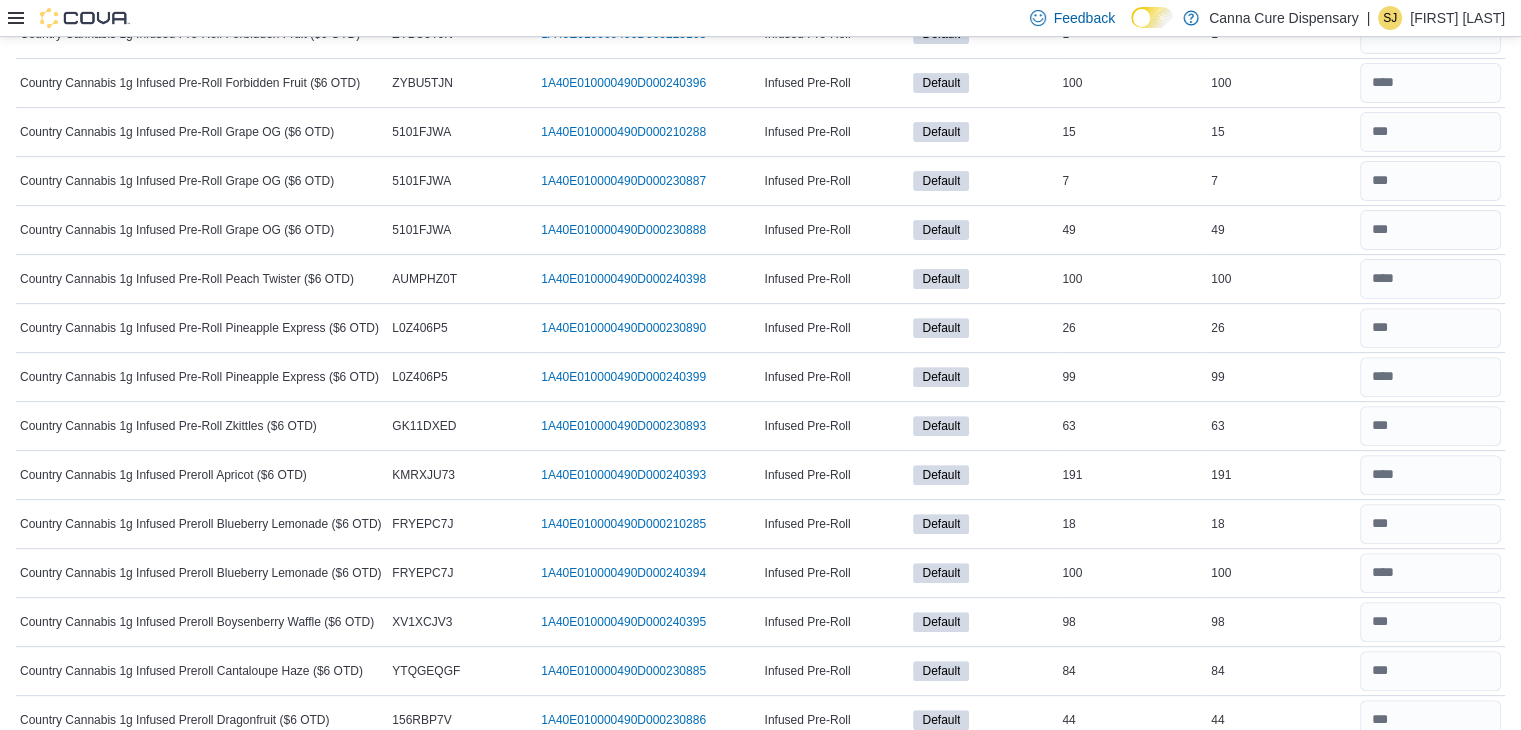 scroll, scrollTop: 0, scrollLeft: 0, axis: both 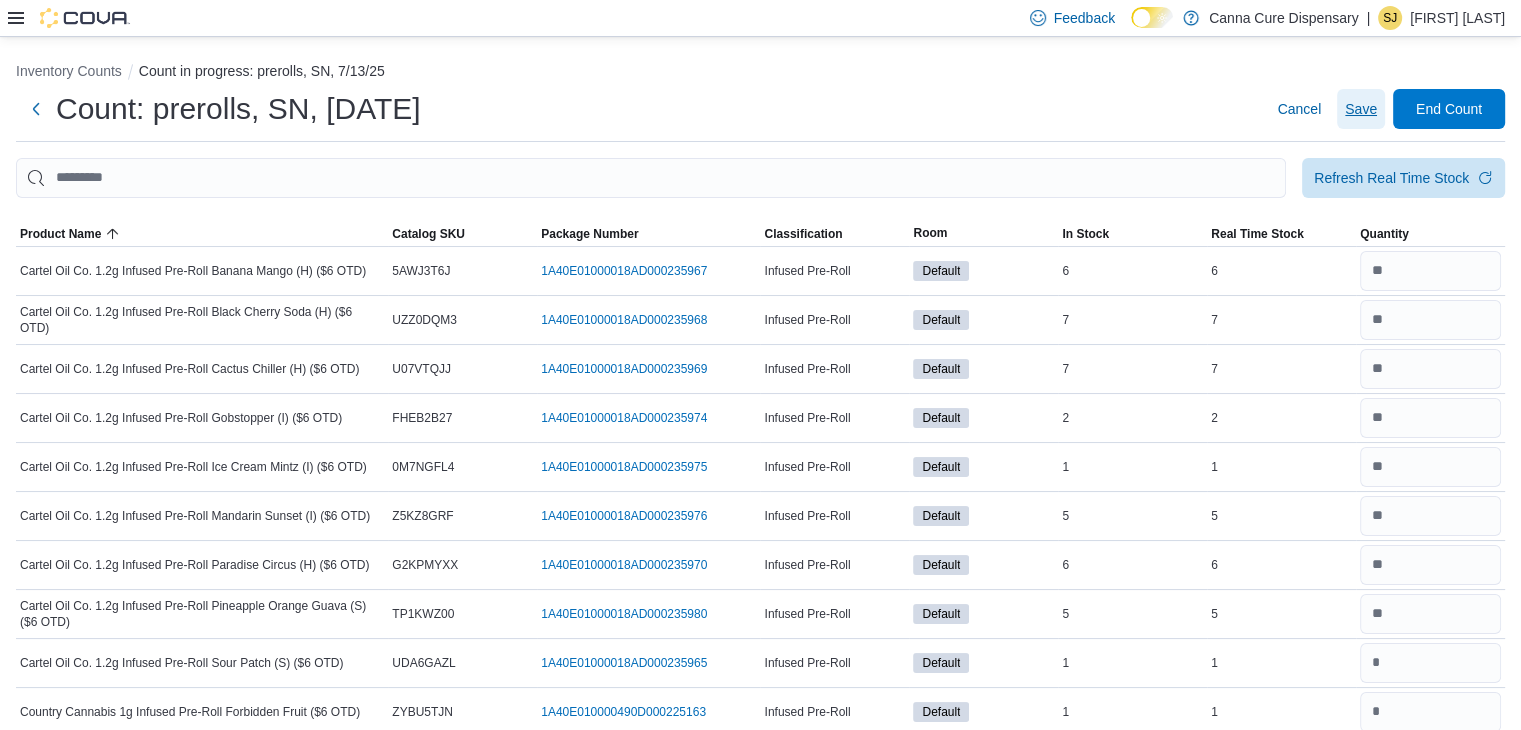 click on "Save" at bounding box center (1361, 109) 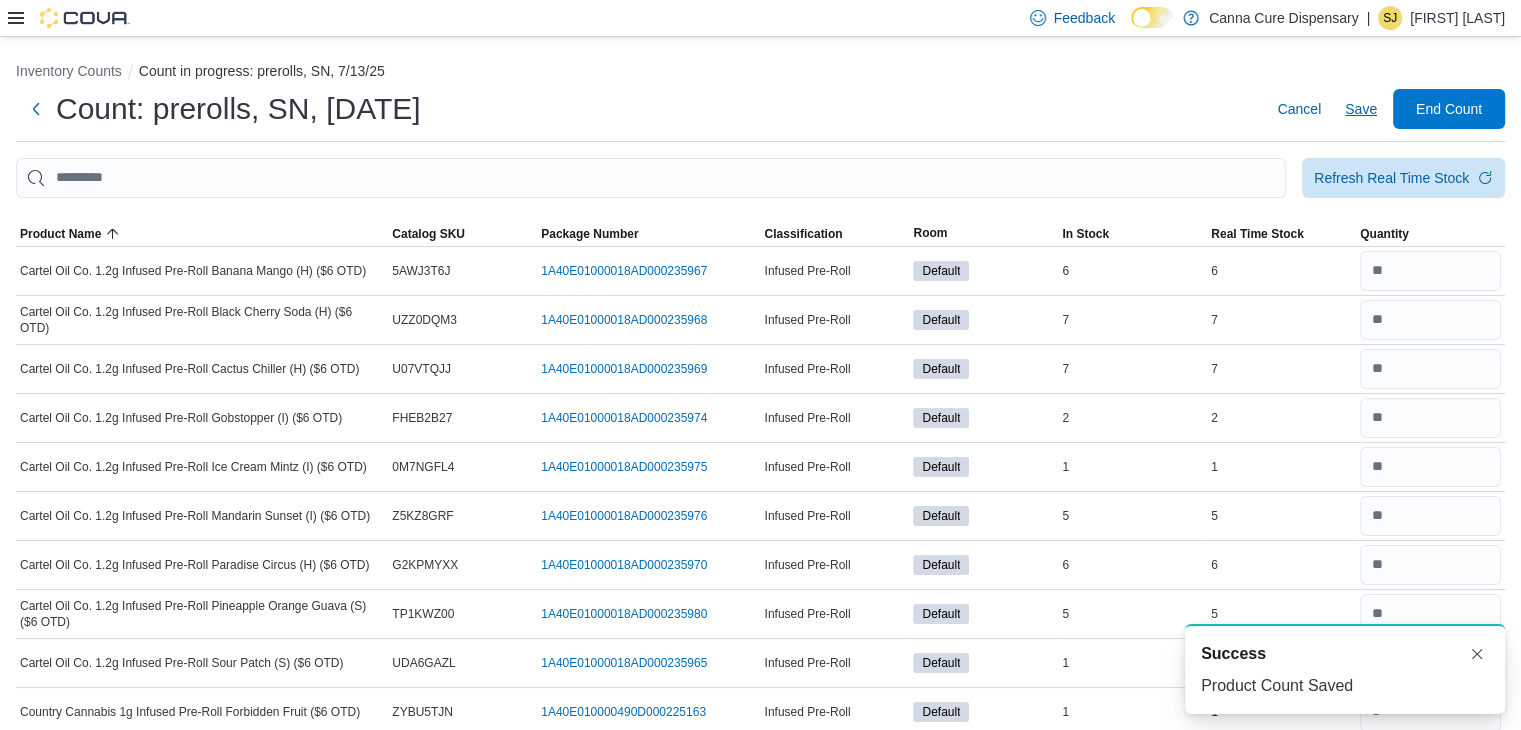 scroll, scrollTop: 0, scrollLeft: 0, axis: both 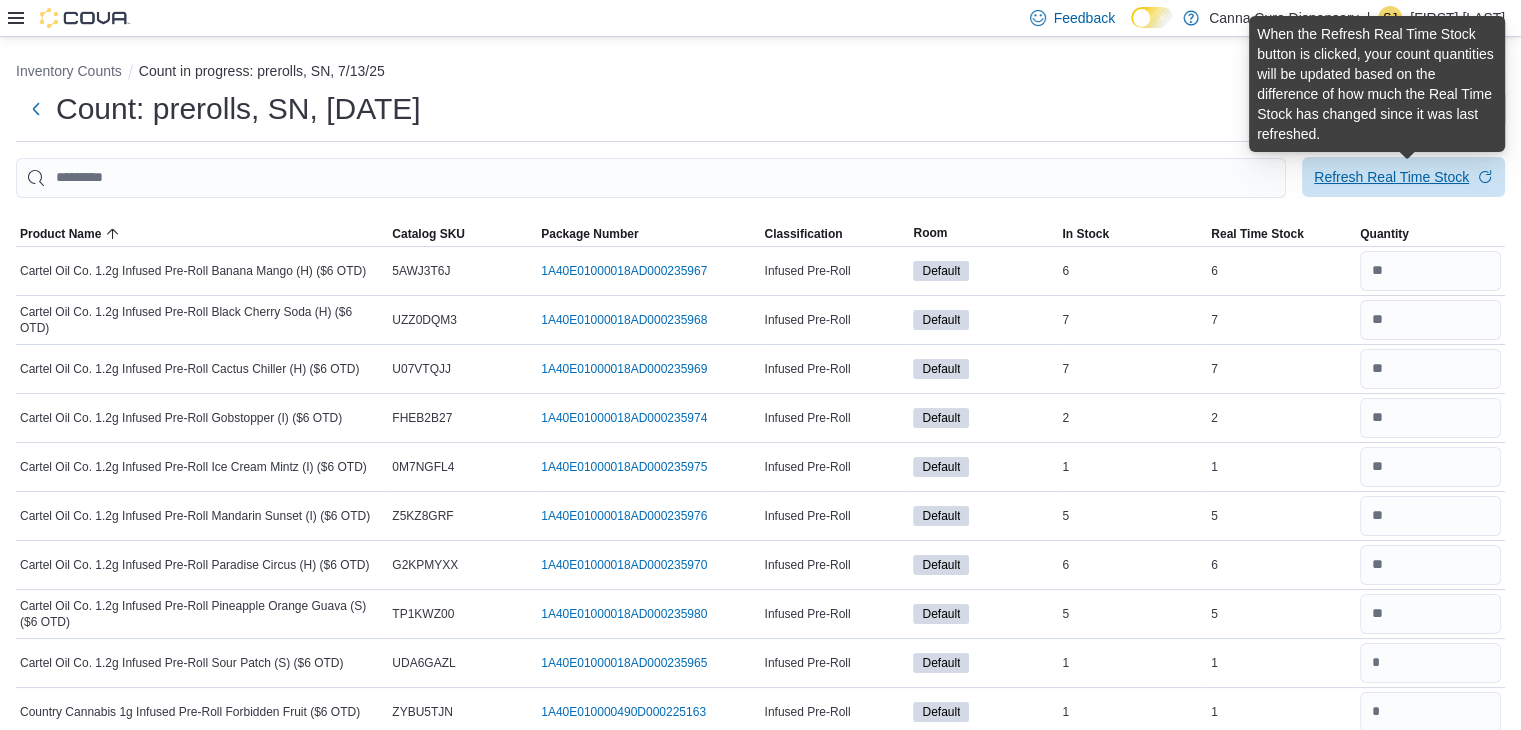 click on "Refresh Real Time Stock" at bounding box center [1391, 177] 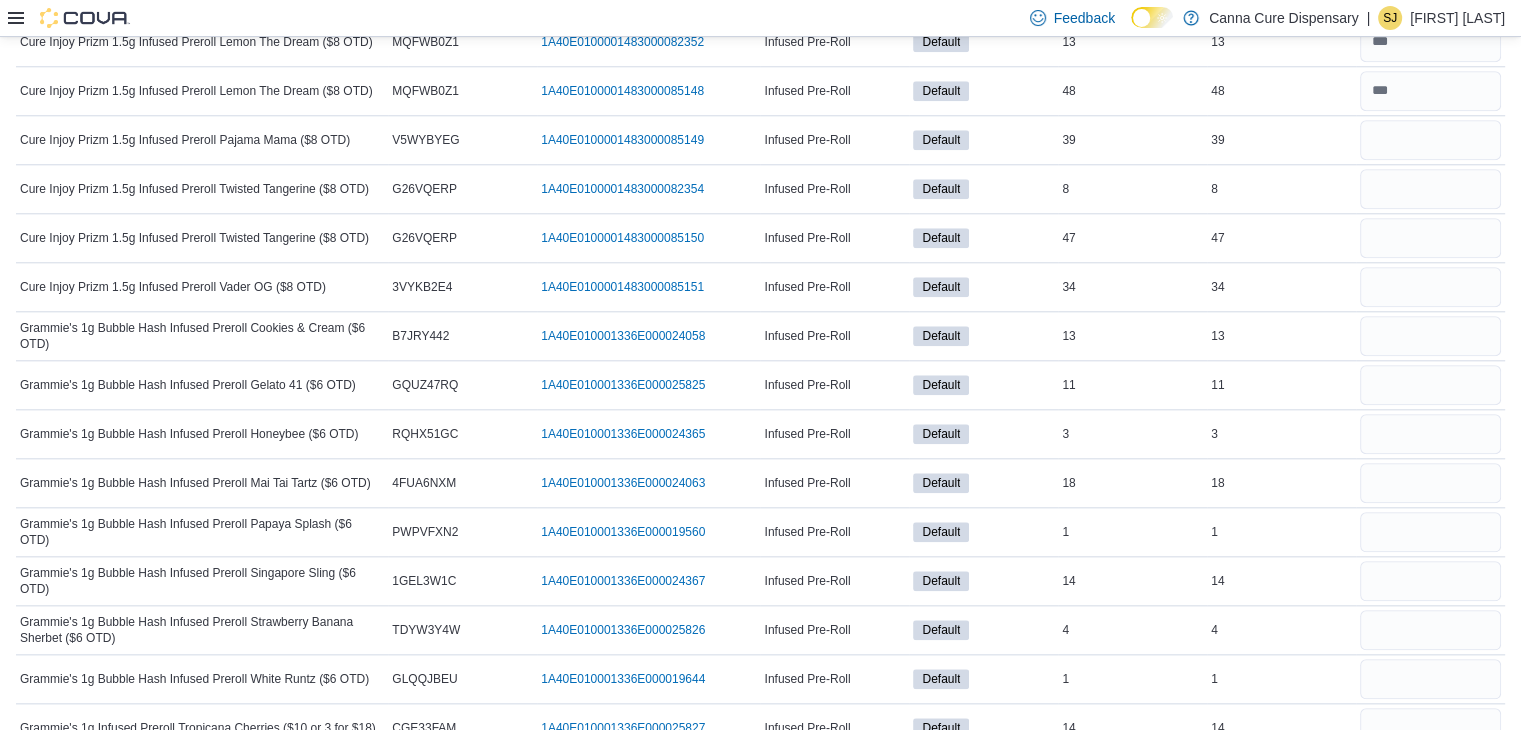 scroll, scrollTop: 2043, scrollLeft: 0, axis: vertical 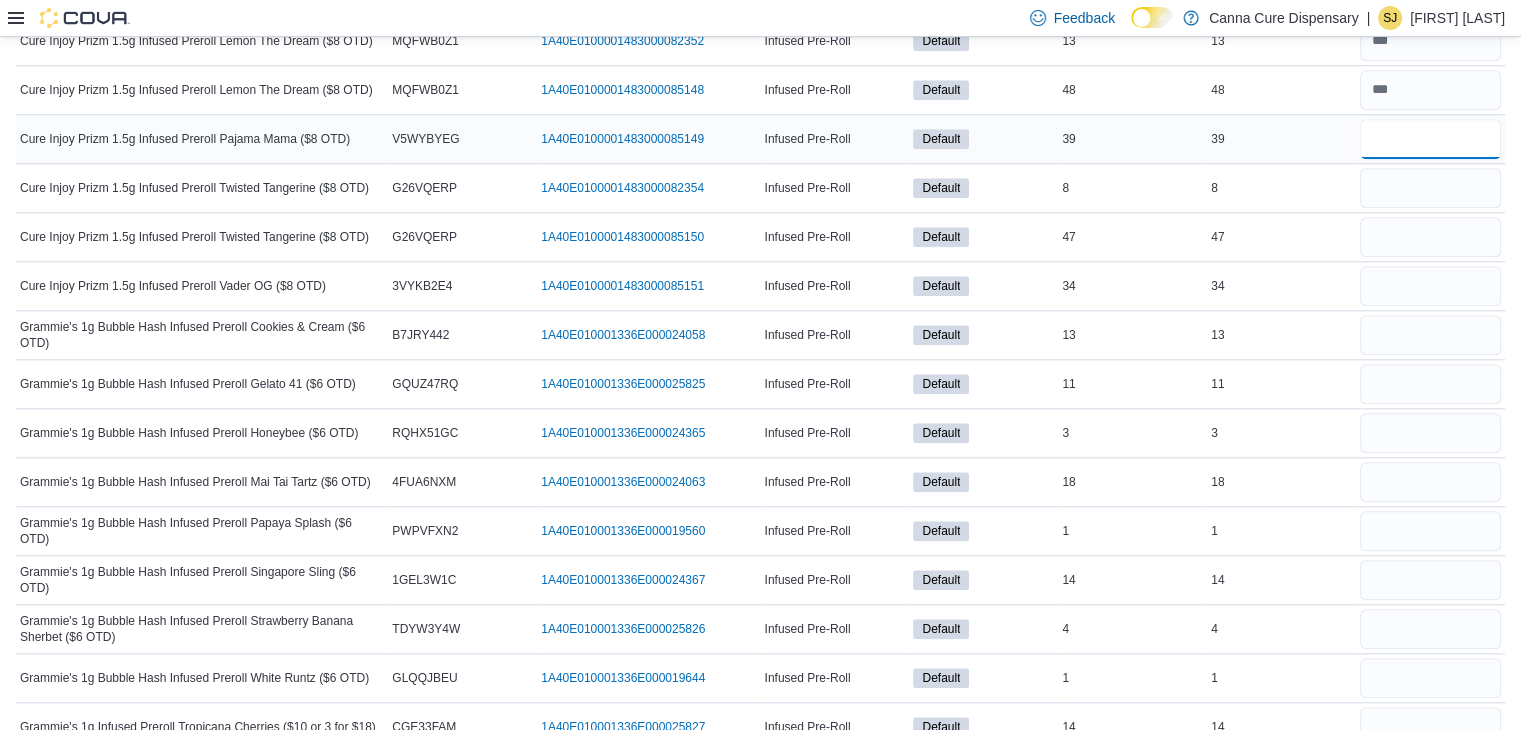 click at bounding box center (1430, 139) 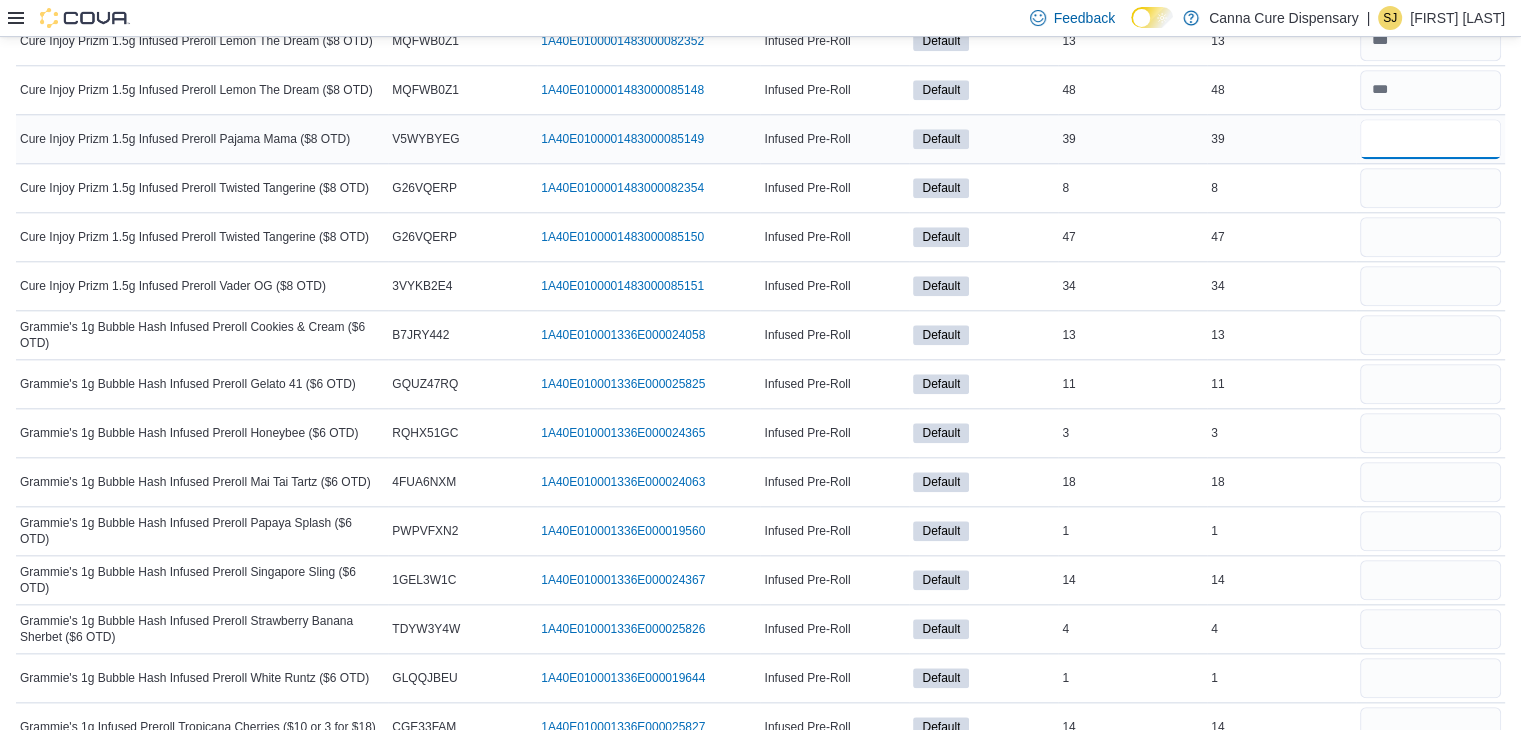 type on "**" 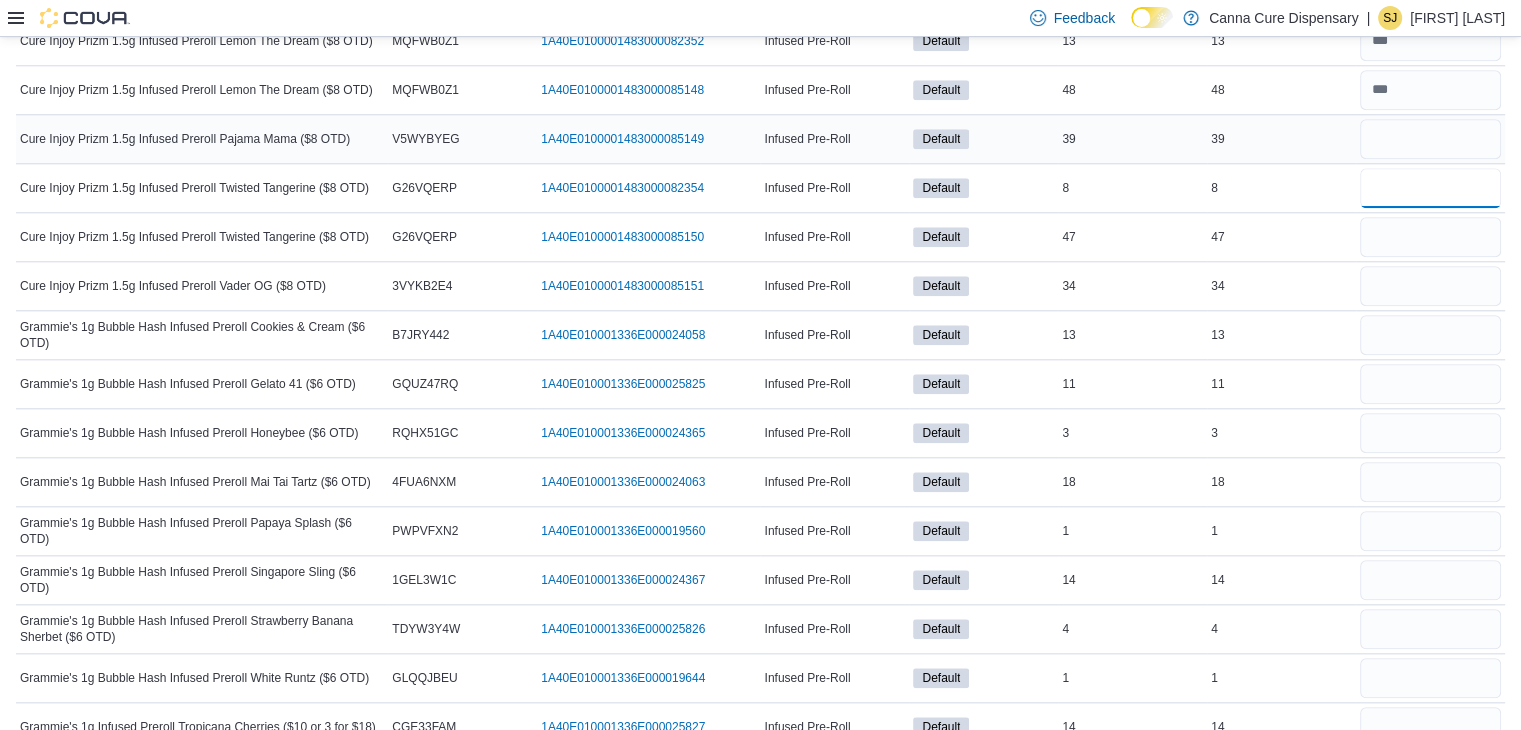 type 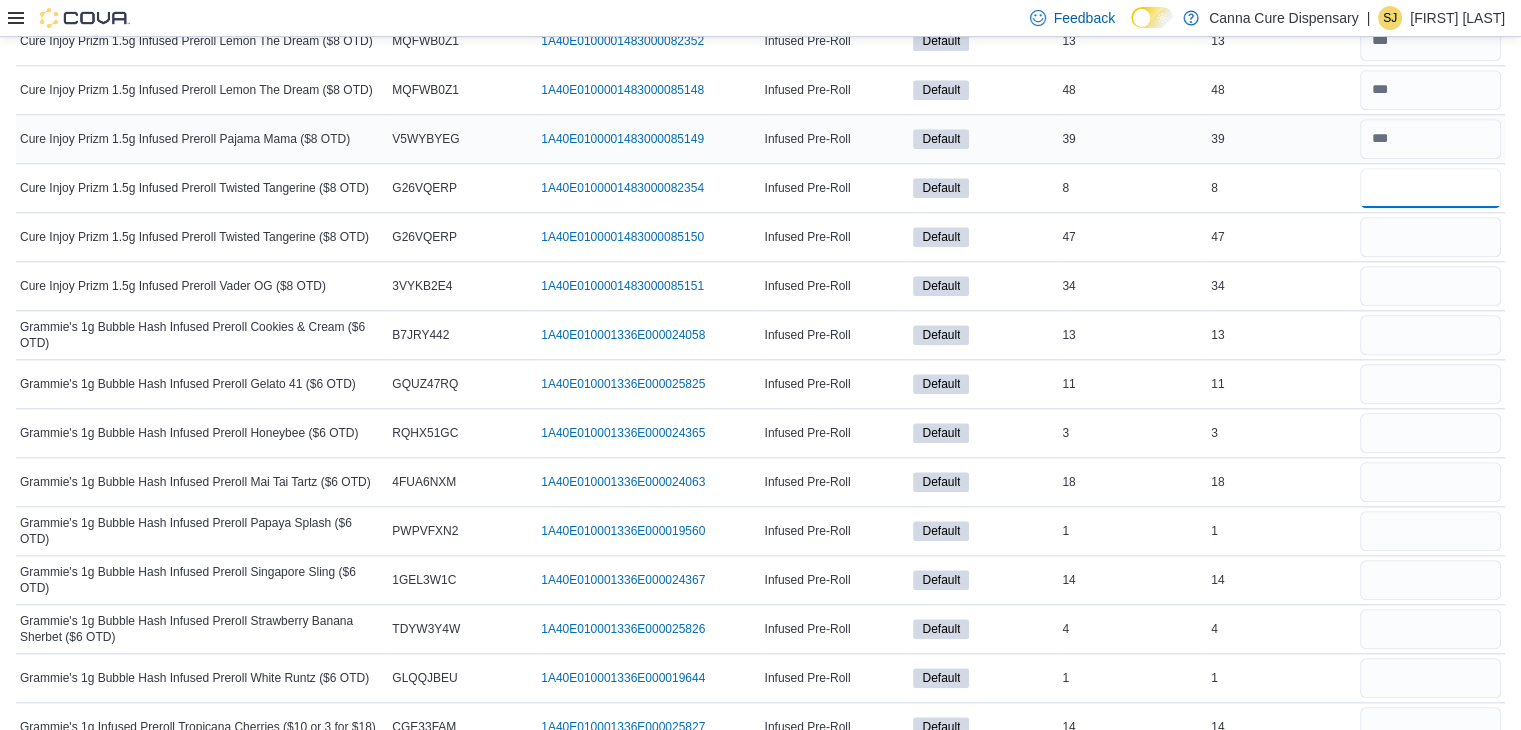 type on "*" 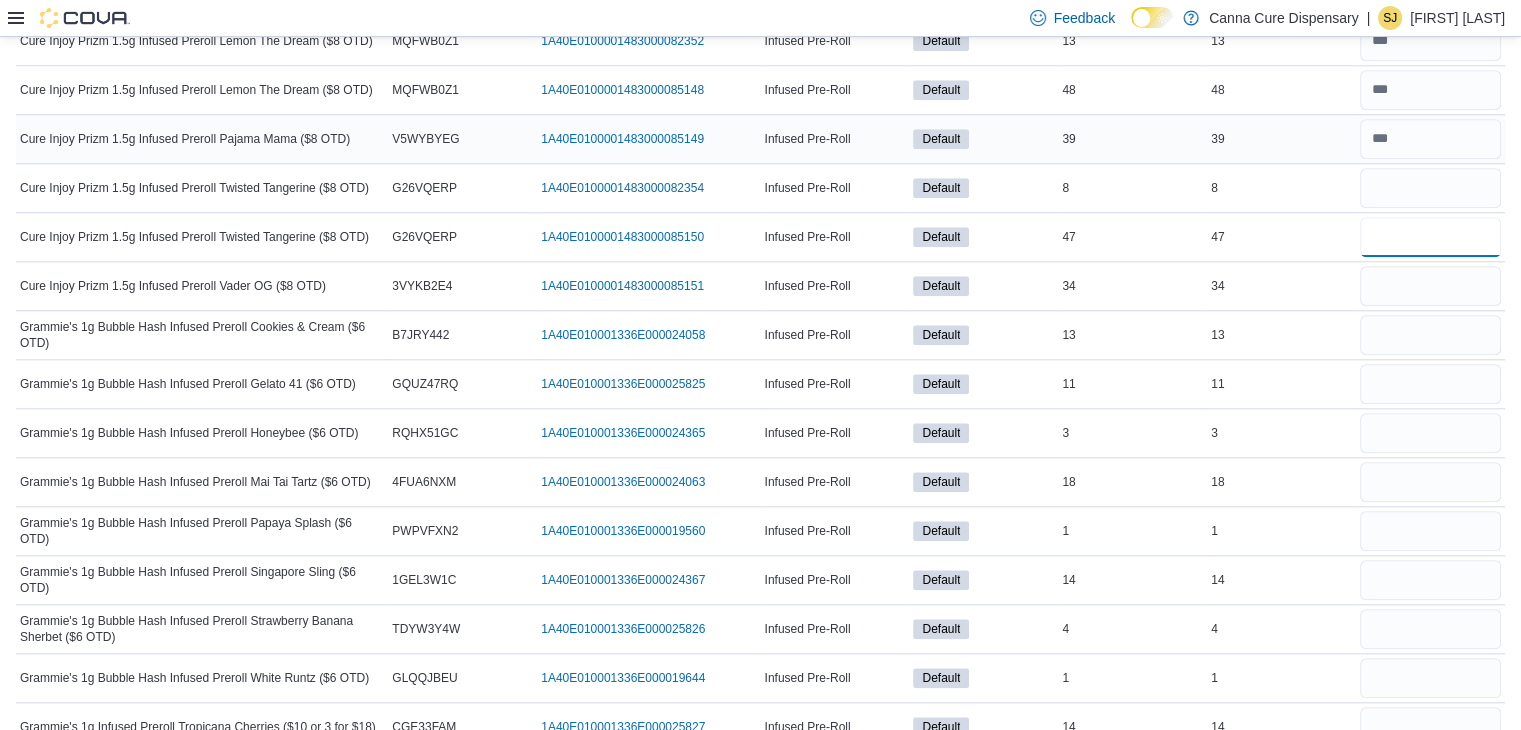 type 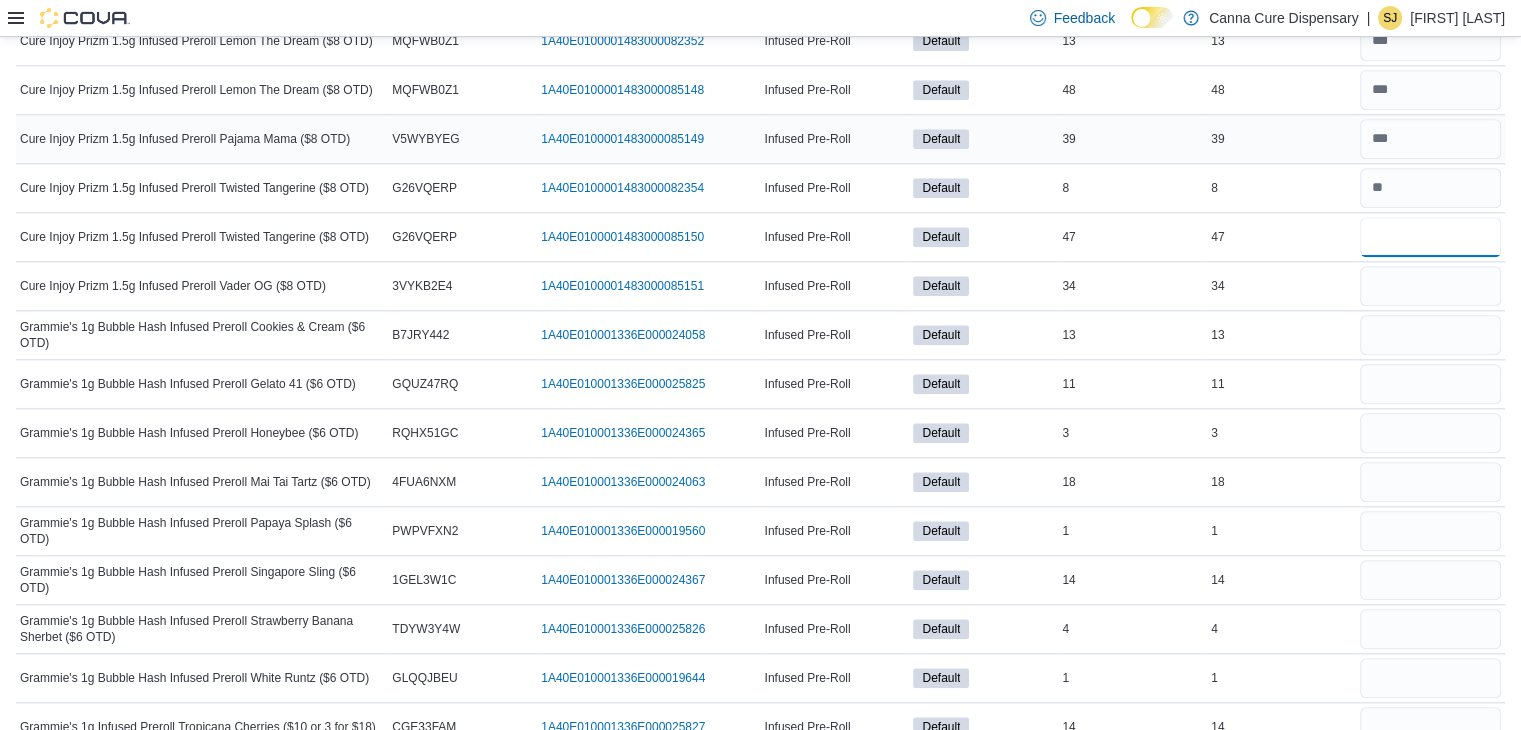 type on "*" 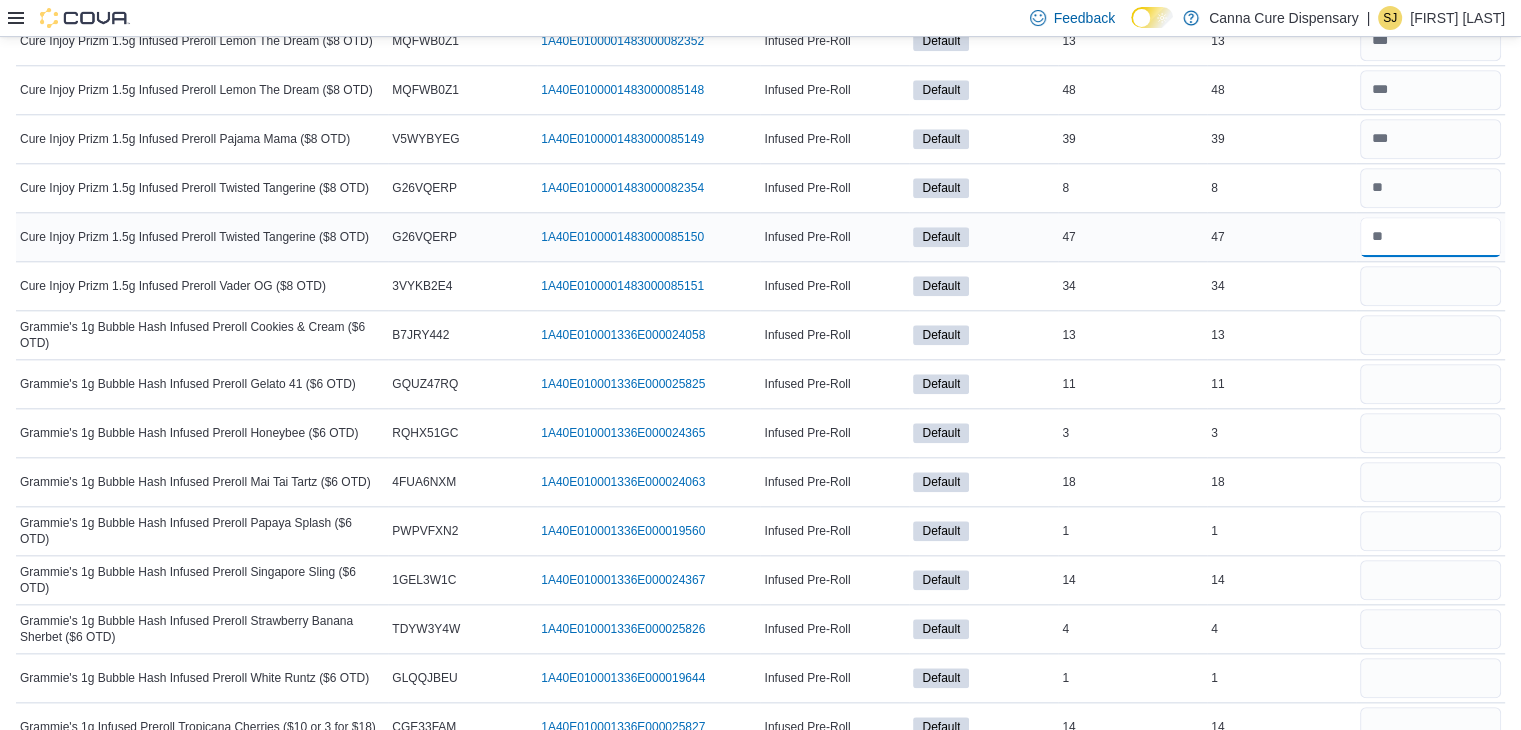 click at bounding box center [1430, 237] 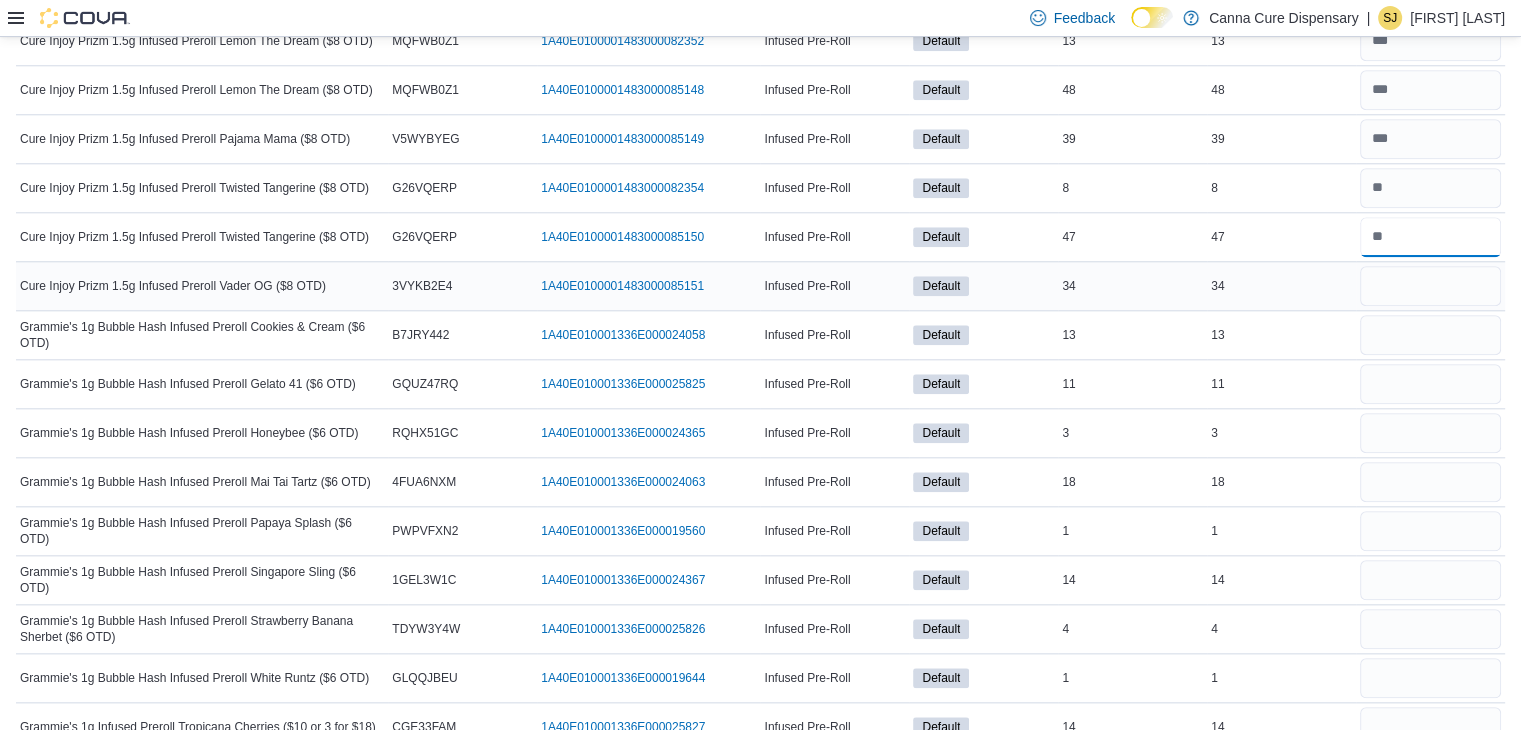 type on "*" 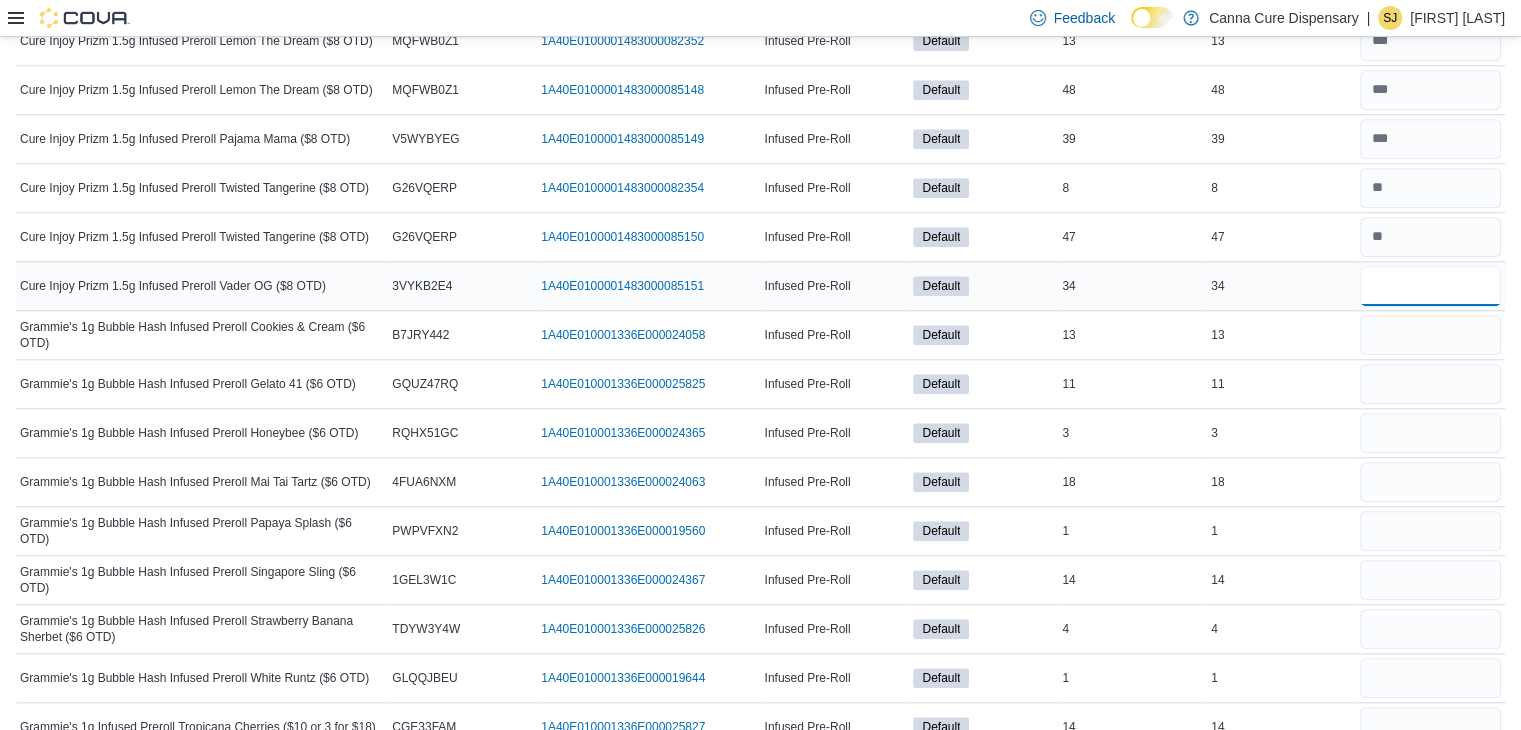 click at bounding box center [1430, 286] 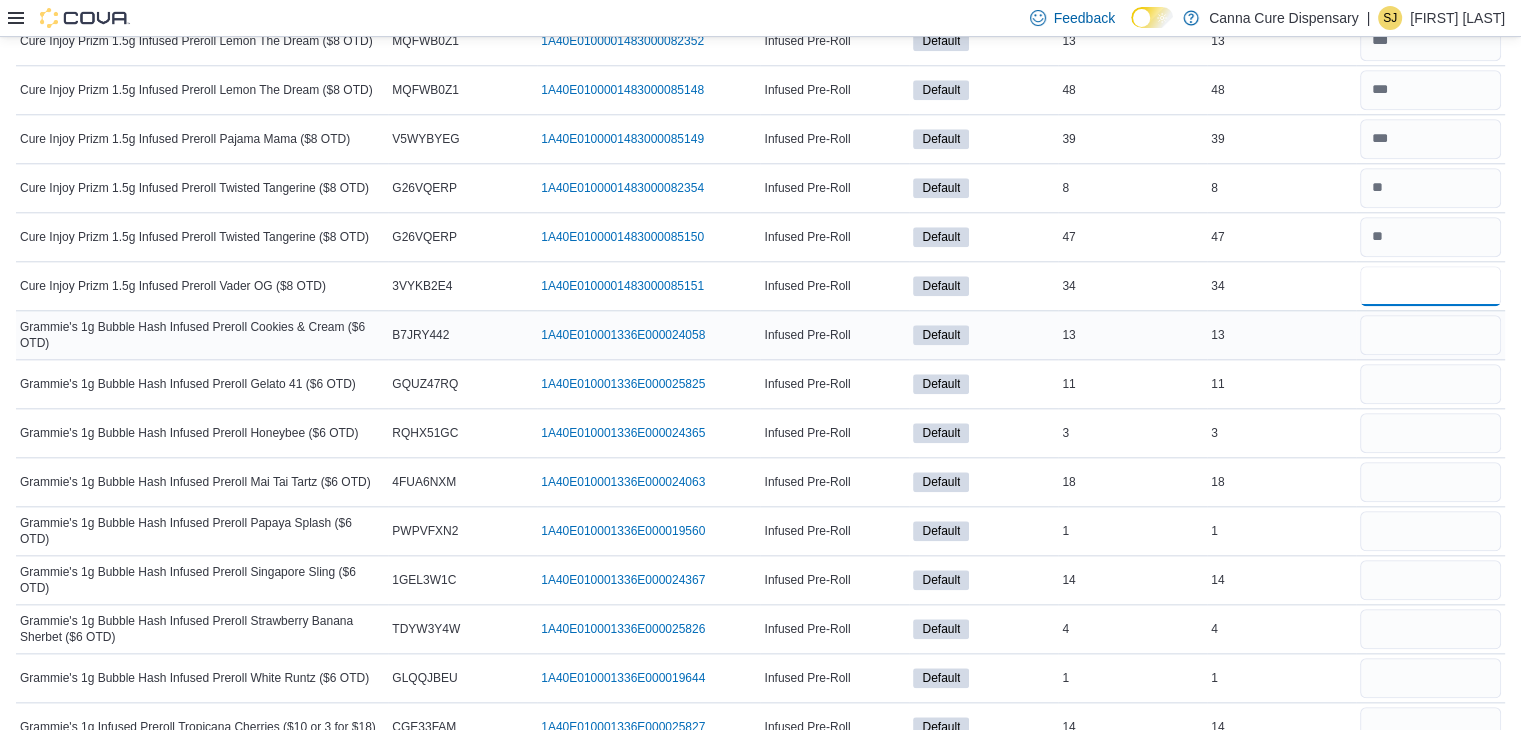 type on "**" 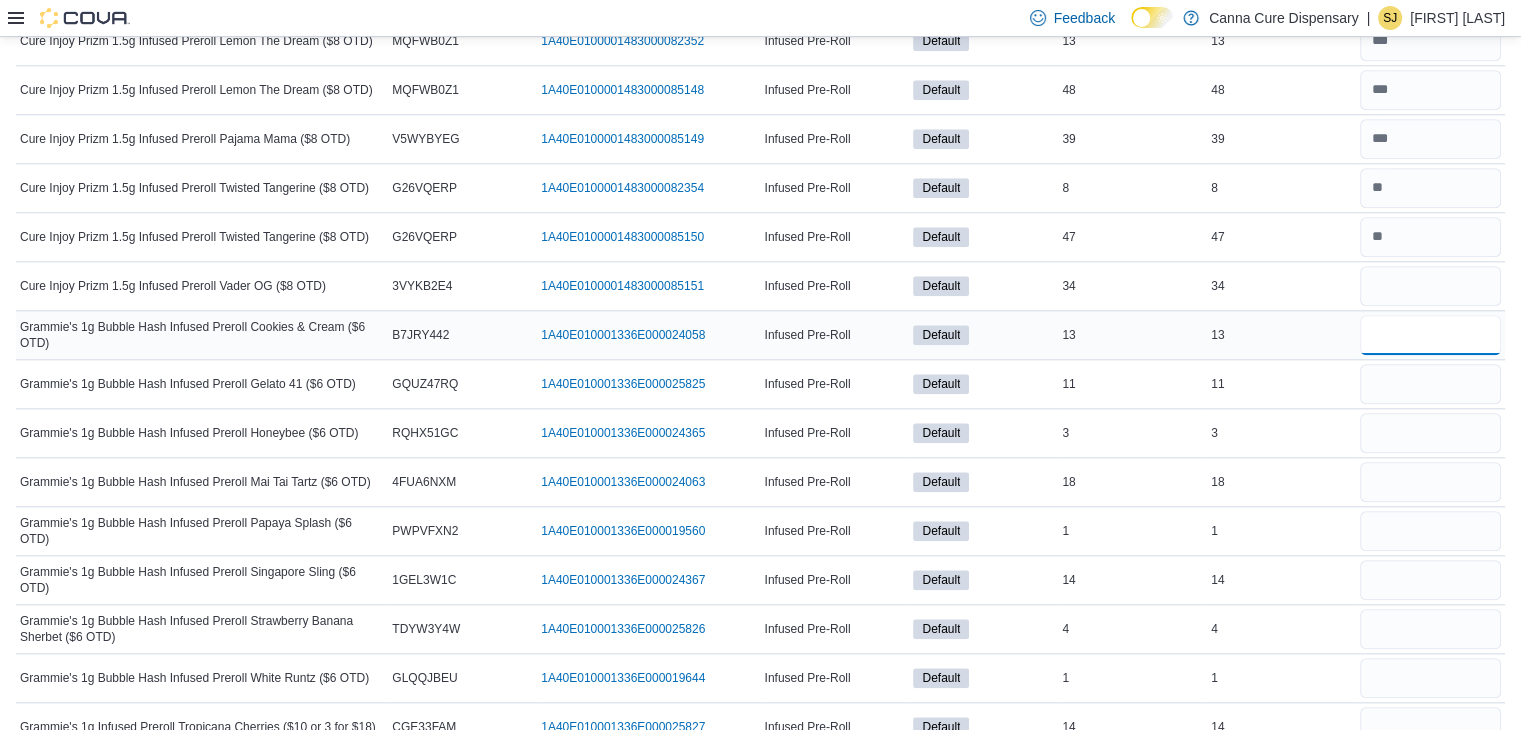 click at bounding box center [1430, 335] 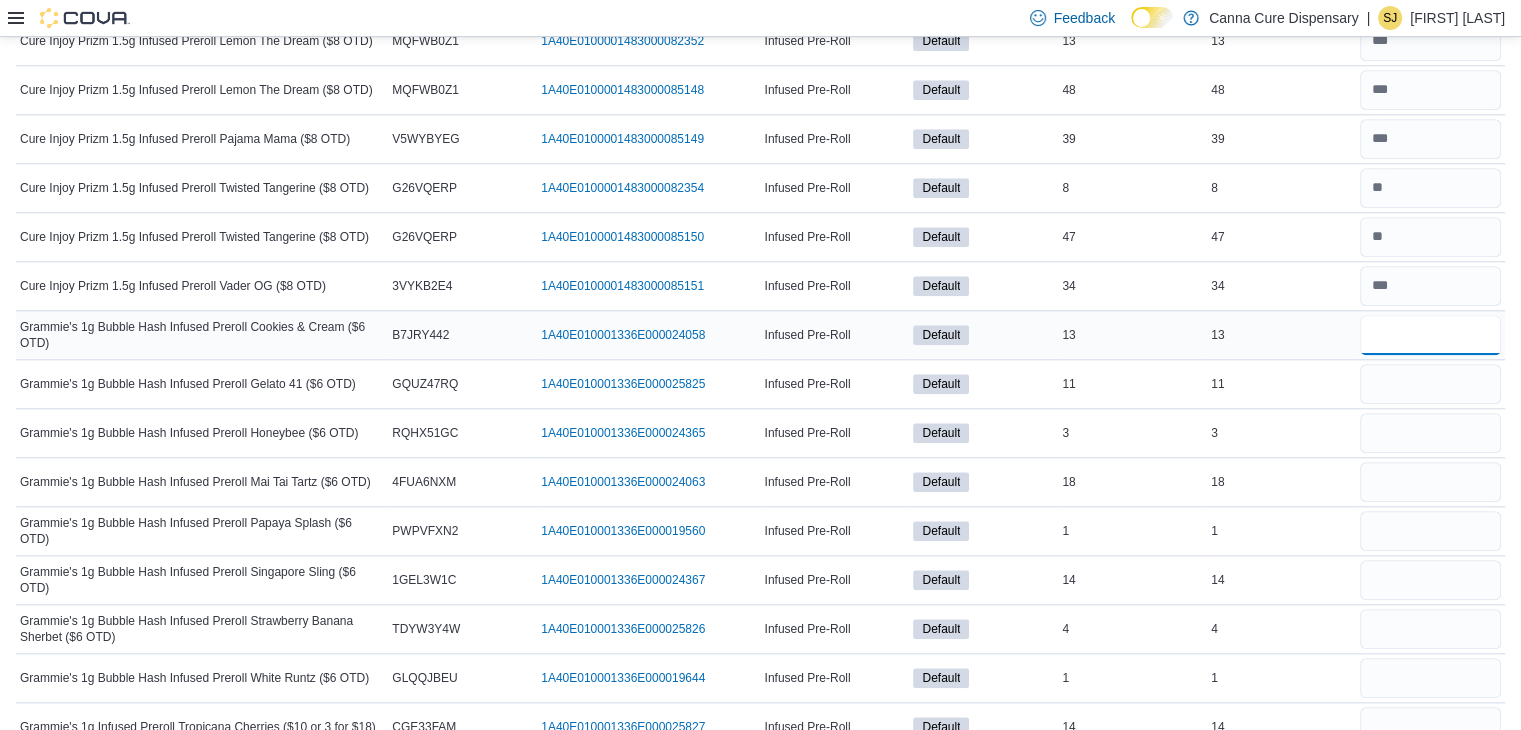 click at bounding box center [1430, 335] 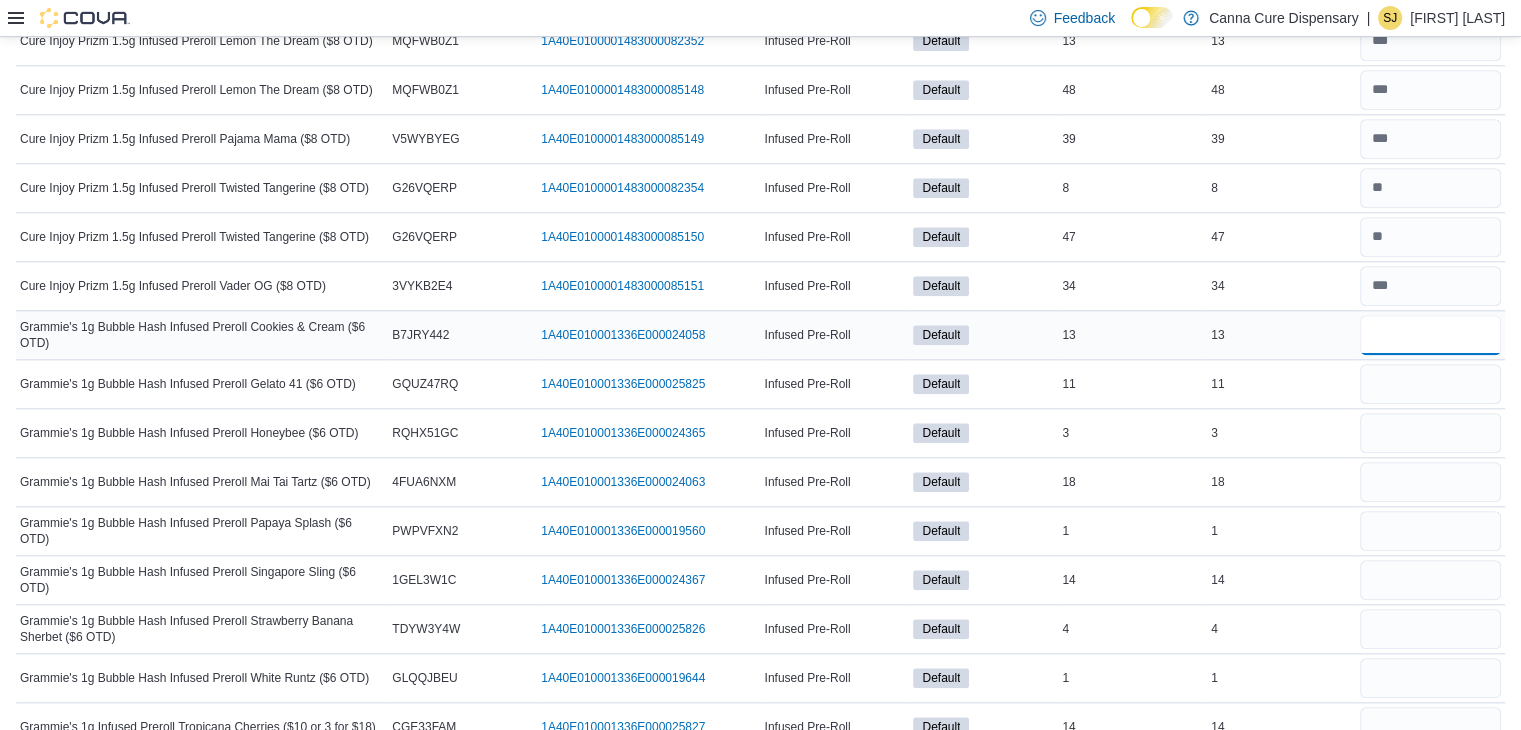 type on "**" 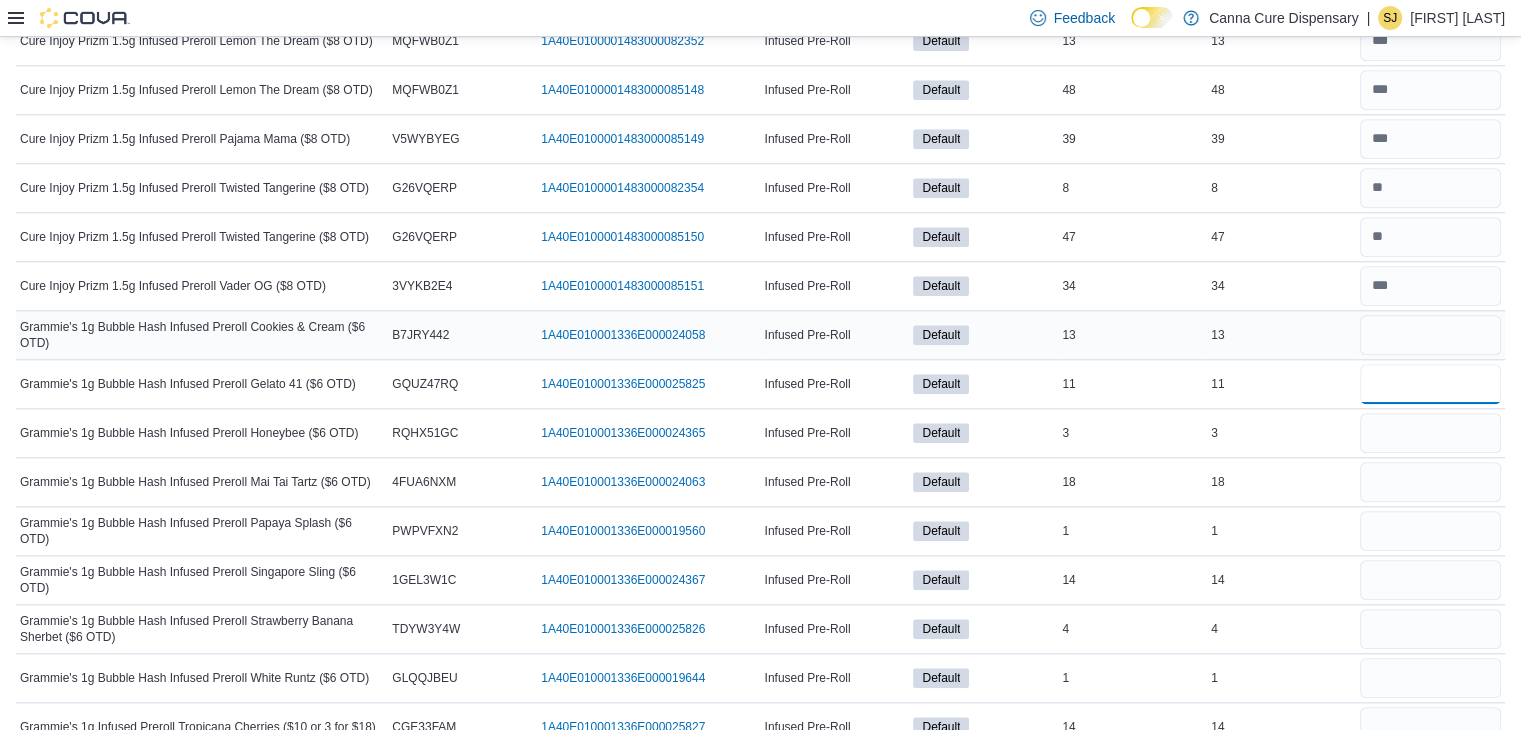 type 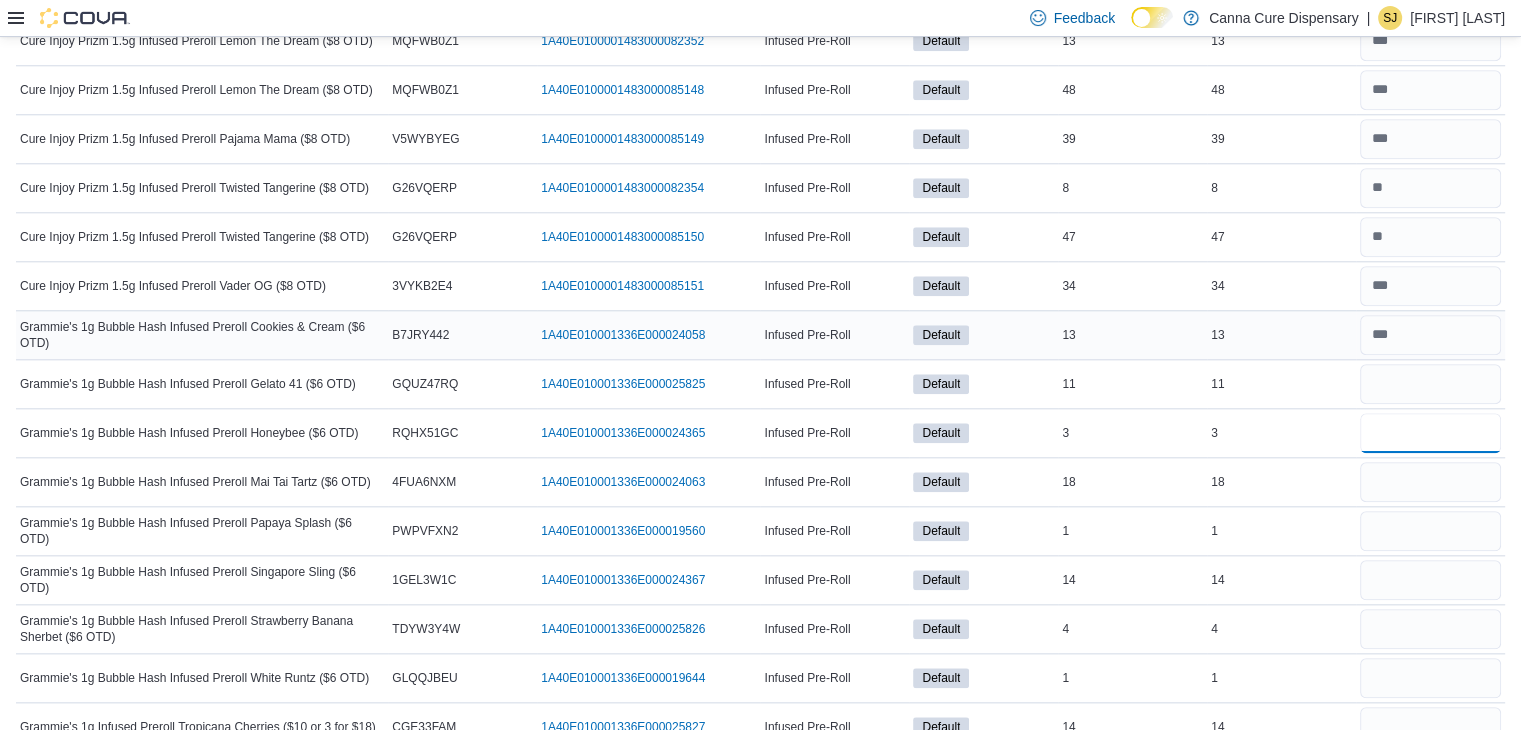 type on "*" 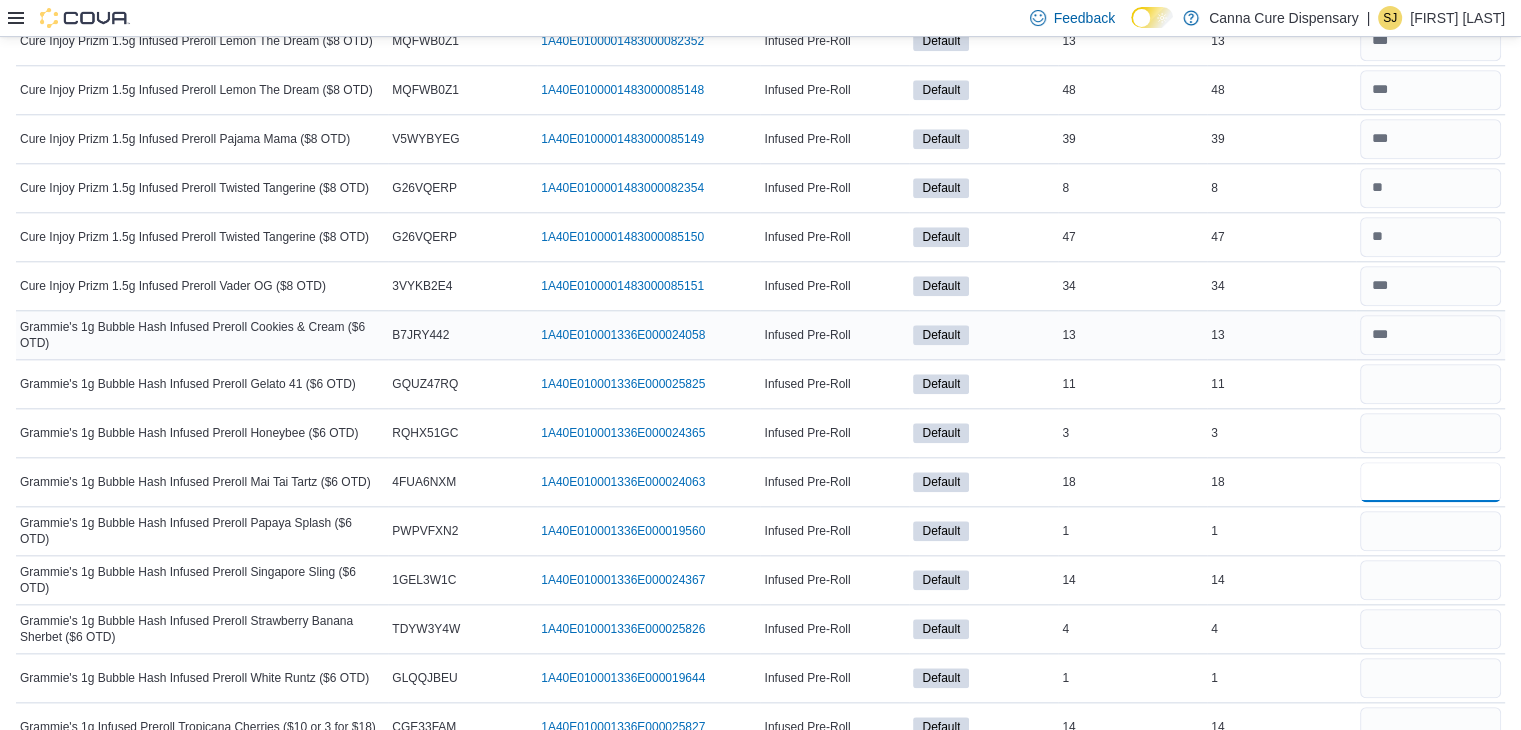 type 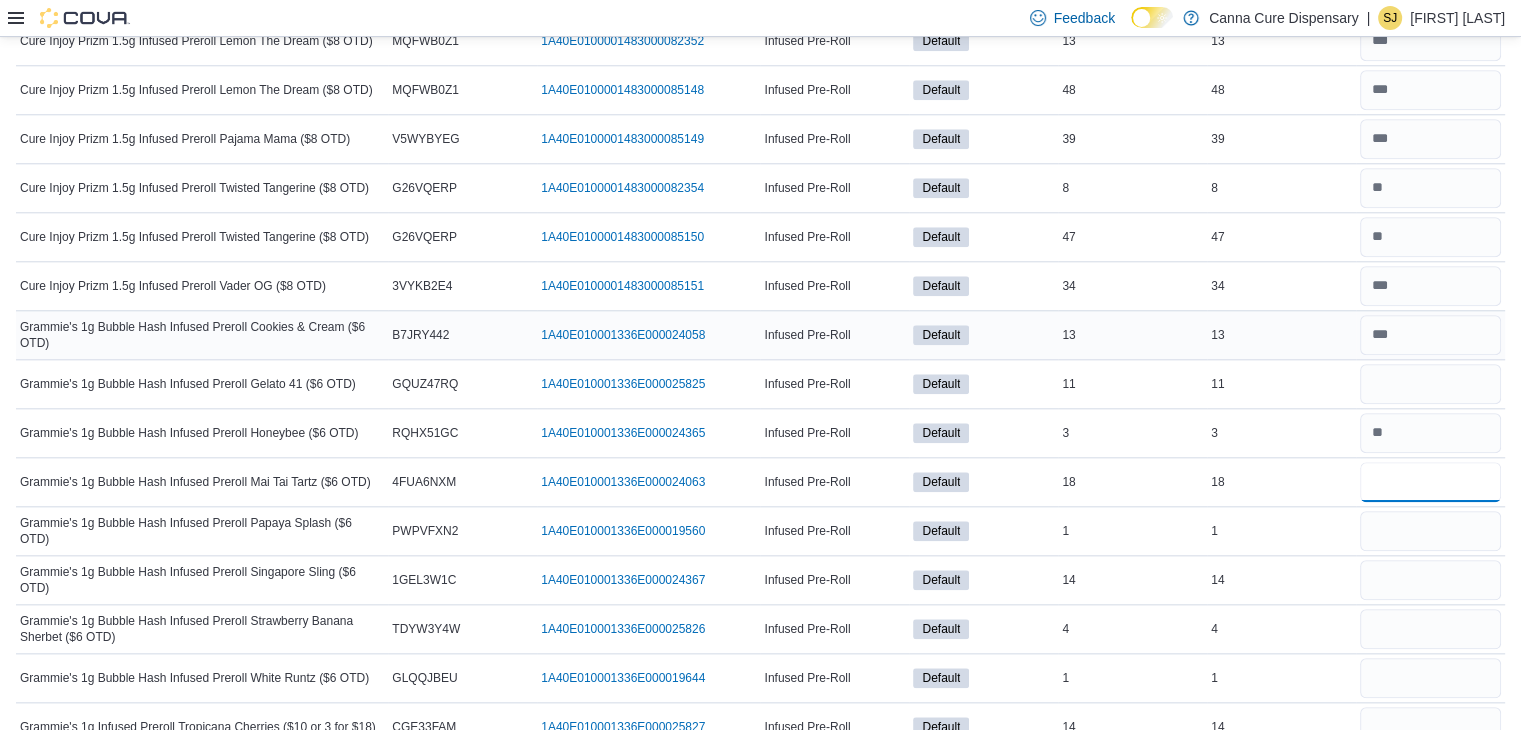 type on "**" 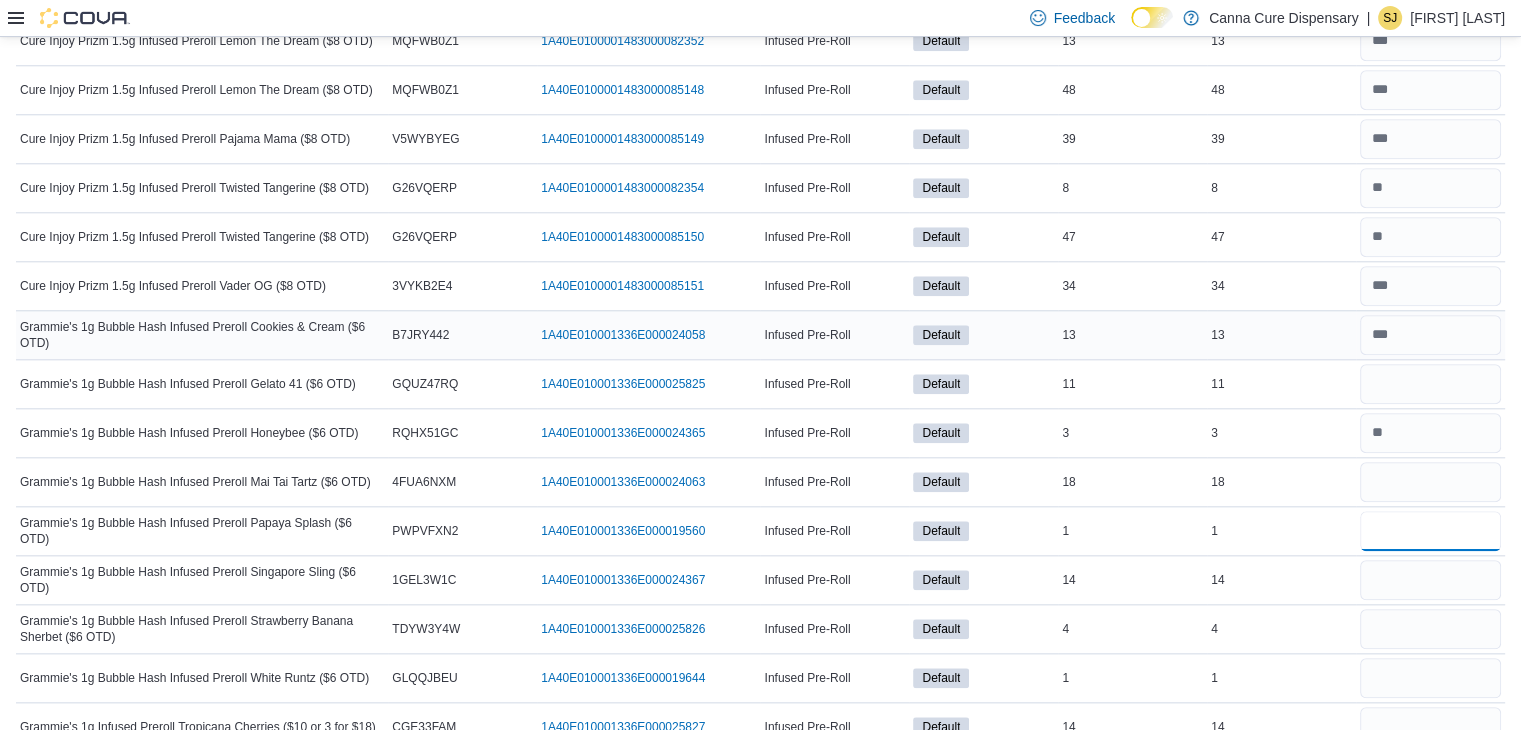 type 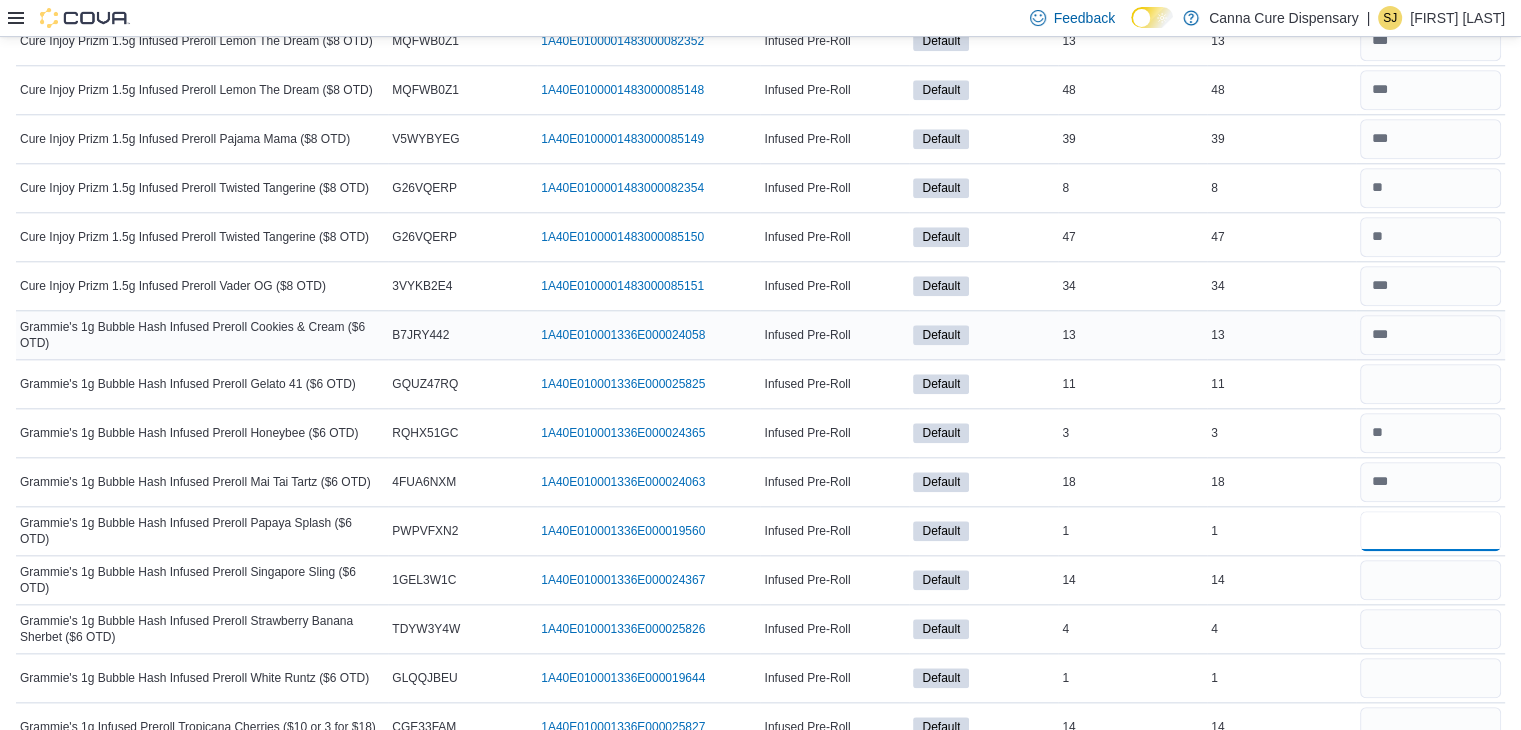 type on "*" 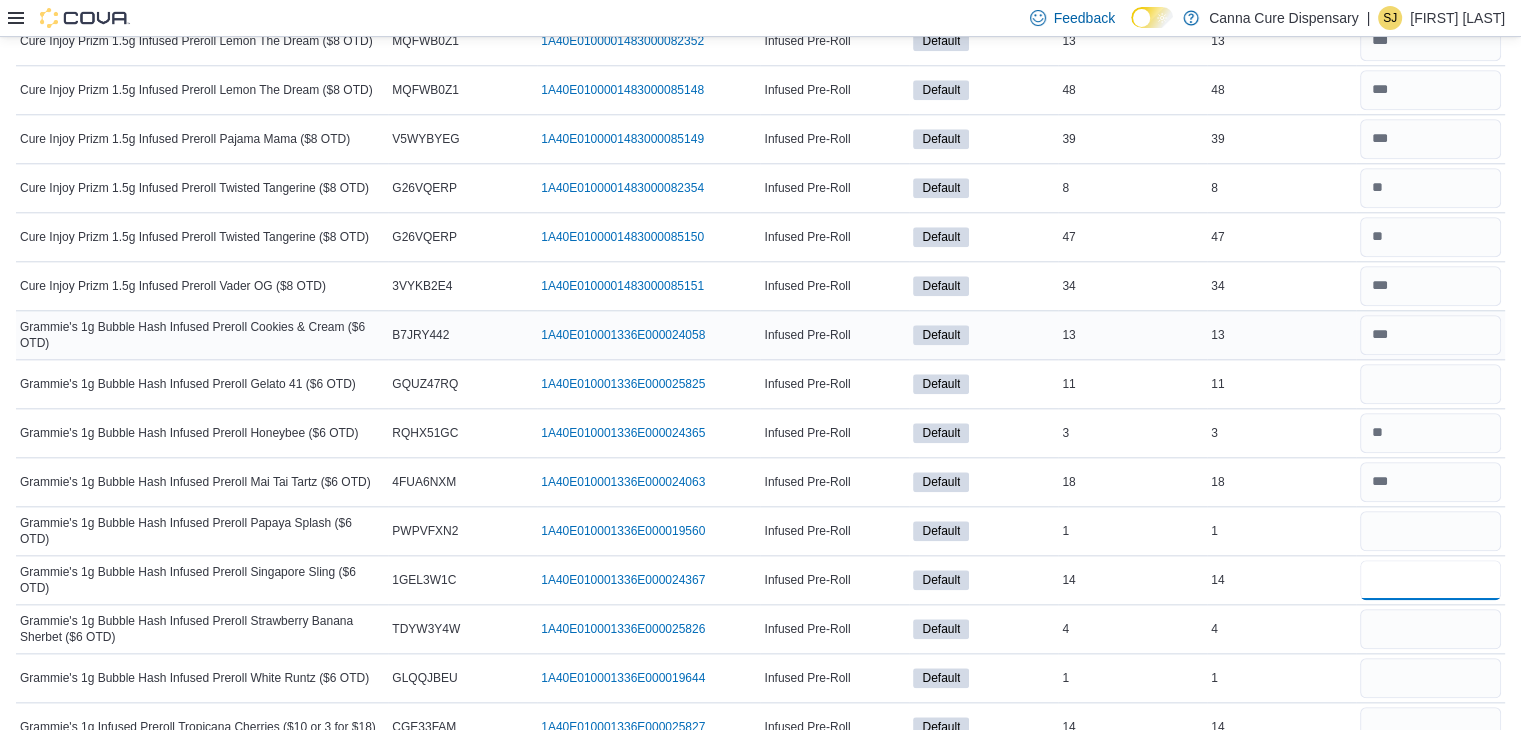 type 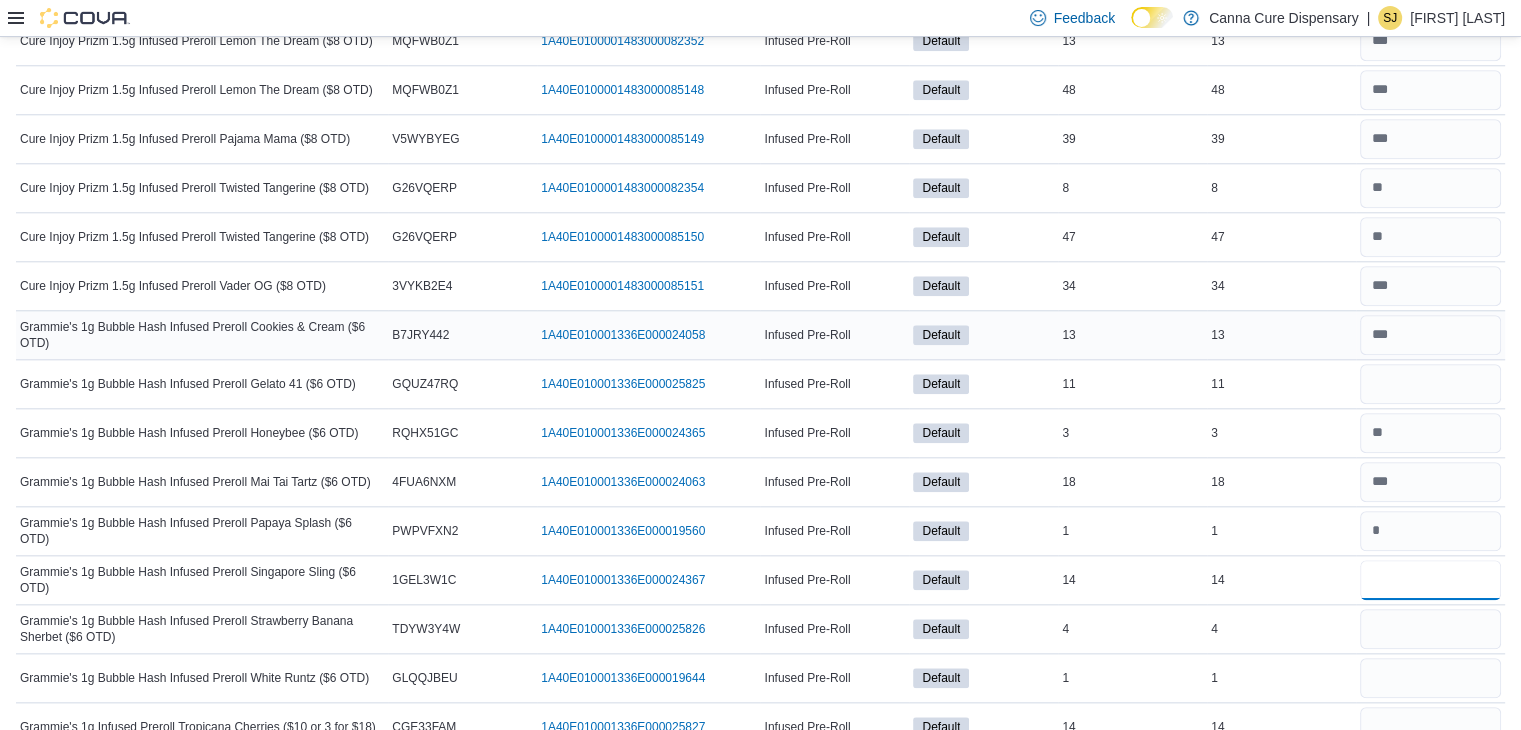 type on "**" 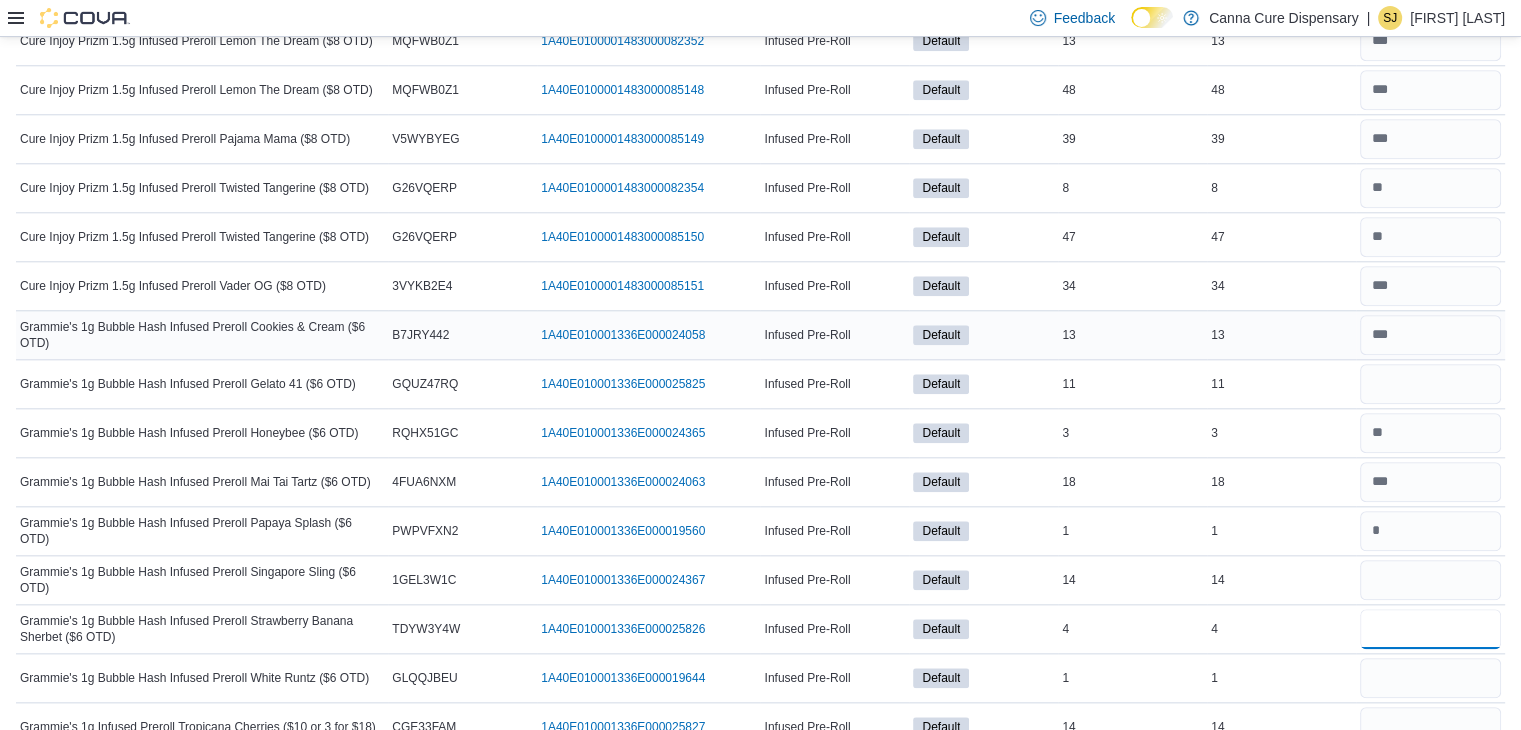 type 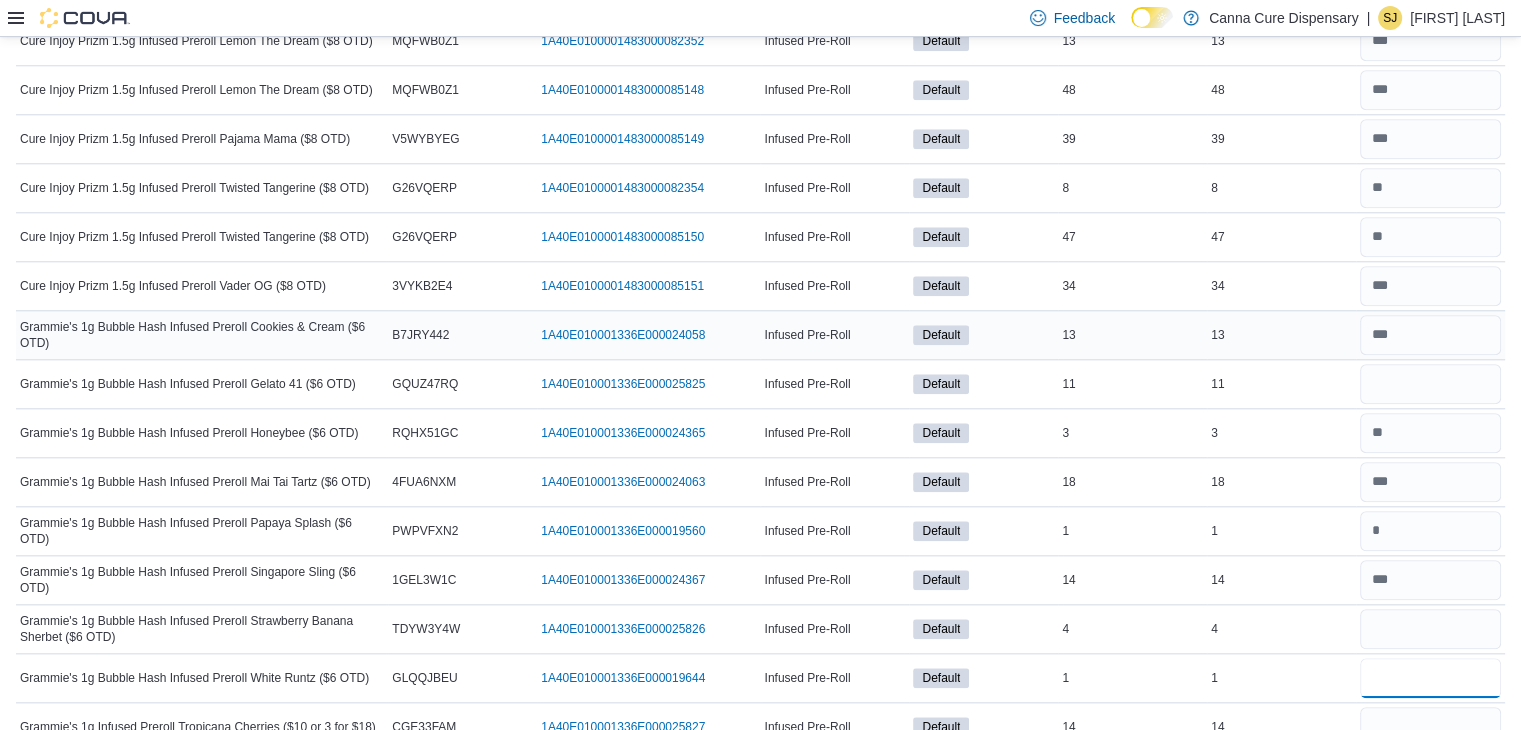 type on "*" 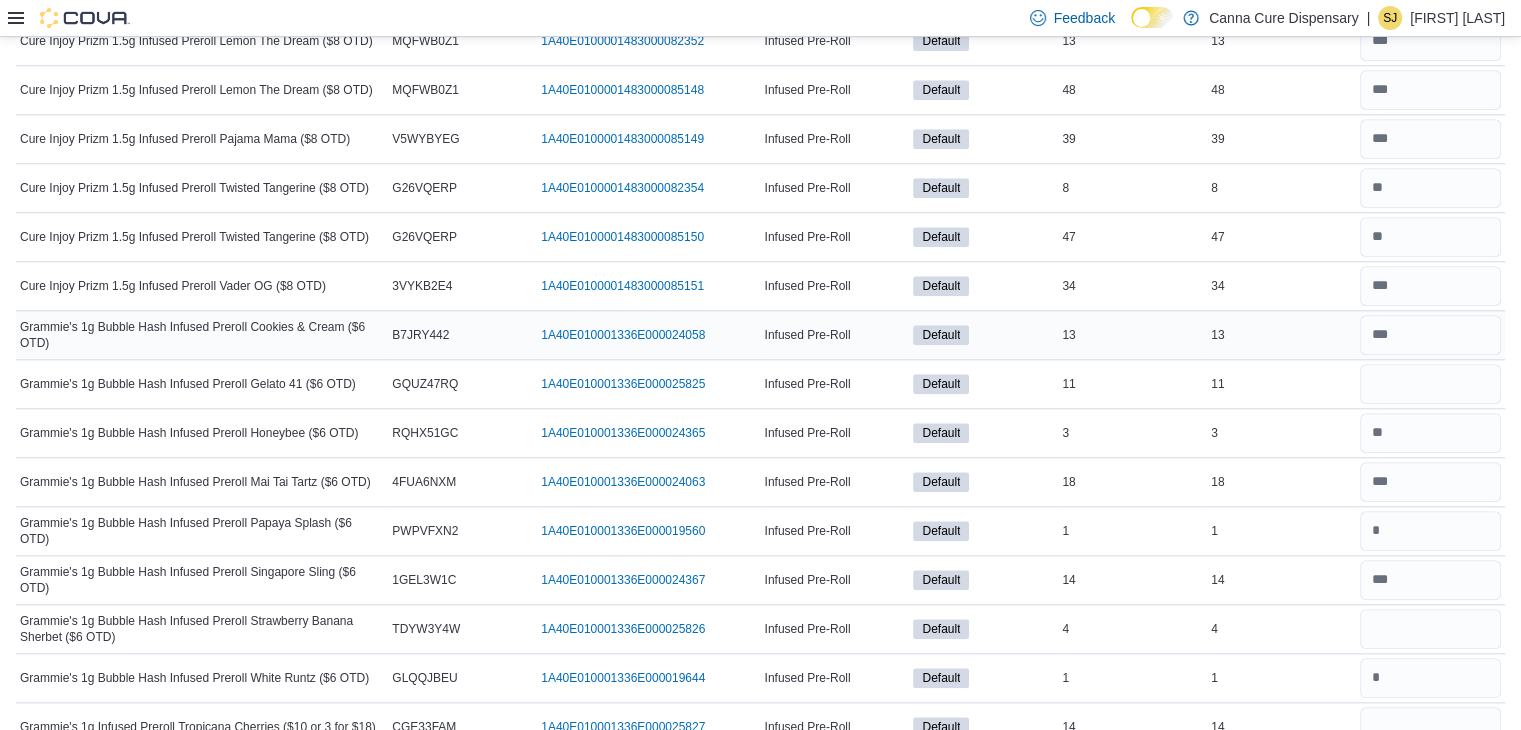 type 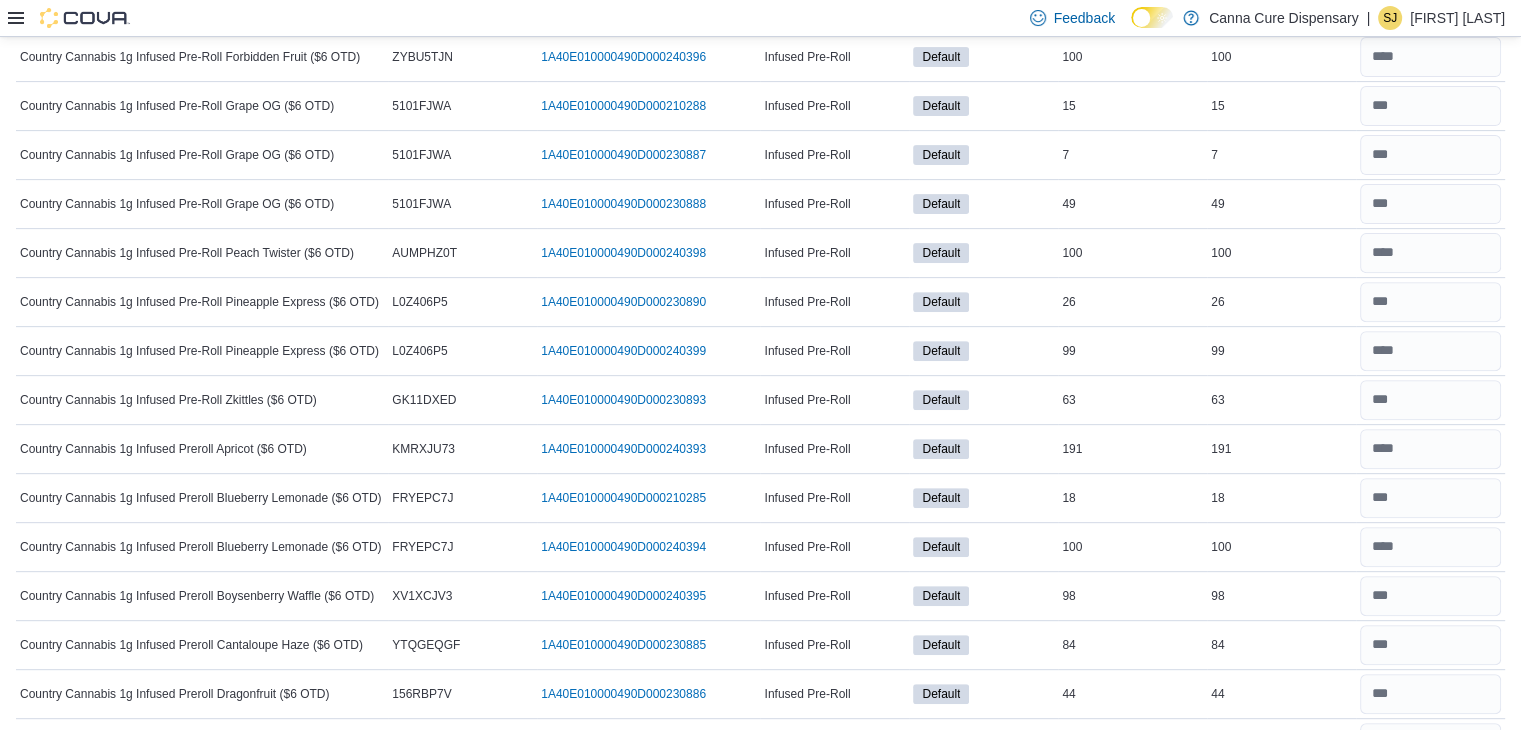 scroll, scrollTop: 0, scrollLeft: 0, axis: both 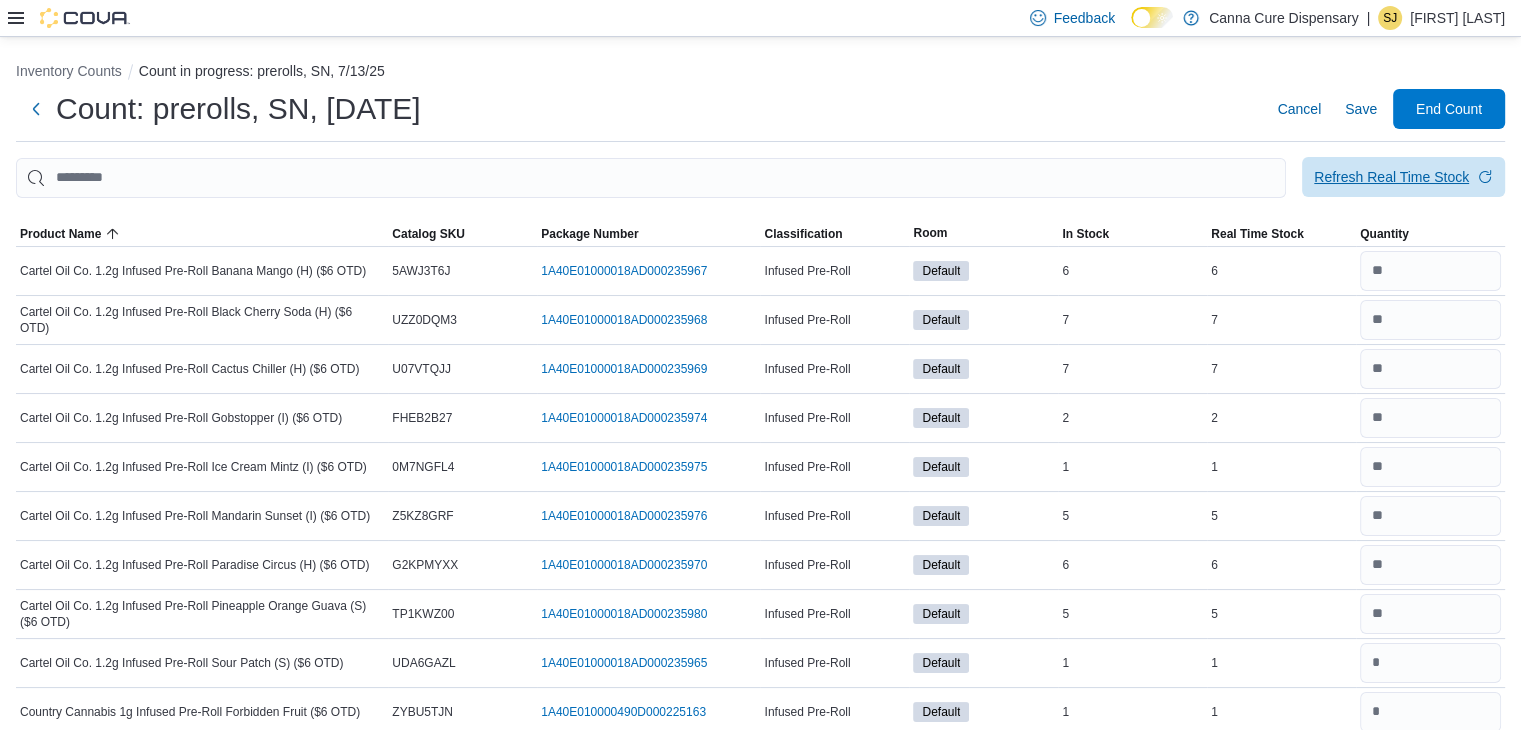 click on "Refresh Real Time Stock" at bounding box center [1391, 177] 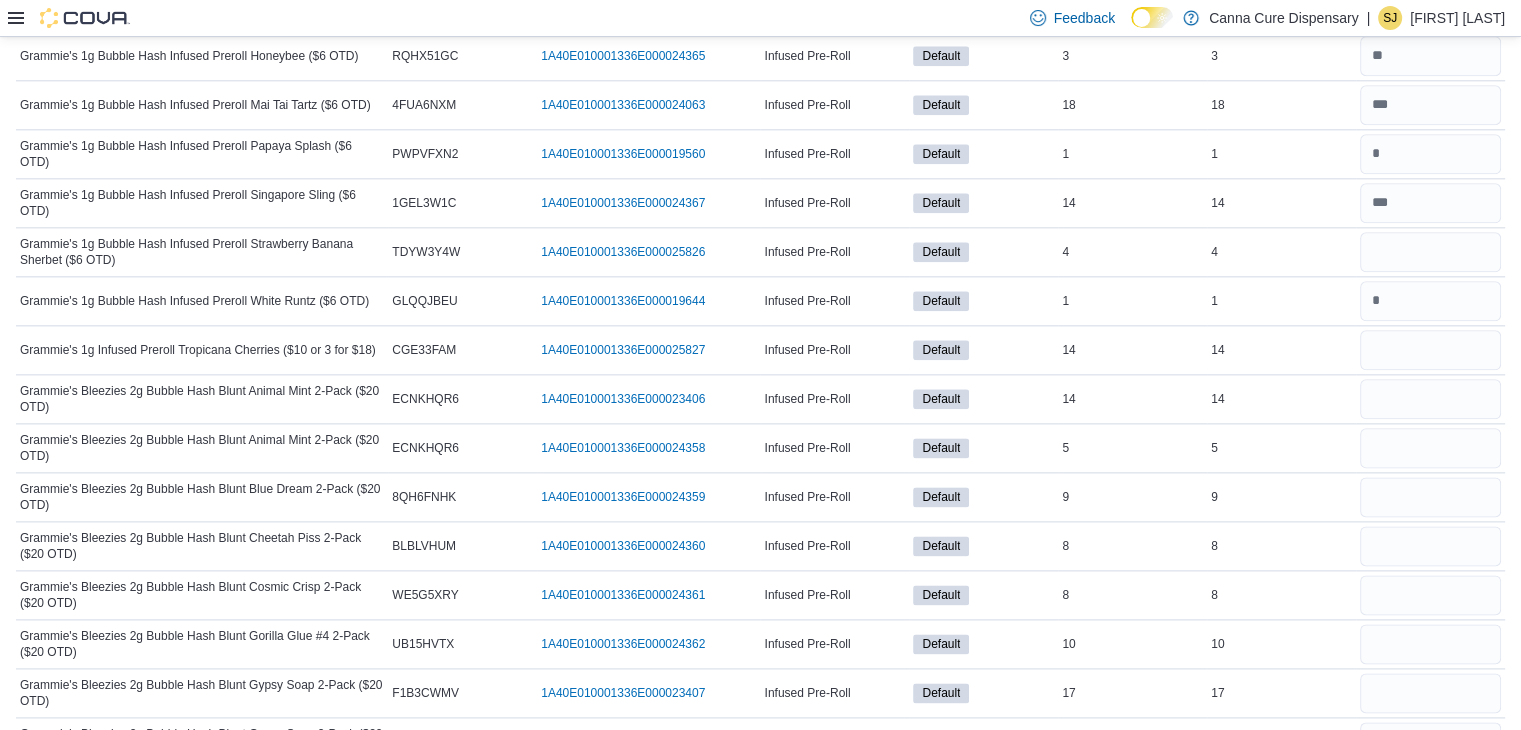 scroll, scrollTop: 2424, scrollLeft: 0, axis: vertical 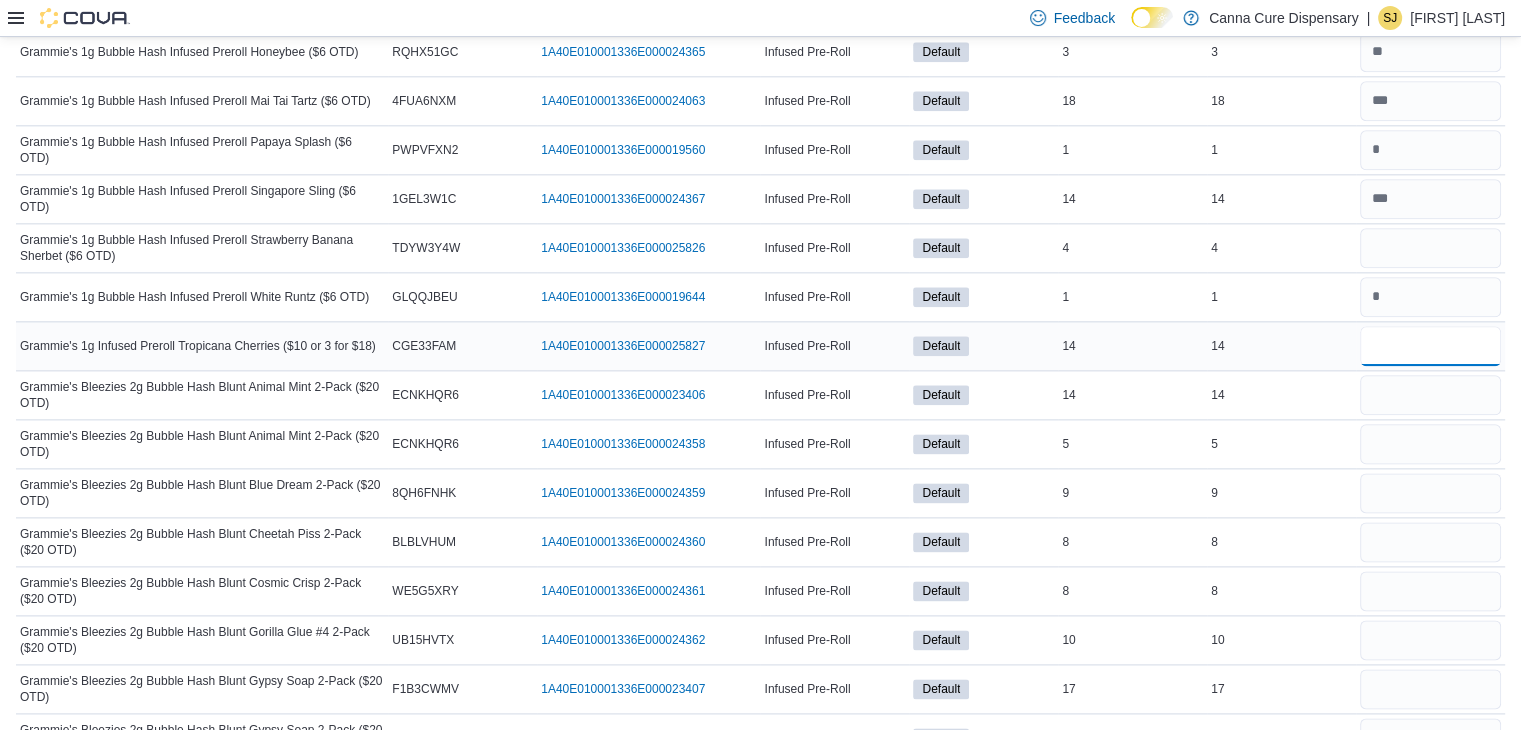 click at bounding box center [1430, 346] 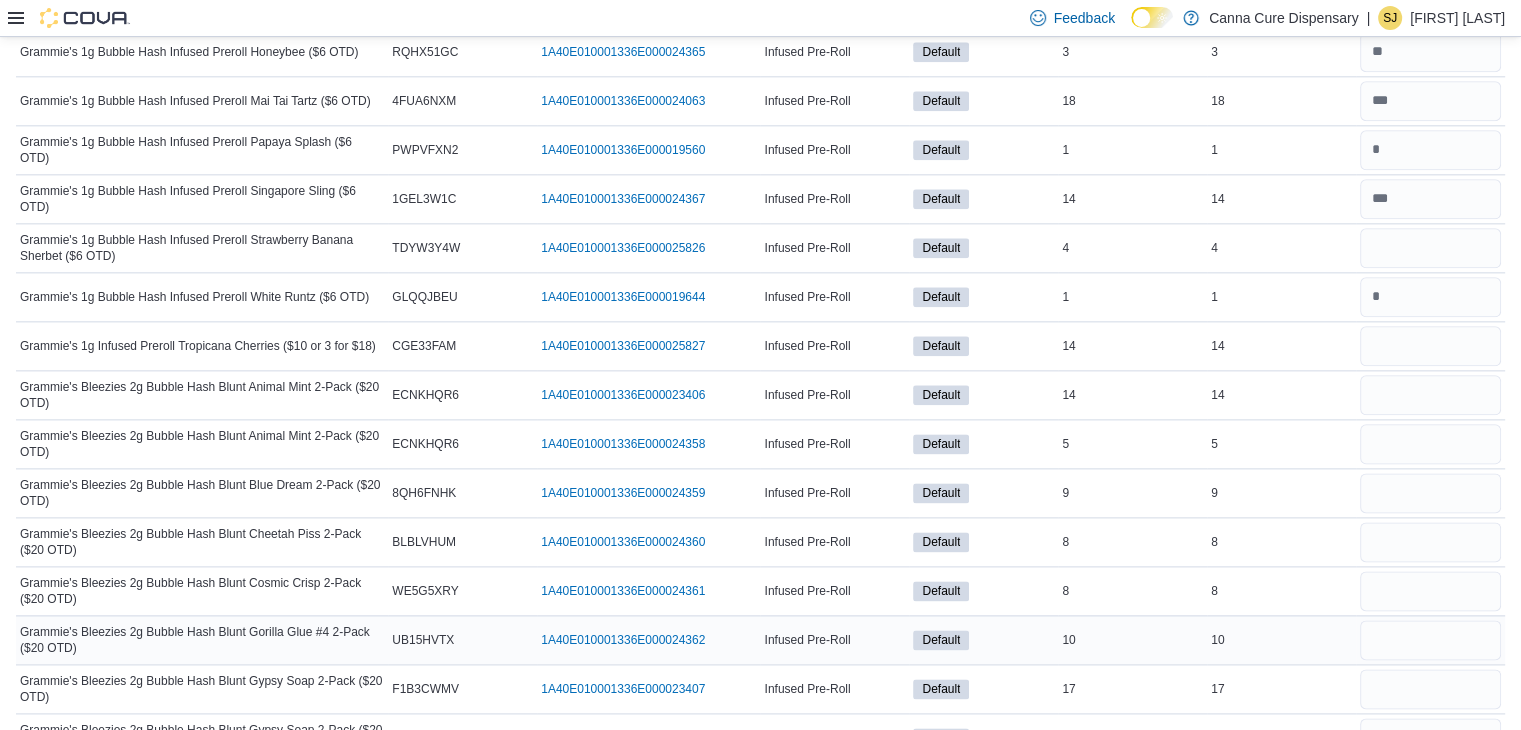 click on "Package Number 1A40E010001336E000024362 (opens in a new tab or window)" at bounding box center (648, 639) 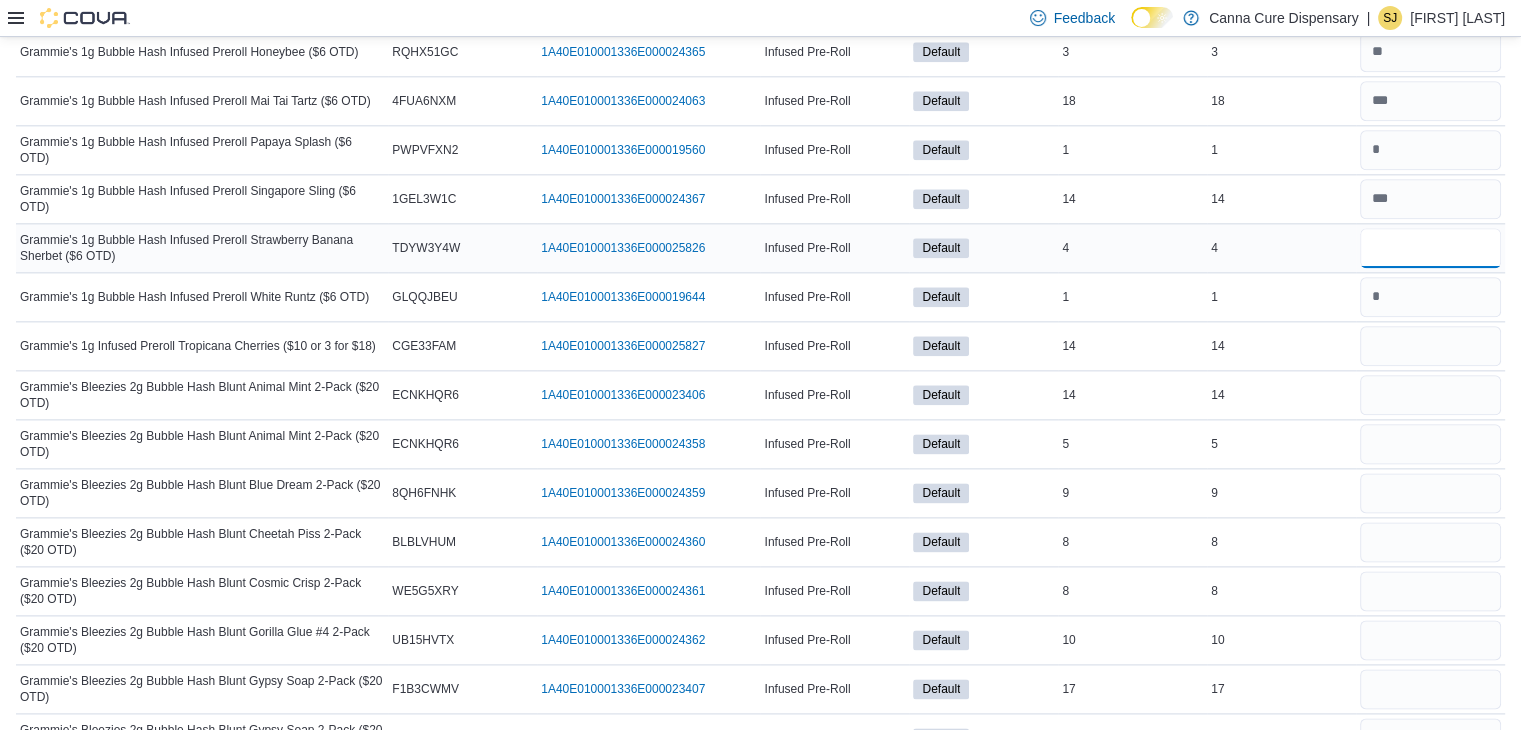 click at bounding box center [1430, 248] 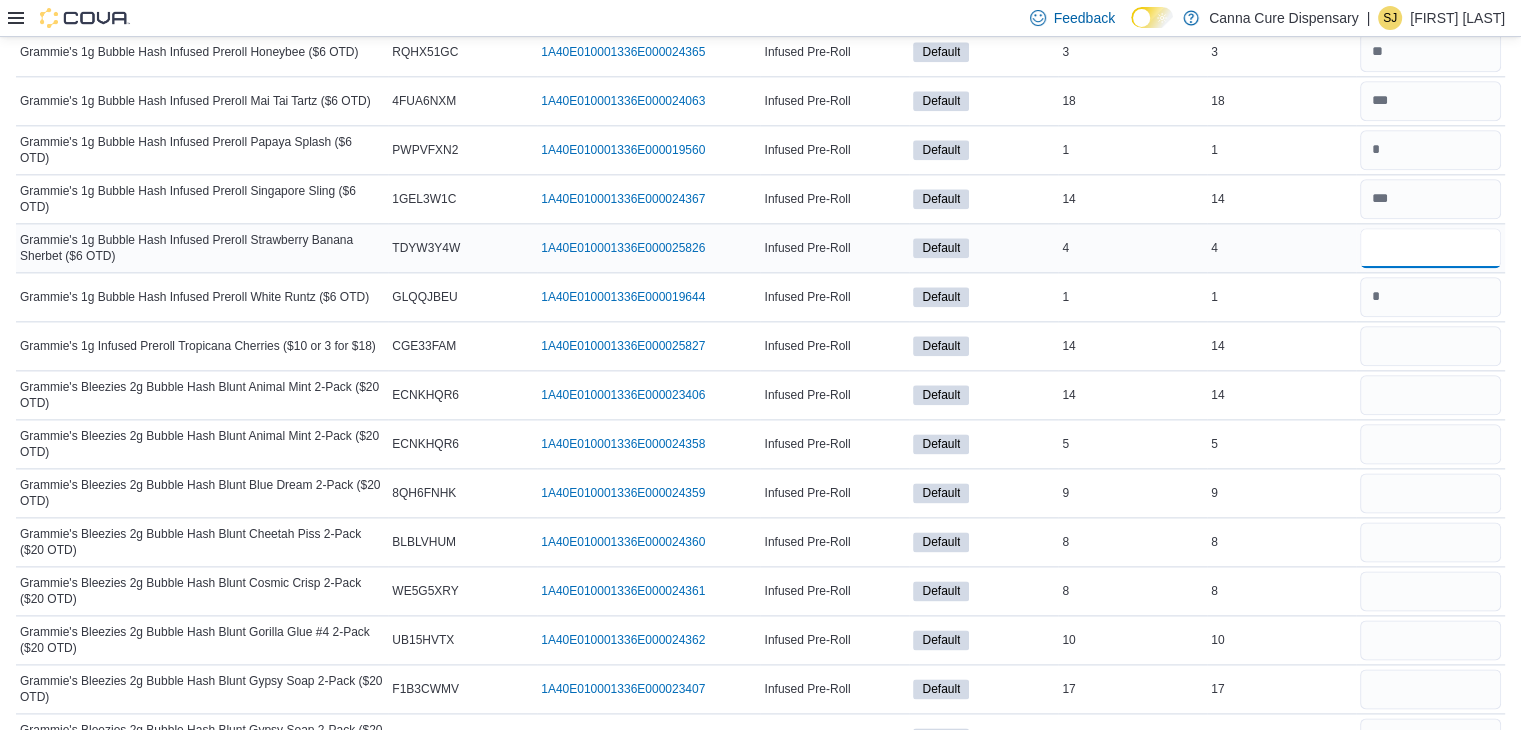 type on "*" 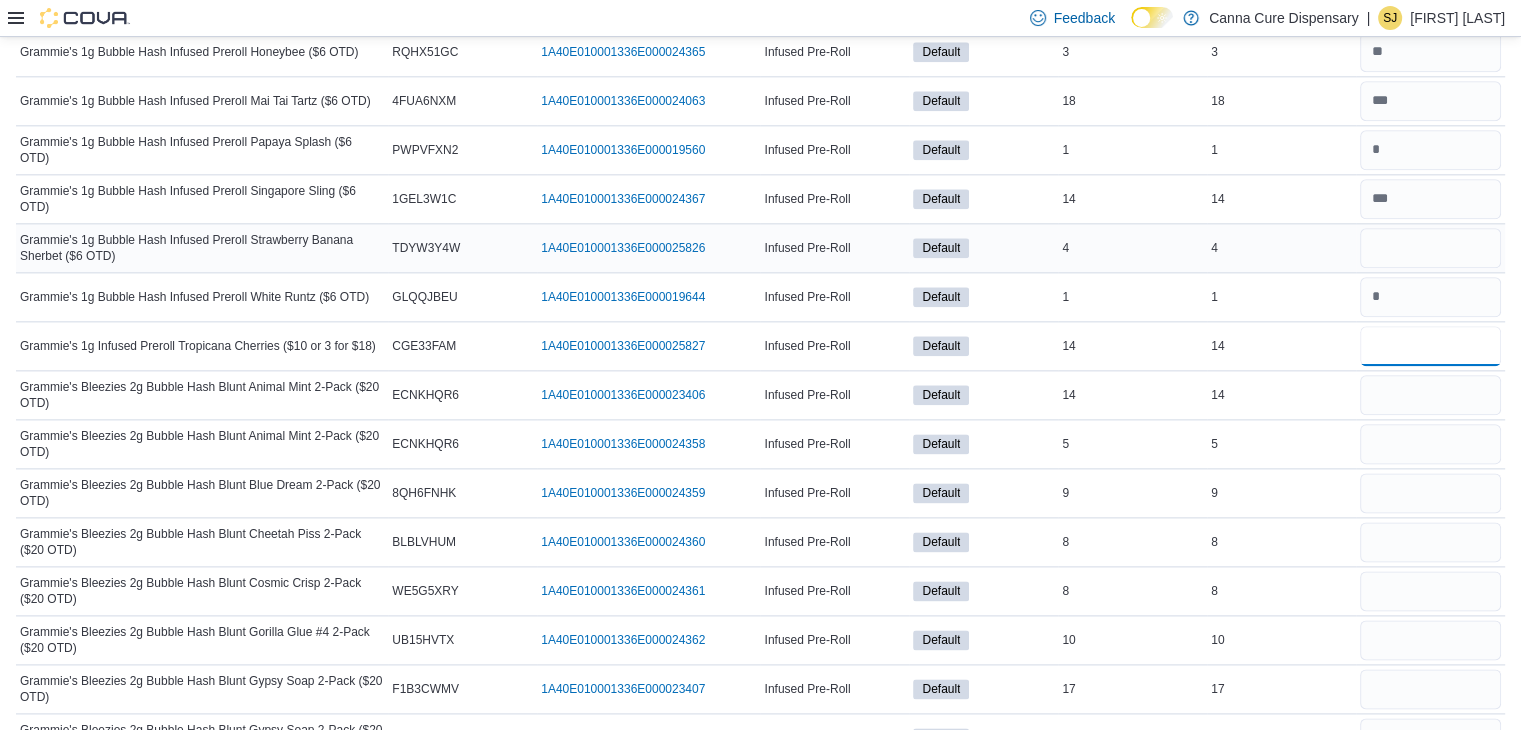 type 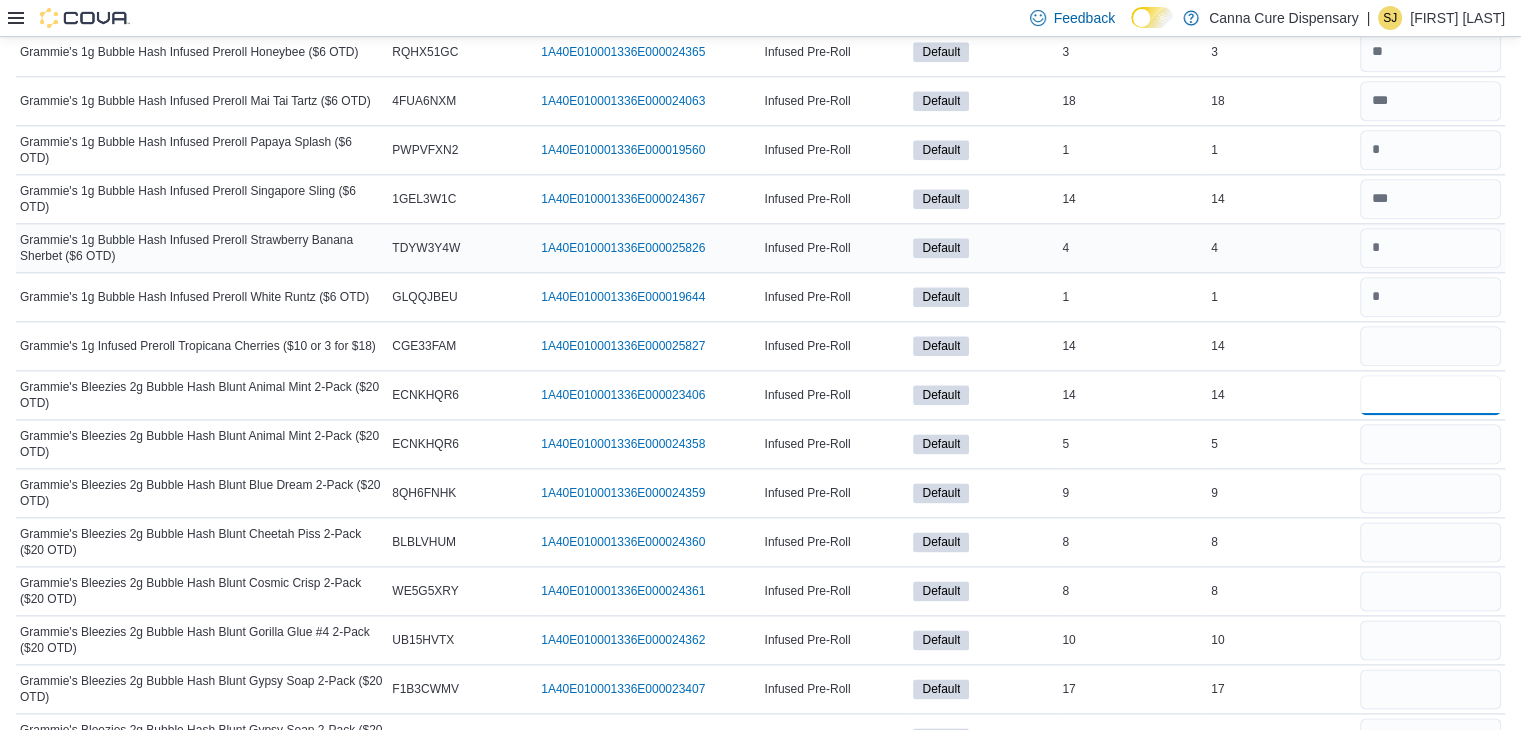 type on "**" 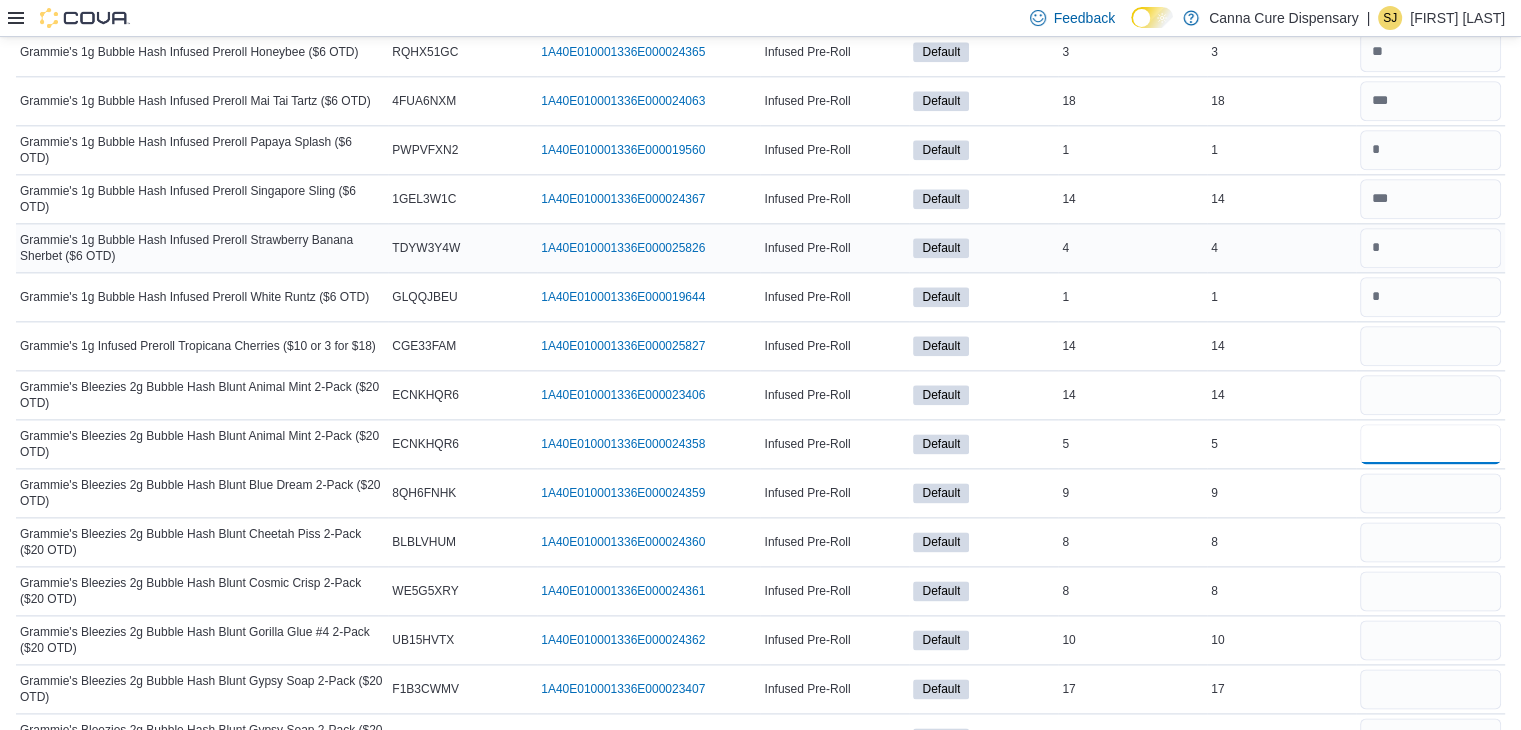type 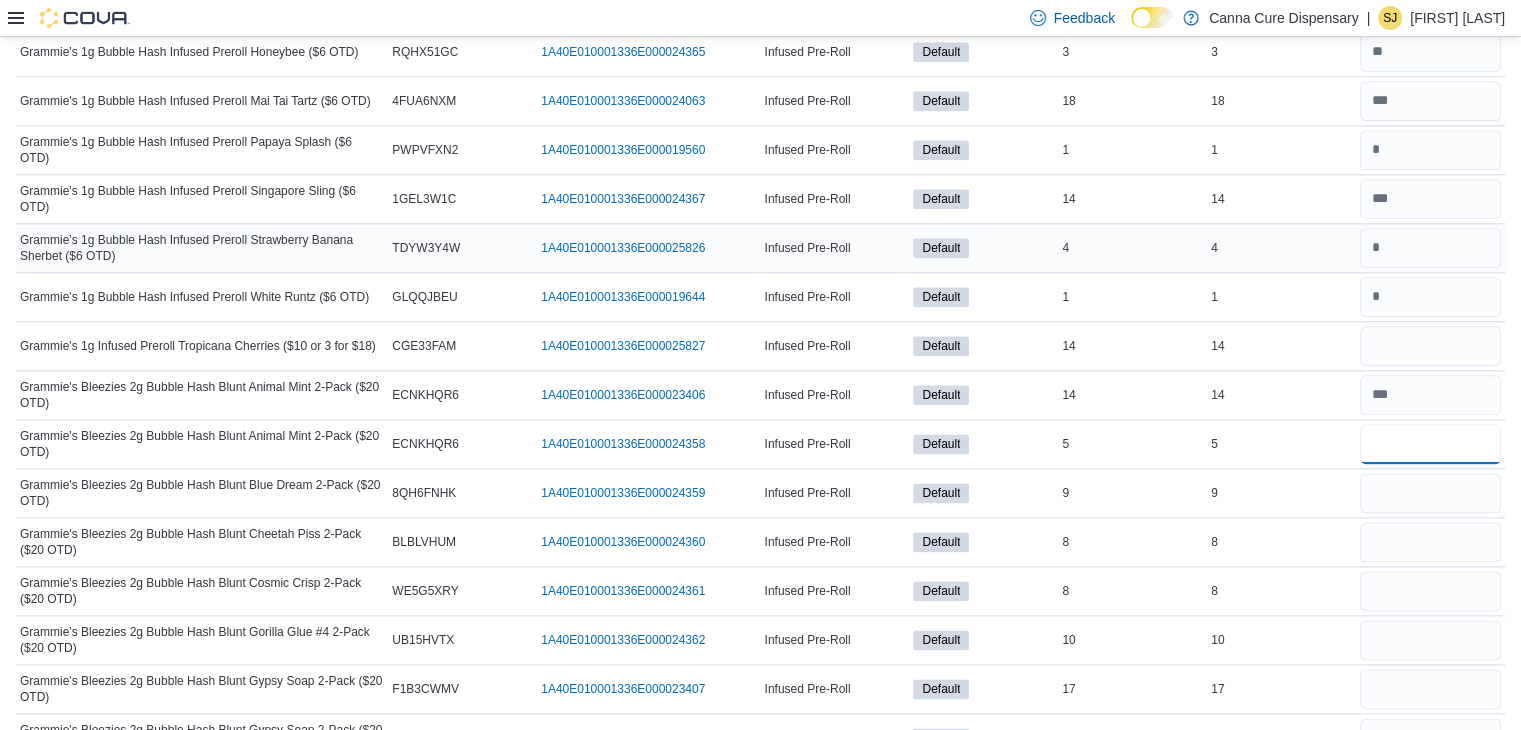 type on "*" 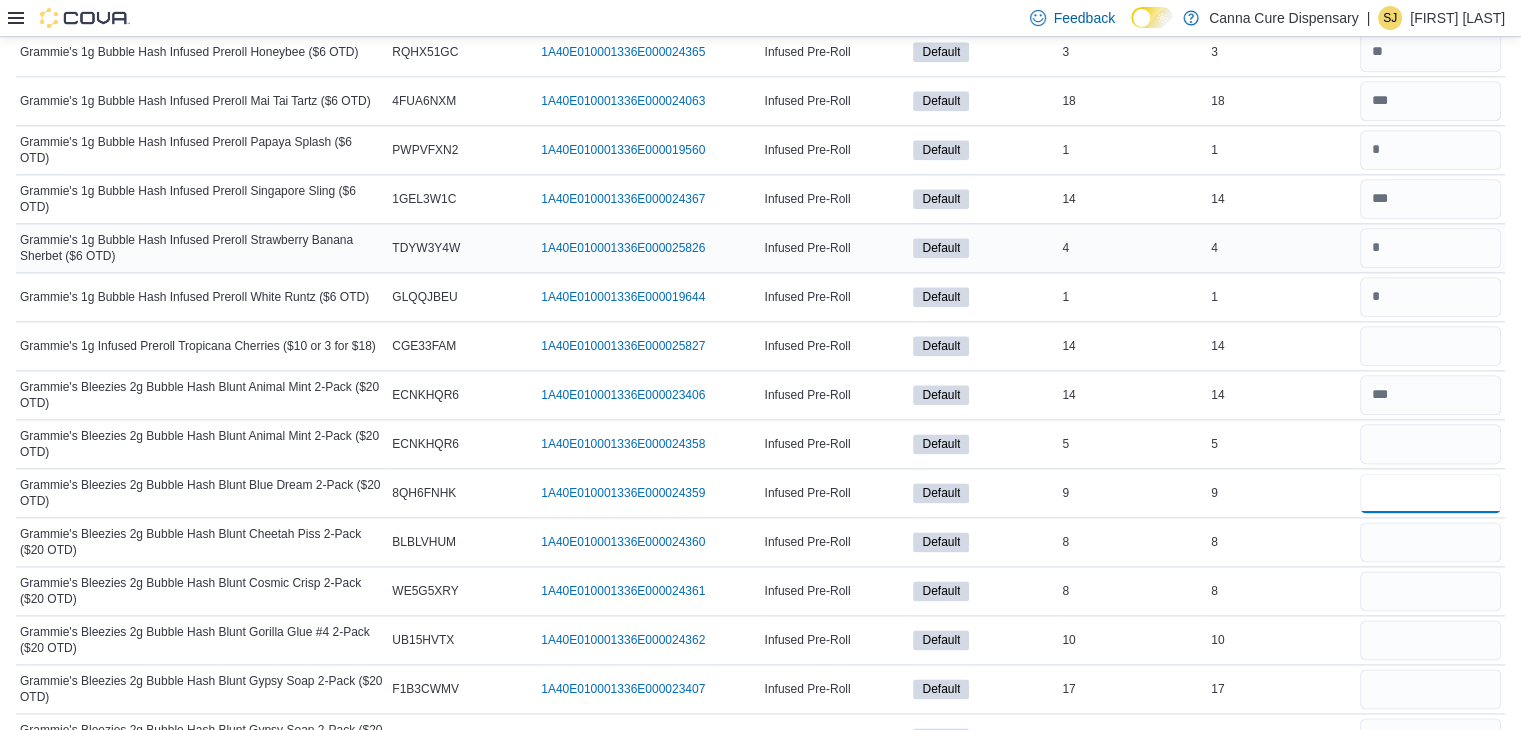 type 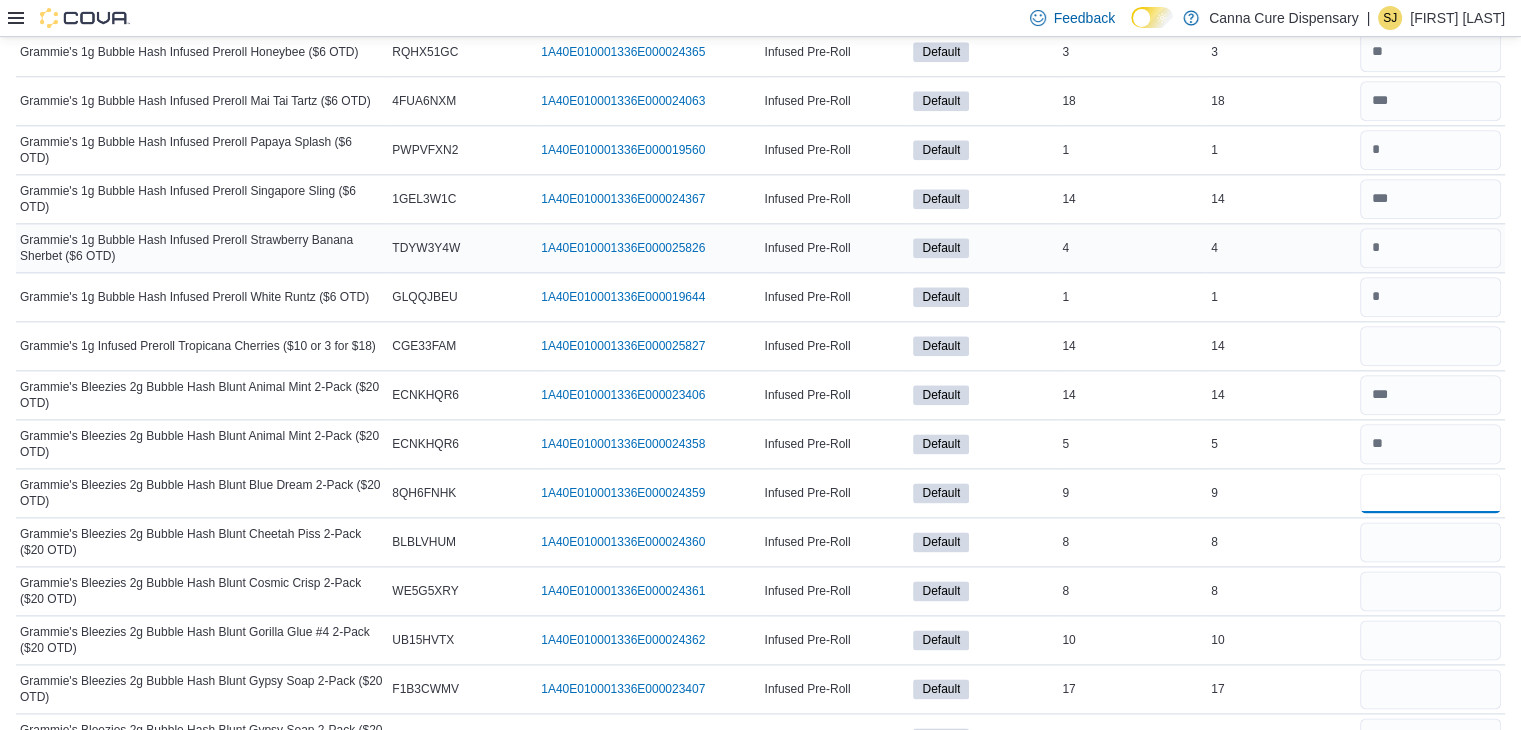 type on "*" 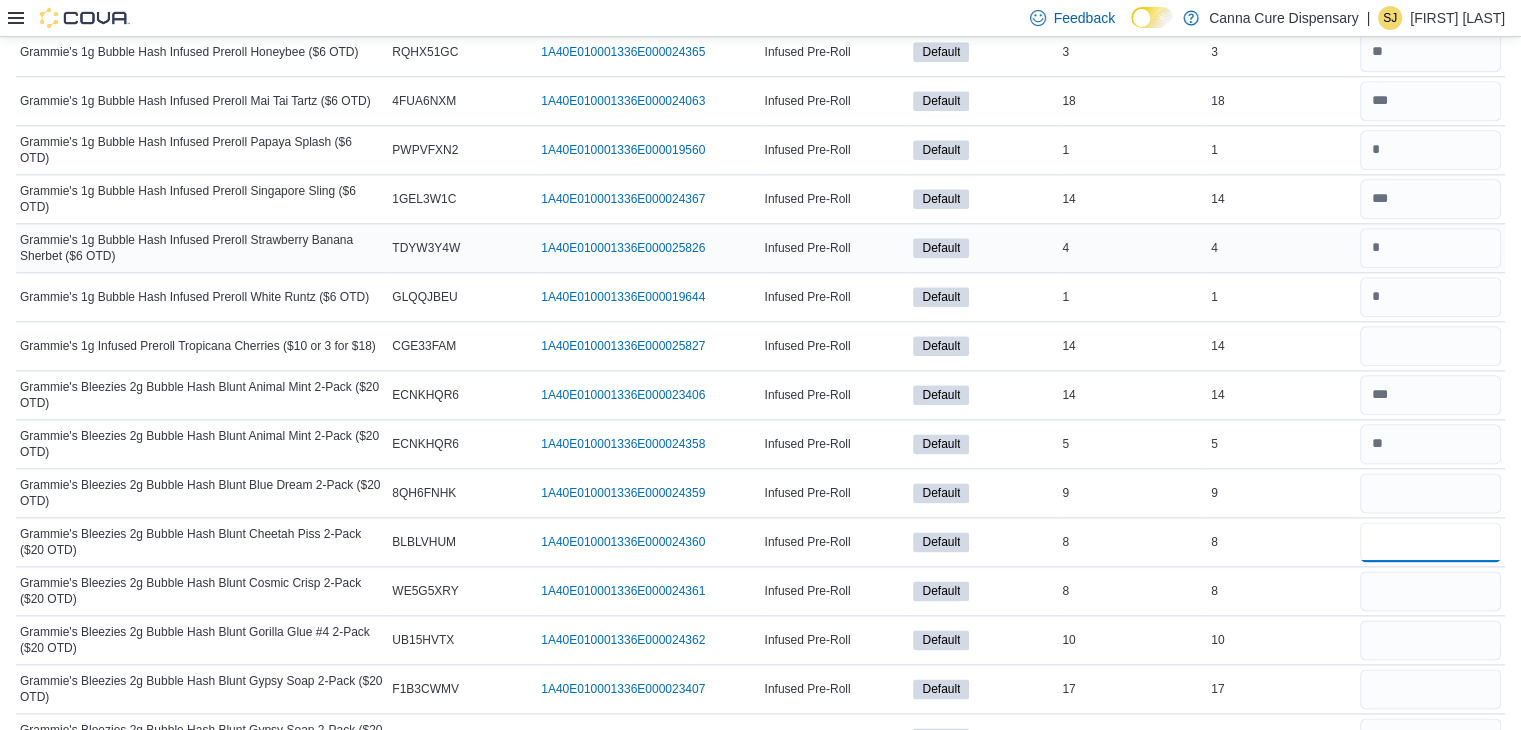 type 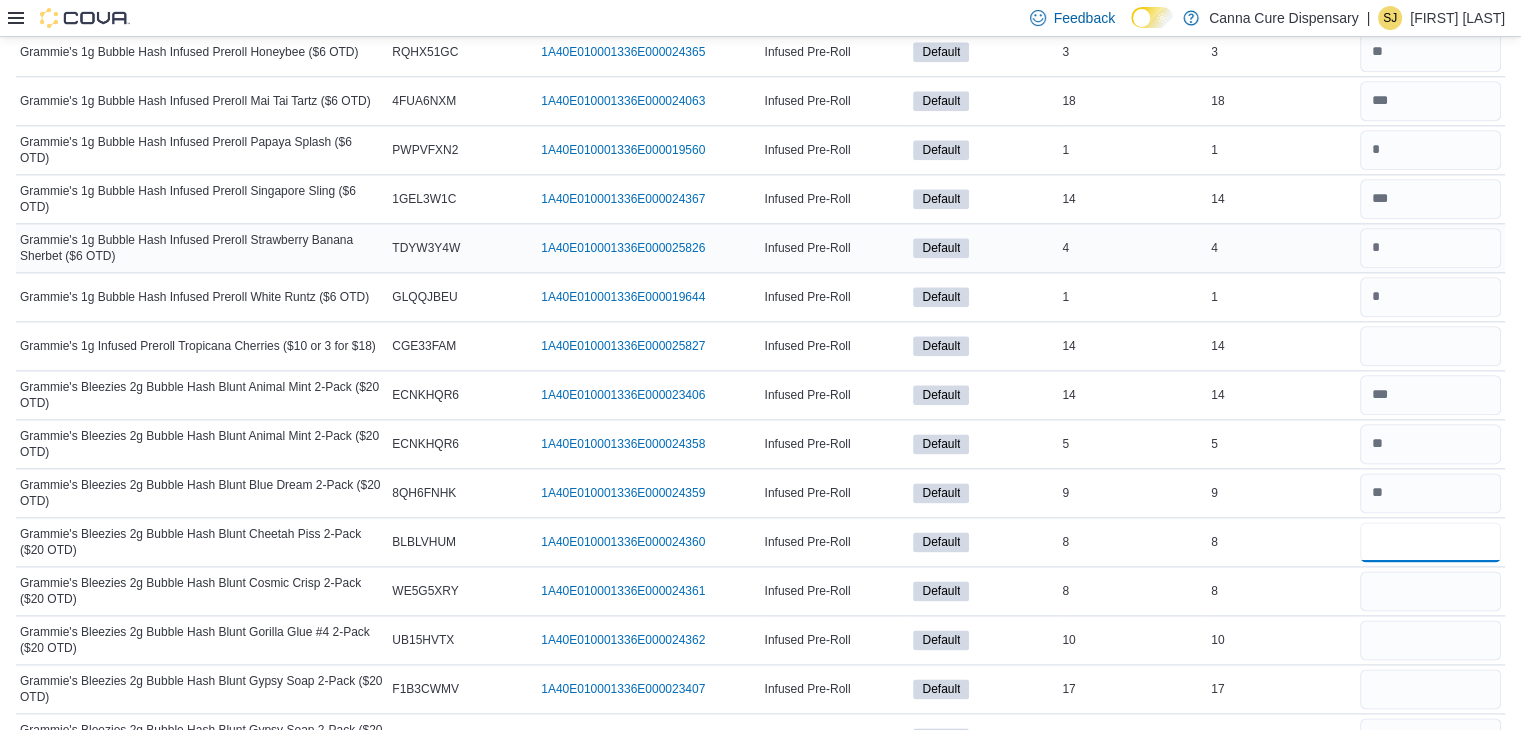 type on "*" 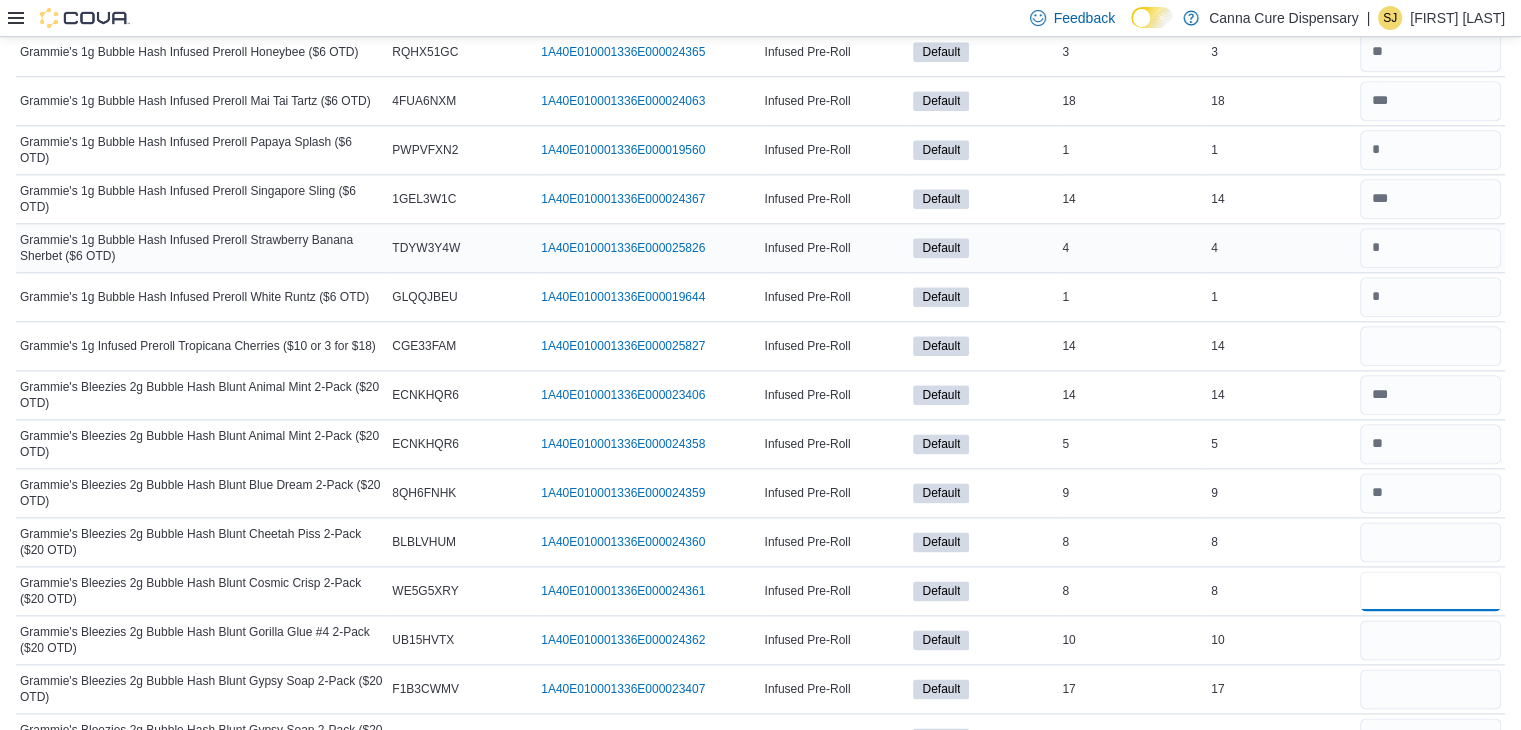 type 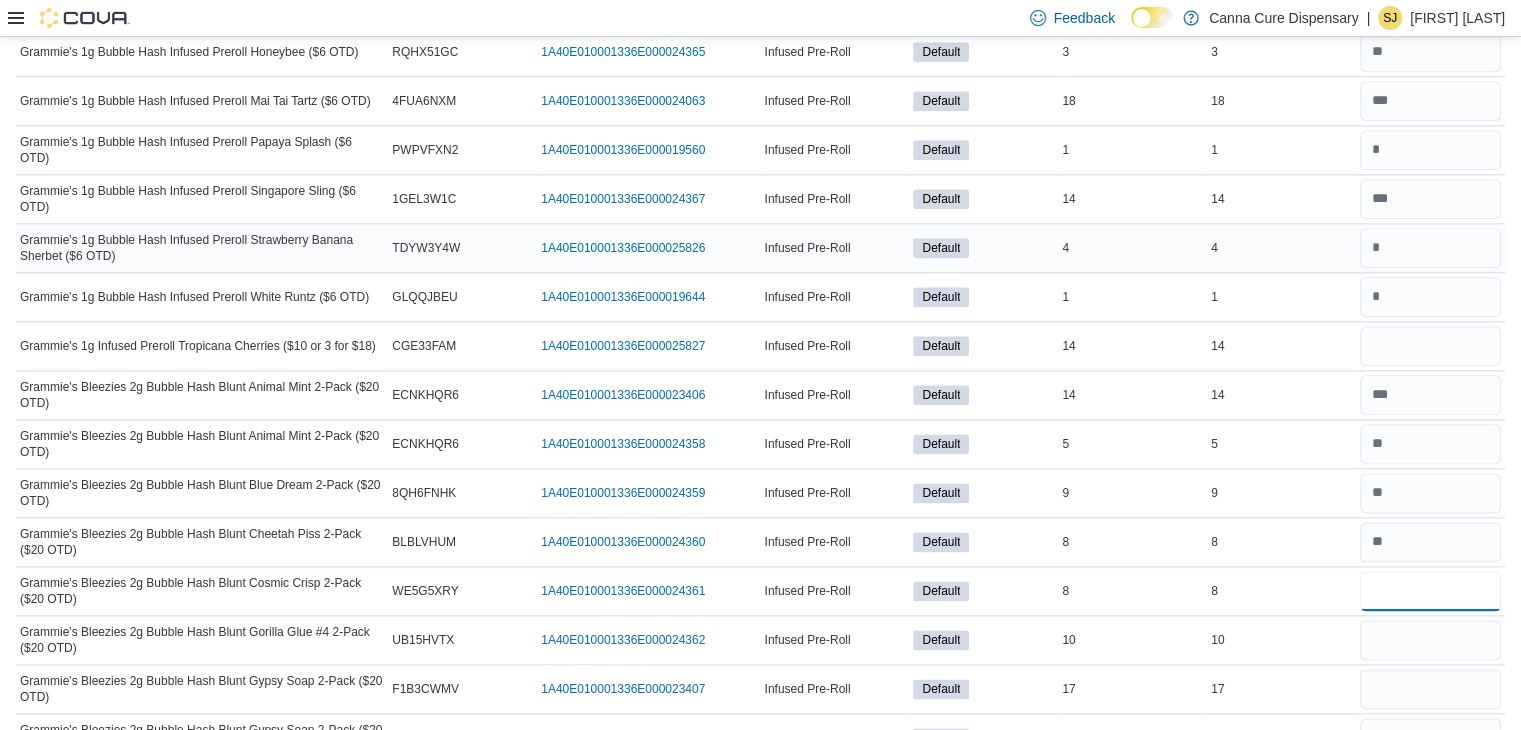 type on "*" 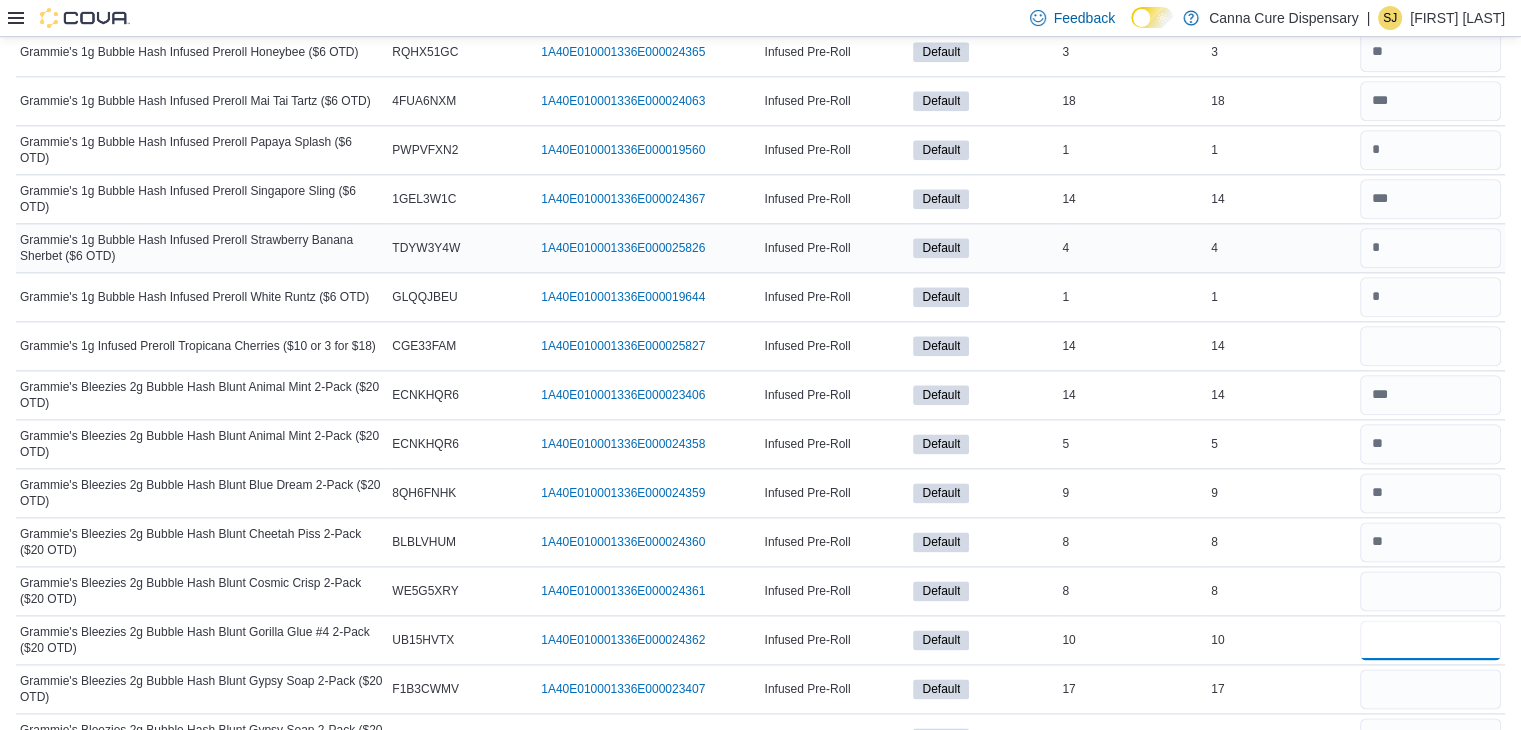 type 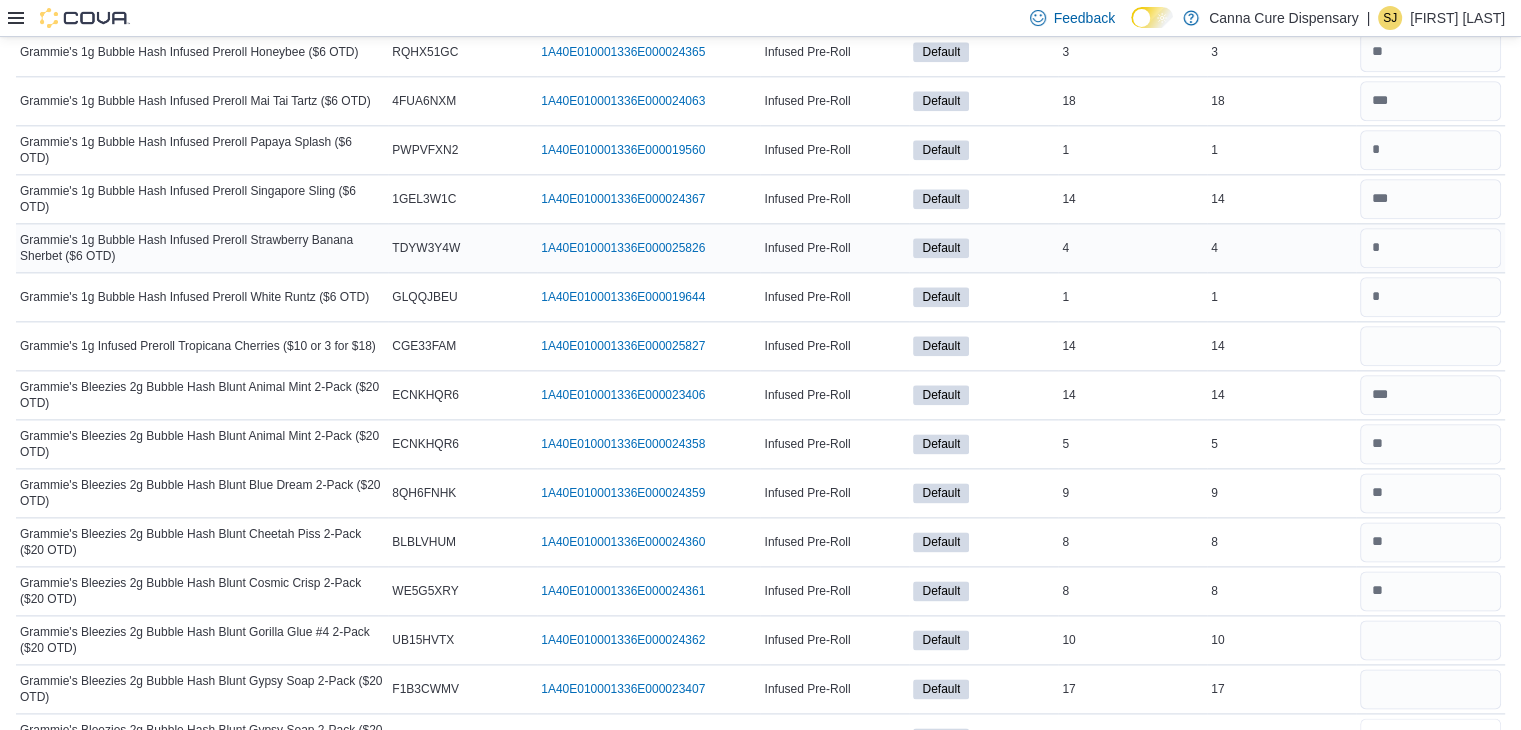 scroll, scrollTop: 2440, scrollLeft: 0, axis: vertical 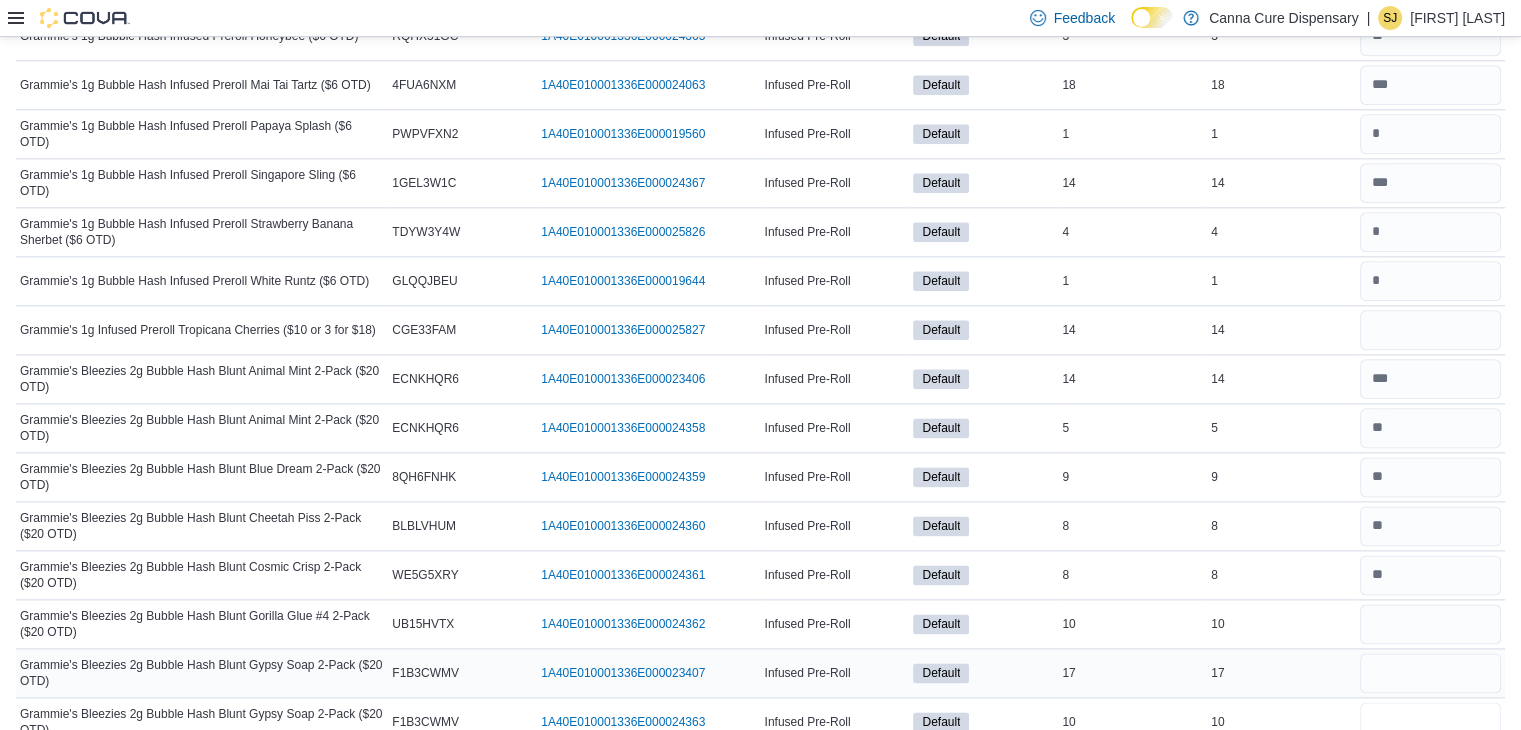 type on "**" 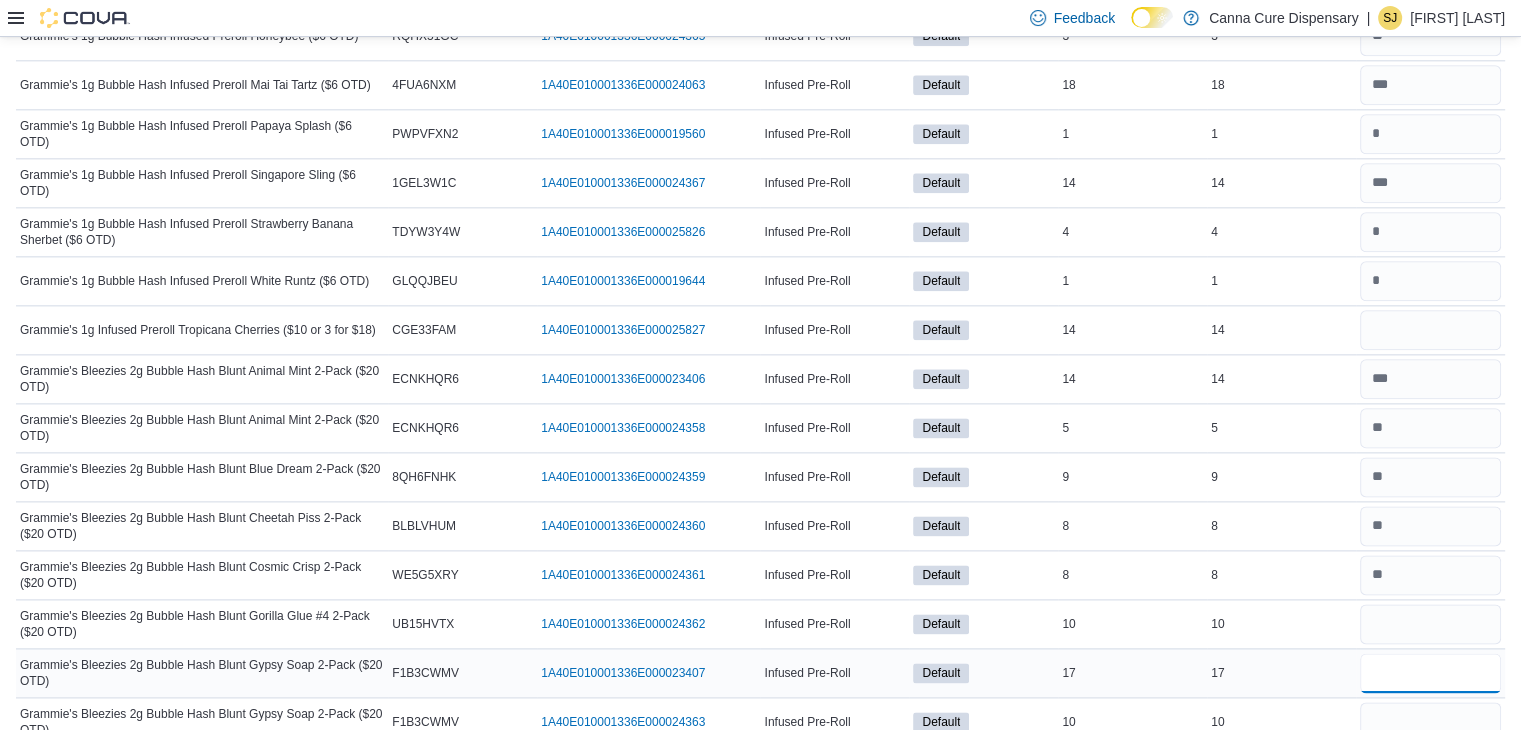 click at bounding box center (1430, 673) 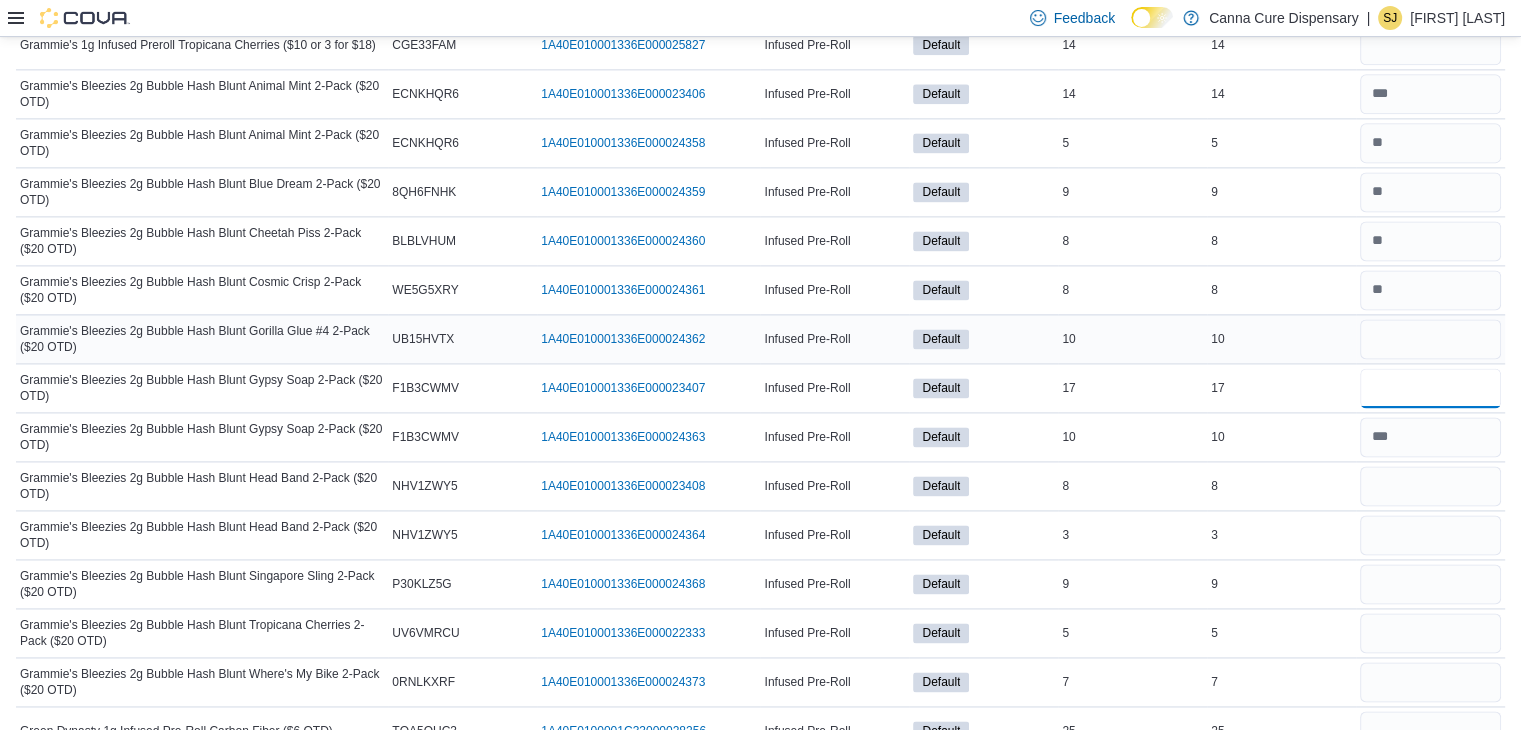 scroll, scrollTop: 2728, scrollLeft: 0, axis: vertical 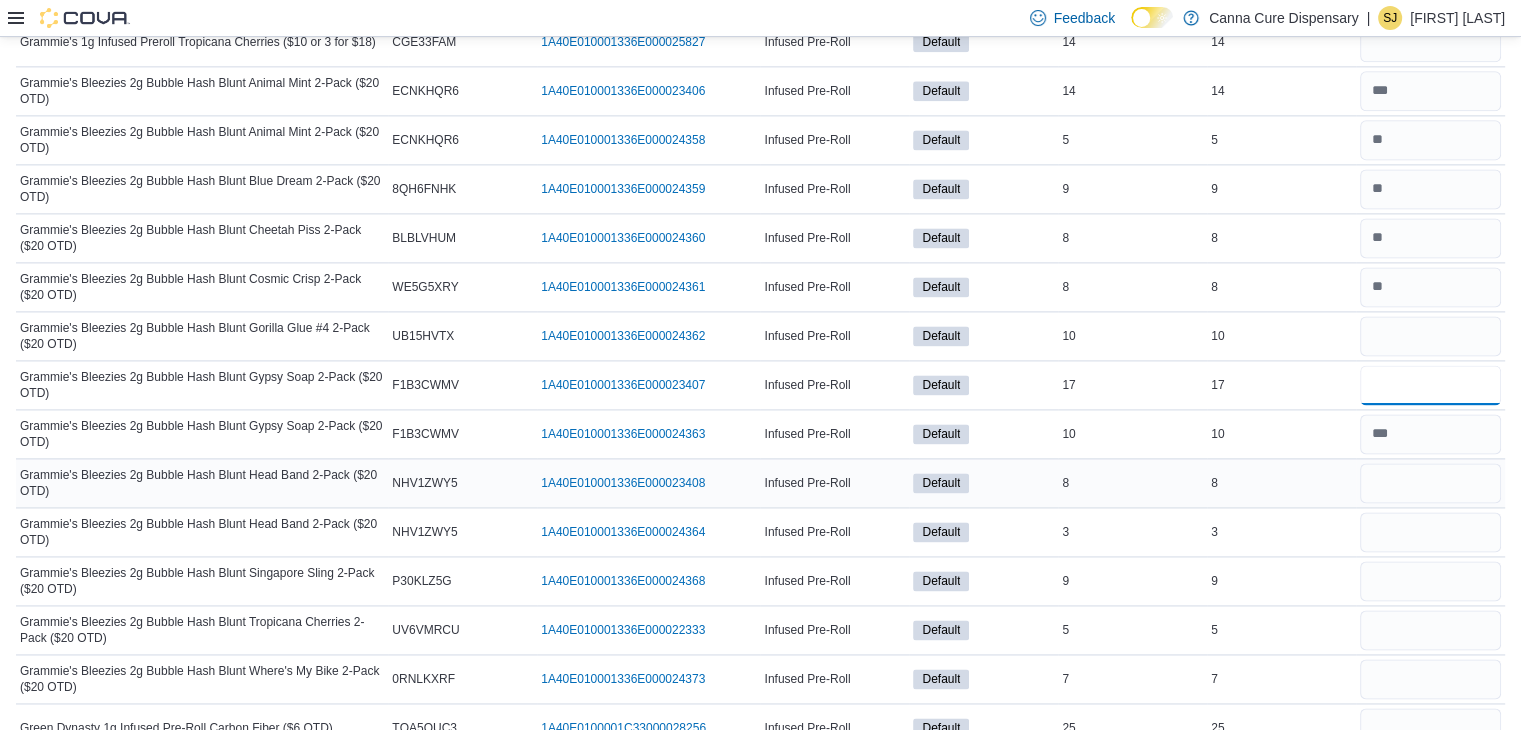 type on "**" 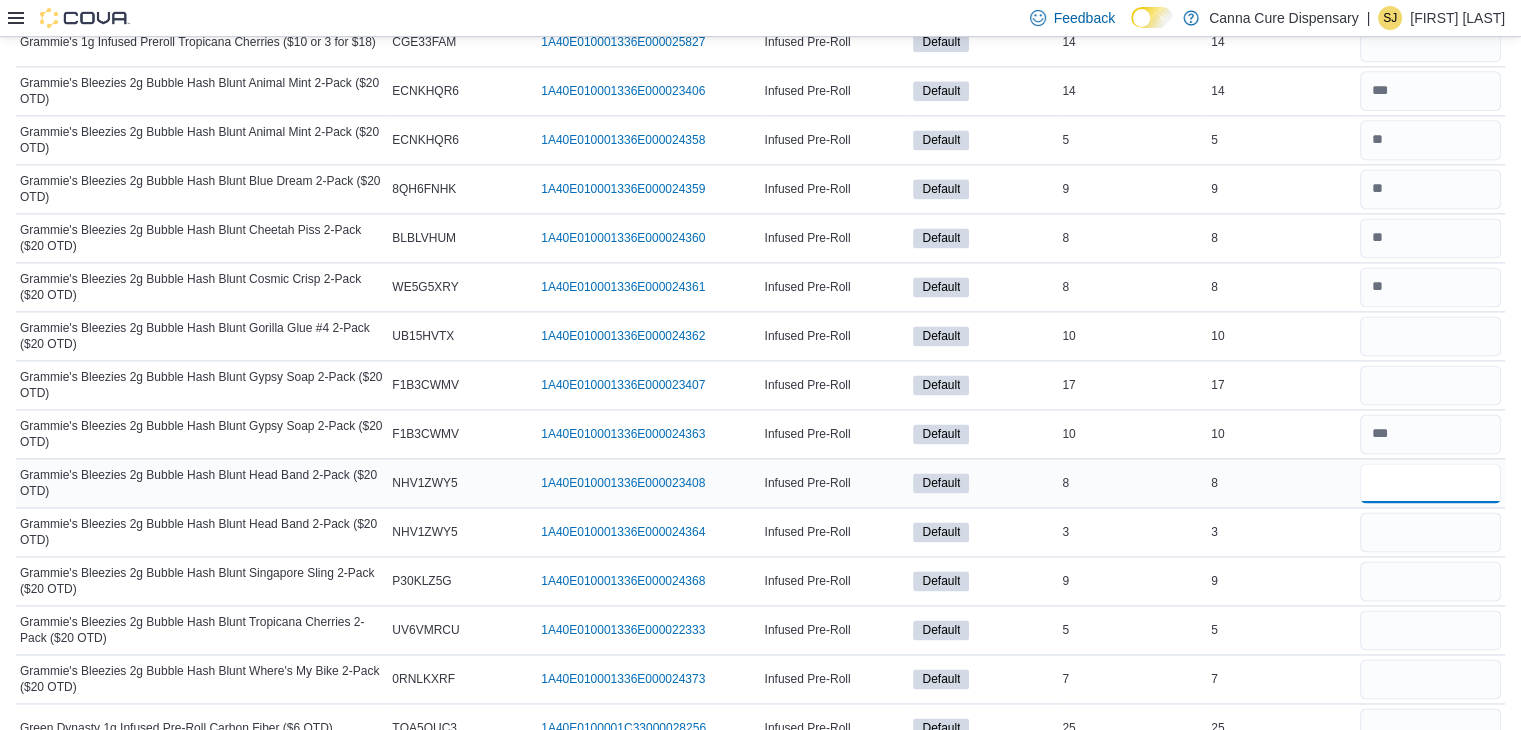 click at bounding box center (1430, 483) 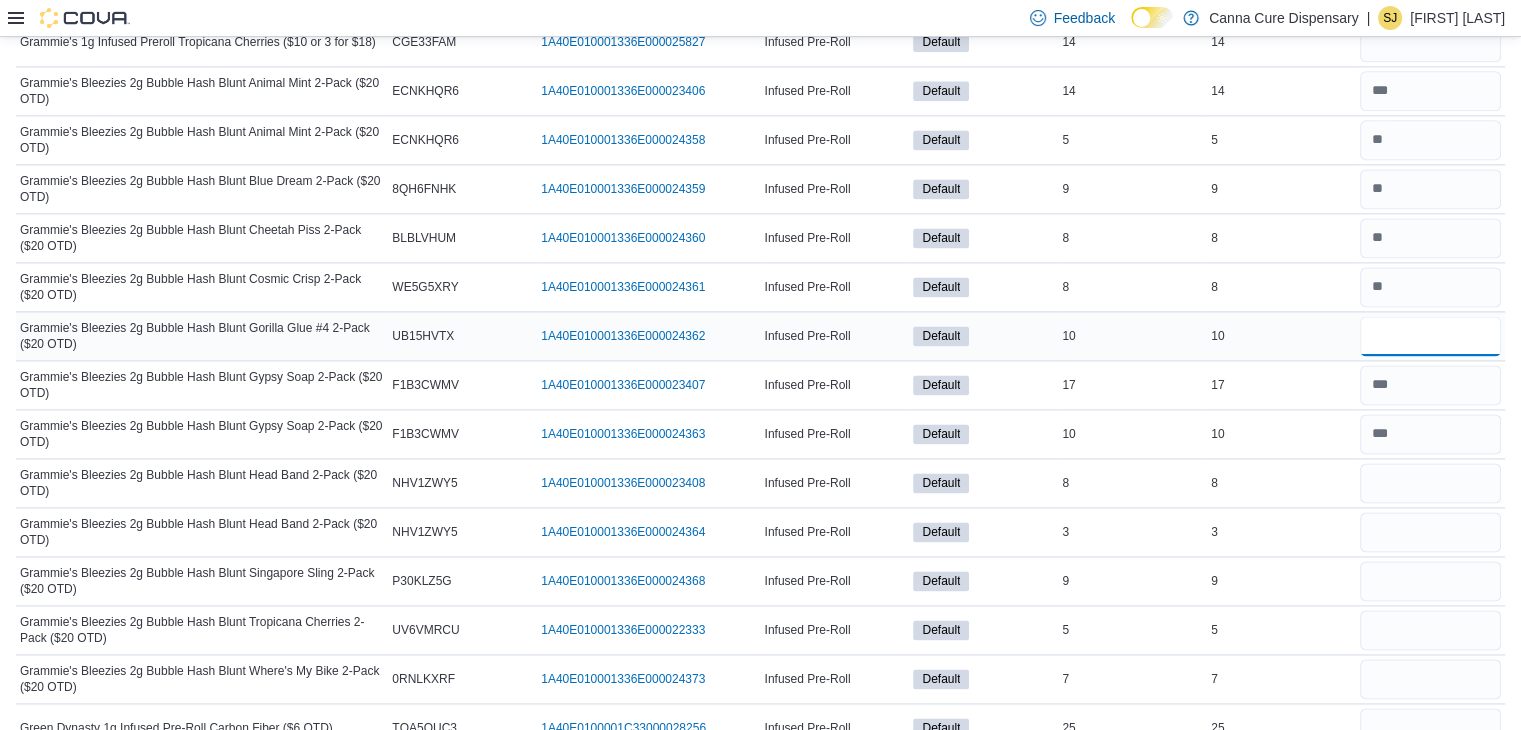click at bounding box center [1430, 336] 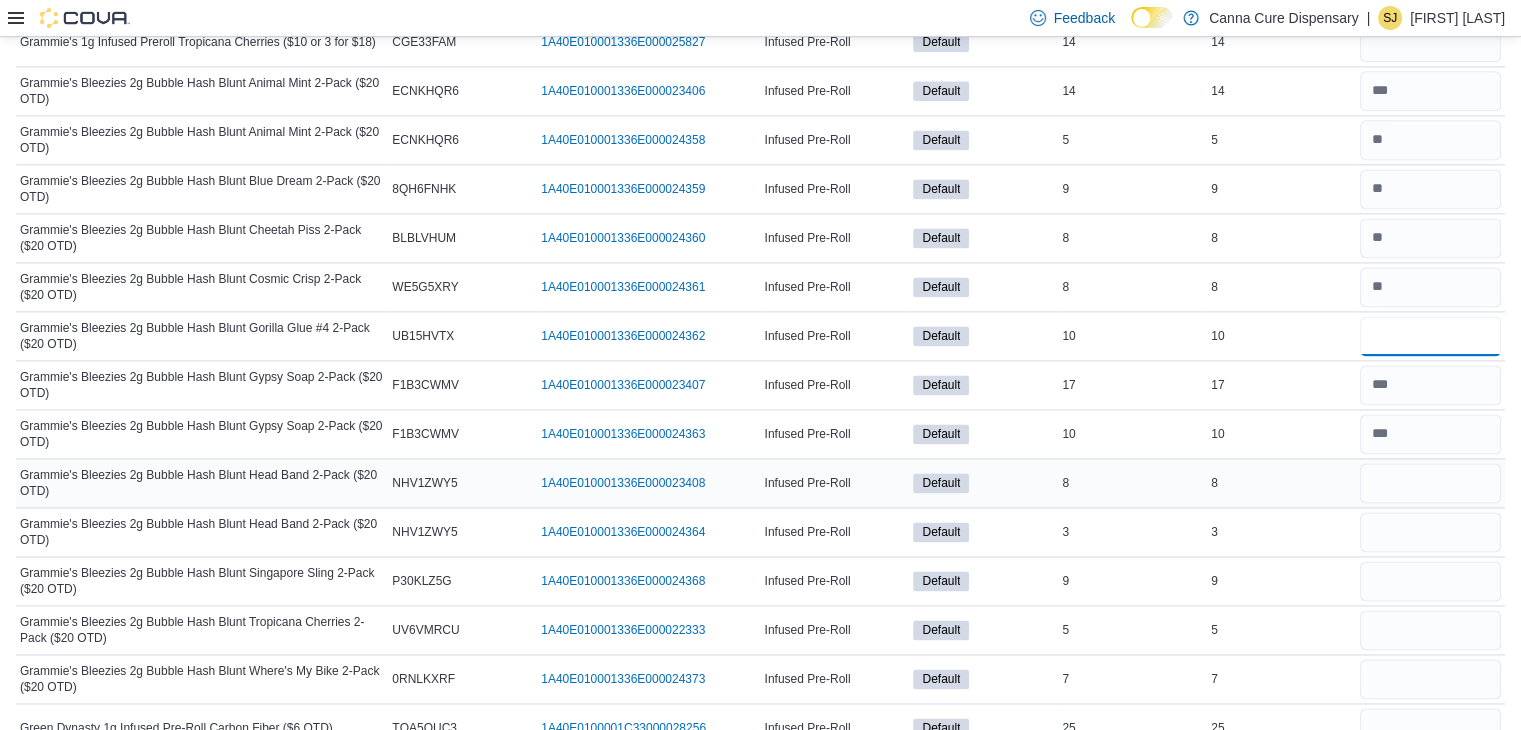 type on "**" 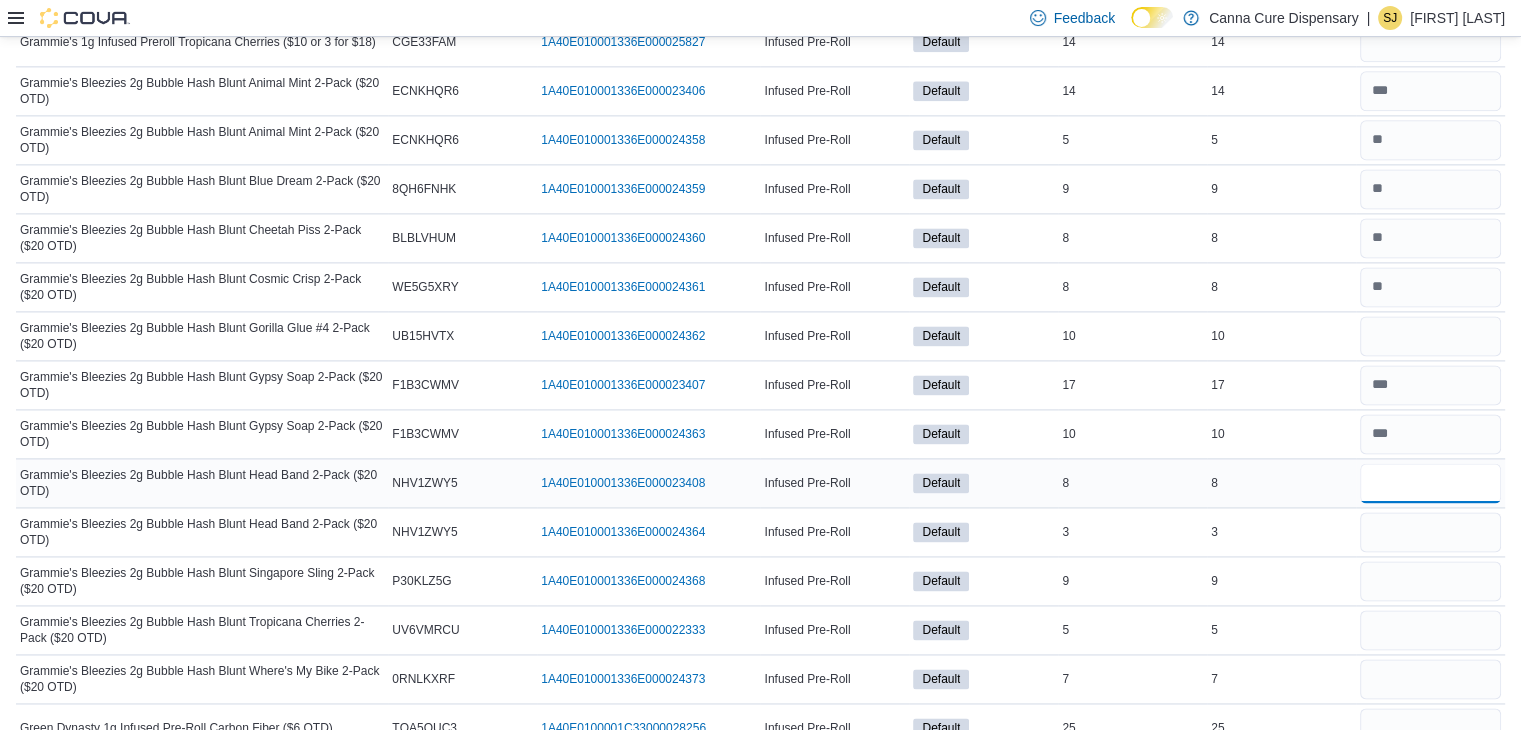 click at bounding box center (1430, 483) 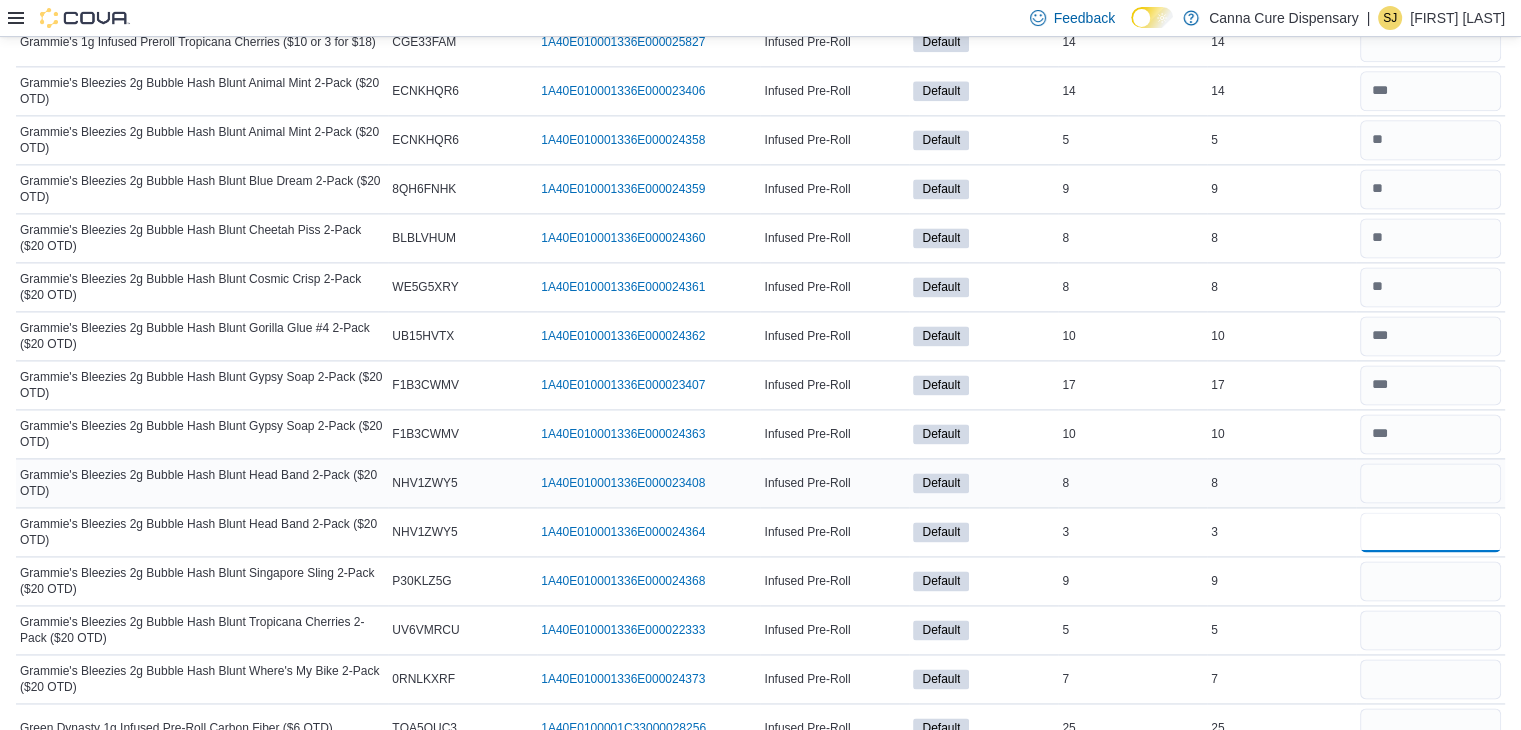 type on "*" 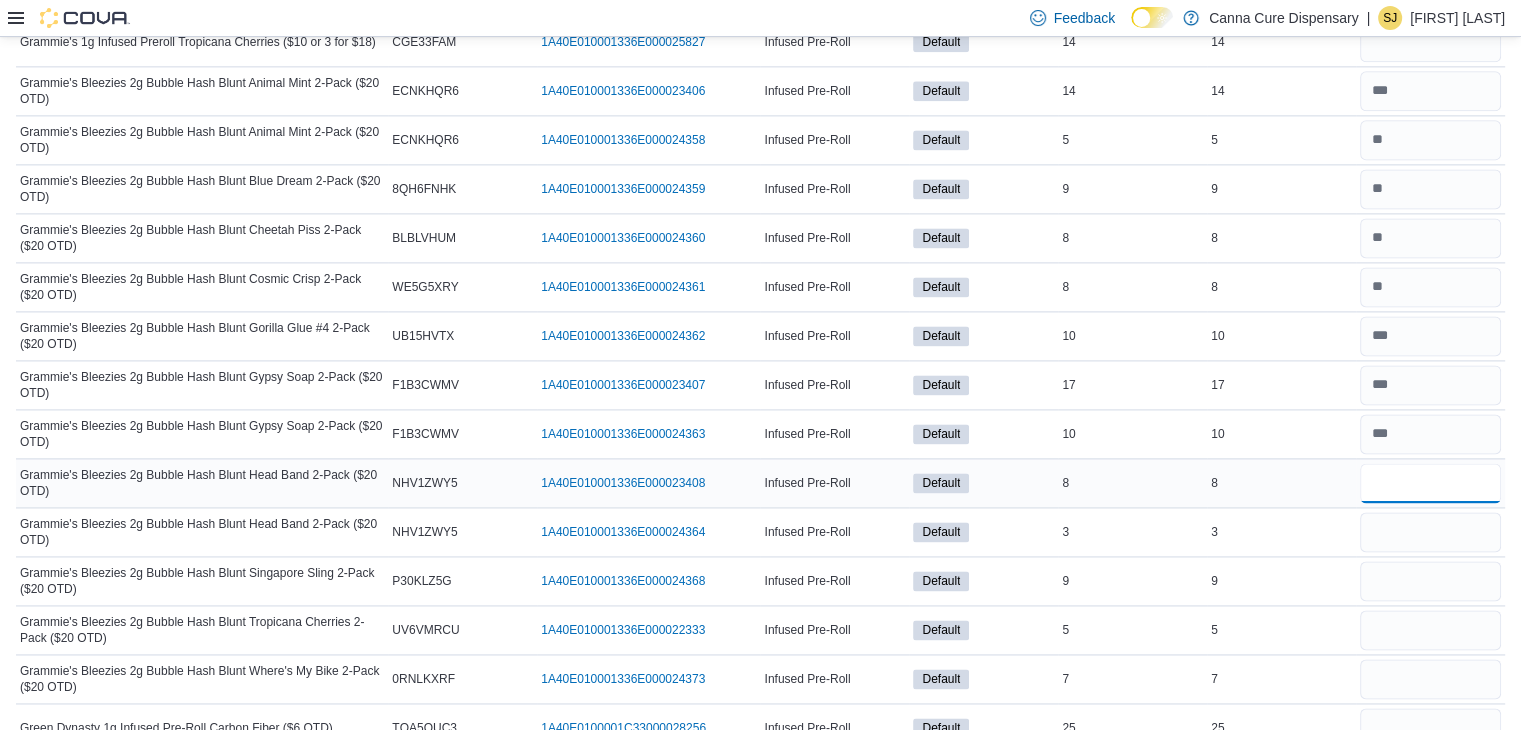 click at bounding box center [1430, 483] 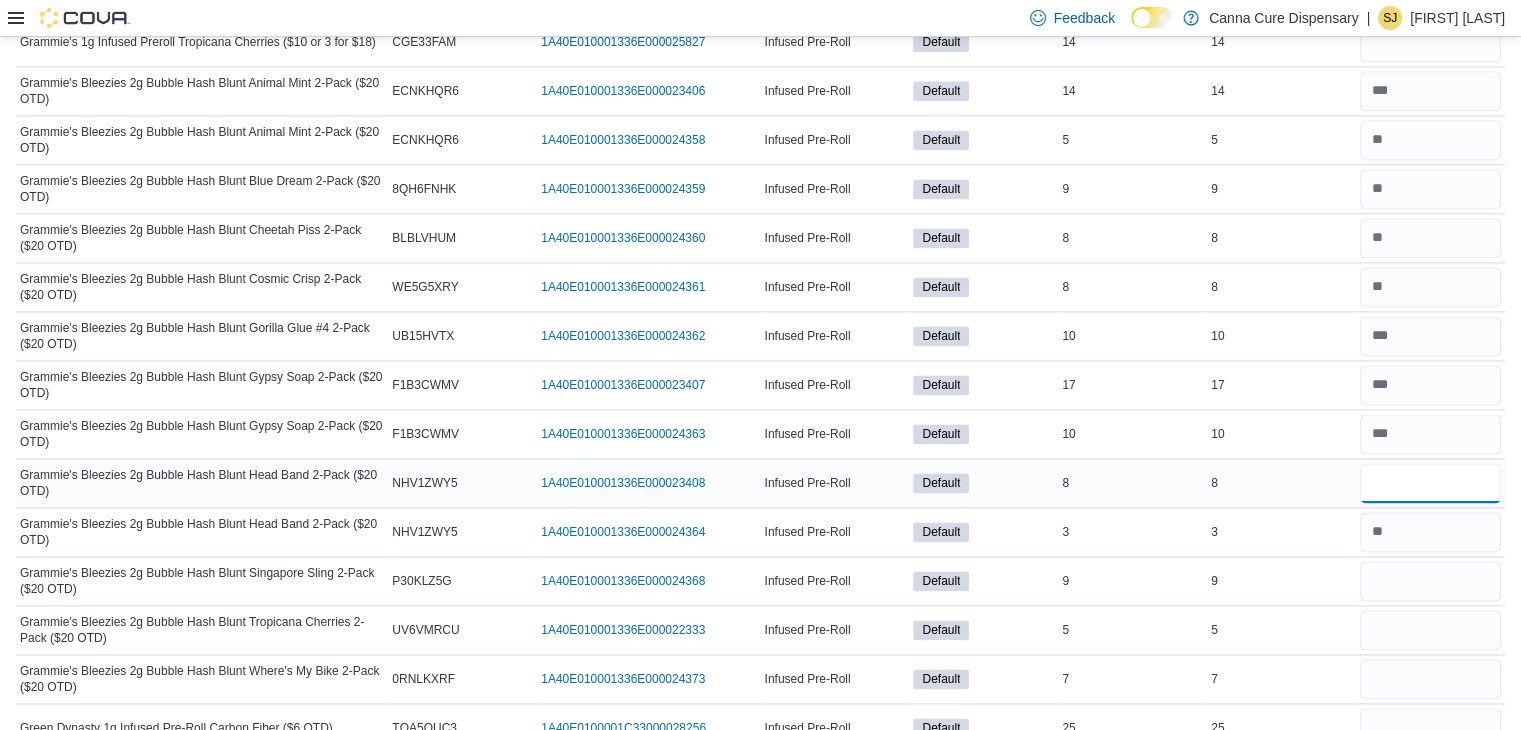 type on "*" 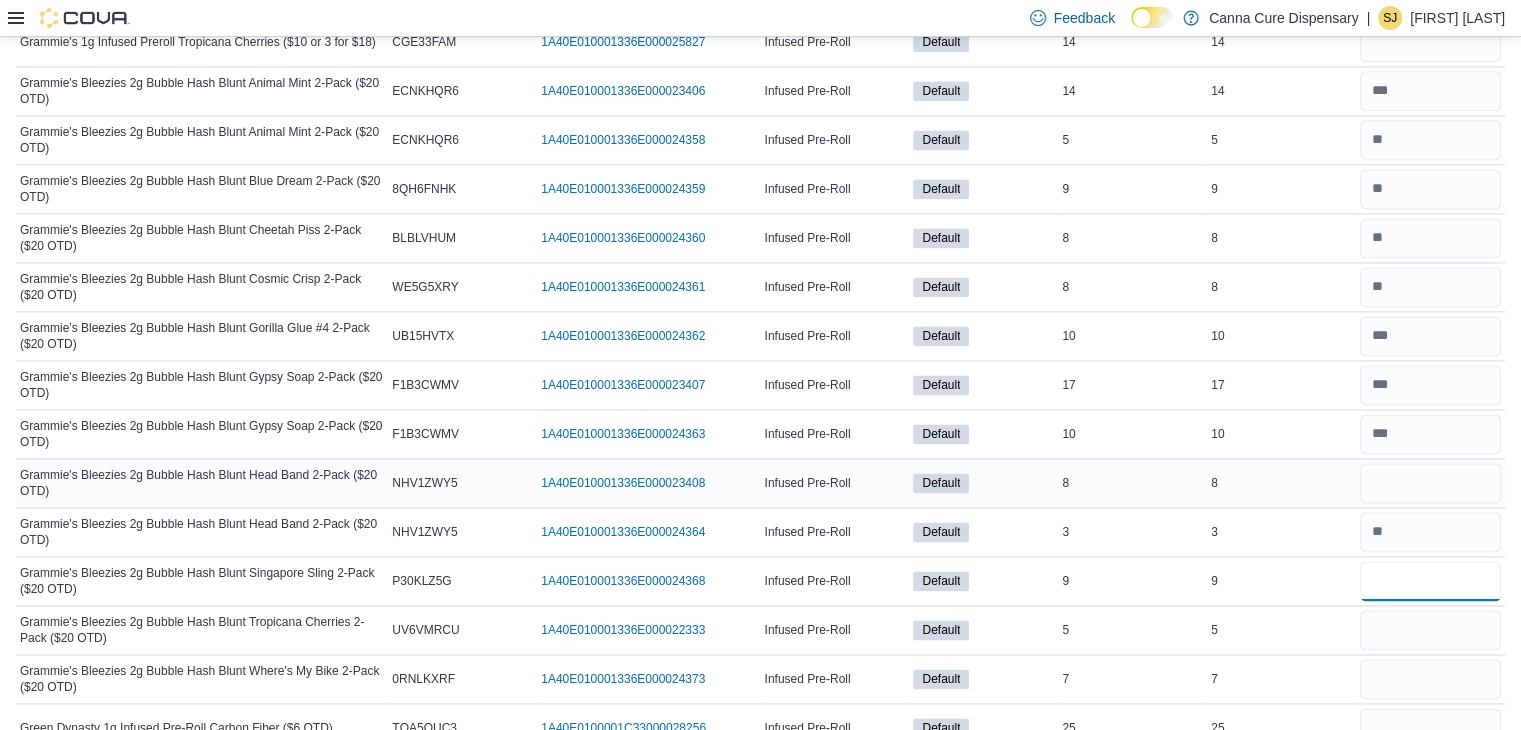 type 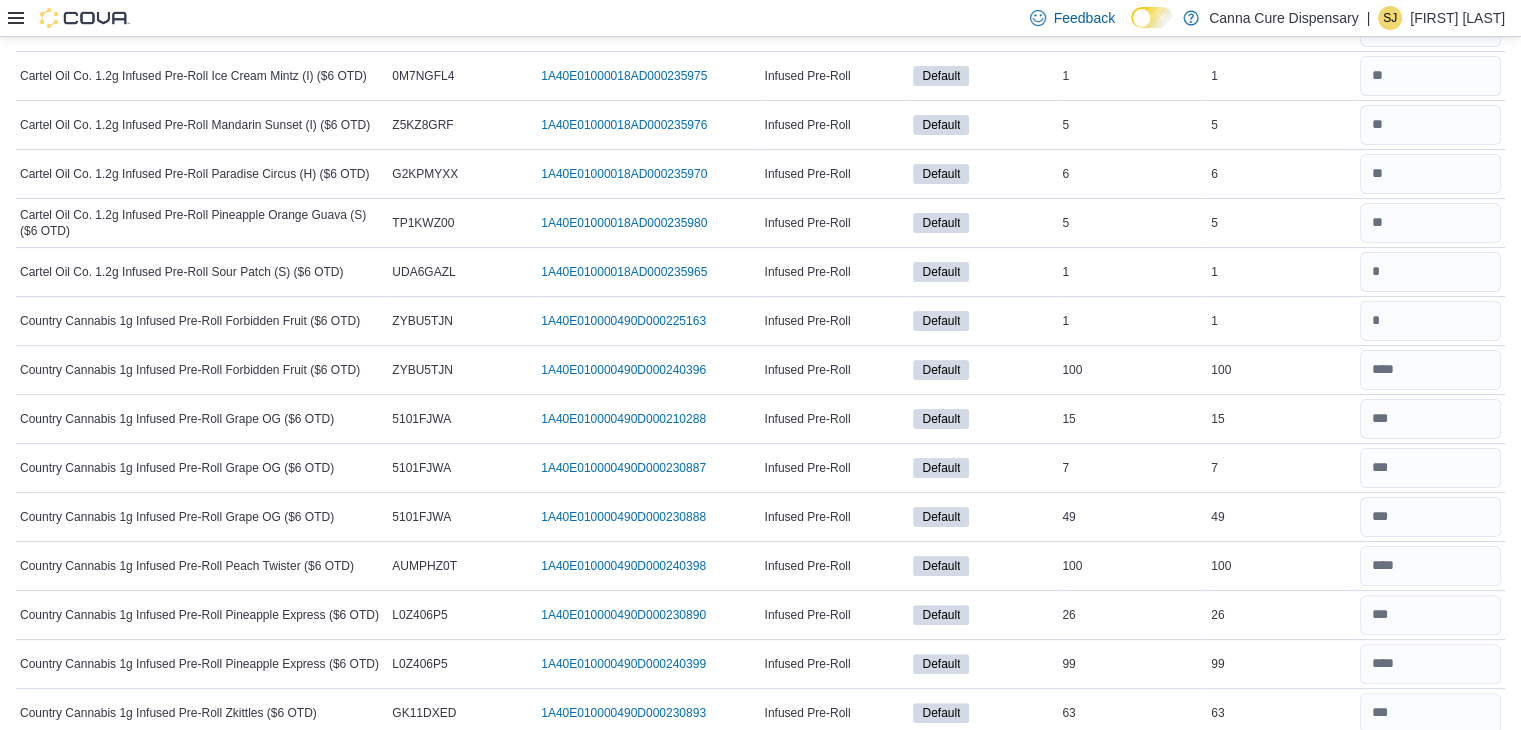 scroll, scrollTop: 0, scrollLeft: 0, axis: both 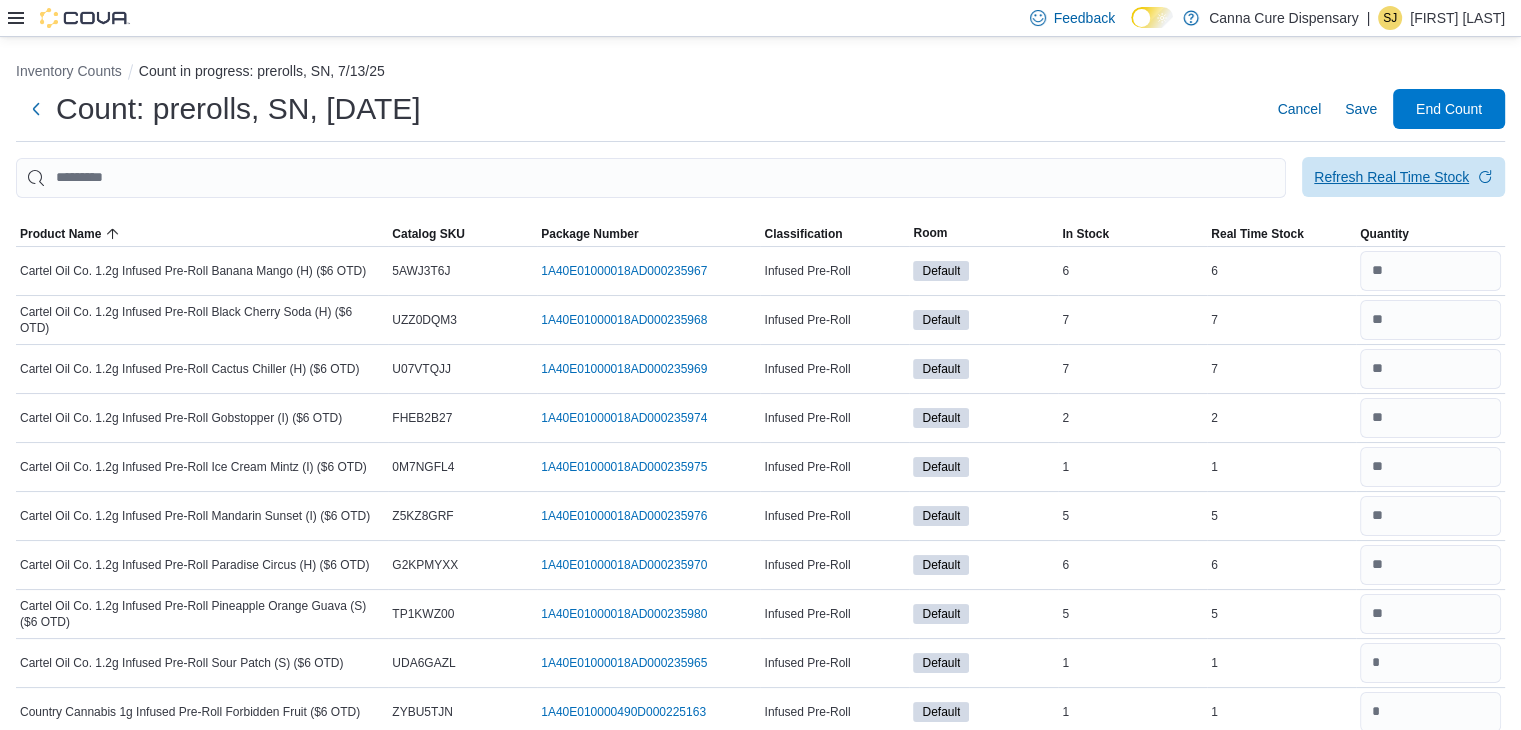 click on "Refresh Real Time Stock" at bounding box center (1403, 177) 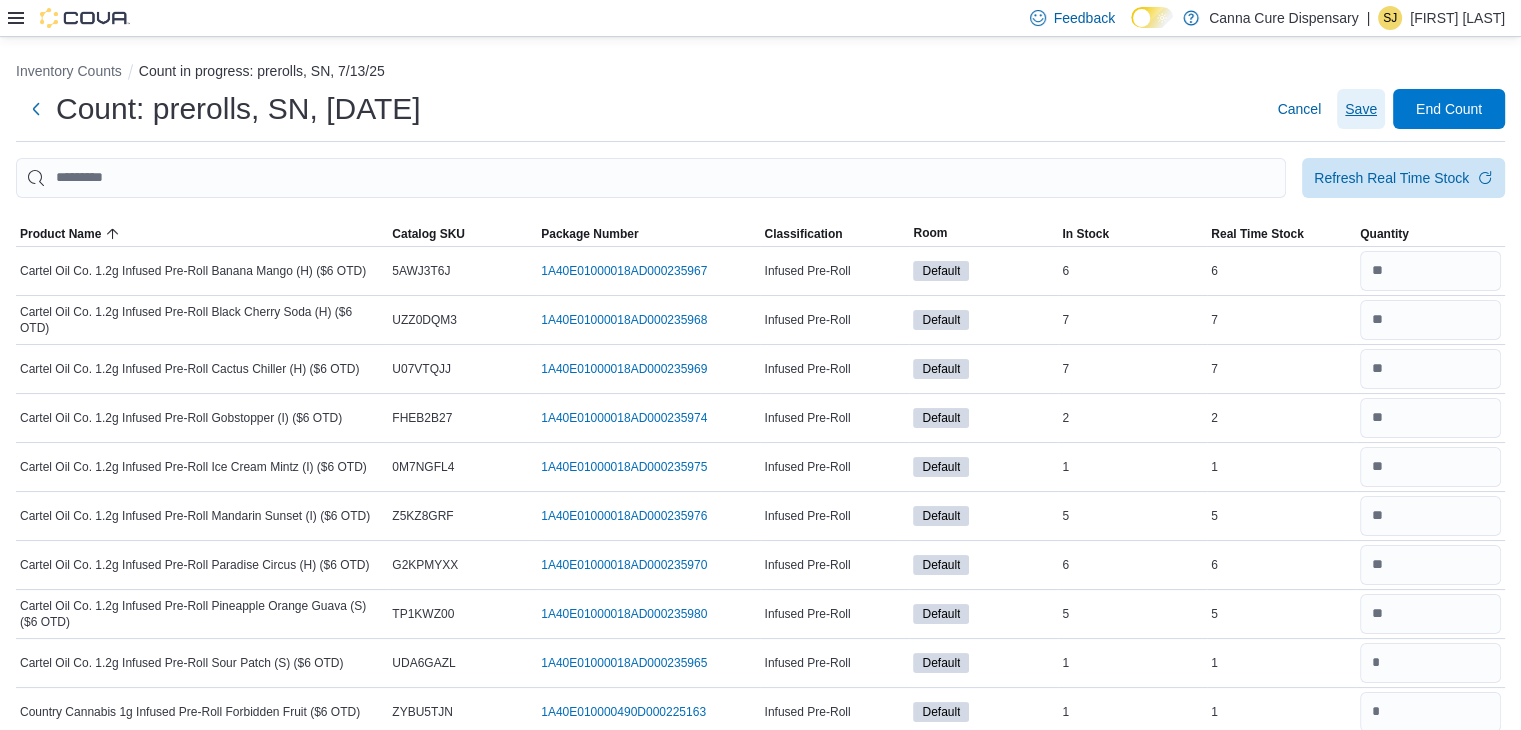 click on "Save" at bounding box center [1361, 109] 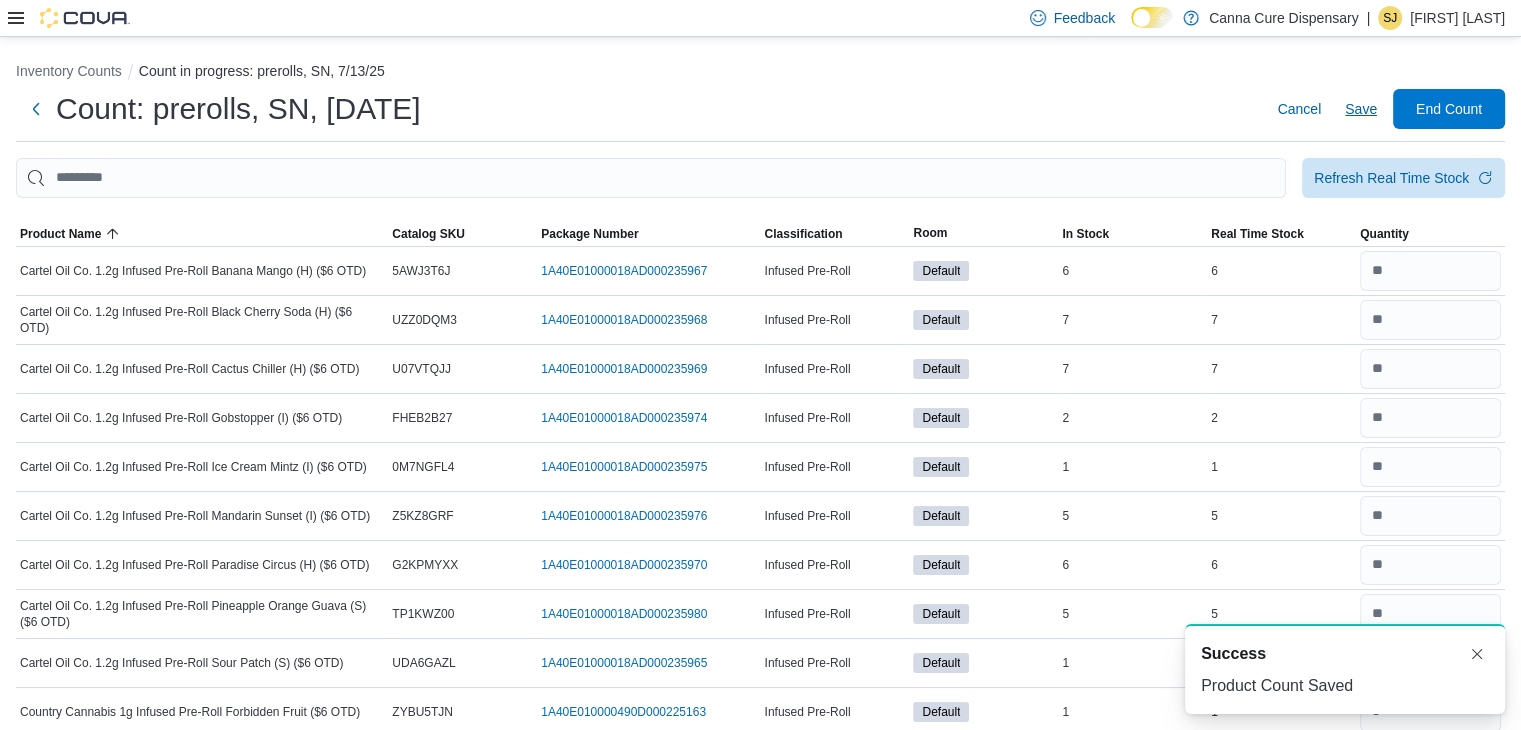 scroll, scrollTop: 0, scrollLeft: 0, axis: both 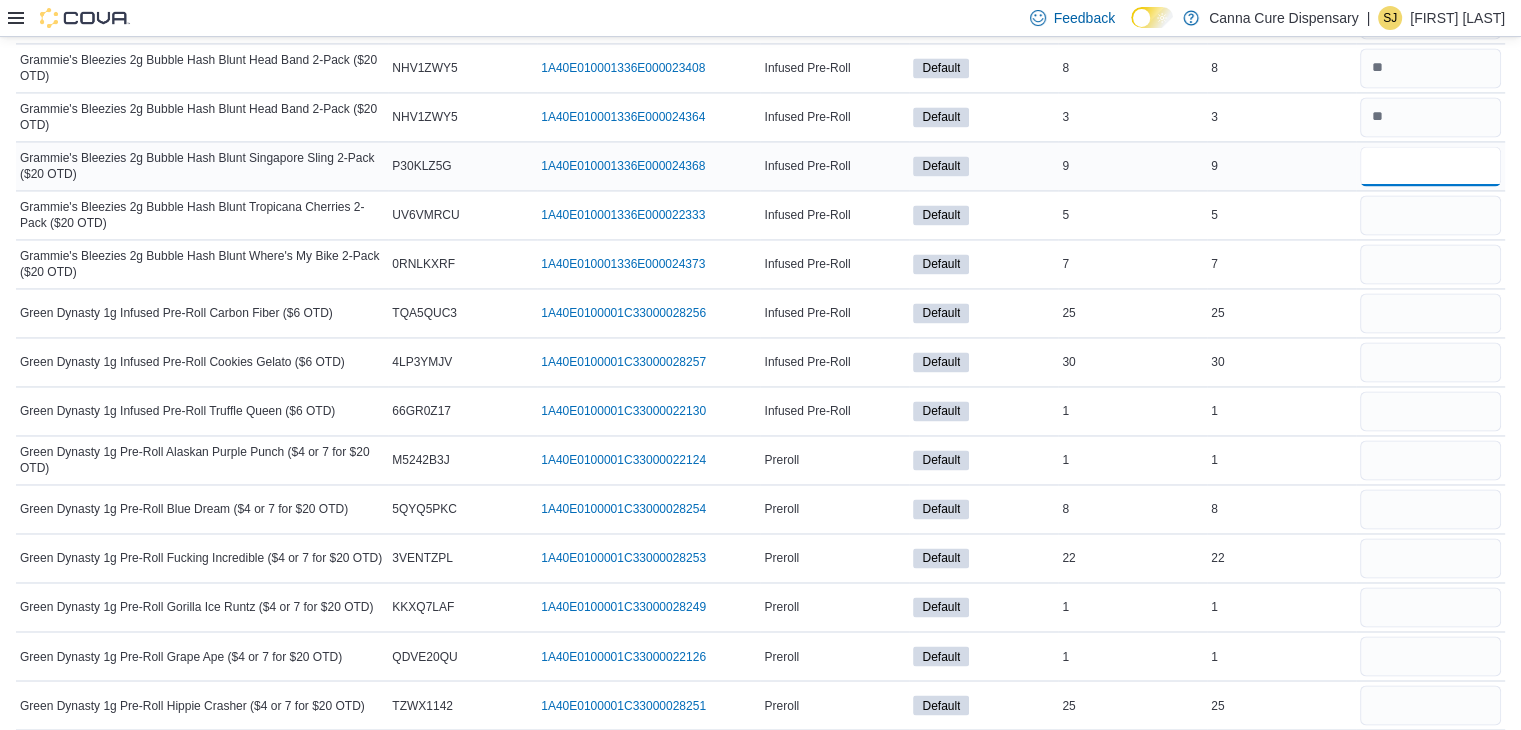 click at bounding box center [1430, 166] 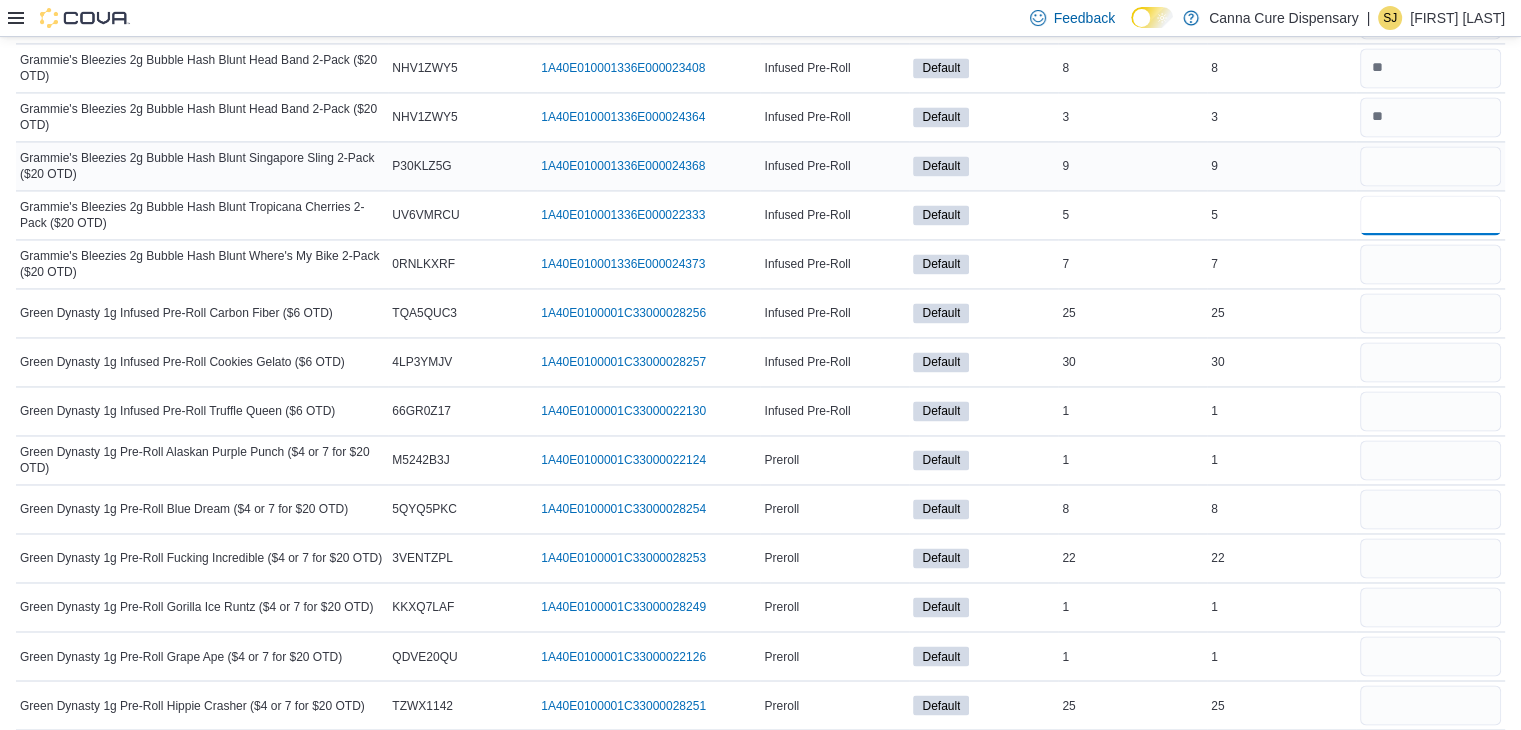 type 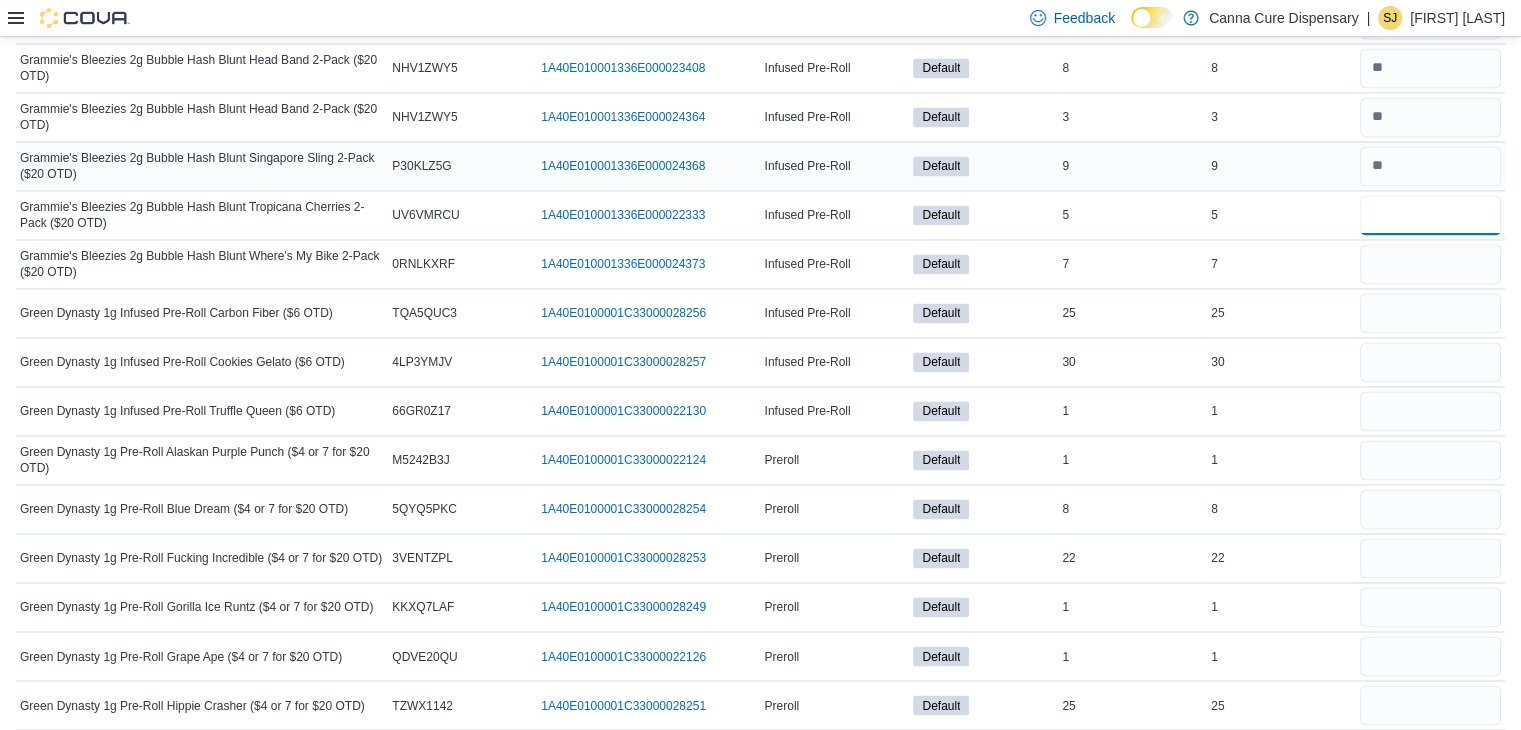 type on "*" 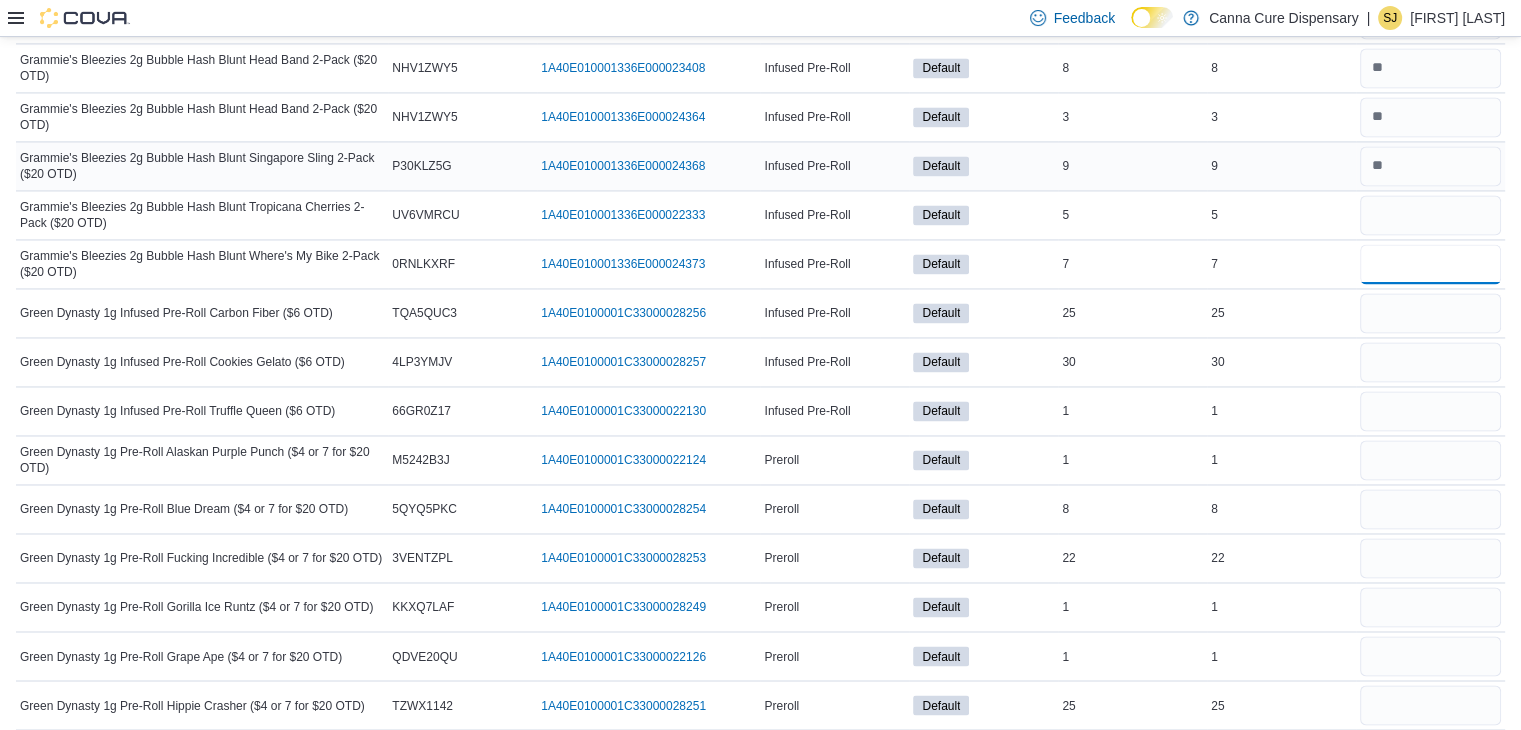 type 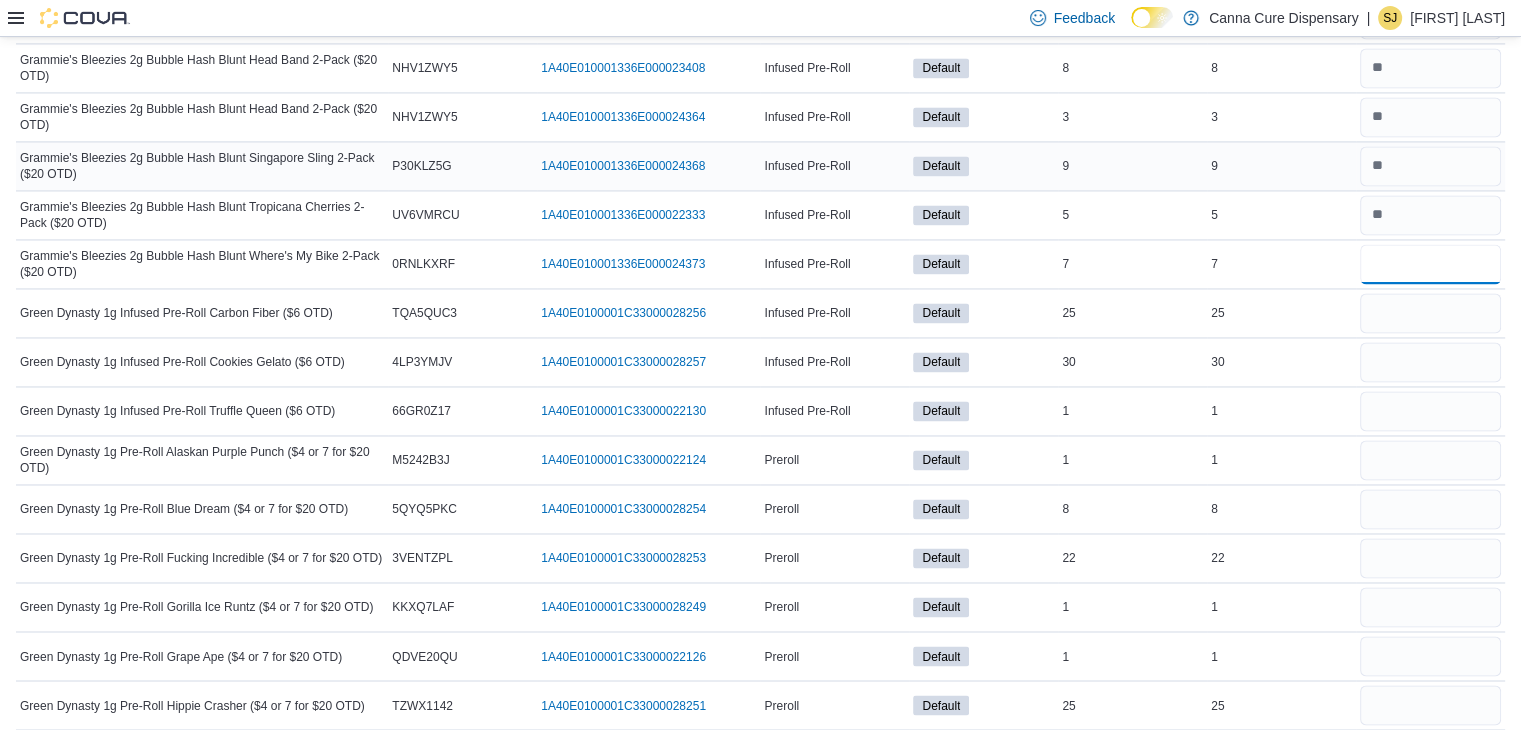 type on "*" 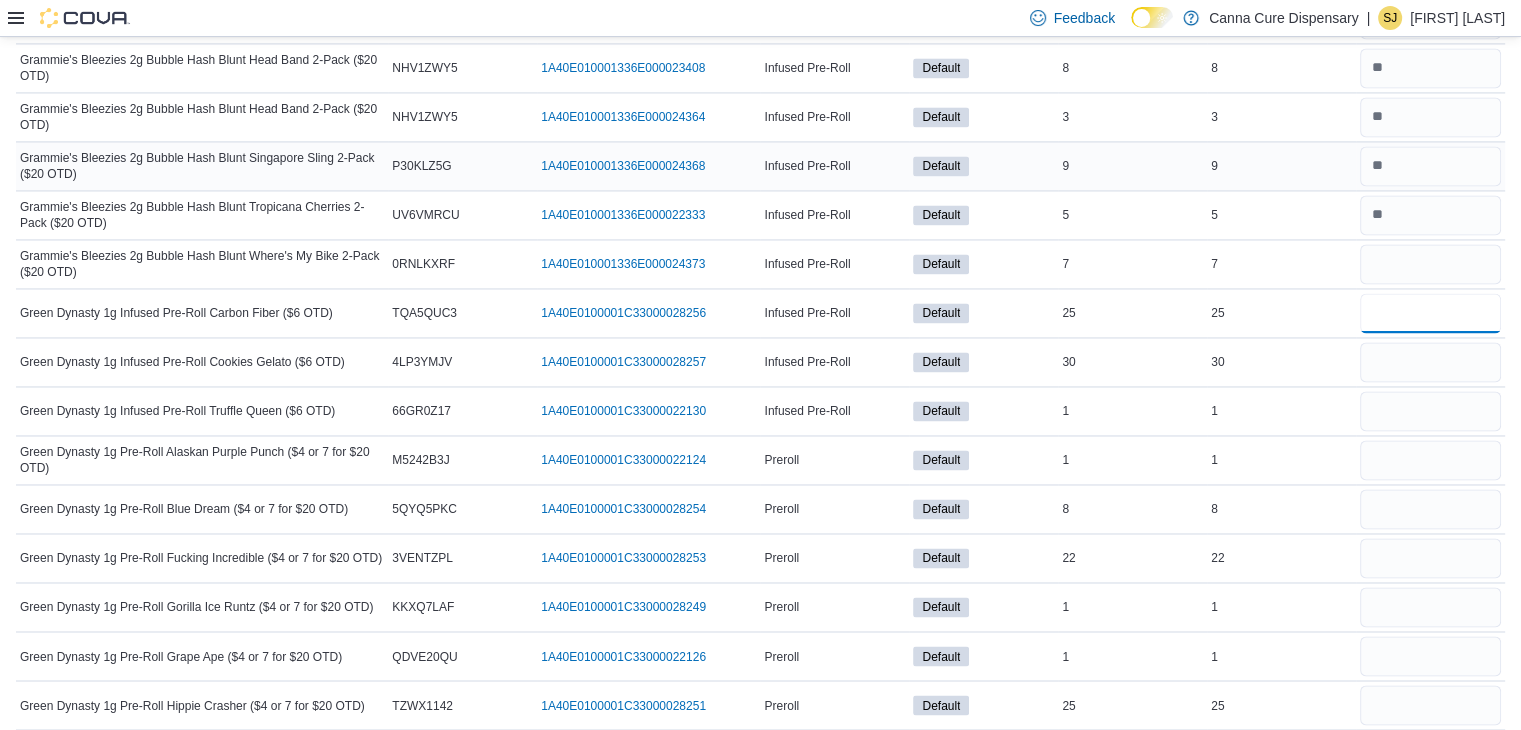 type 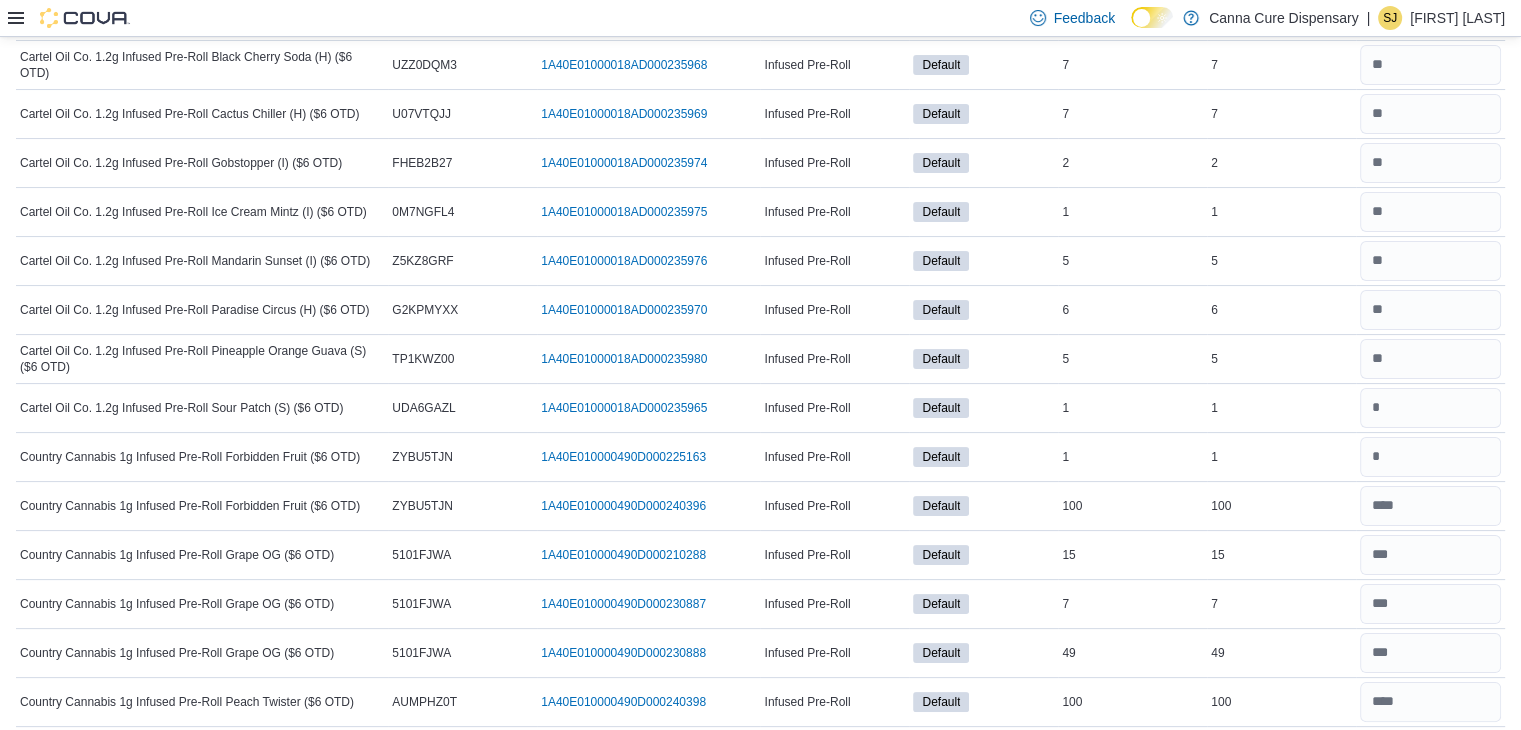 scroll, scrollTop: 0, scrollLeft: 0, axis: both 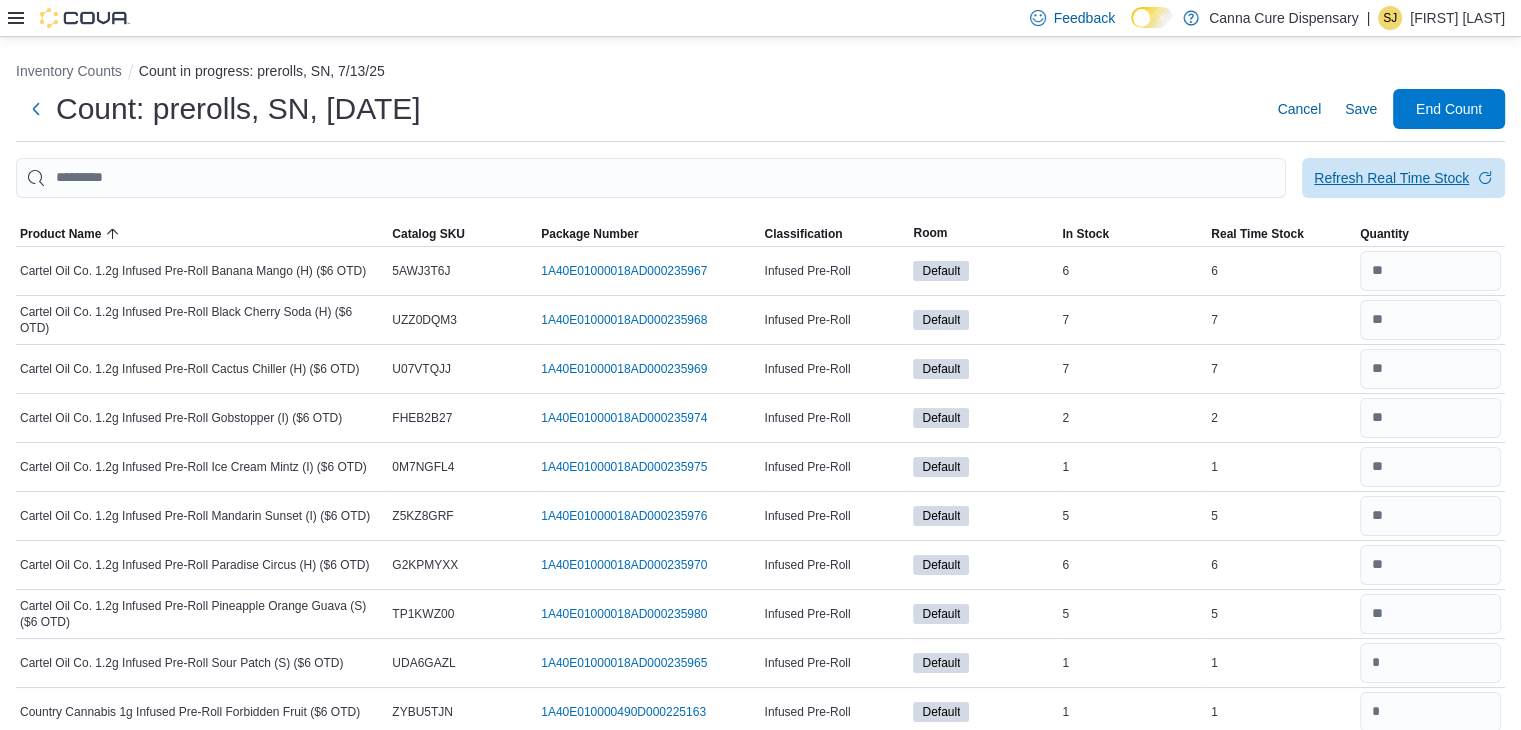 click on "Refresh Real Time Stock" at bounding box center [1403, 178] 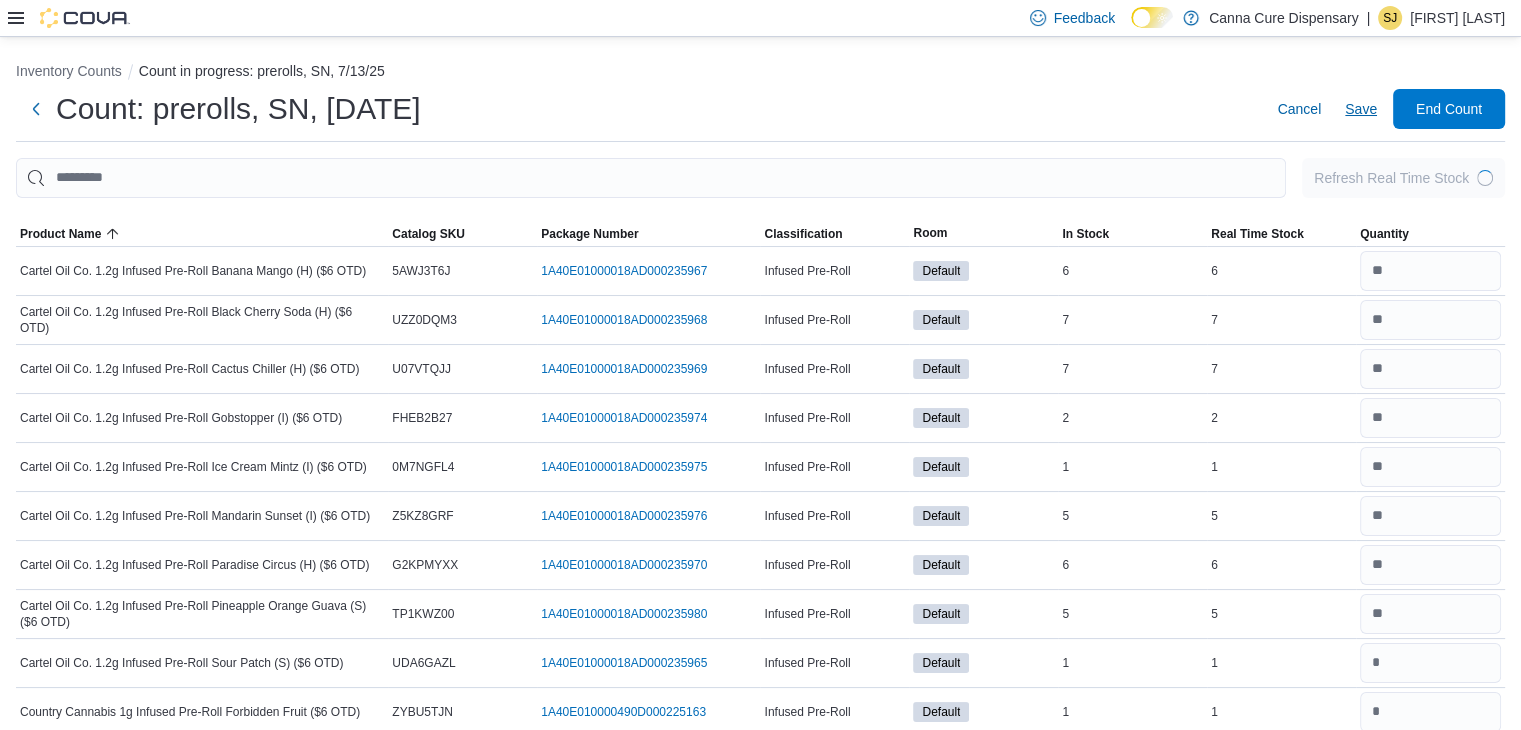 click on "Inventory Counts Count in progress: prerolls, SN, 7/13/25 Count: prerolls, SN, 7/13/25  Cancel Save End Count Refresh Real Time Stock Sorting This table contains 239 rows. Product Name Catalog SKU Package Number Classification Room In Stock Real Time Stock Quantity Cartel Oil Co. 1.2g Infused Pre-Roll Banana Mango (H) ($6 OTD) Catalog SKU 5AWJ3T6J Package Number 1A40E01000018AD000235967 (opens in a new tab or window) Infused Pre-Roll Default In Stock 6  Real Time Stock 6  Cartel Oil Co. 1.2g Infused Pre-Roll Black Cherry Soda (H) ($6 OTD) Catalog SKU UZZ0DQM3 Package Number 1A40E01000018AD000235968 (opens in a new tab or window) Infused Pre-Roll Default In Stock 7  Real Time Stock 7  Cartel Oil Co. 1.2g Infused Pre-Roll Cactus Chiller (H) ($6 OTD) Catalog SKU U07VTQJJ Package Number 1A40E01000018AD000235969 (opens in a new tab or window) Infused Pre-Roll Default In Stock 7  Real Time Stock 7  Cartel Oil Co. 1.2g Infused Pre-Roll Gobstopper (I) ($6 OTD) Catalog SKU FHEB2B27 Package Number Infused Pre-Roll 2" at bounding box center [760, 6005] 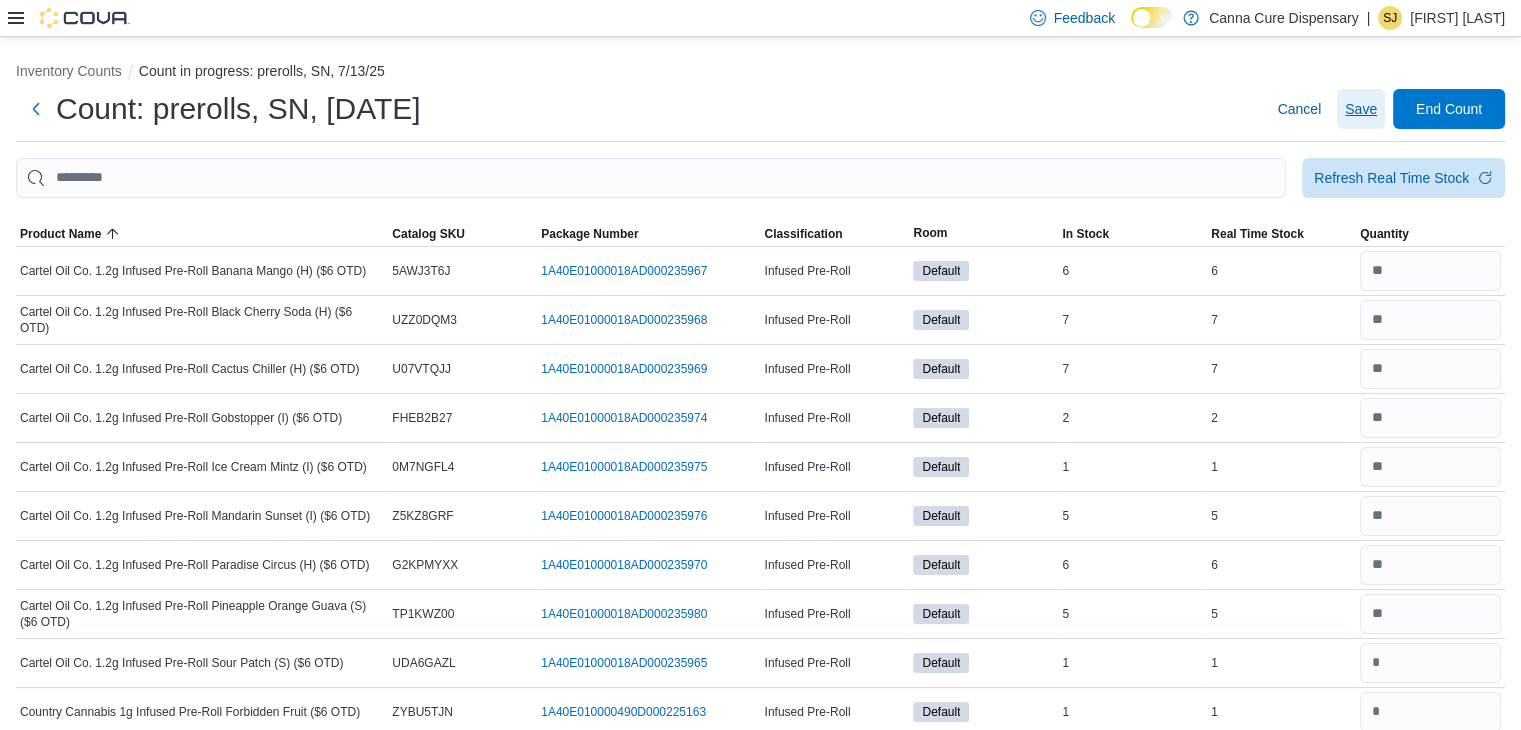 click on "Save" at bounding box center (1361, 109) 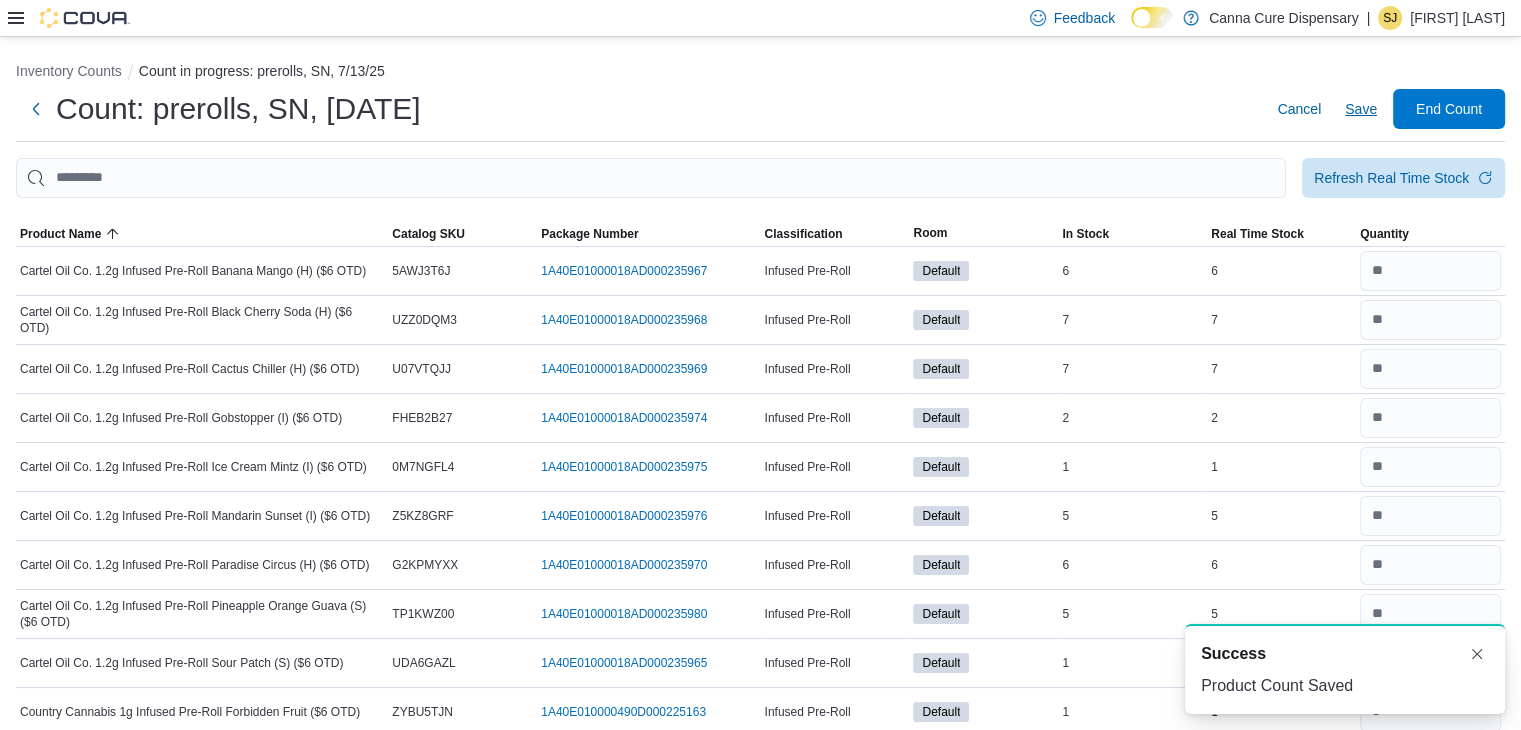 scroll, scrollTop: 0, scrollLeft: 0, axis: both 